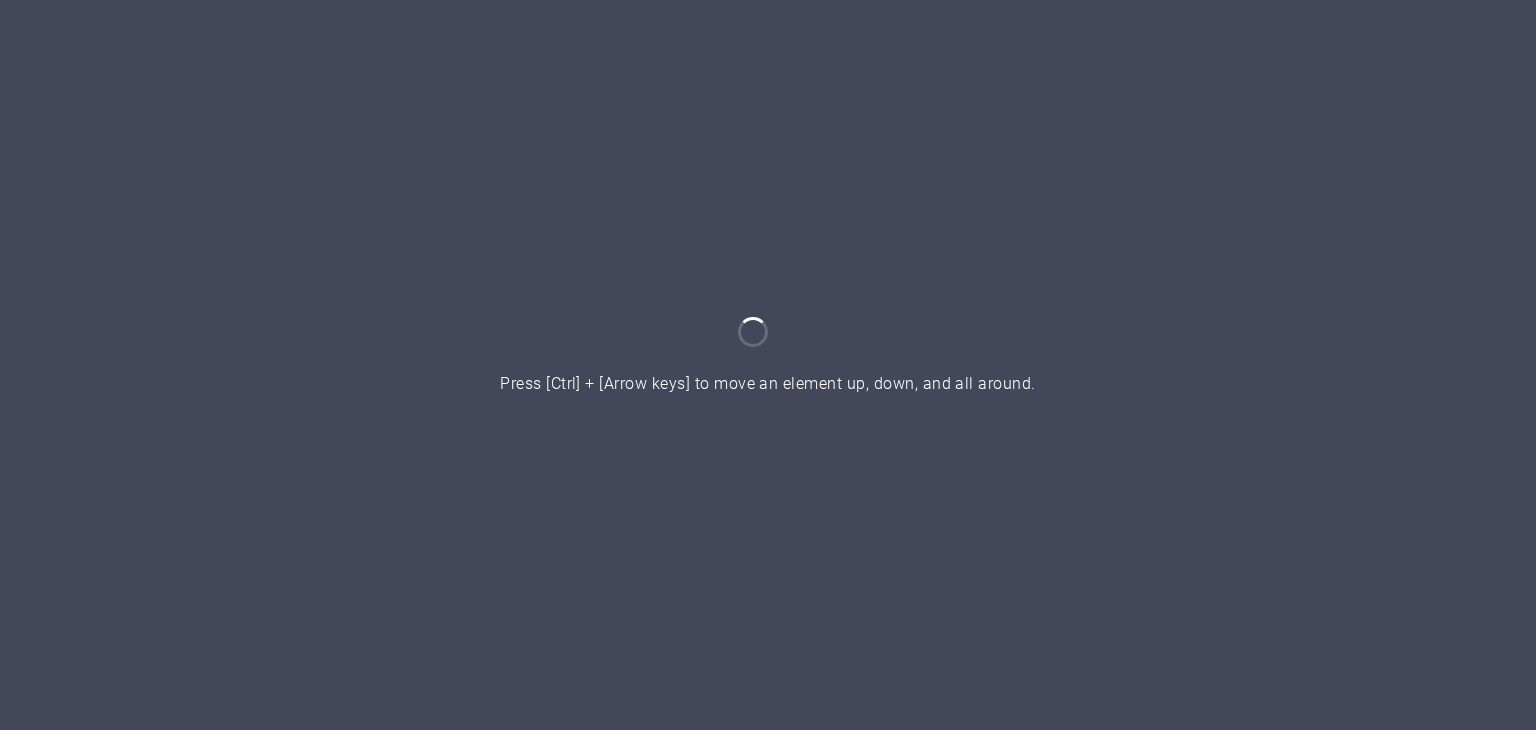 scroll, scrollTop: 0, scrollLeft: 0, axis: both 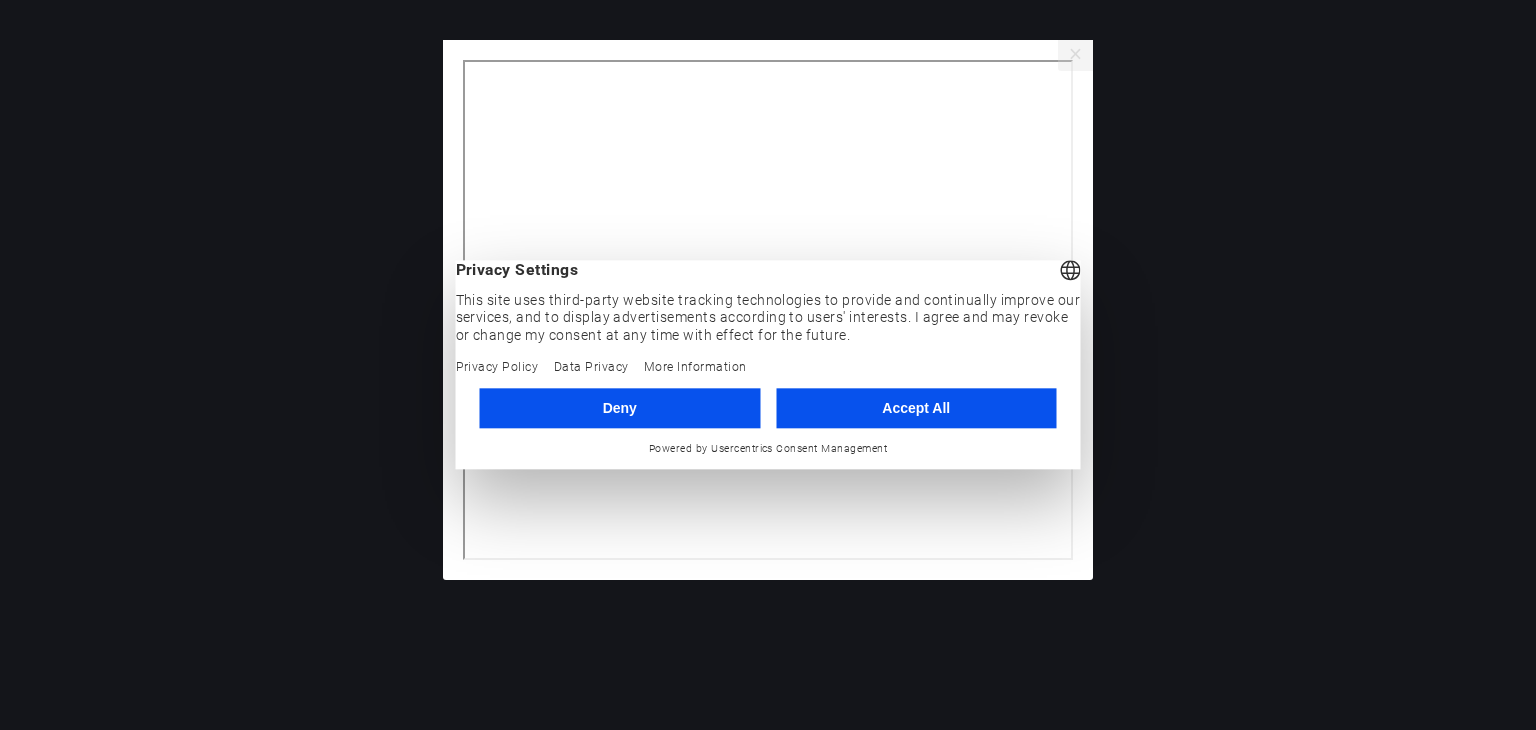 click on "Accept All" at bounding box center (916, 408) 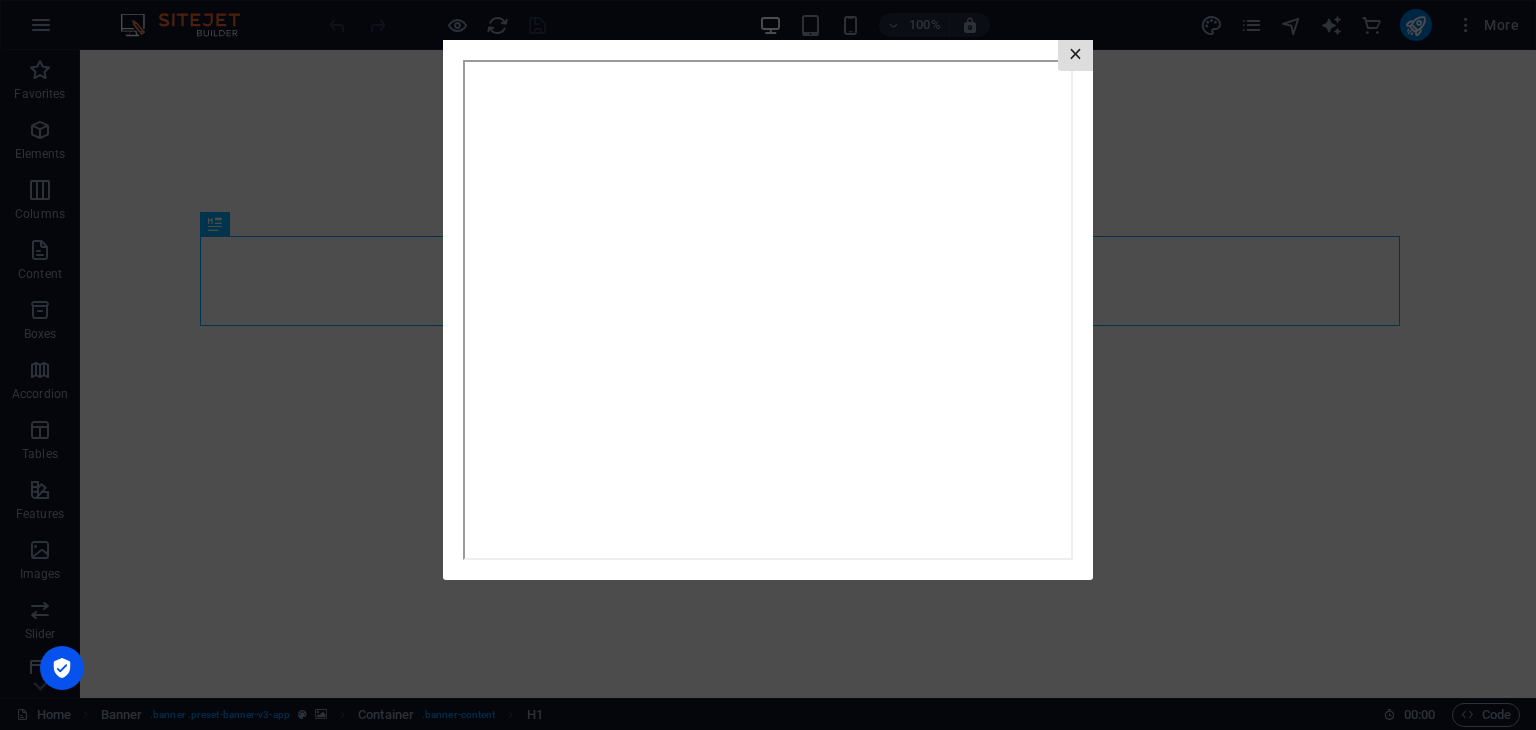 click on "×" at bounding box center [1075, 55] 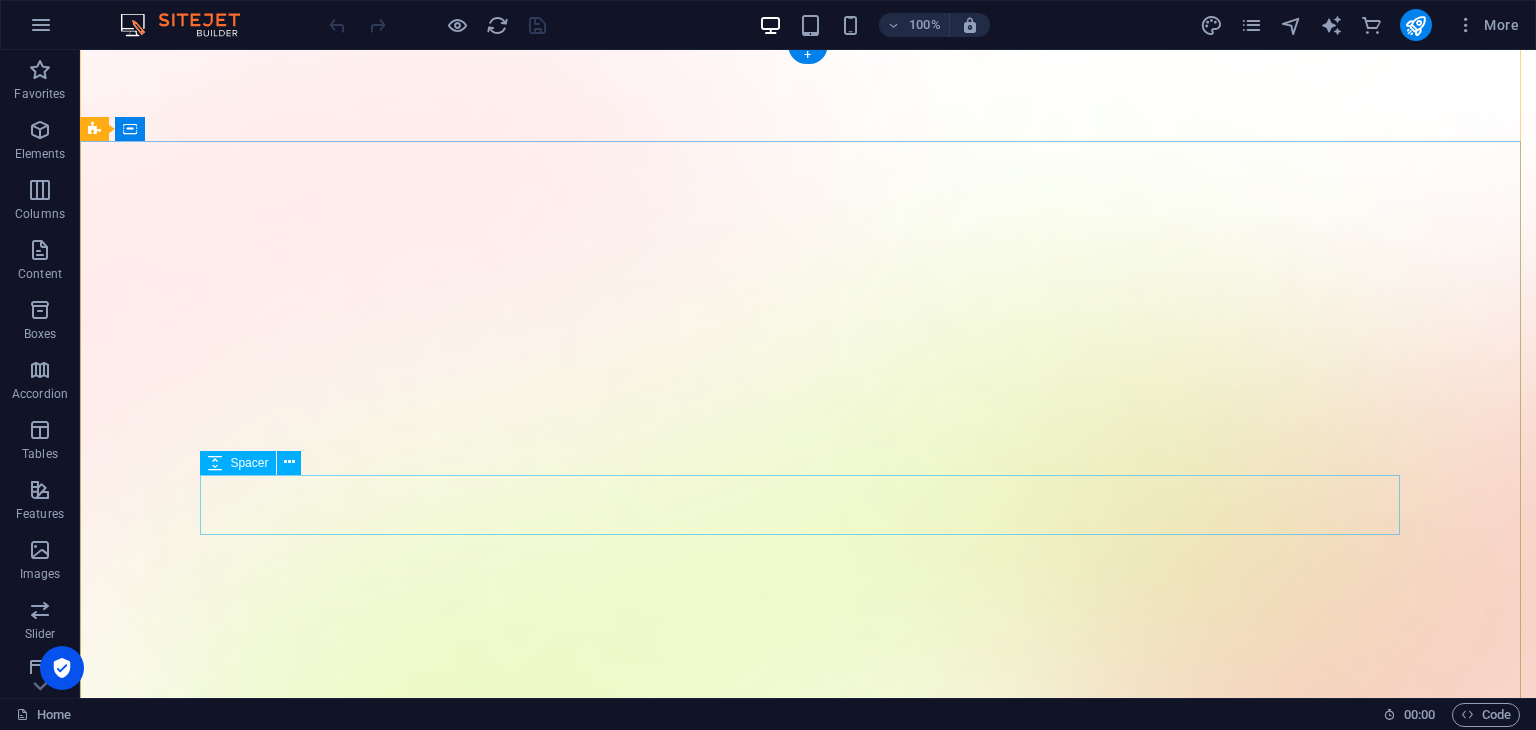 scroll, scrollTop: 0, scrollLeft: 0, axis: both 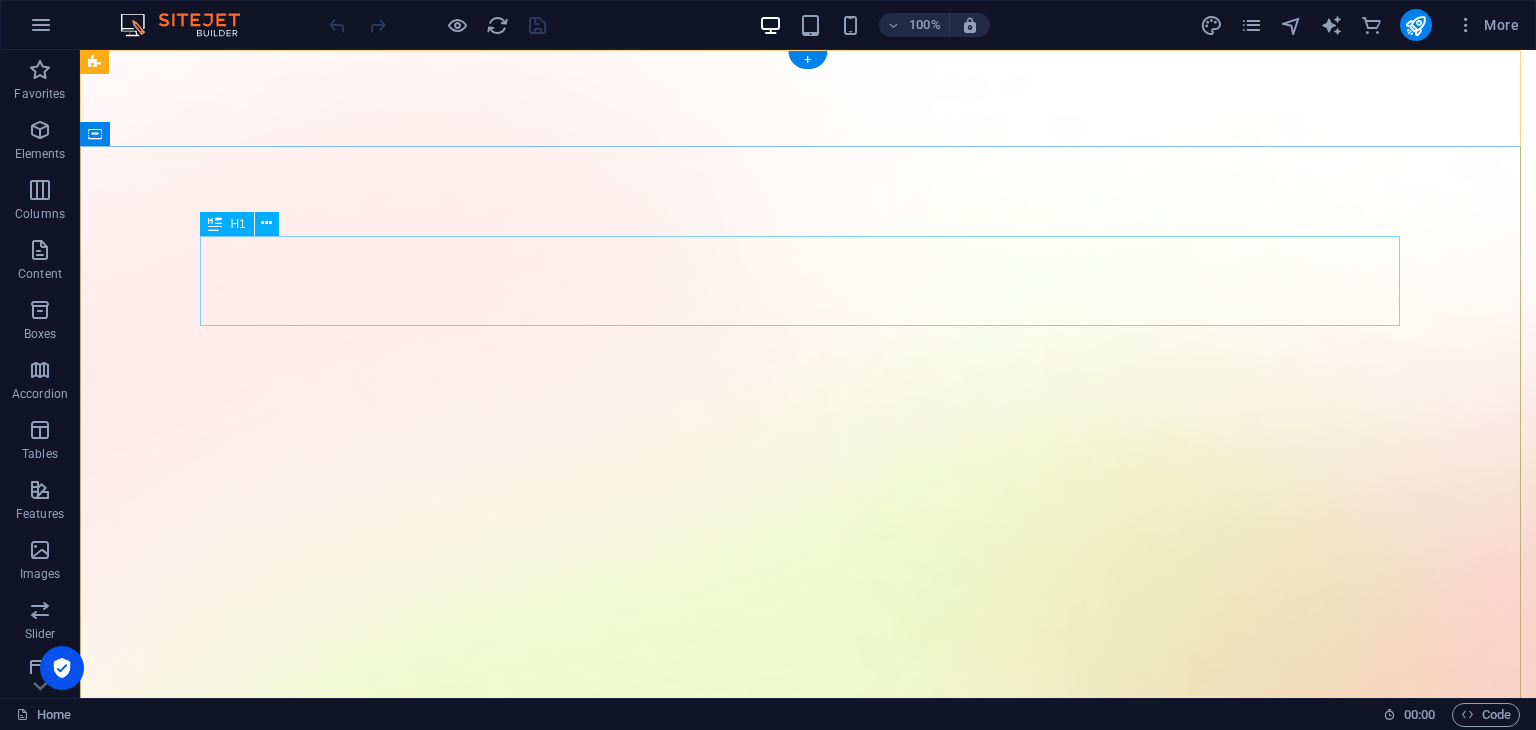 click on "AI app for productivity" at bounding box center (808, 1780) 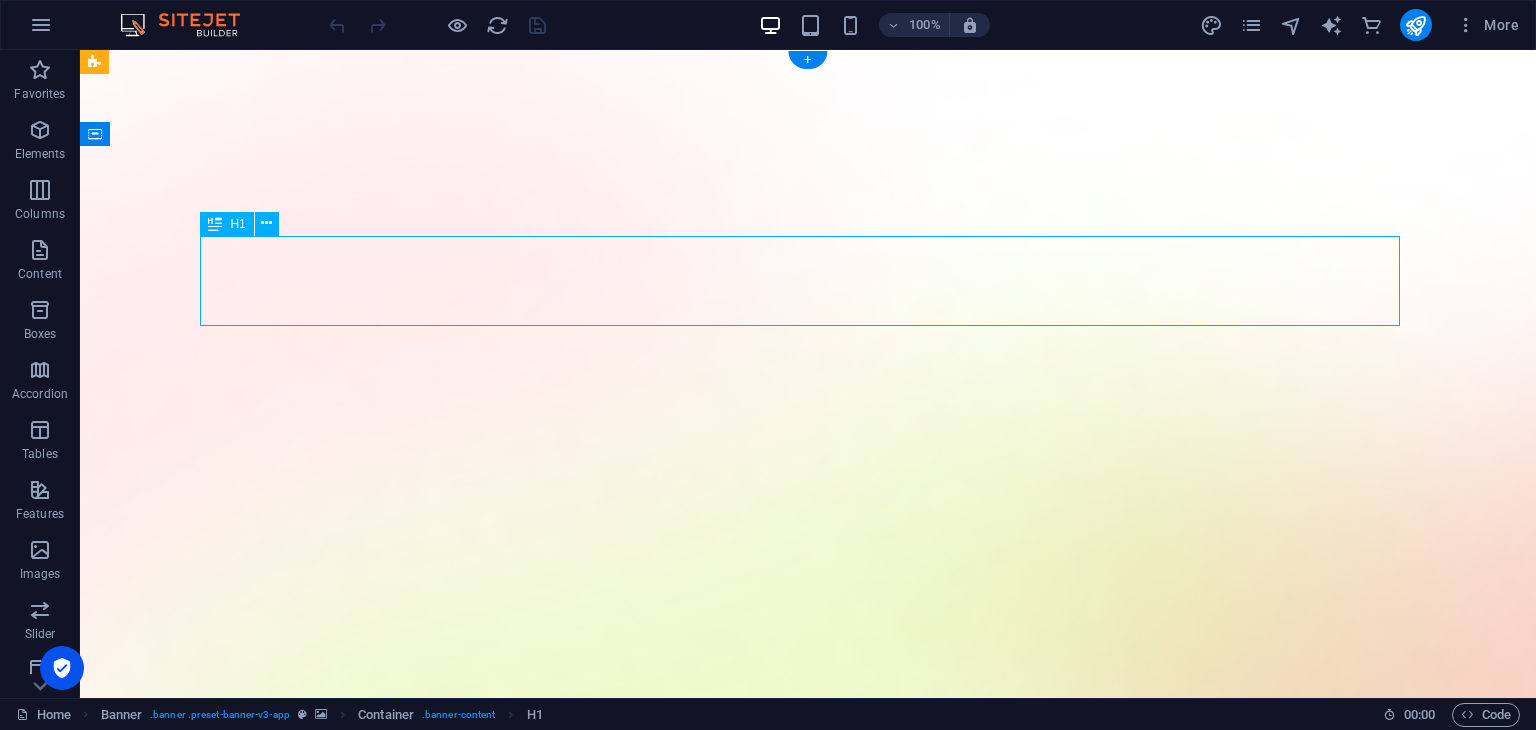 click on "AI app for productivity" at bounding box center (808, 1780) 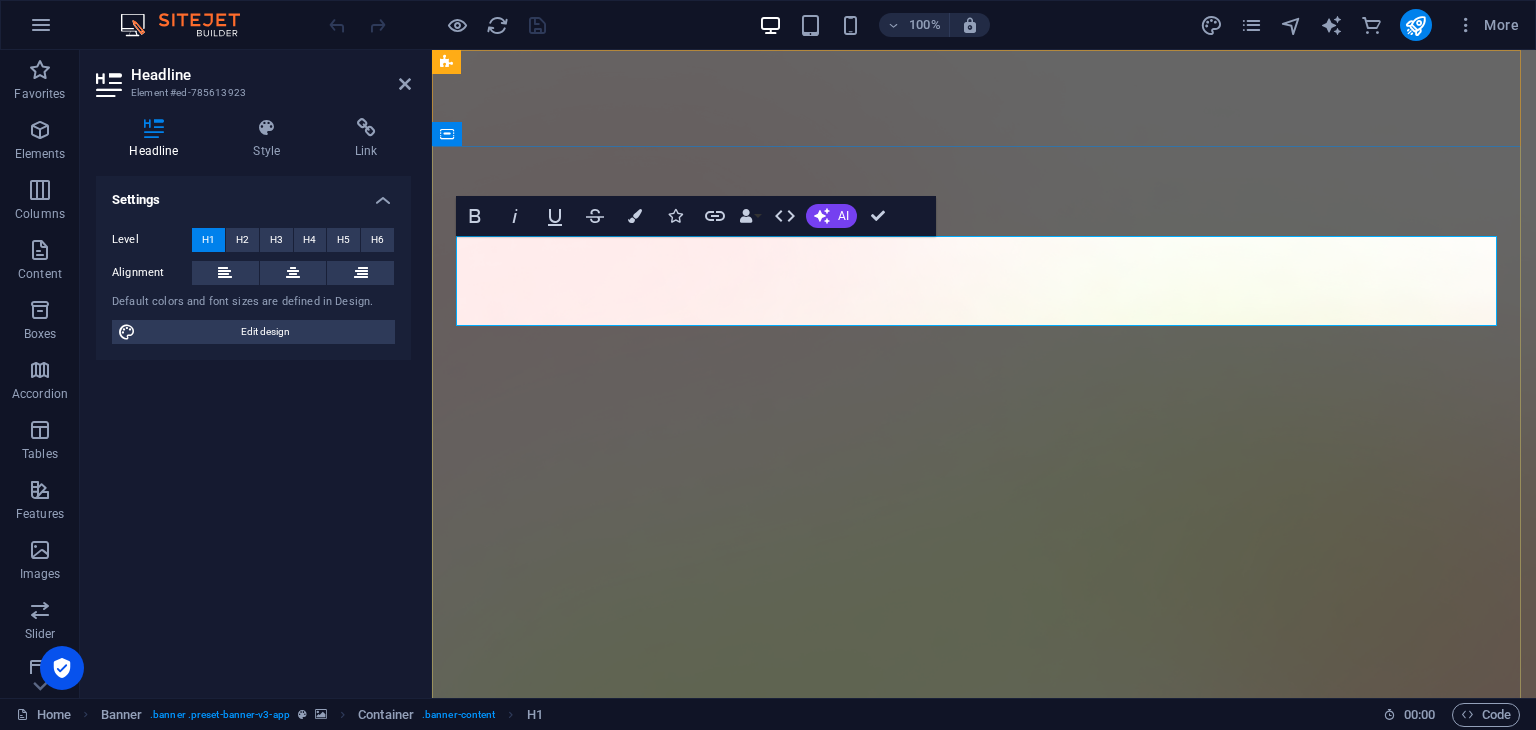 type 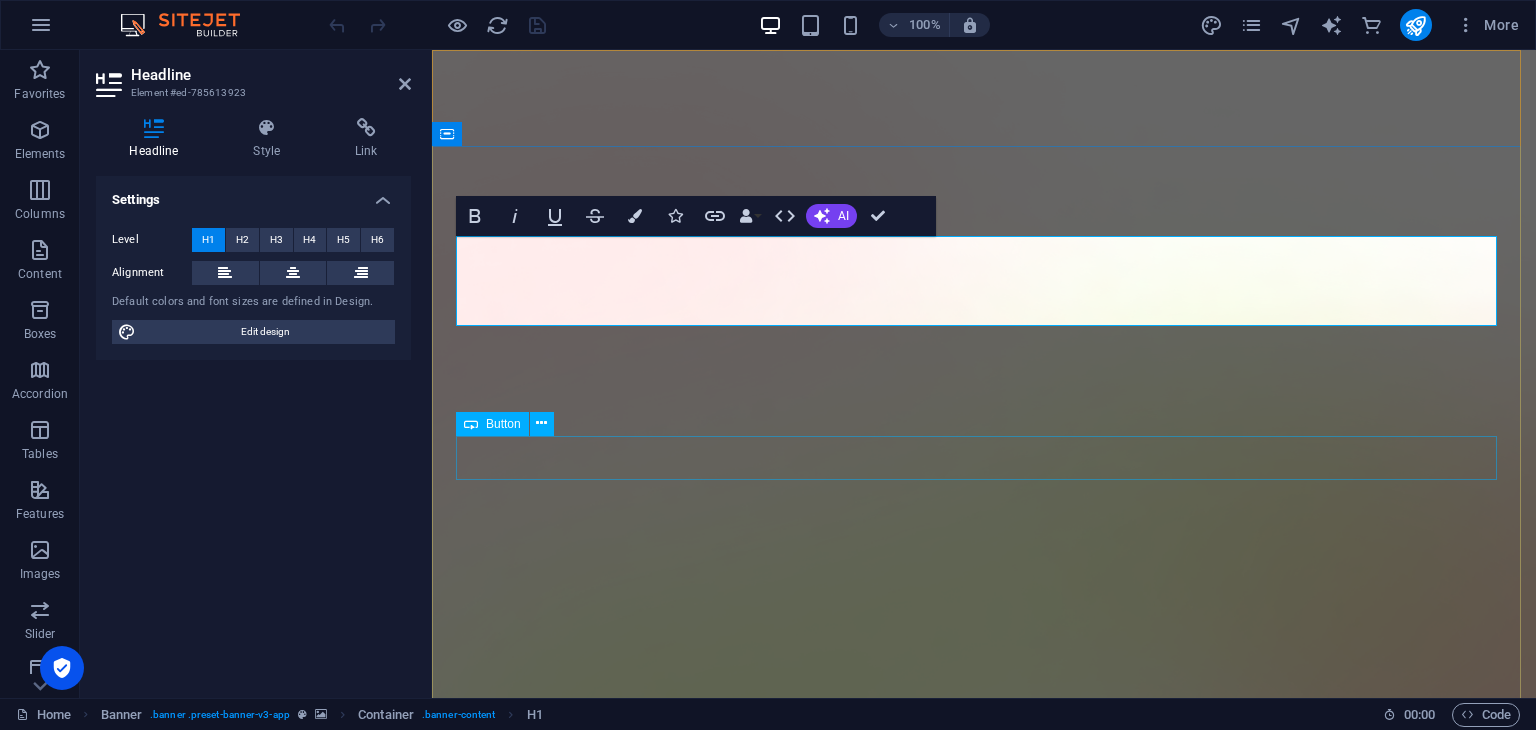 click on "Download App" at bounding box center (984, 1844) 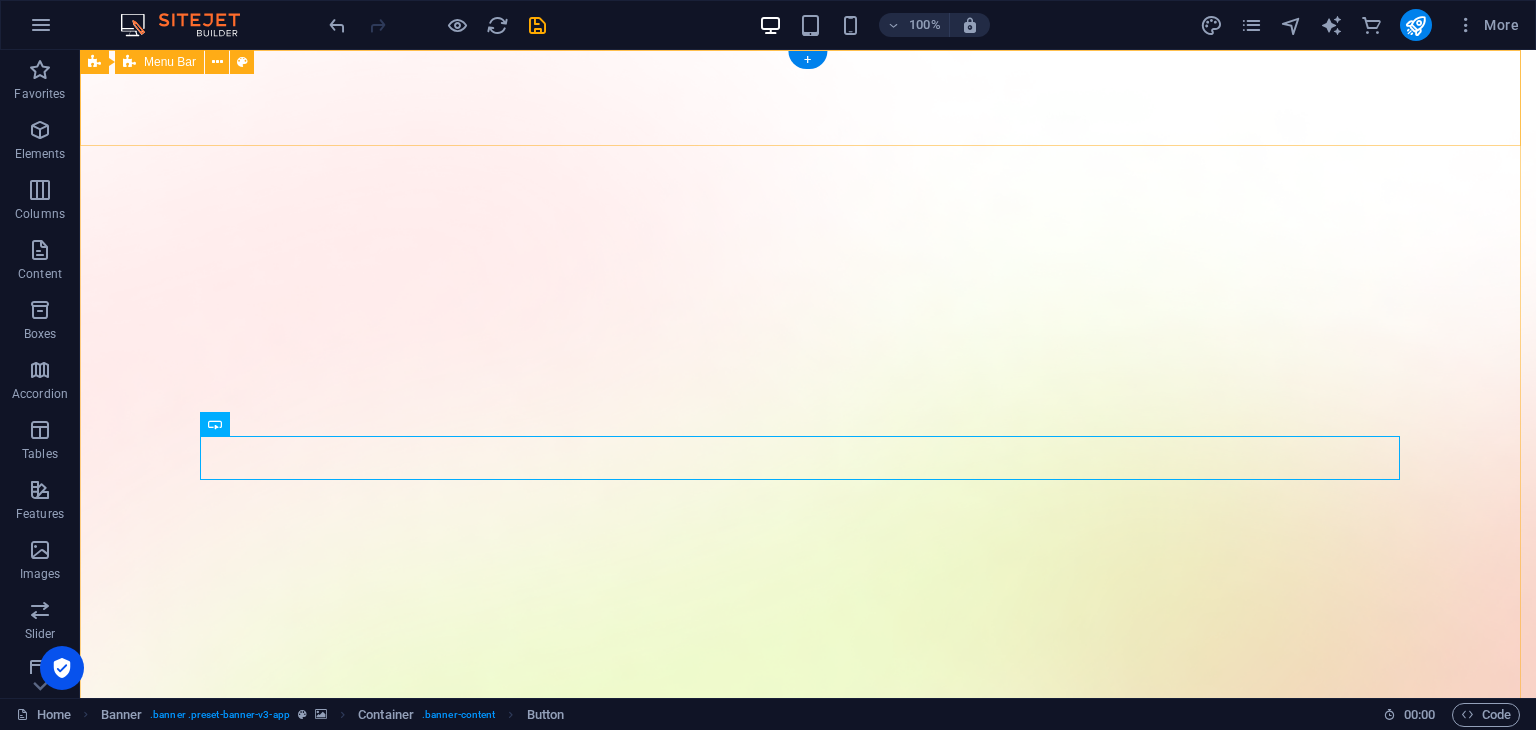 click on "Features Pricing Blog Contact Download App" at bounding box center [808, 1559] 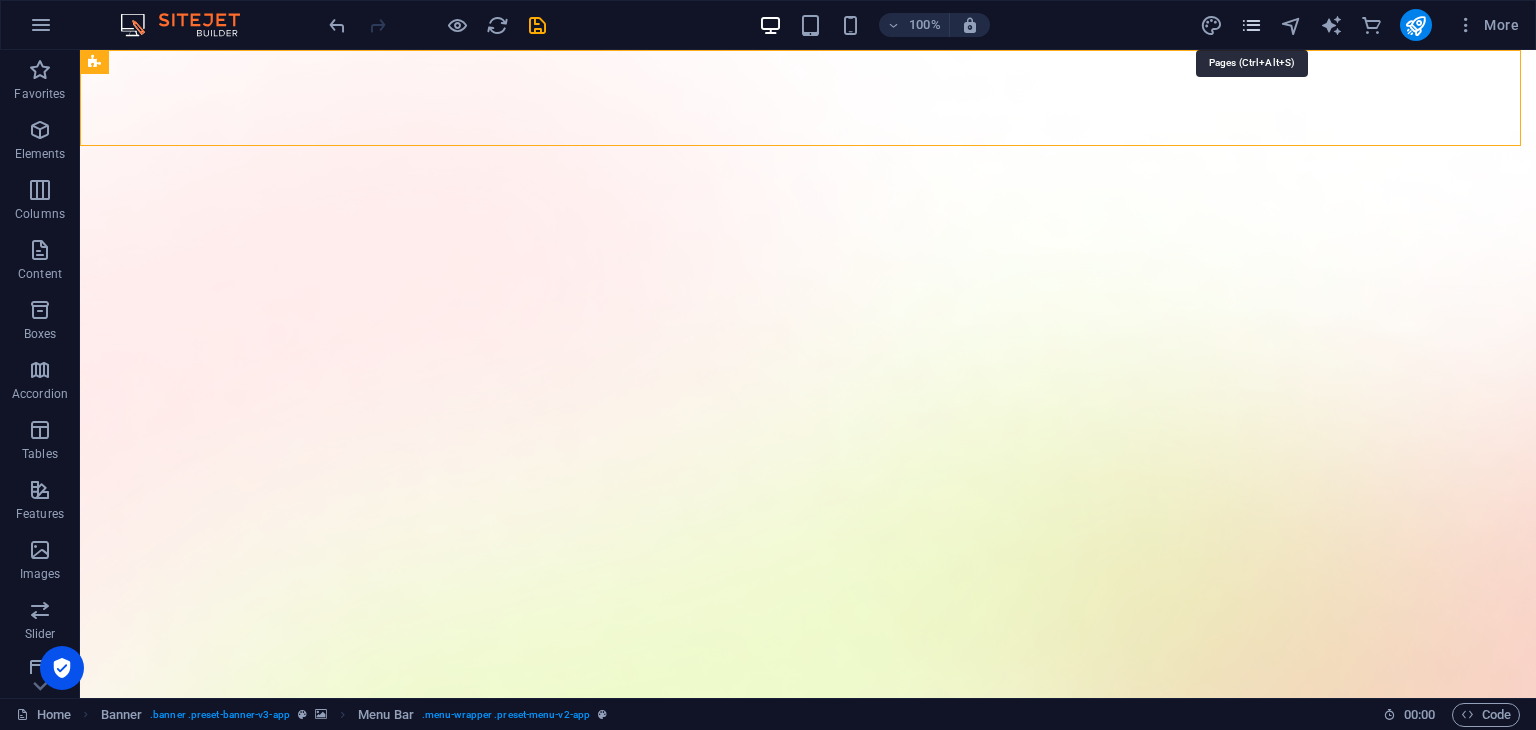 click at bounding box center [1251, 25] 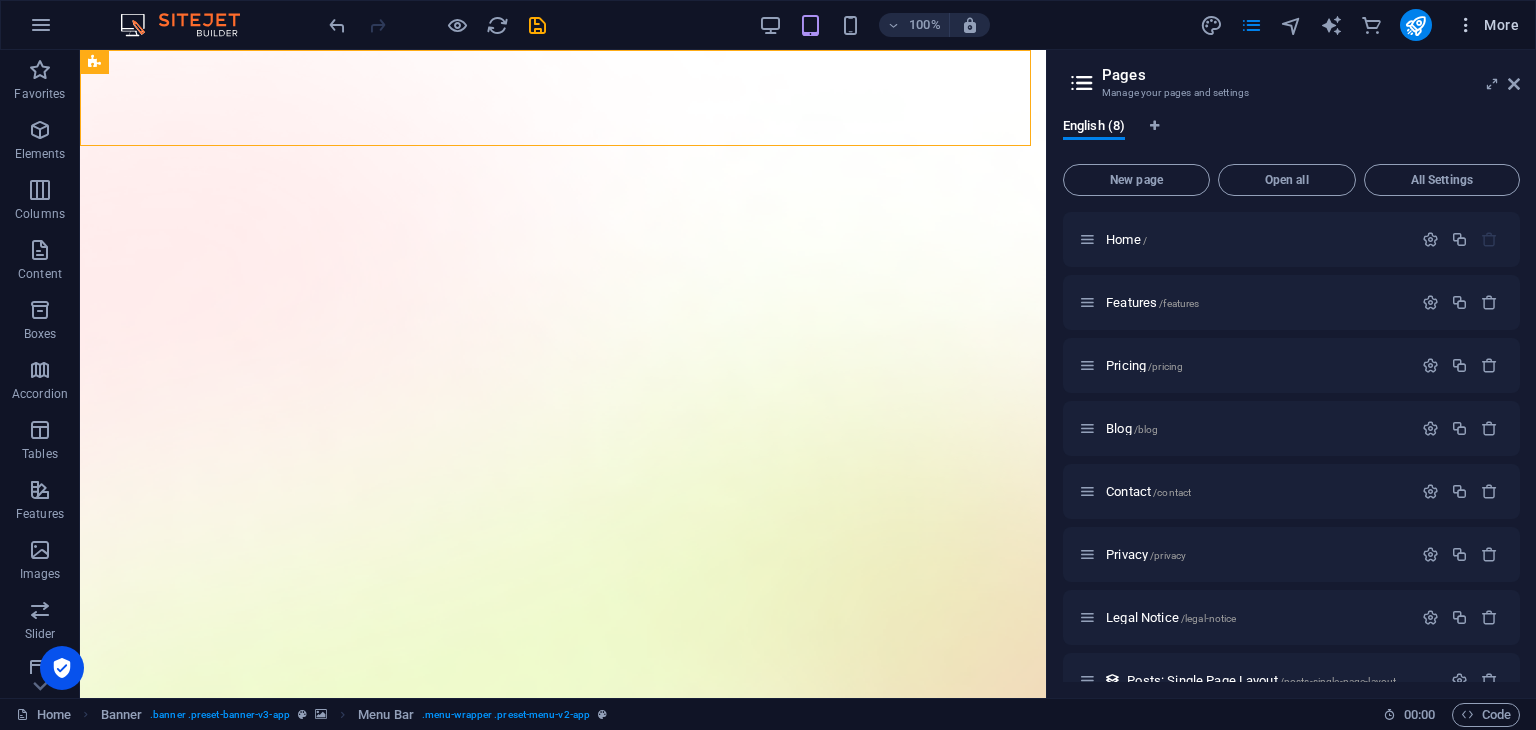 click on "More" at bounding box center [1487, 25] 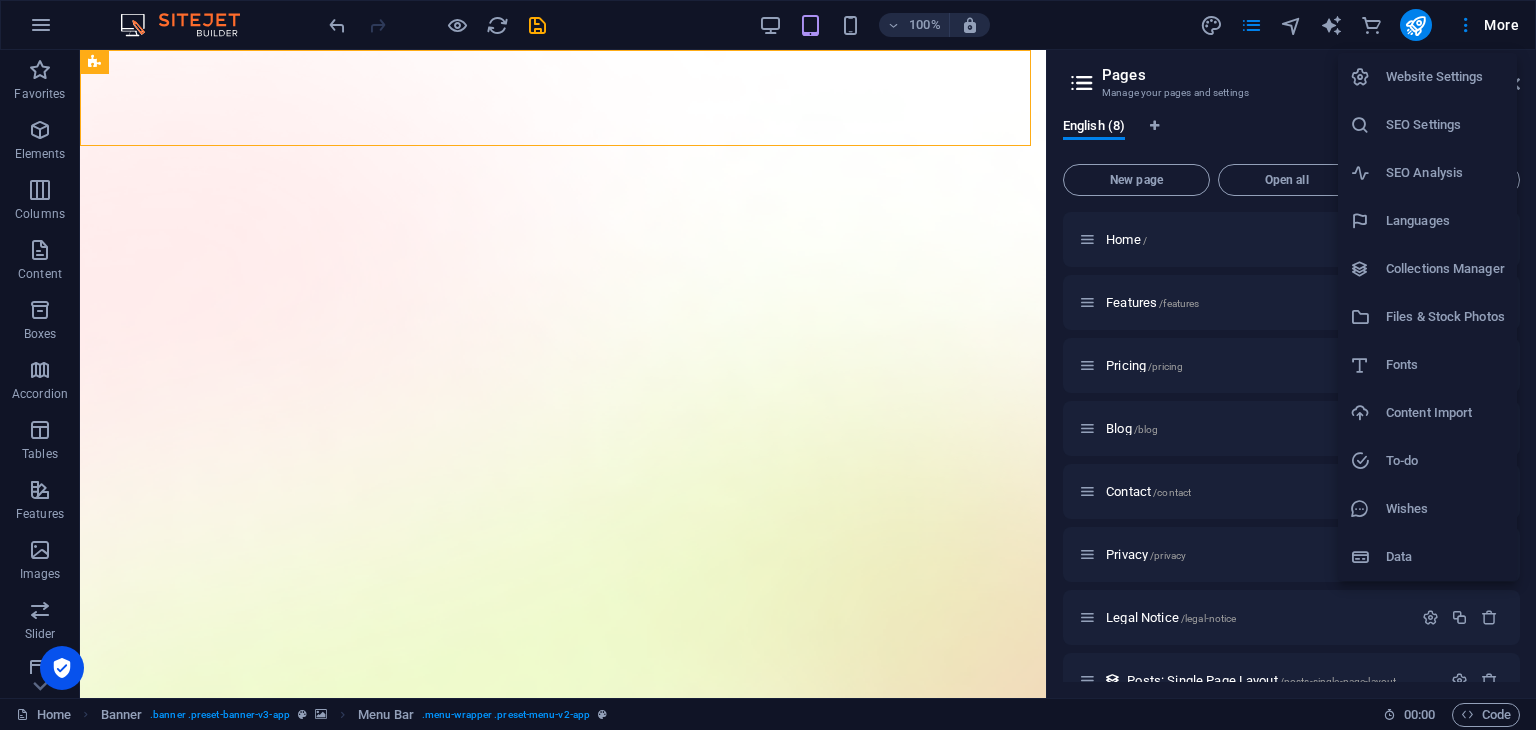 click on "Website Settings" at bounding box center [1445, 77] 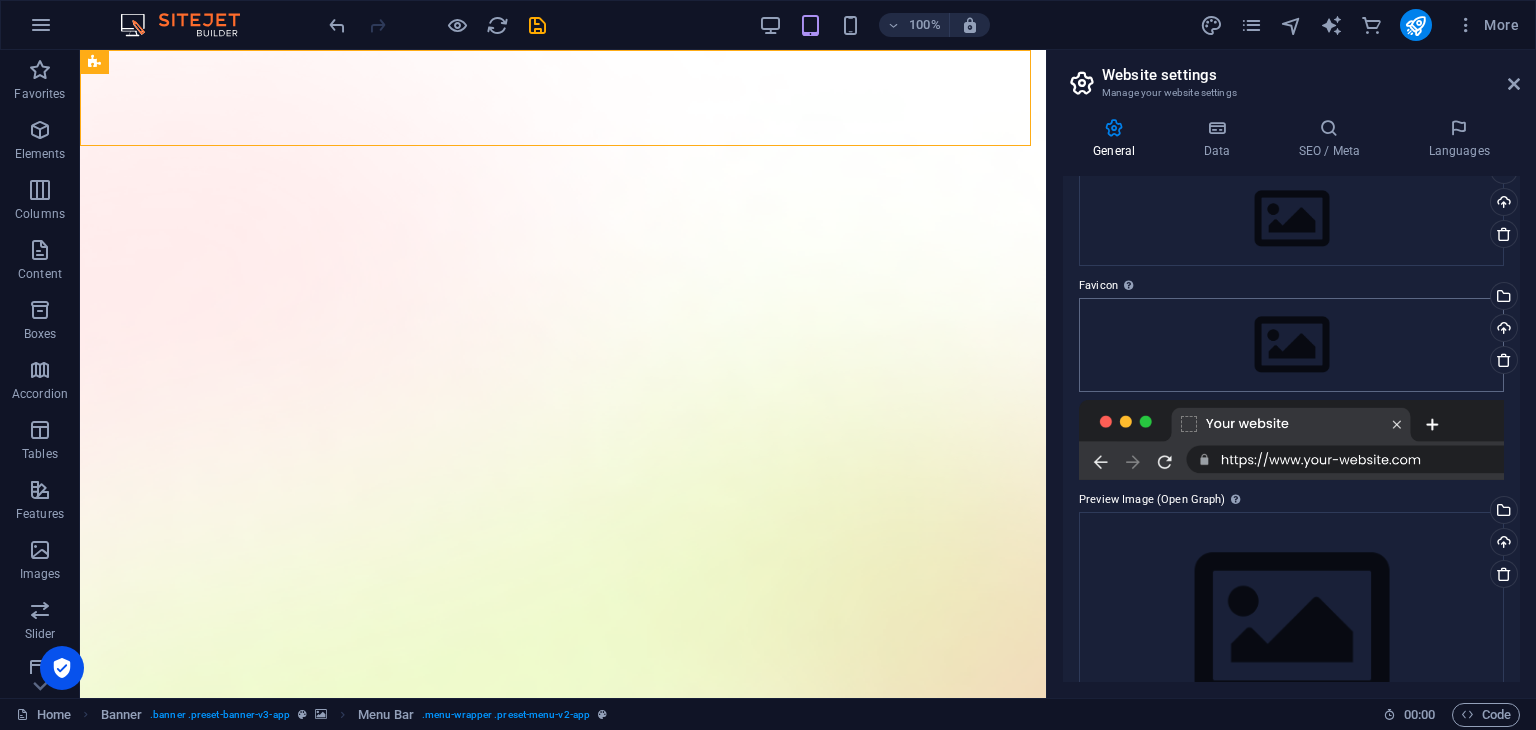 scroll, scrollTop: 176, scrollLeft: 0, axis: vertical 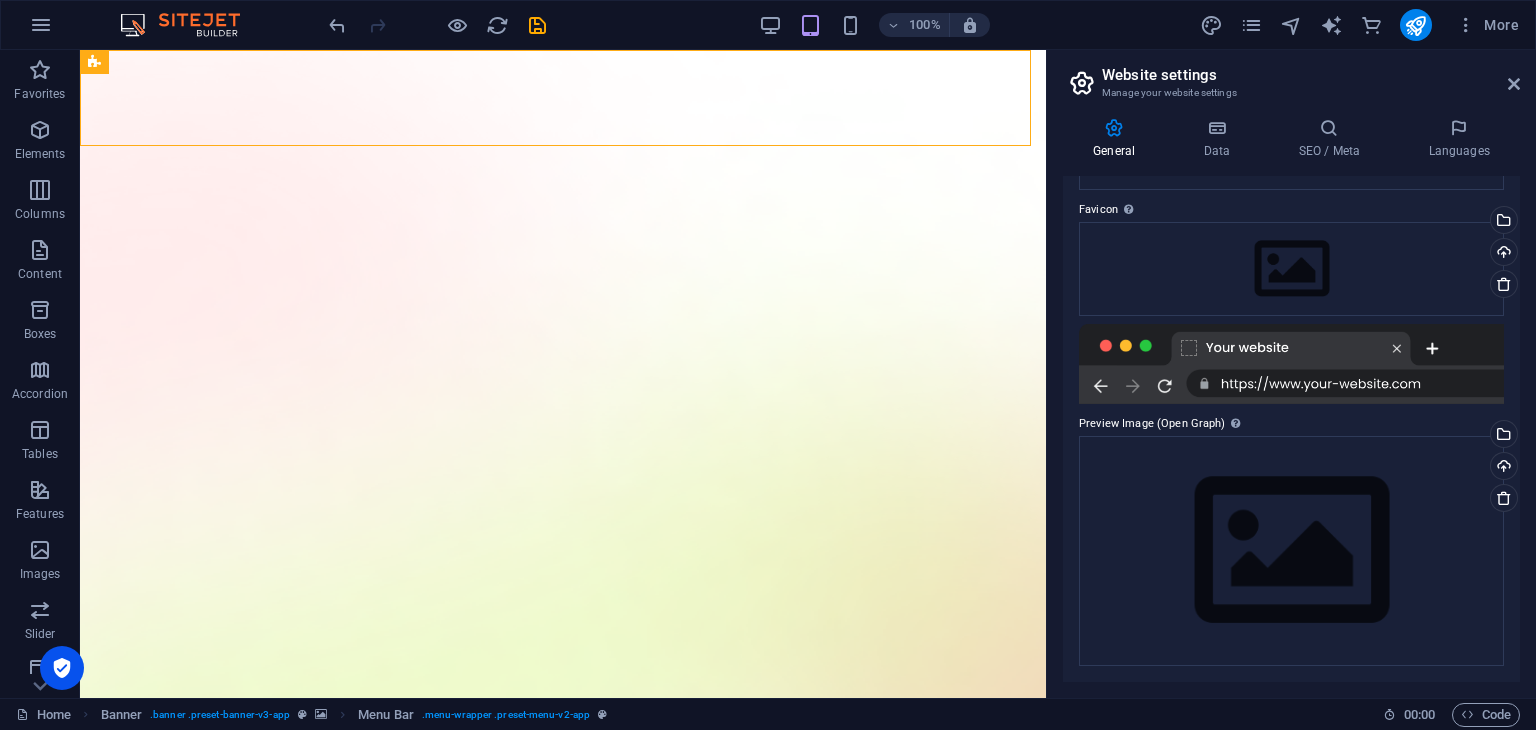 click at bounding box center [1291, 364] 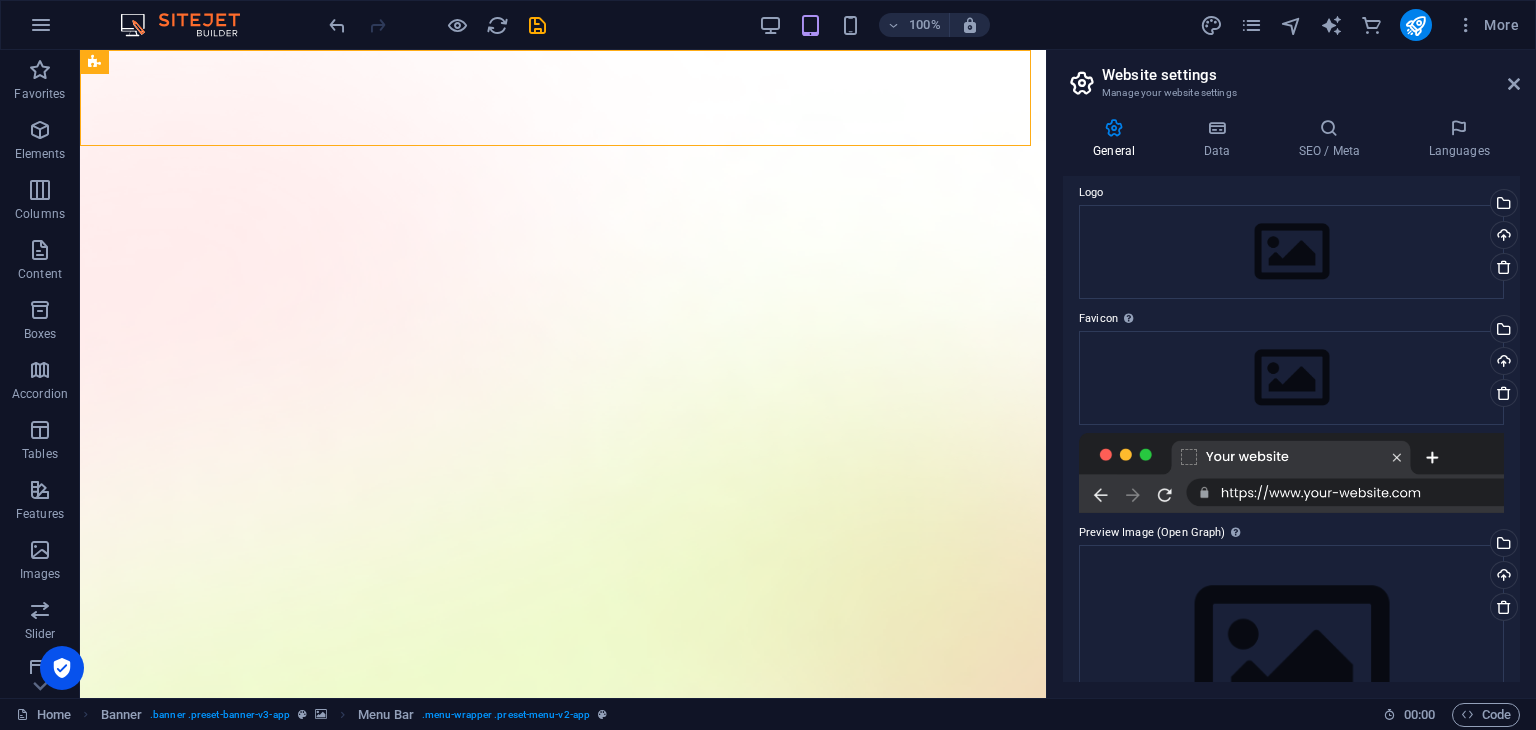 scroll, scrollTop: 0, scrollLeft: 0, axis: both 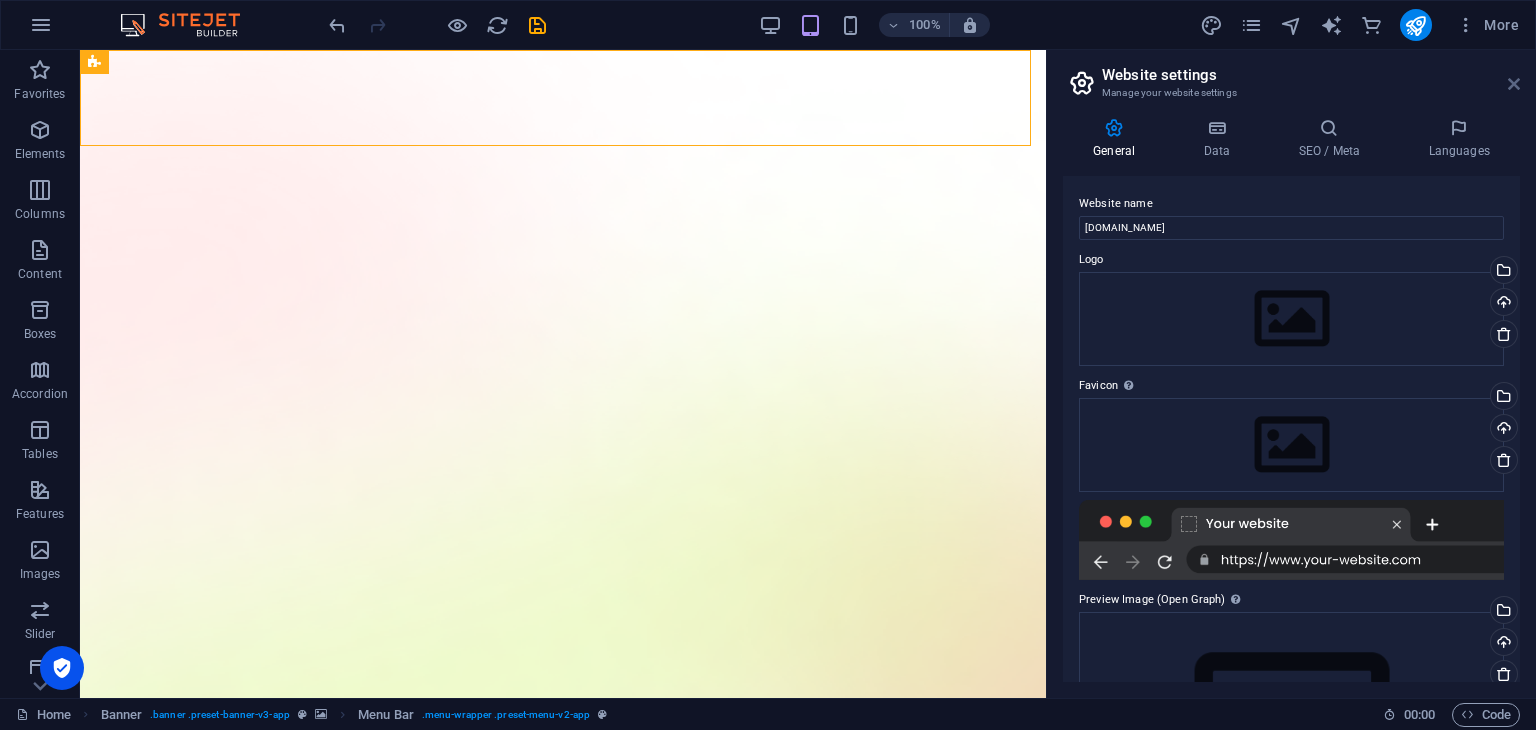 click at bounding box center [1514, 84] 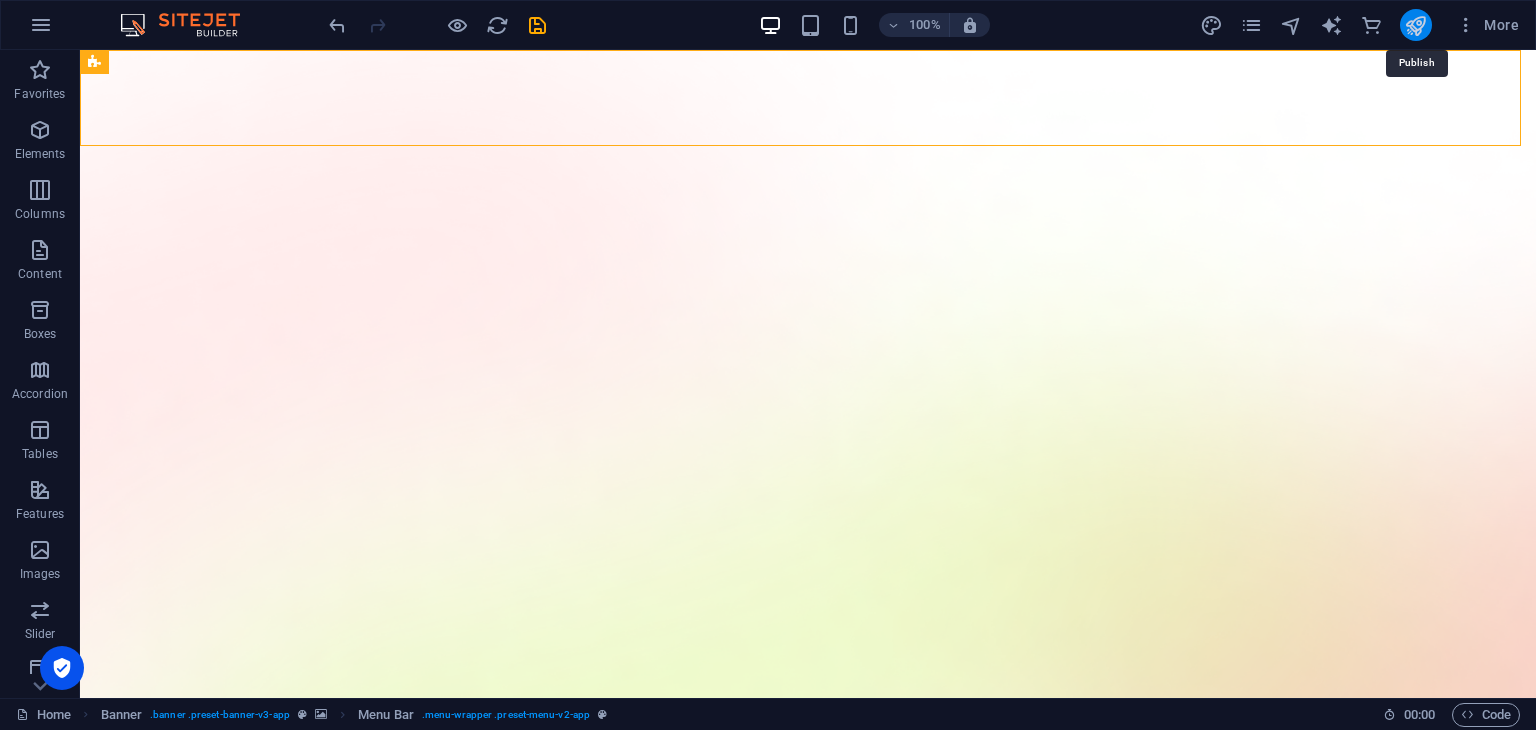 click at bounding box center (1415, 25) 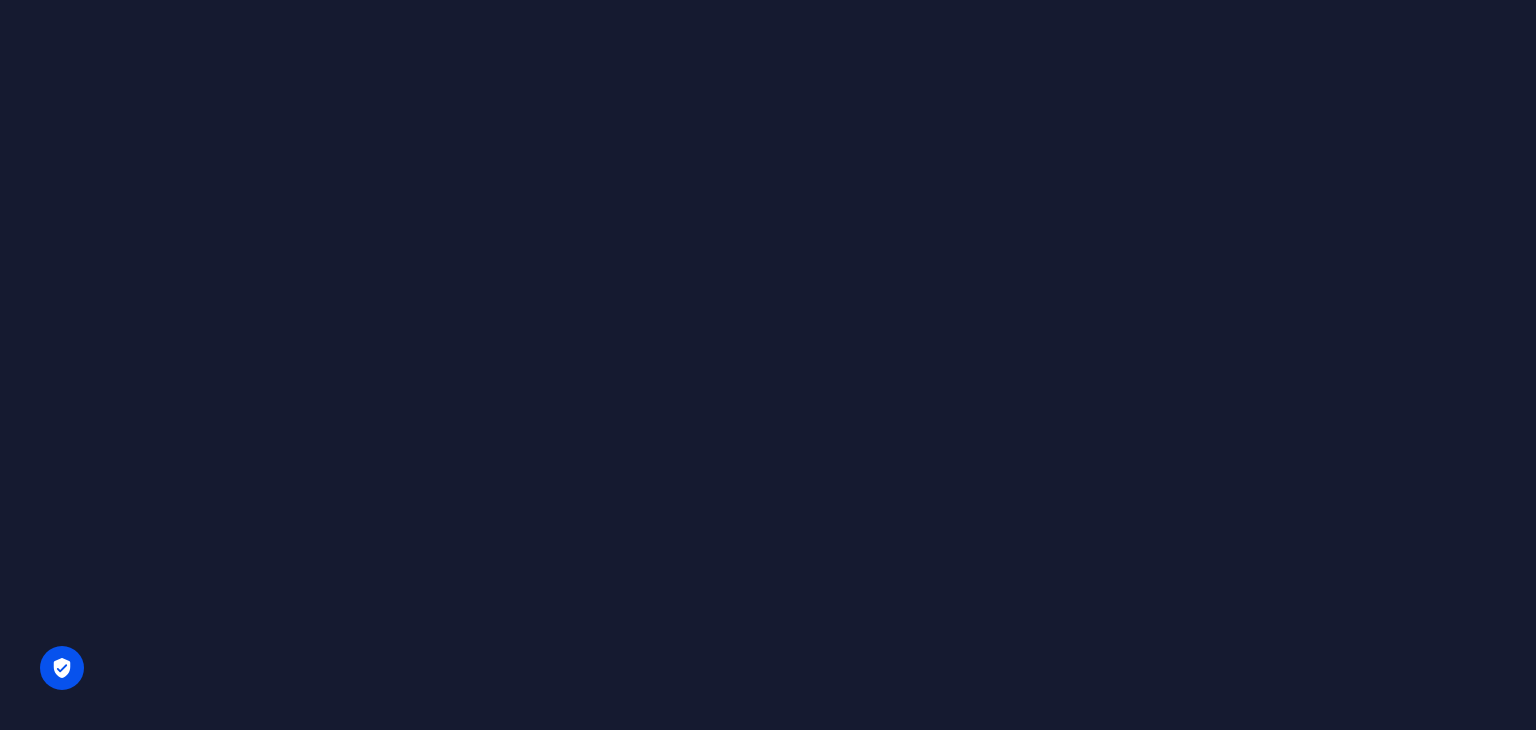 scroll, scrollTop: 0, scrollLeft: 0, axis: both 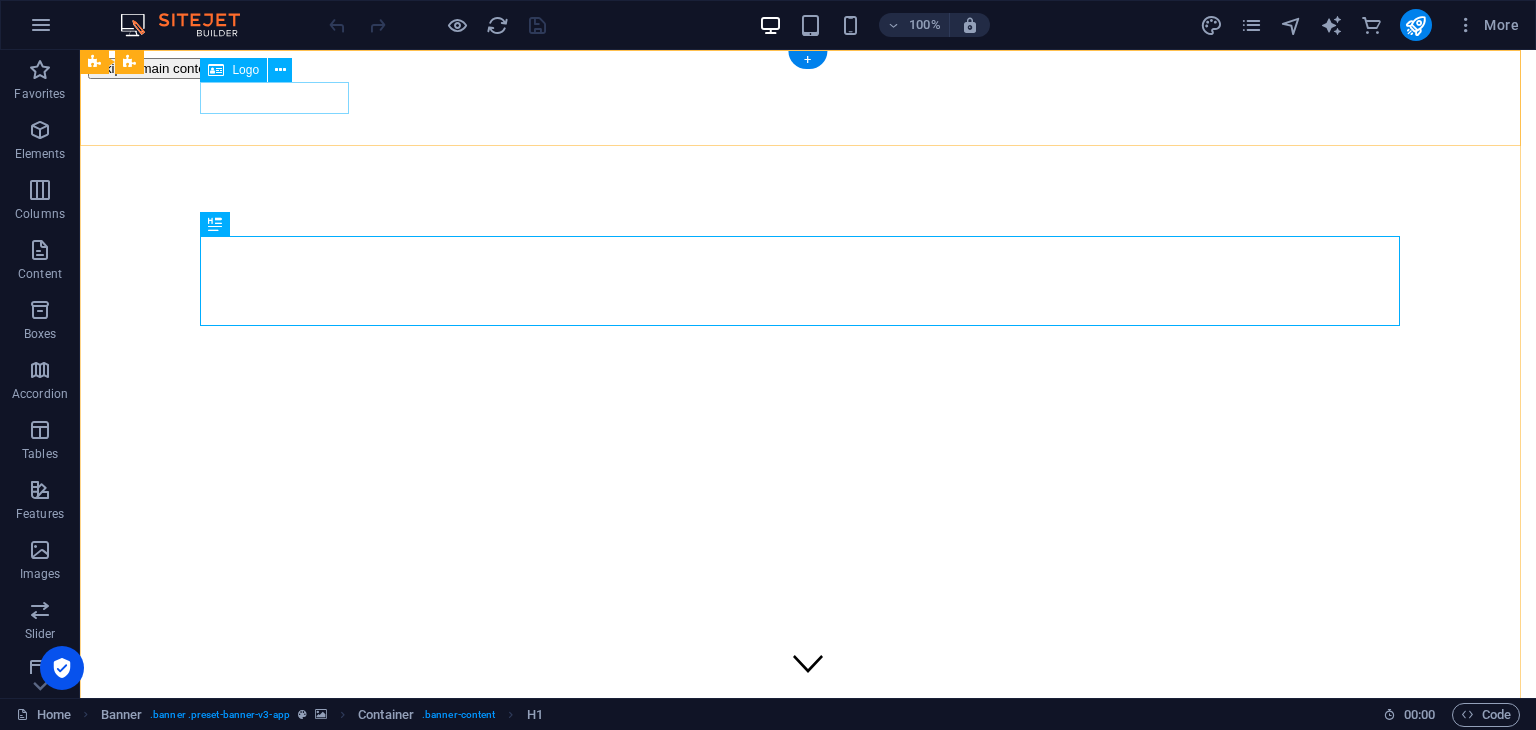 click at bounding box center (808, 1520) 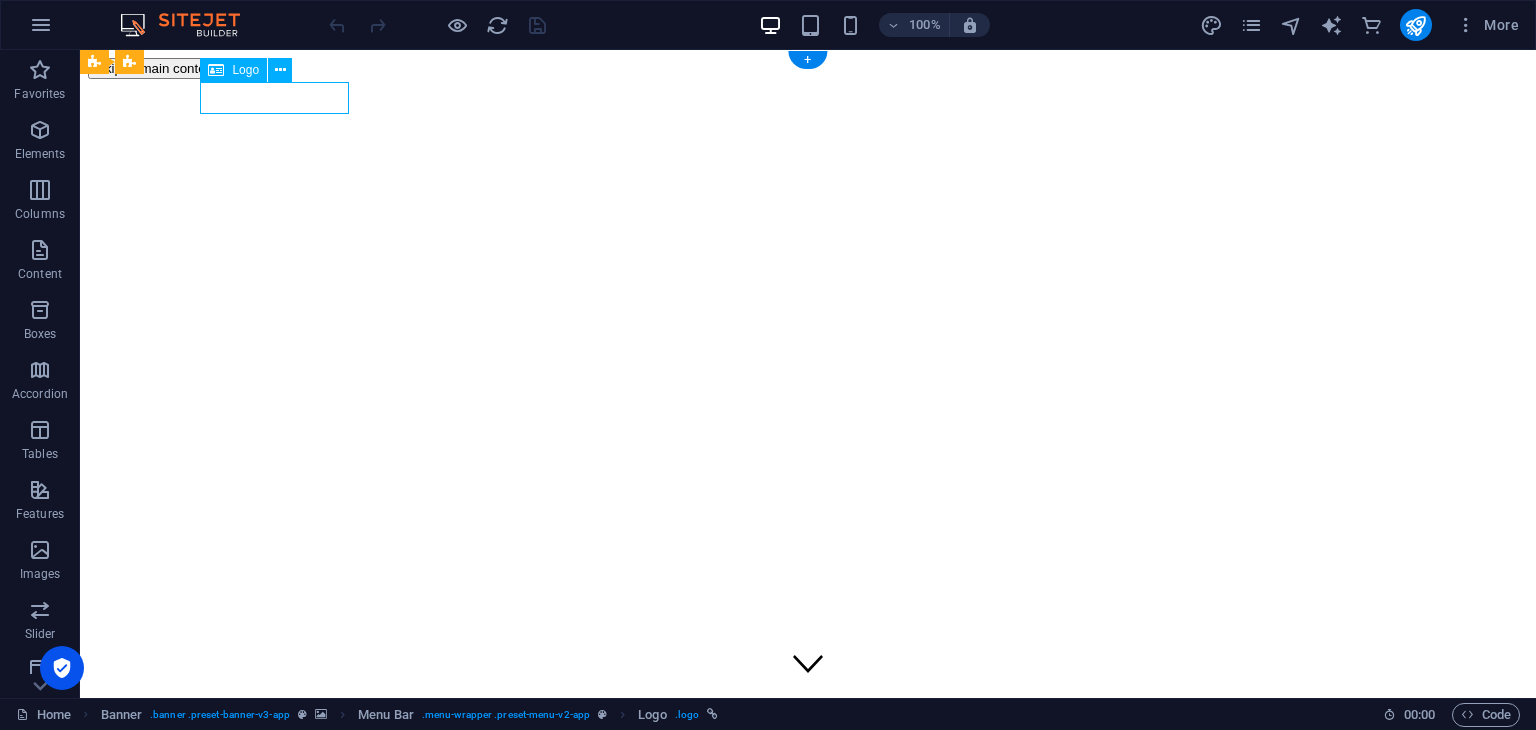 click at bounding box center (808, 1520) 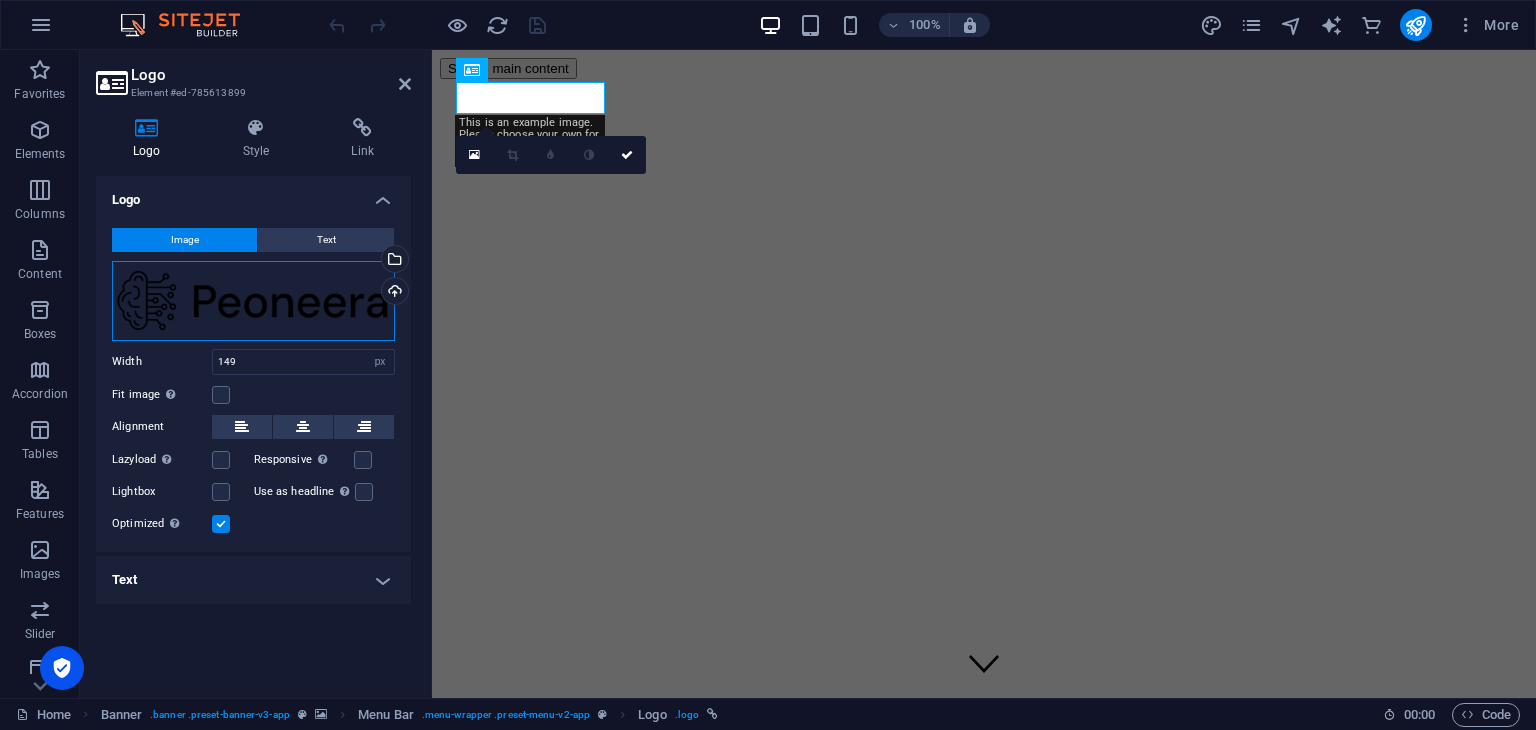 click on "Drag files here, click to choose files or select files from Files or our free stock photos & videos" at bounding box center (253, 301) 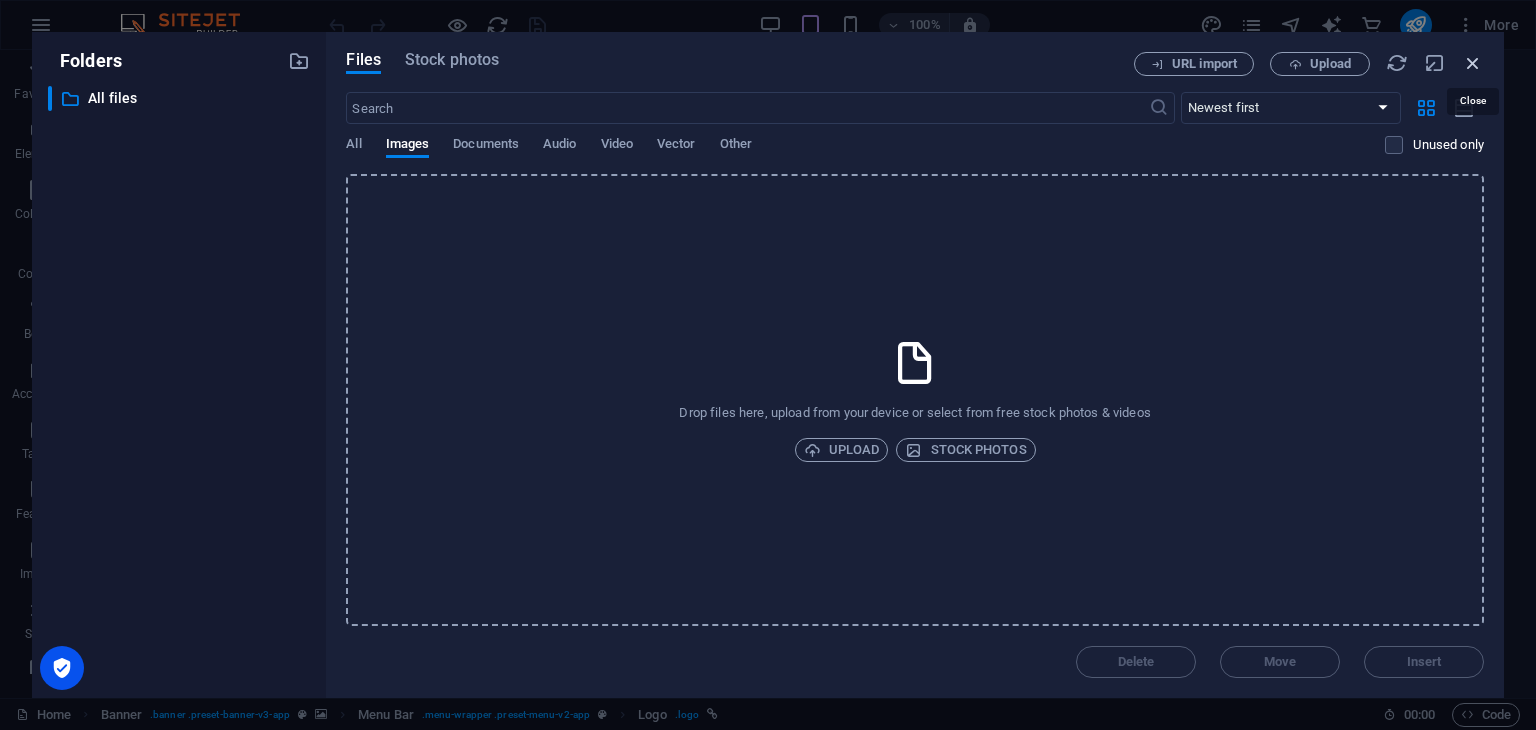 click at bounding box center (1473, 63) 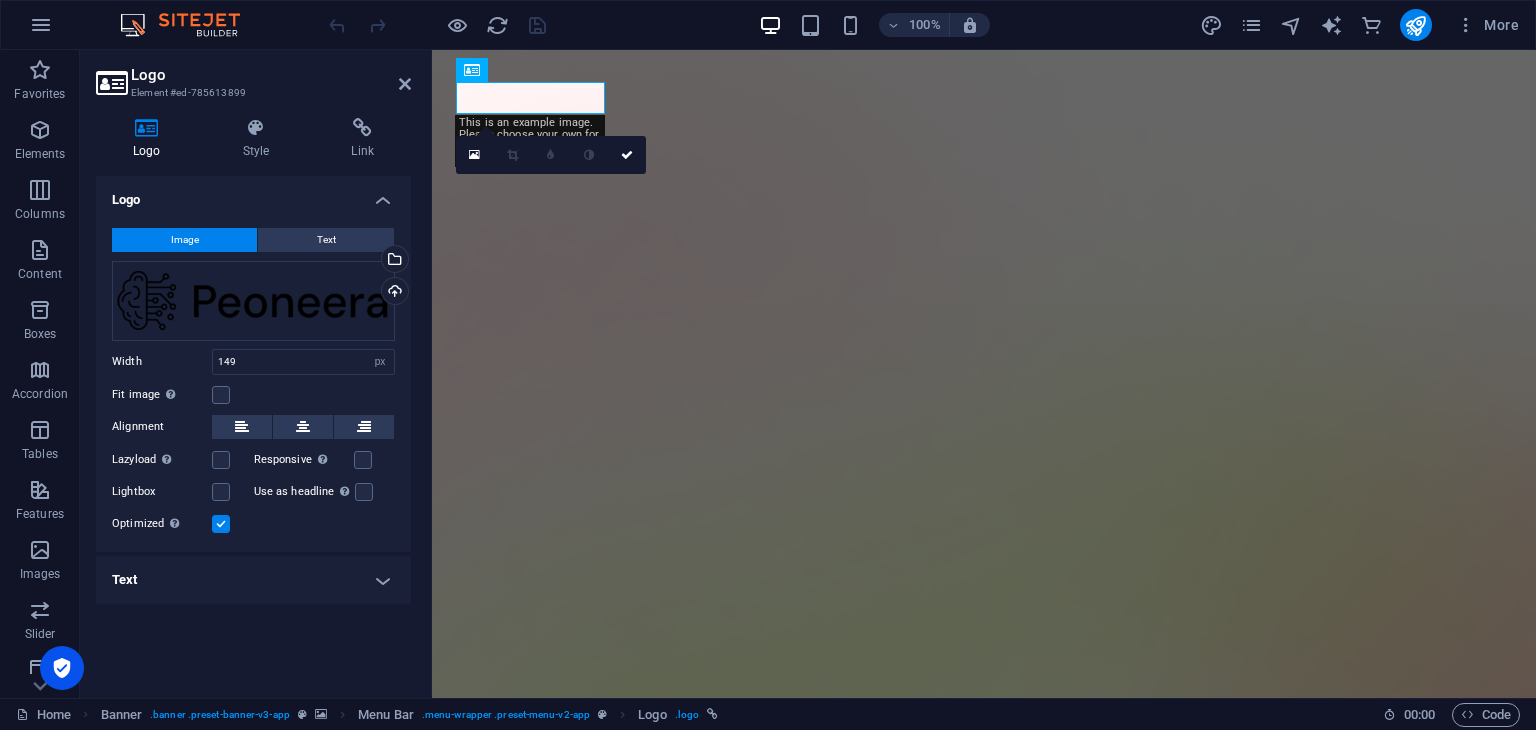 drag, startPoint x: 635, startPoint y: 347, endPoint x: 1048, endPoint y: 99, distance: 481.73956 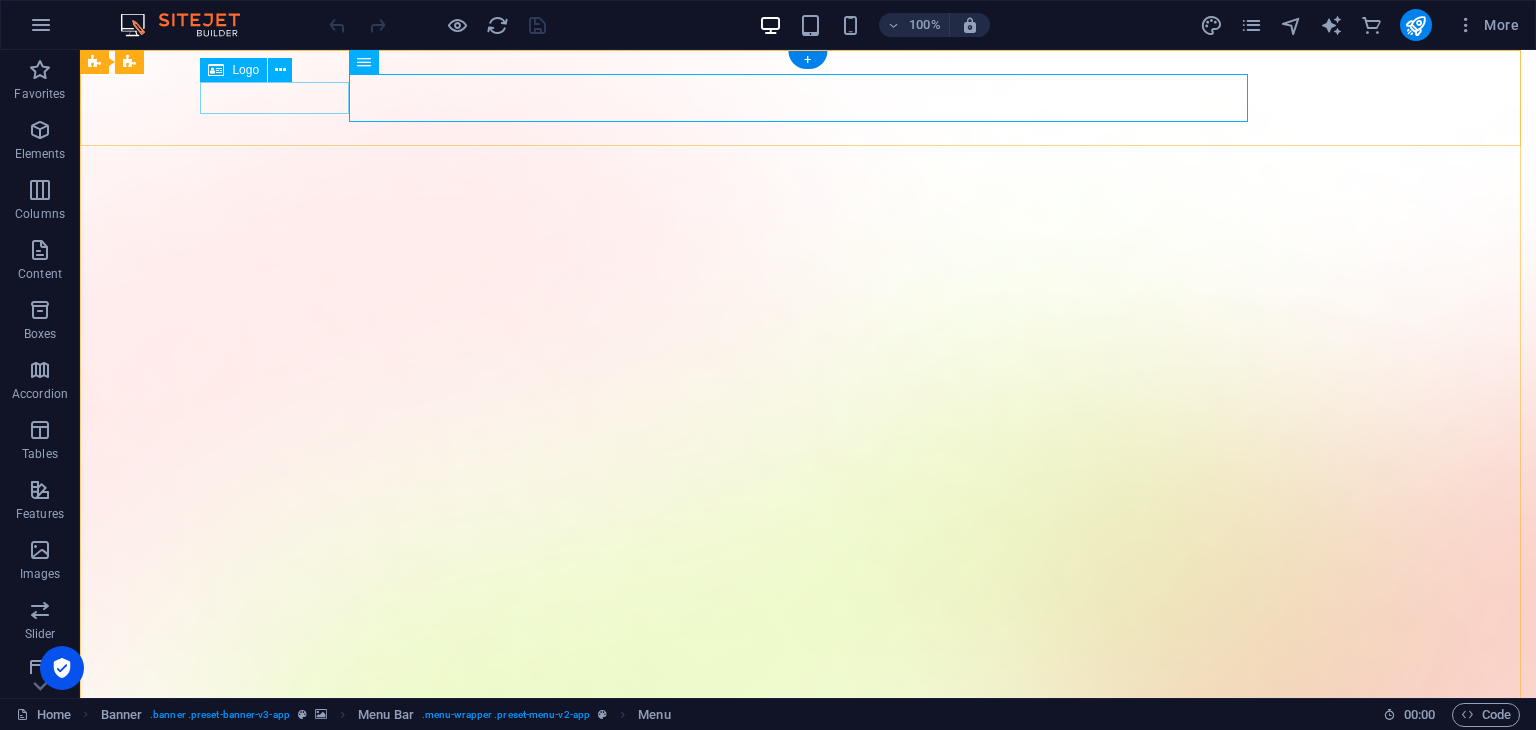 click at bounding box center [808, 1406] 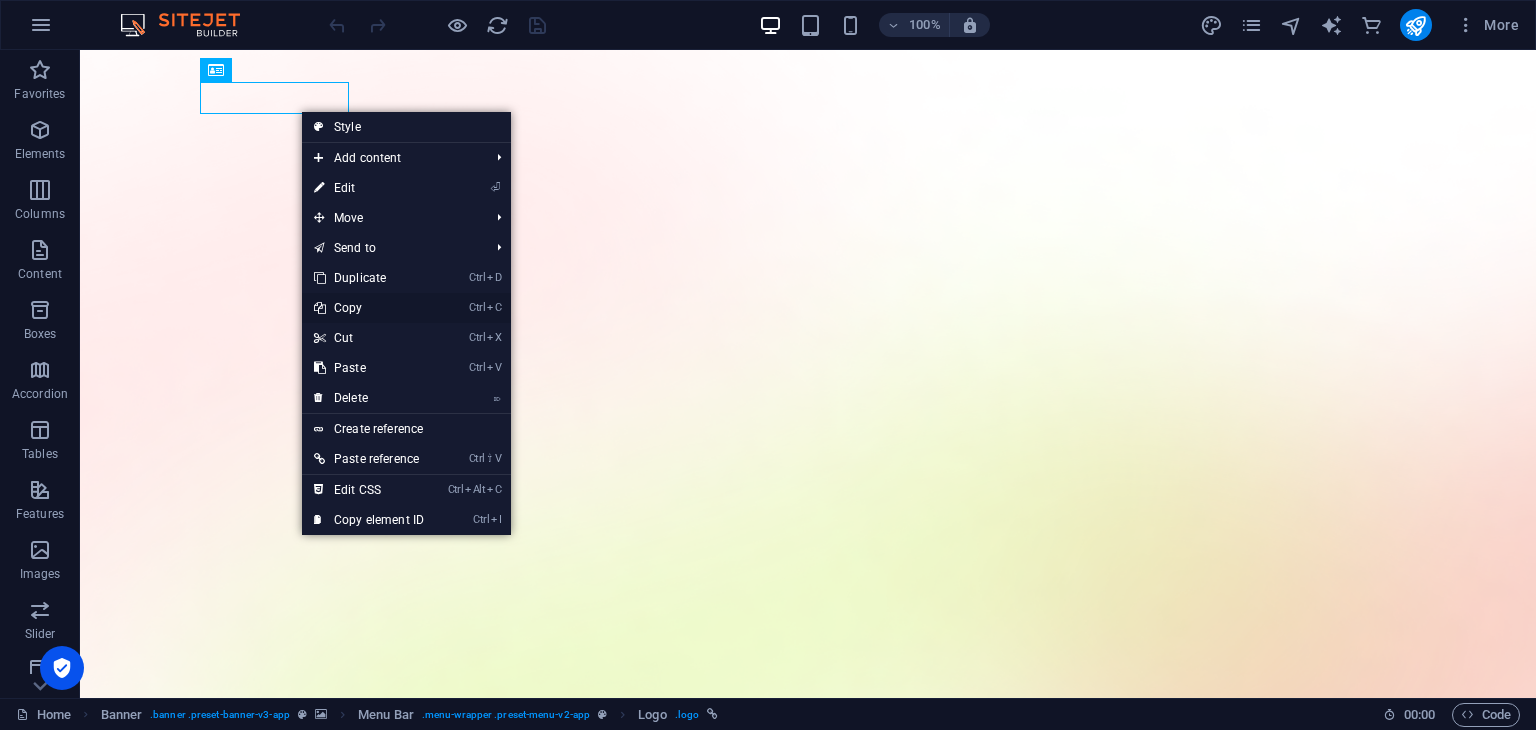 click on "Ctrl C  Copy" at bounding box center (369, 308) 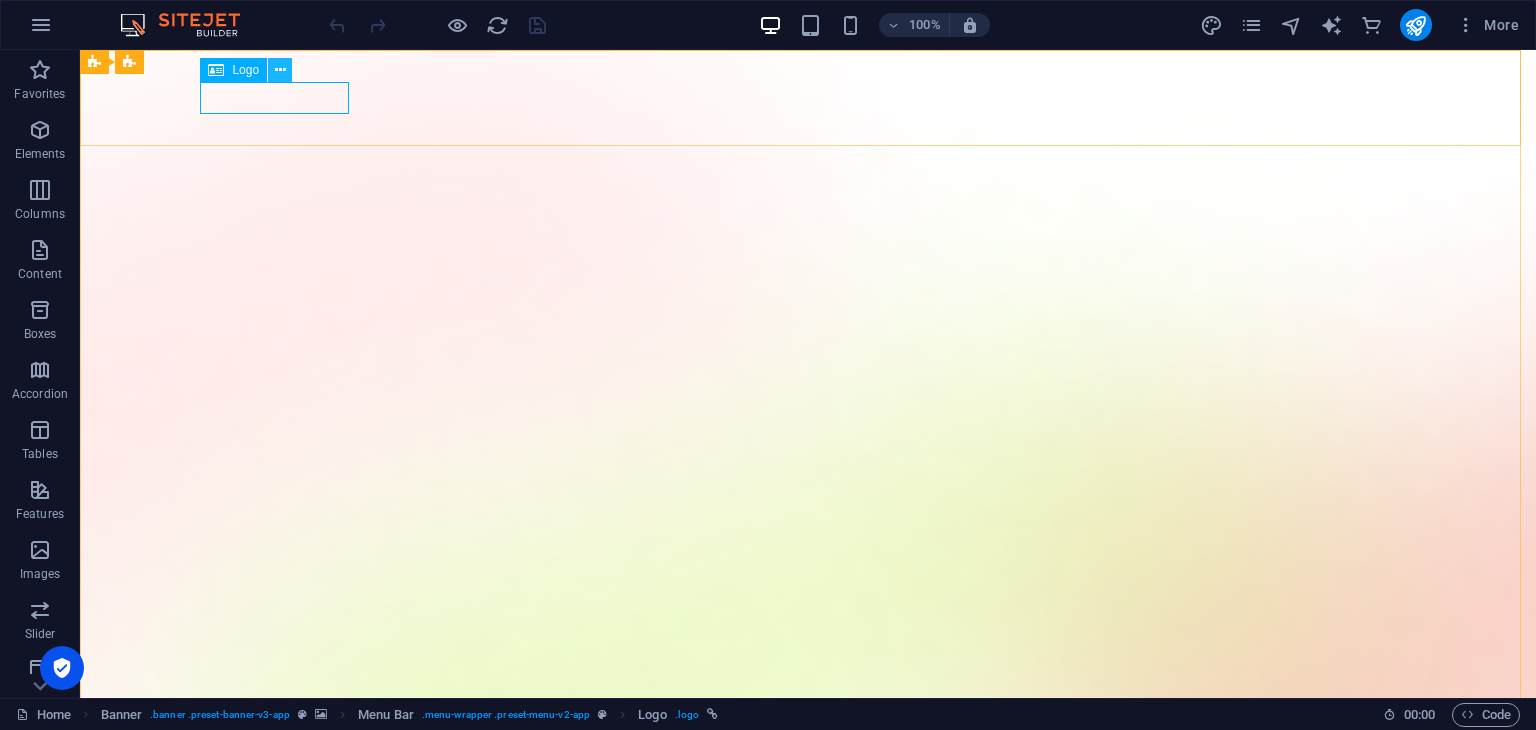 click at bounding box center (280, 70) 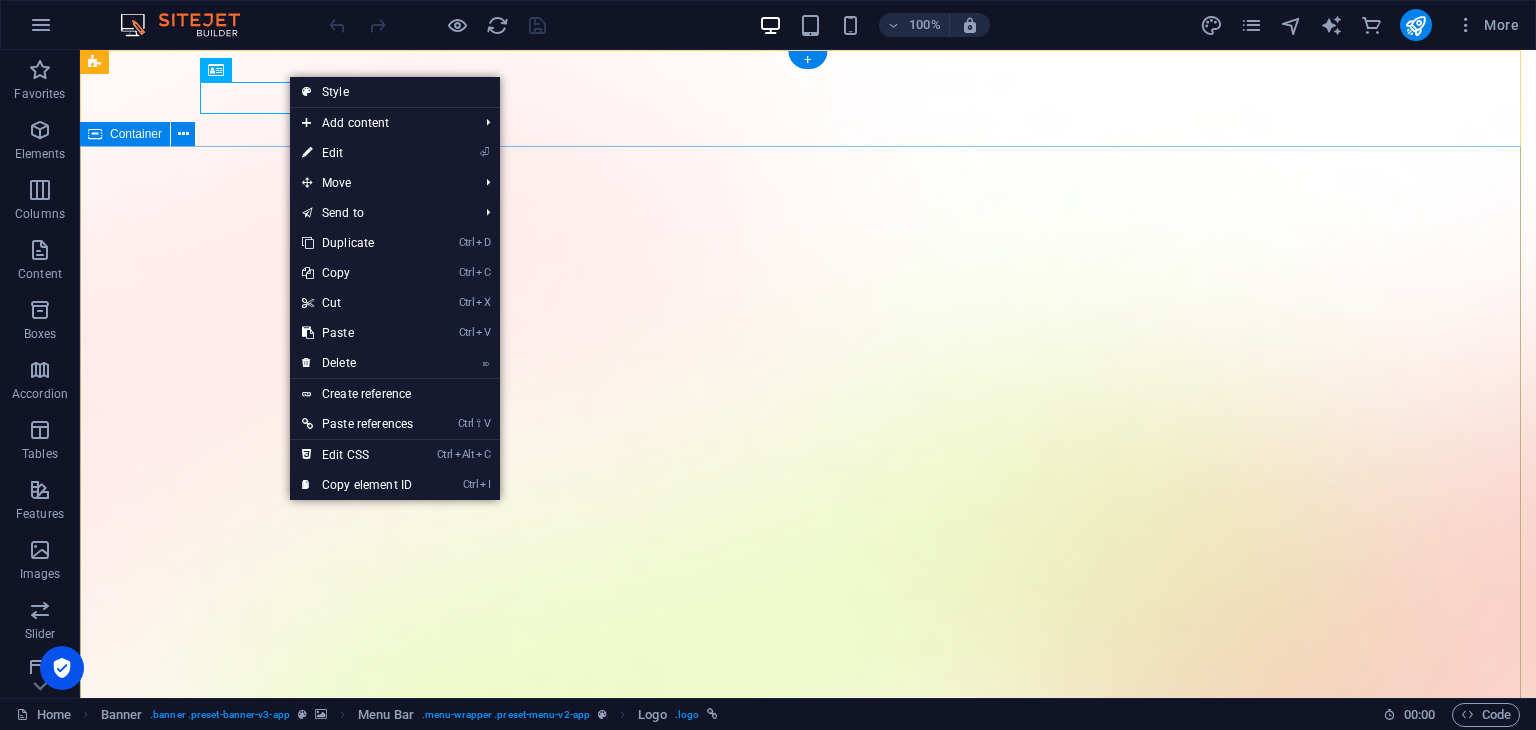 click on "Version 2.0 is here [DOMAIN_NAME] Lorem ipsum dolor sit amet, consectetur adipiscing elit, sed do eiusmod tempor incididunt ut labore et dolore magna aliqua. Download App" at bounding box center (808, 2188) 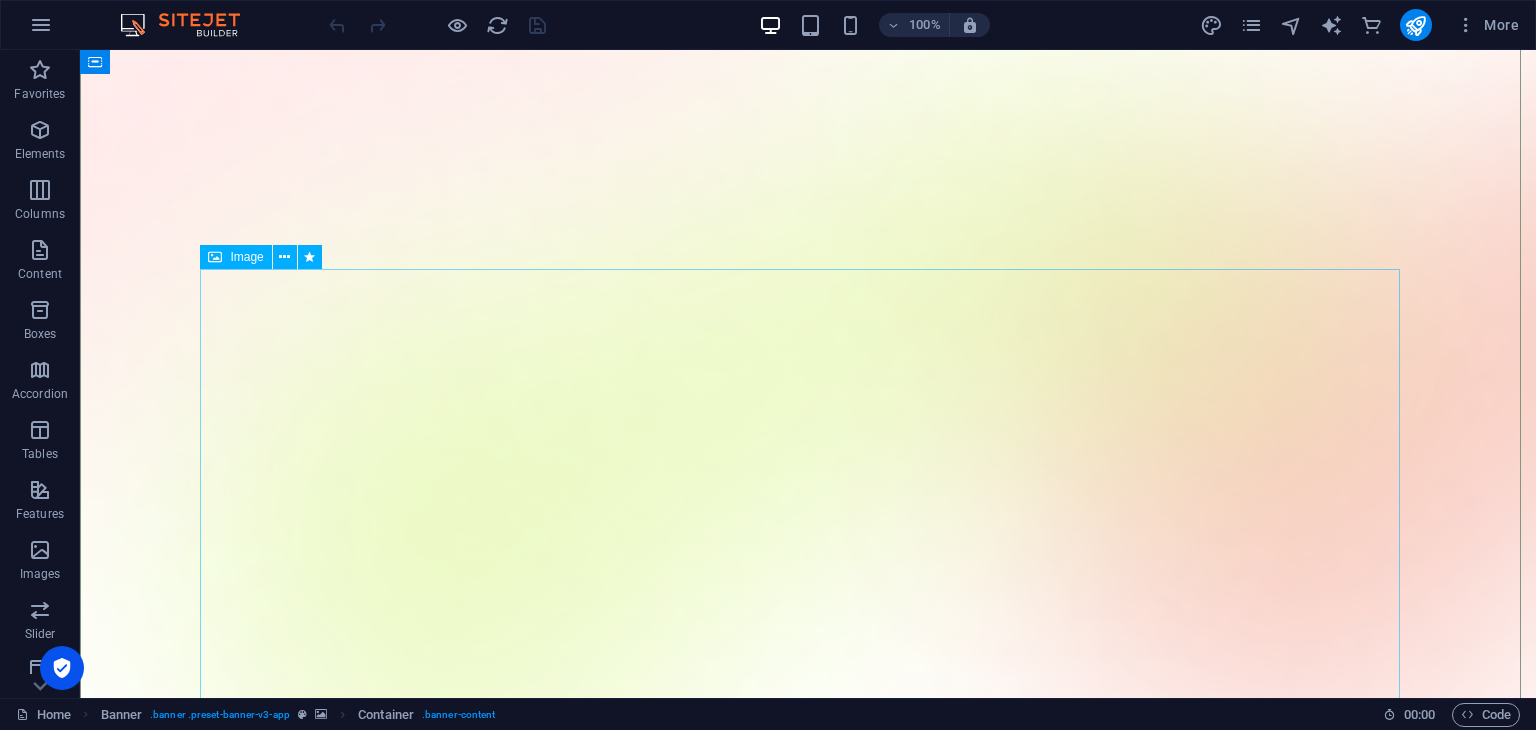 scroll, scrollTop: 300, scrollLeft: 0, axis: vertical 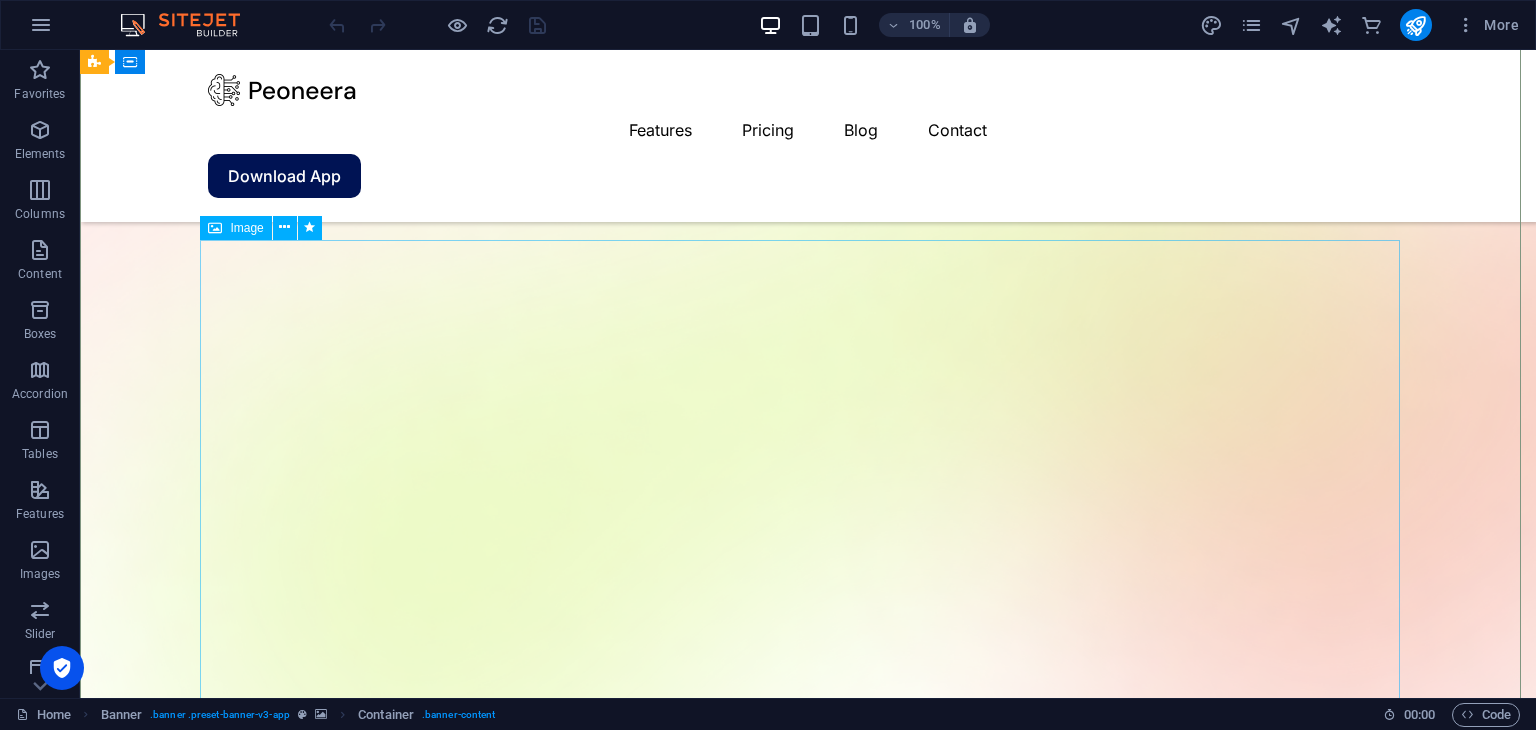 click at bounding box center [808, 2063] 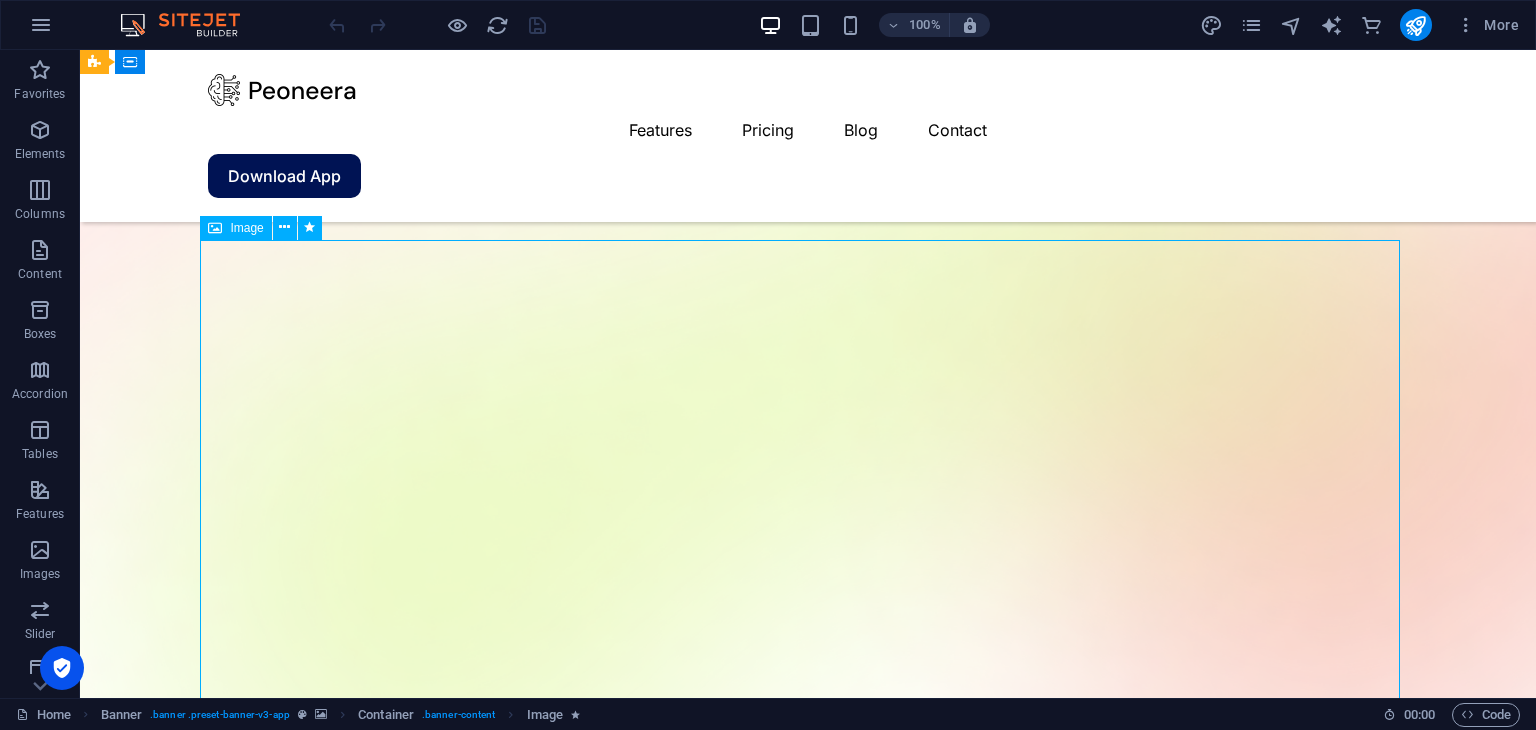 click at bounding box center [808, 2063] 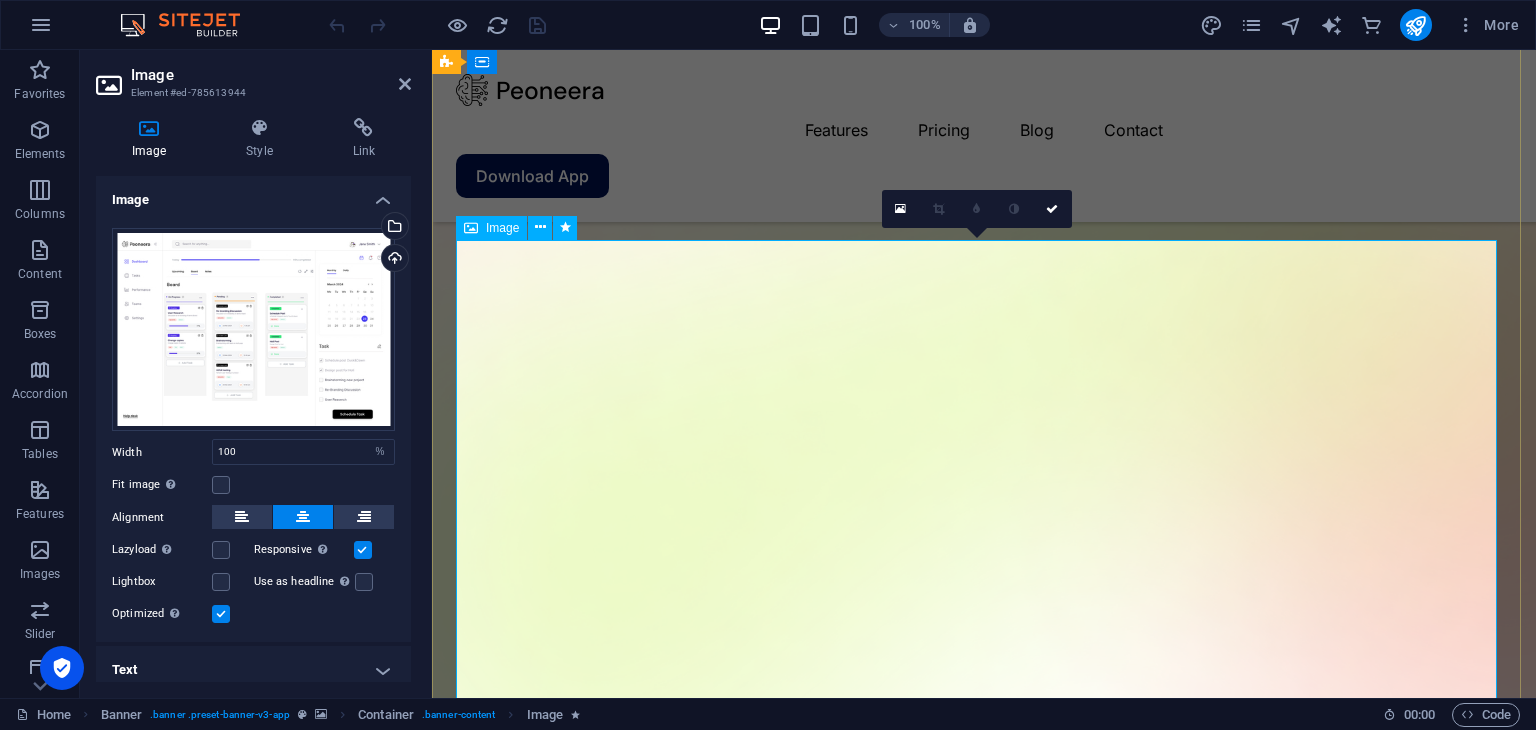 click at bounding box center [984, 2038] 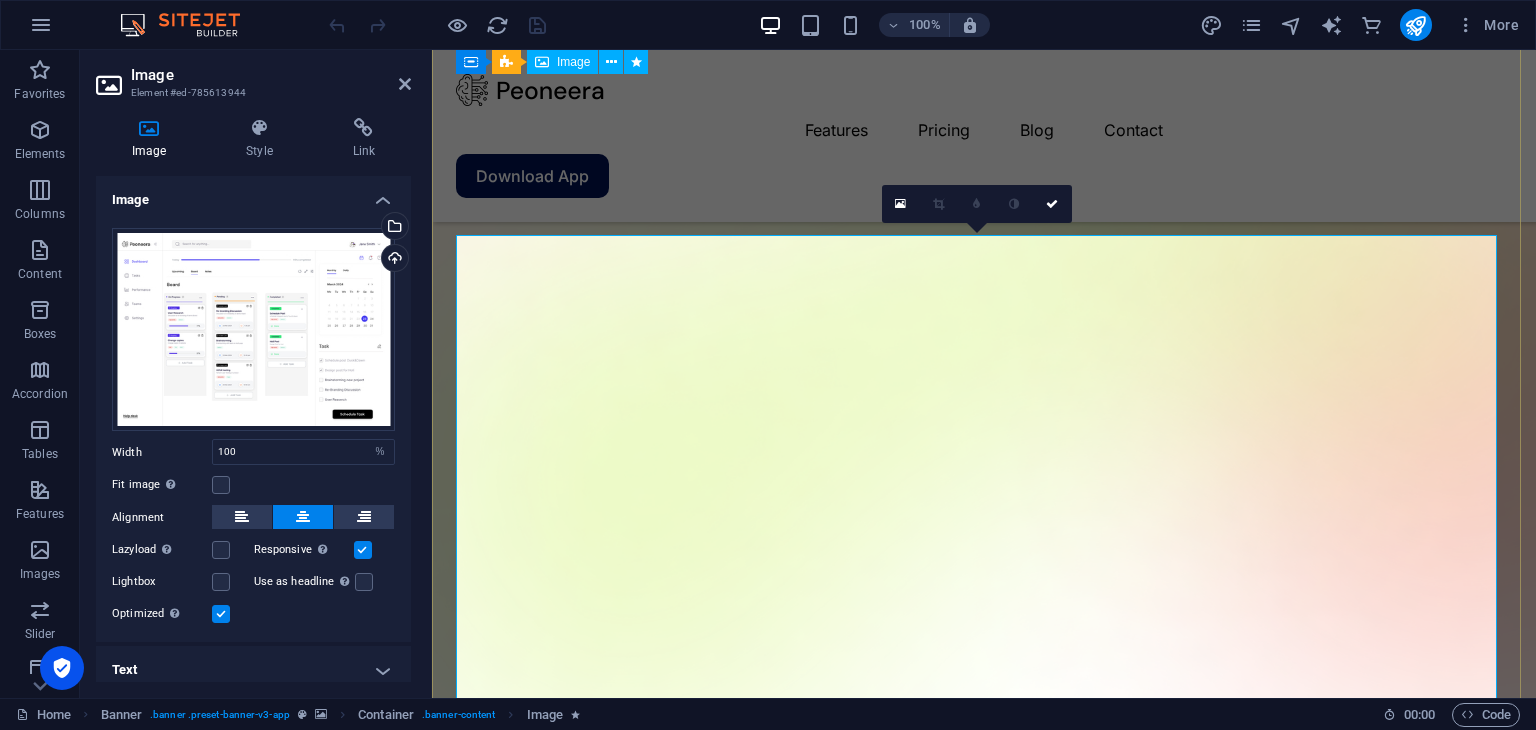scroll, scrollTop: 300, scrollLeft: 0, axis: vertical 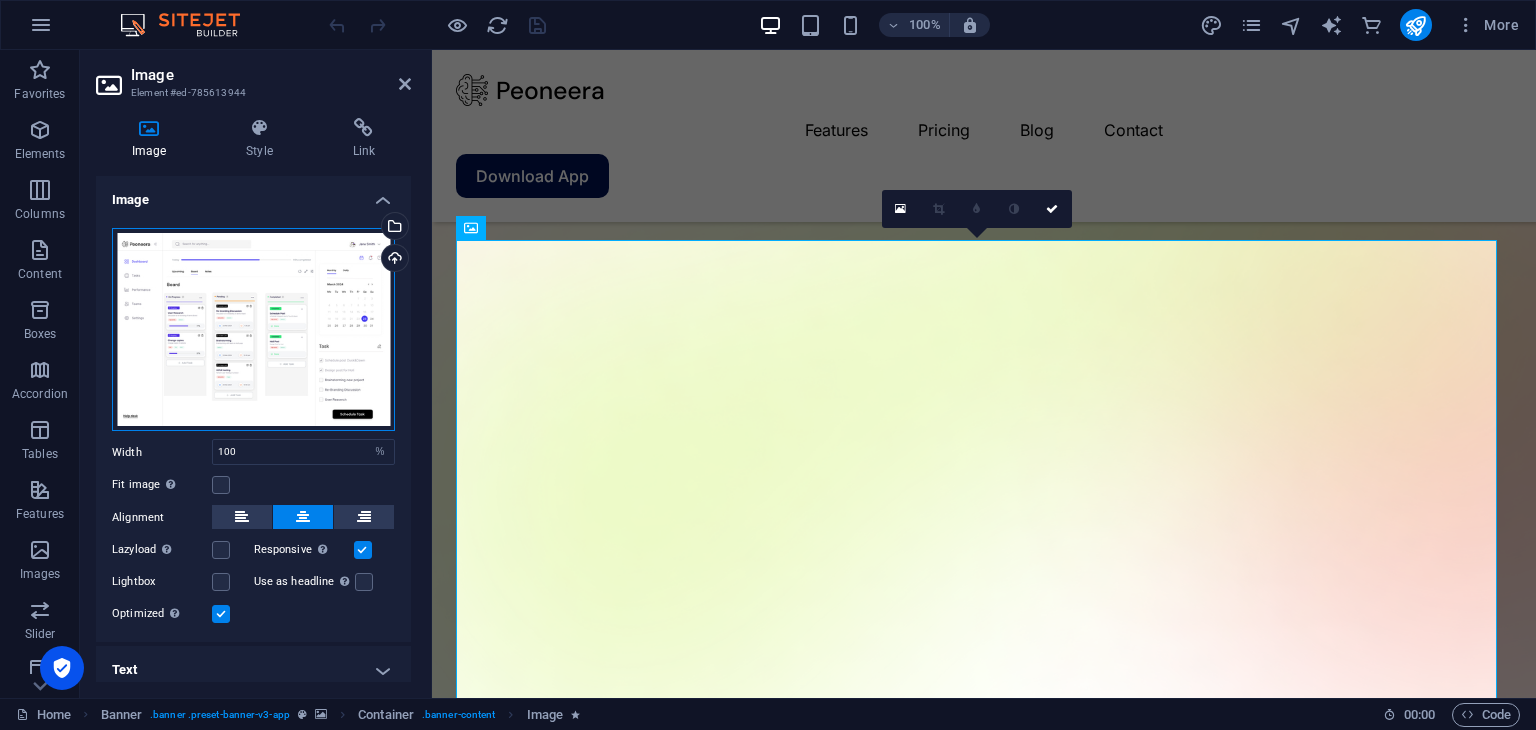 click on "Drag files here, click to choose files or select files from Files or our free stock photos & videos" at bounding box center (253, 330) 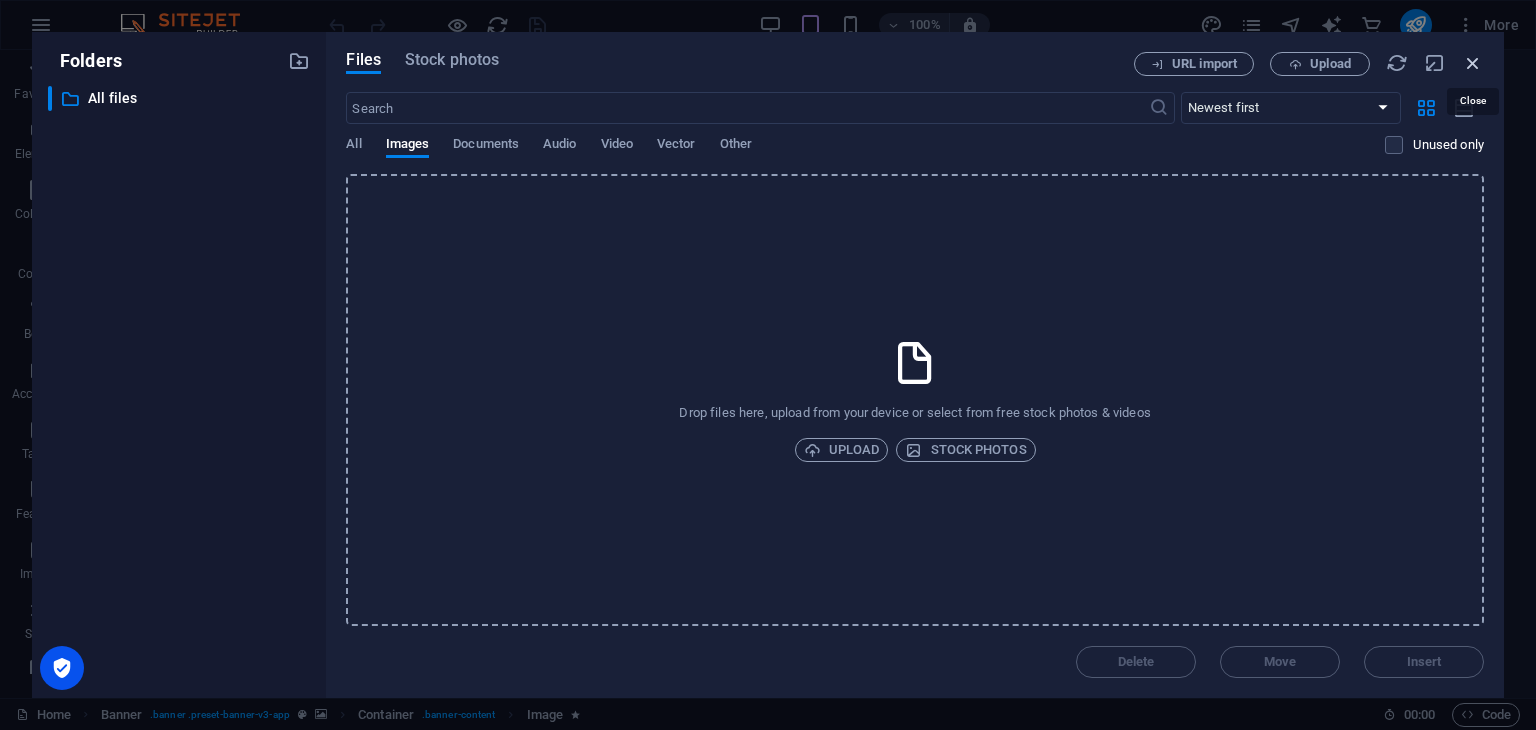 click at bounding box center (1473, 63) 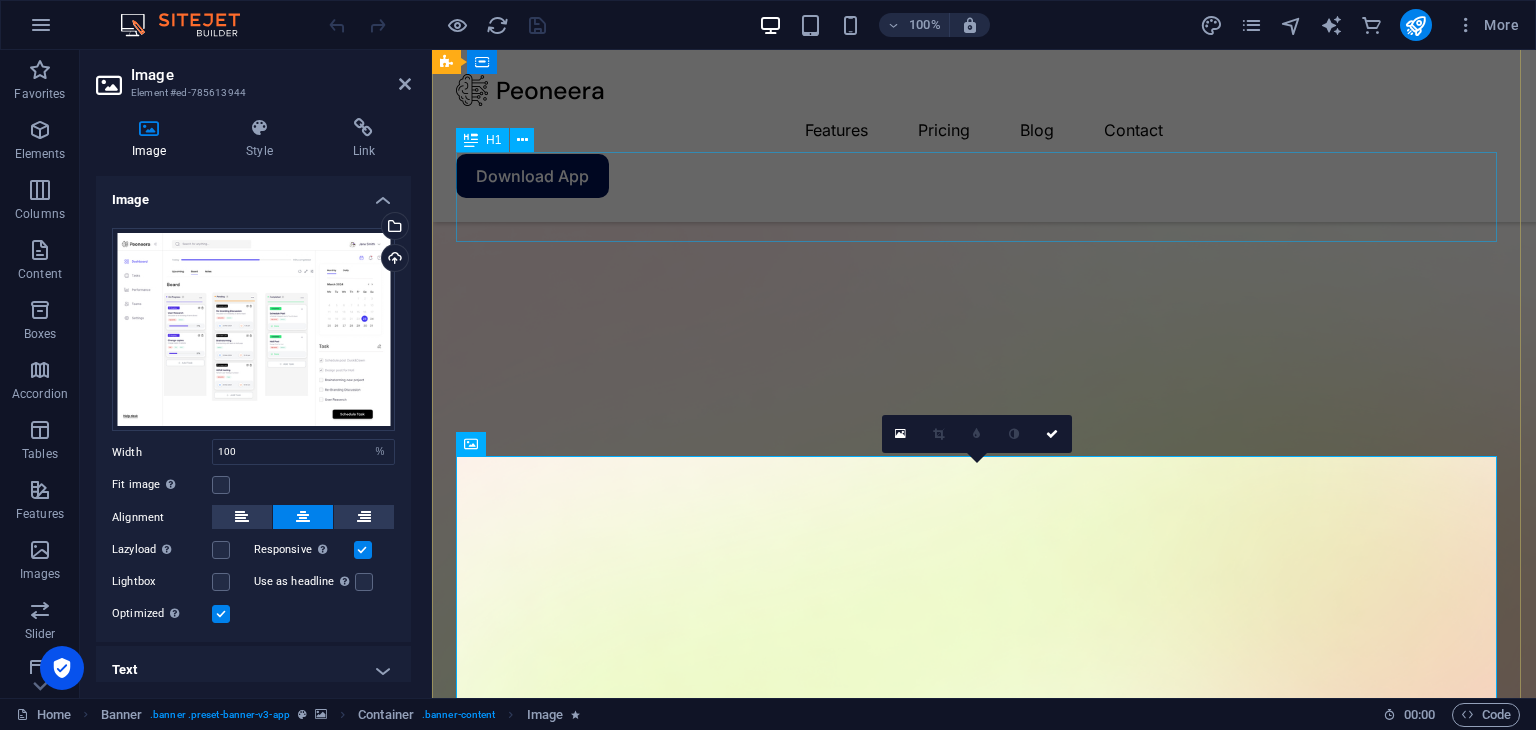 scroll, scrollTop: 0, scrollLeft: 0, axis: both 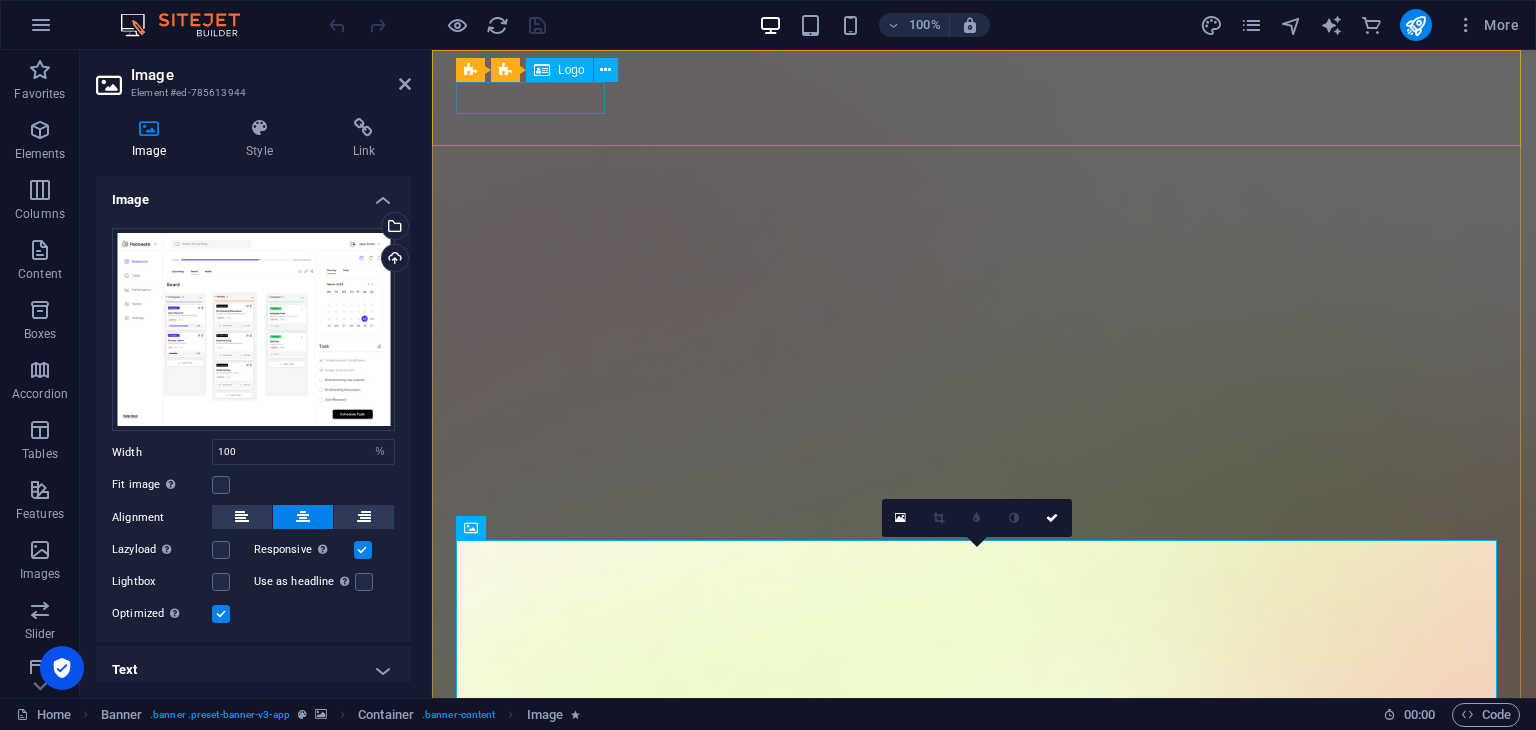 click at bounding box center (984, 1400) 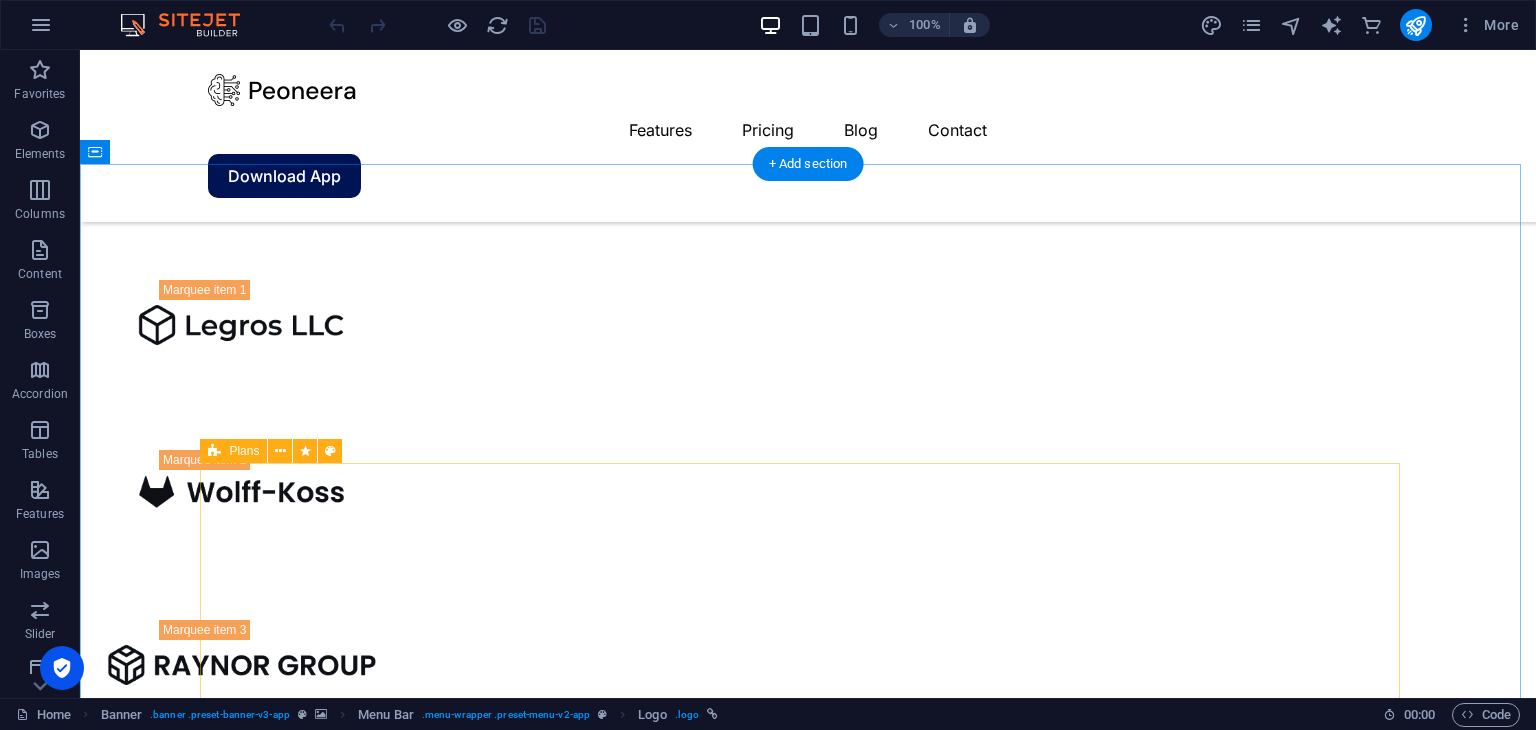 scroll, scrollTop: 2700, scrollLeft: 0, axis: vertical 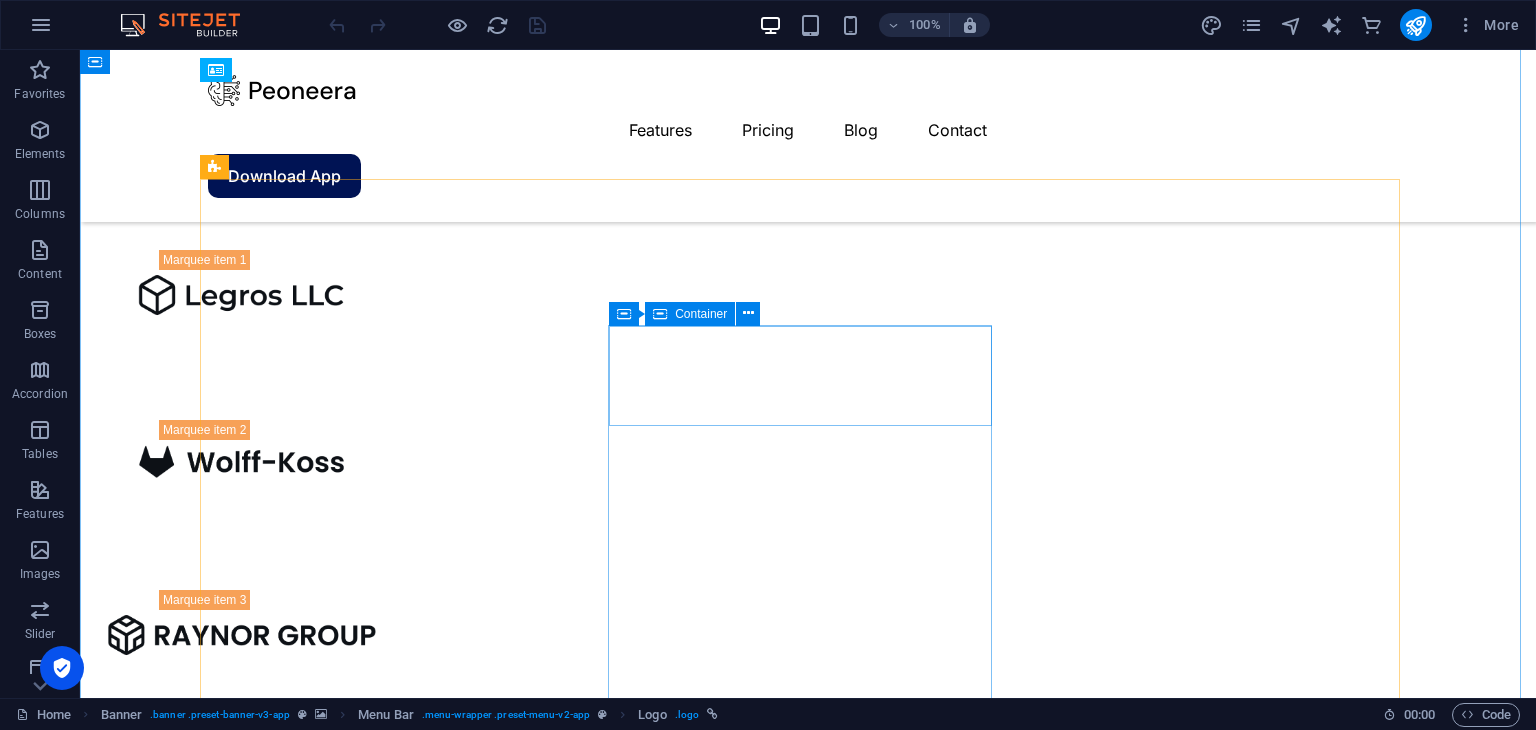 click on "Pro most popular" at bounding box center [808, 11691] 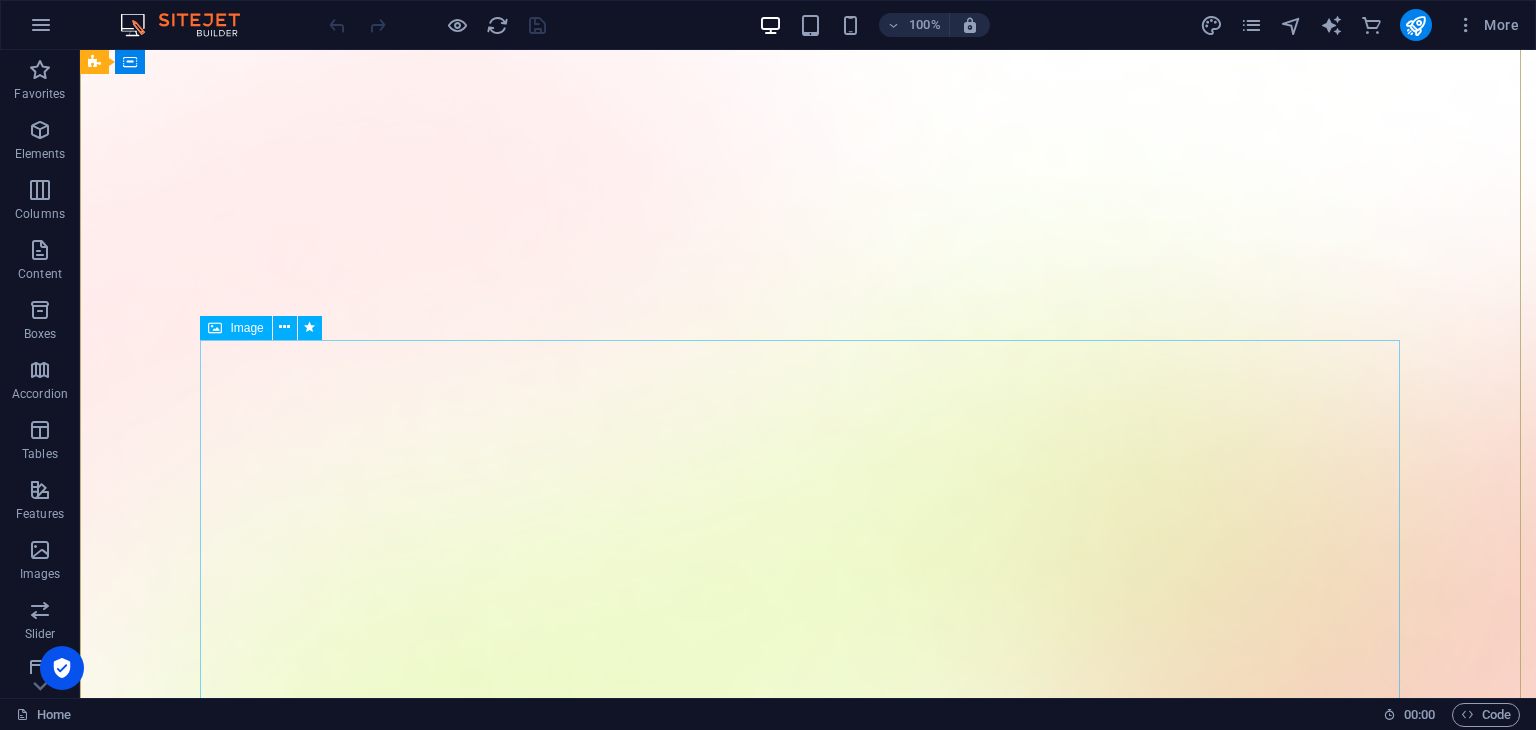 scroll, scrollTop: 0, scrollLeft: 0, axis: both 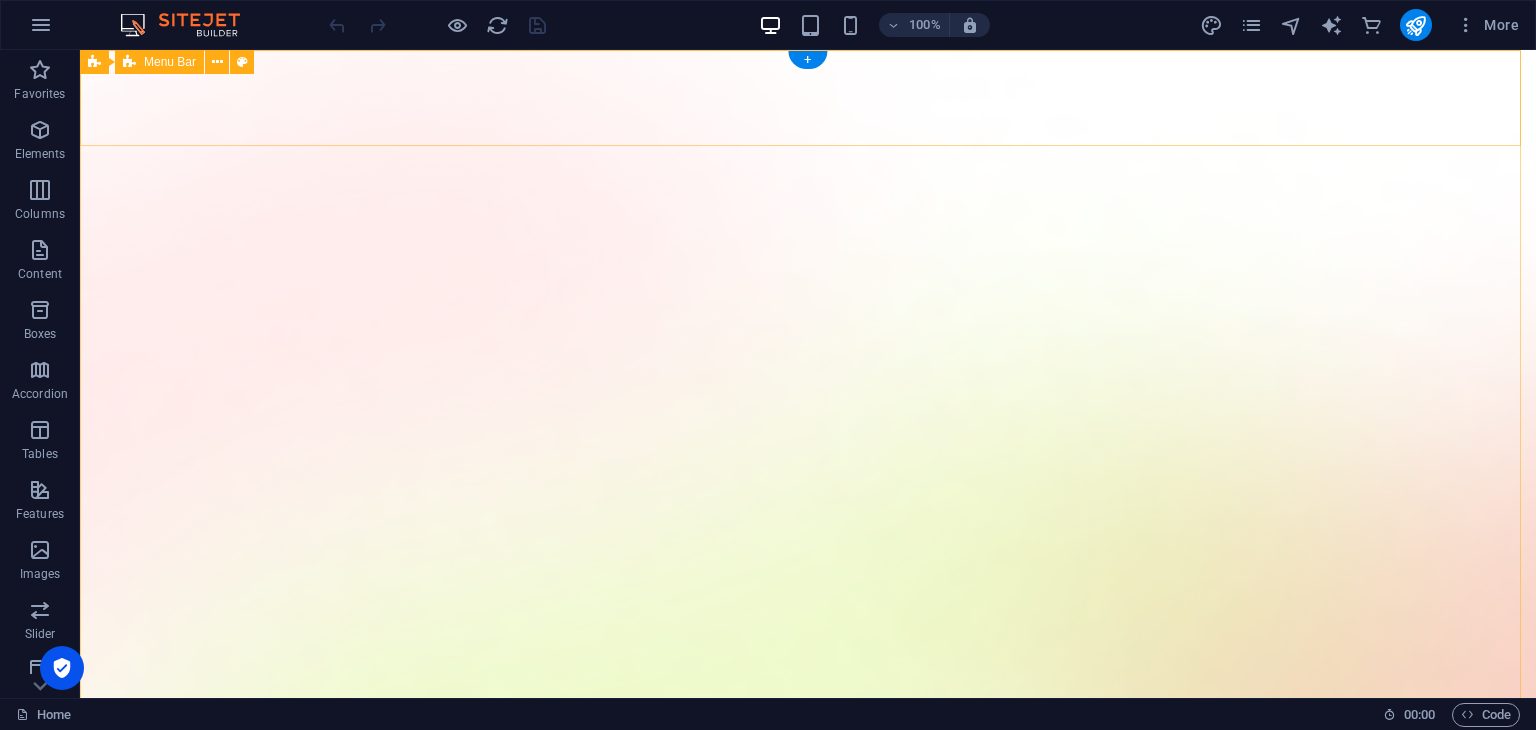 click on "Features Pricing Blog Contact Download App" at bounding box center (808, 1559) 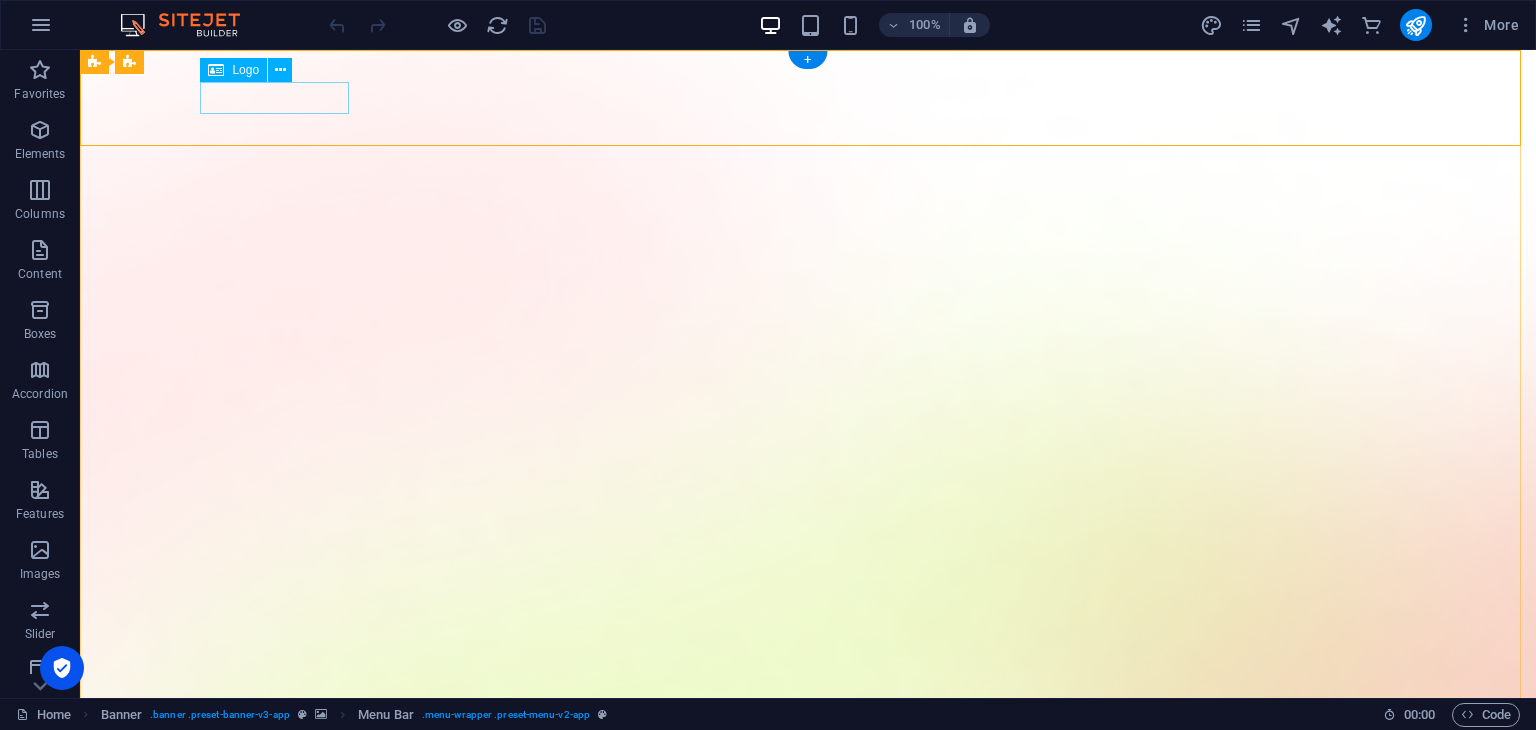 click at bounding box center [808, 1513] 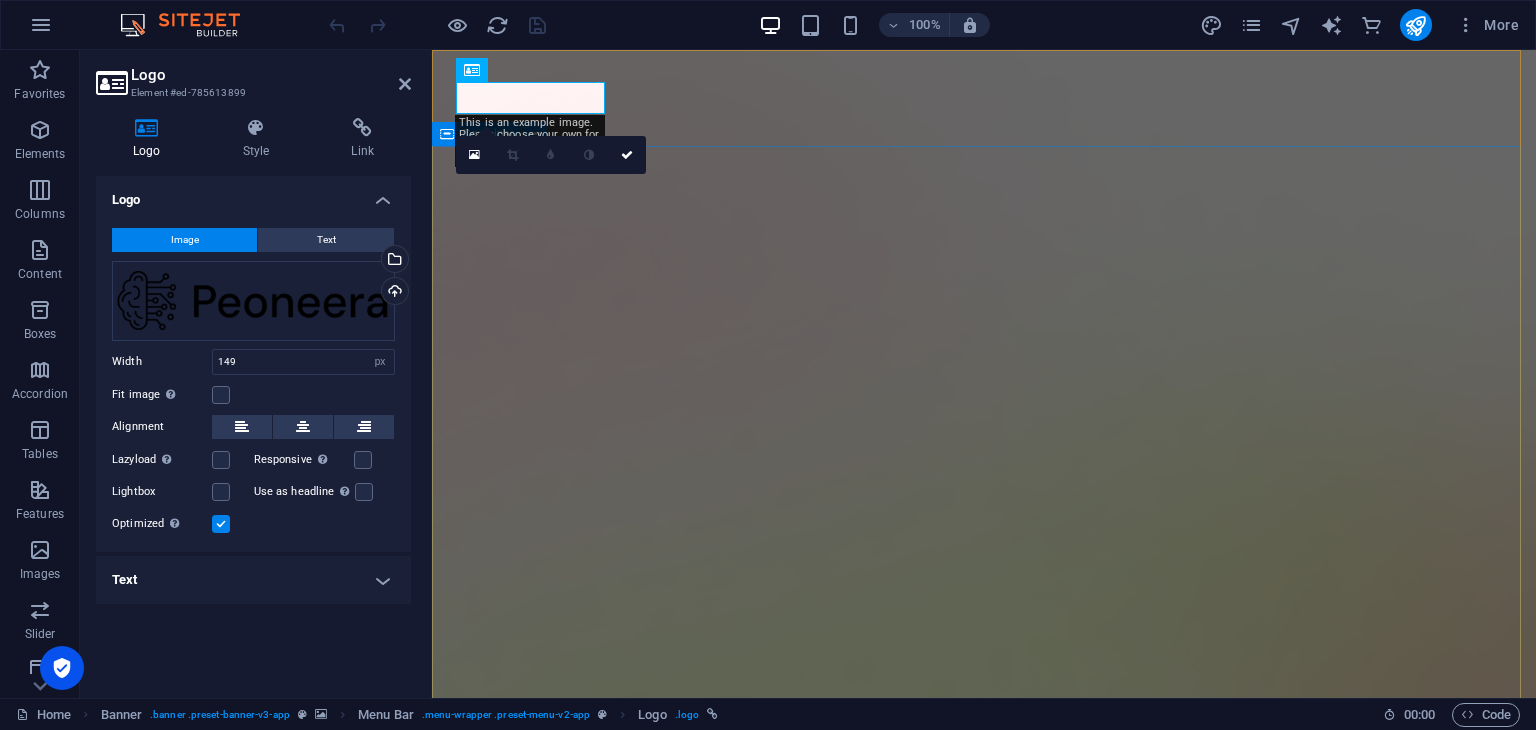click on "Version 2.0 is here [DOMAIN_NAME] Lorem ipsum dolor sit amet, consectetur adipiscing elit, sed do eiusmod tempor incididunt ut labore et dolore magna aliqua. Download App" at bounding box center [984, 2257] 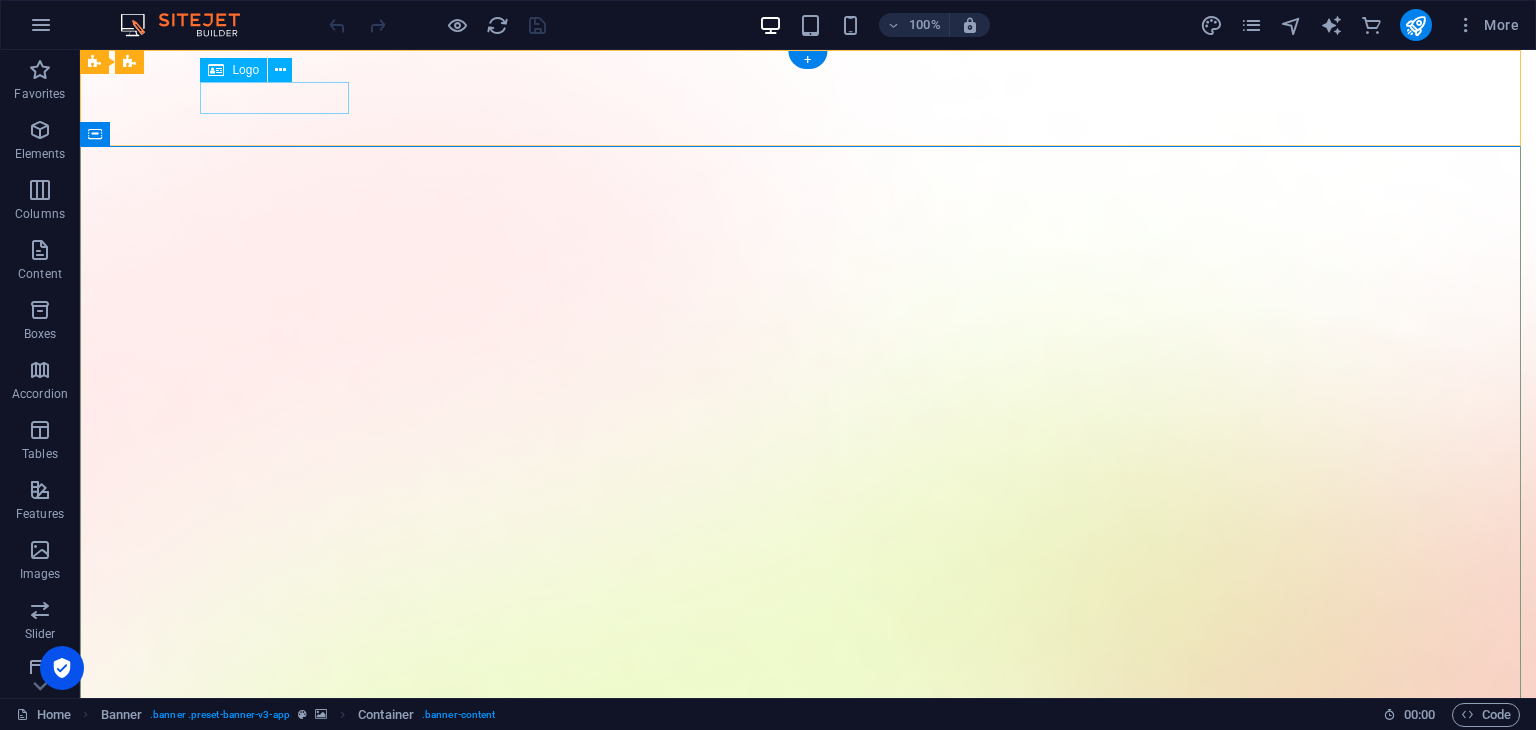 click at bounding box center (808, 1513) 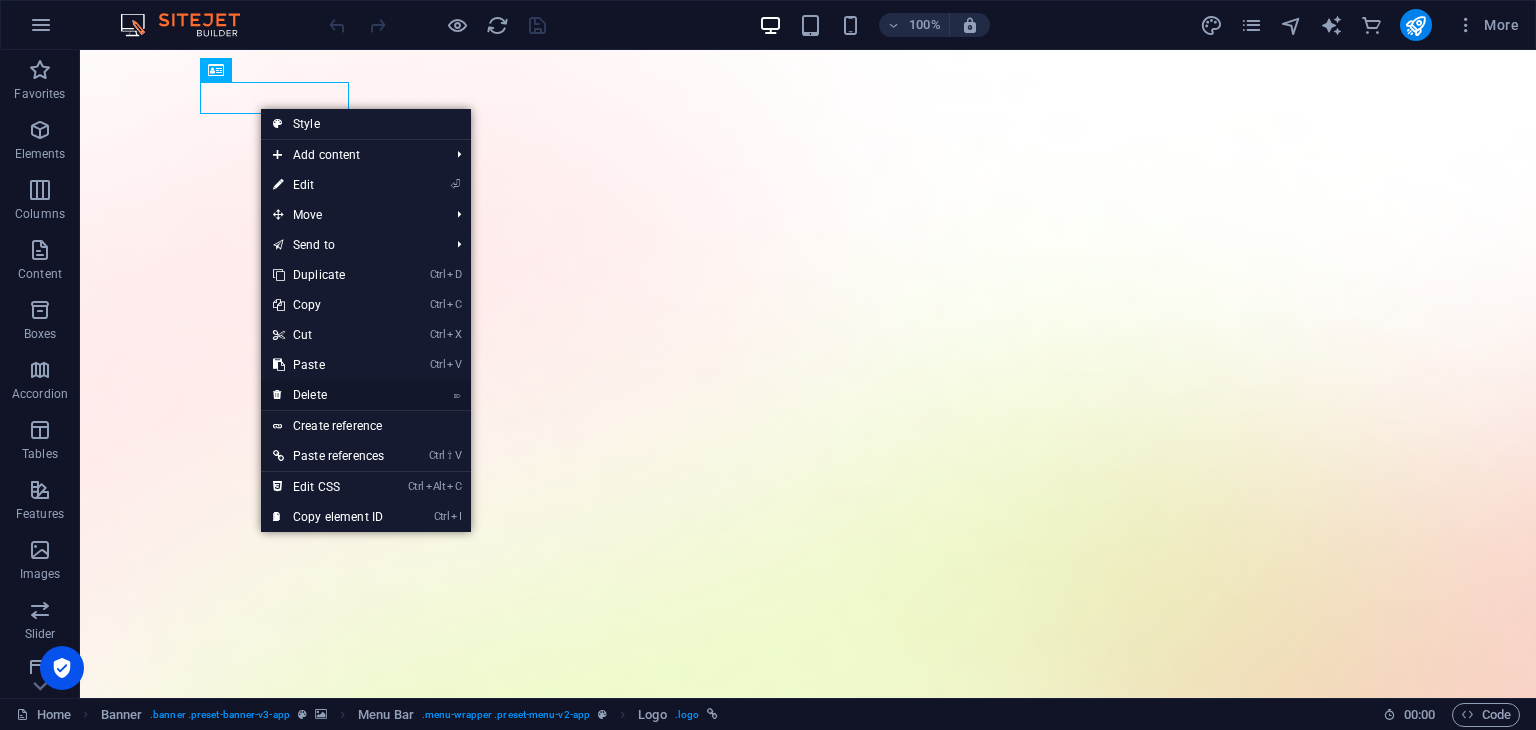 click on "⌦  Delete" at bounding box center [328, 395] 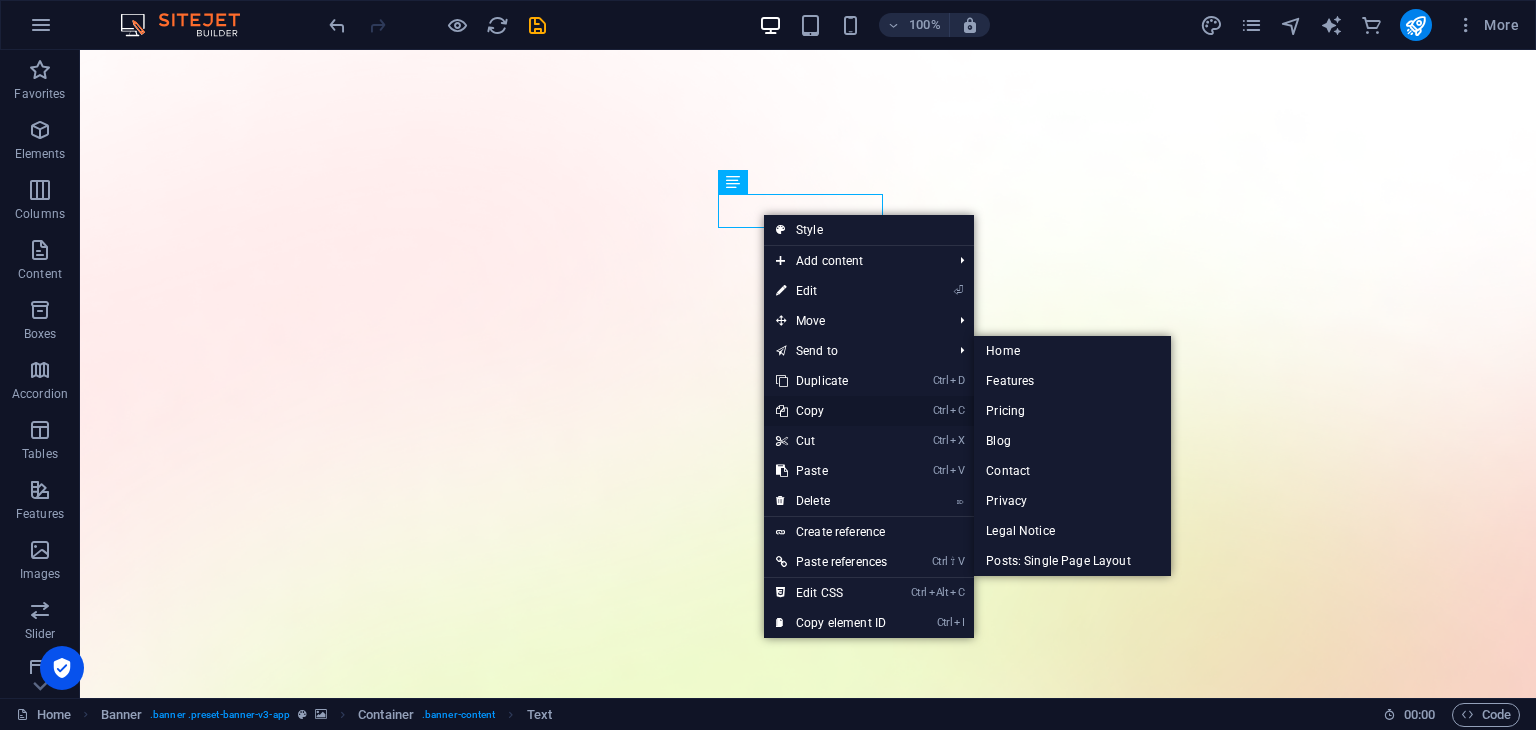 click on "Ctrl C  Copy" at bounding box center (831, 411) 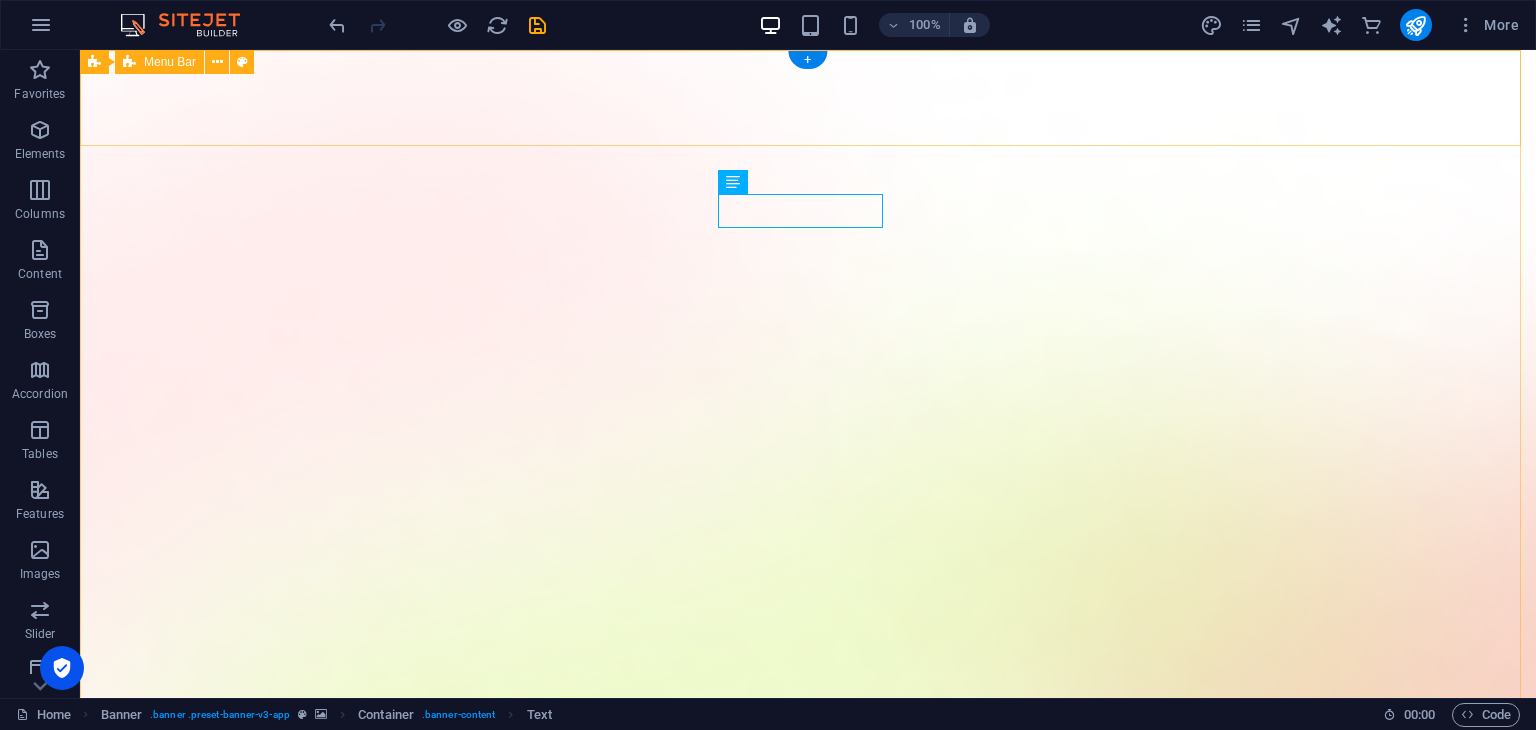 click on "Features Pricing Blog Contact Download App" at bounding box center [808, 1543] 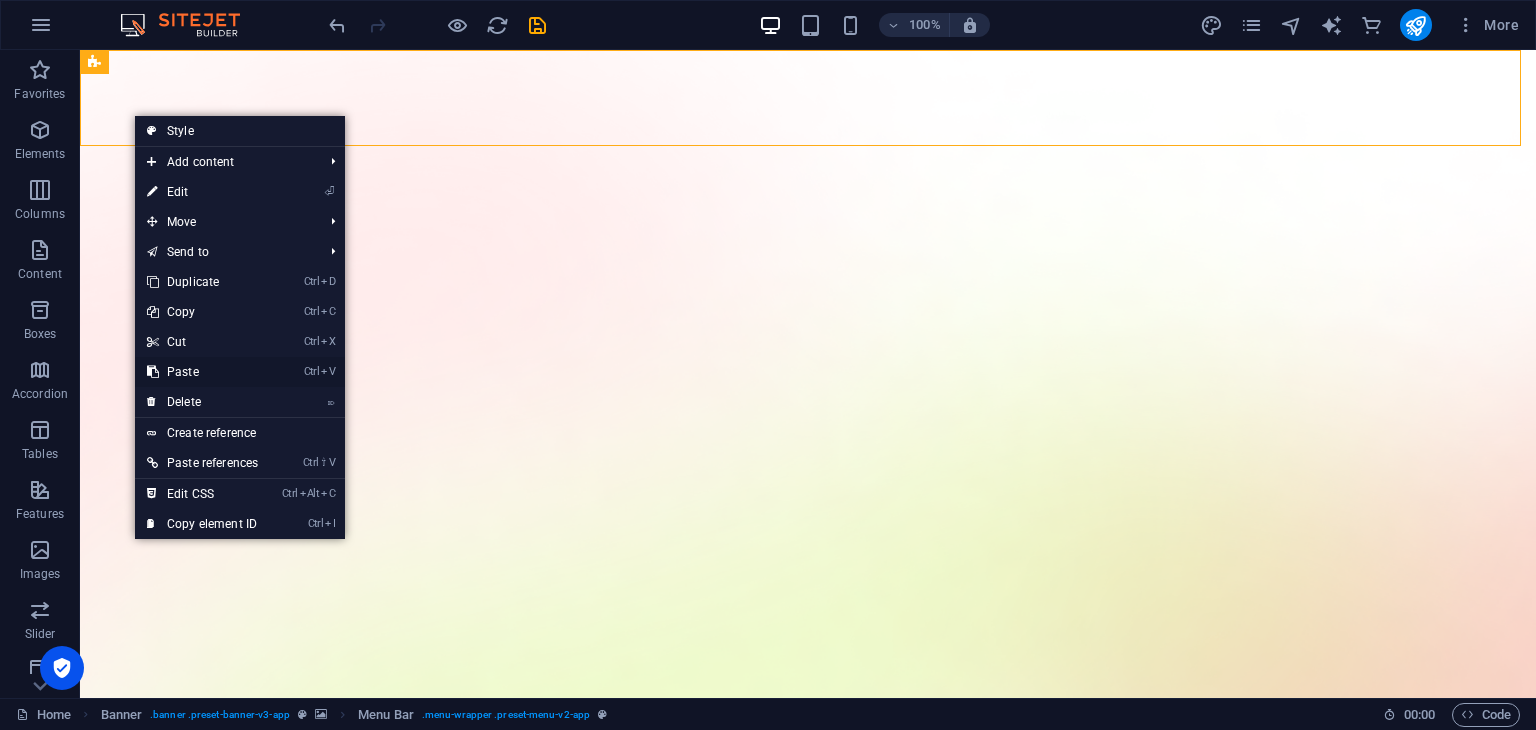 click on "Ctrl V  Paste" at bounding box center [202, 372] 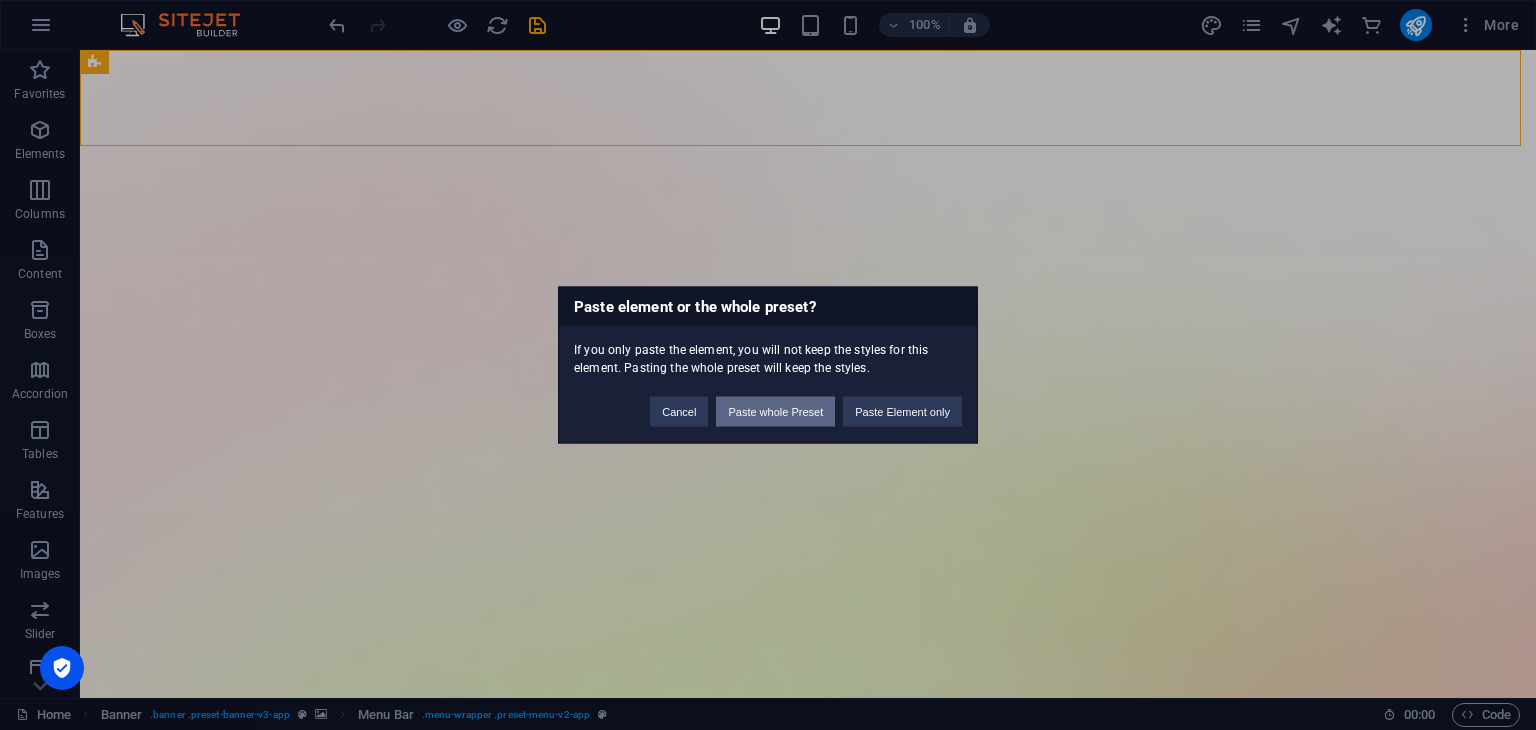 click on "Paste whole Preset" at bounding box center (775, 412) 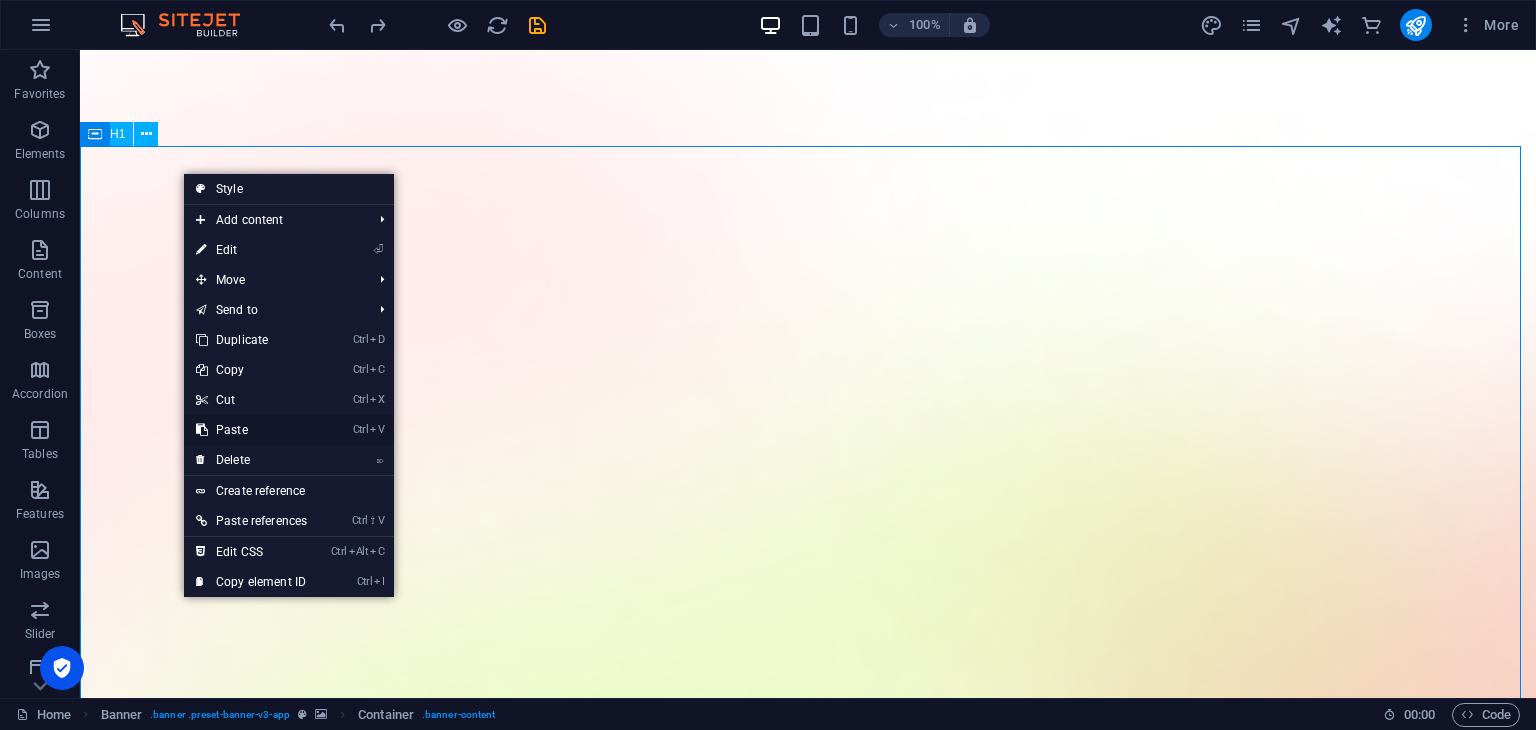 click on "Ctrl V  Paste" at bounding box center [251, 430] 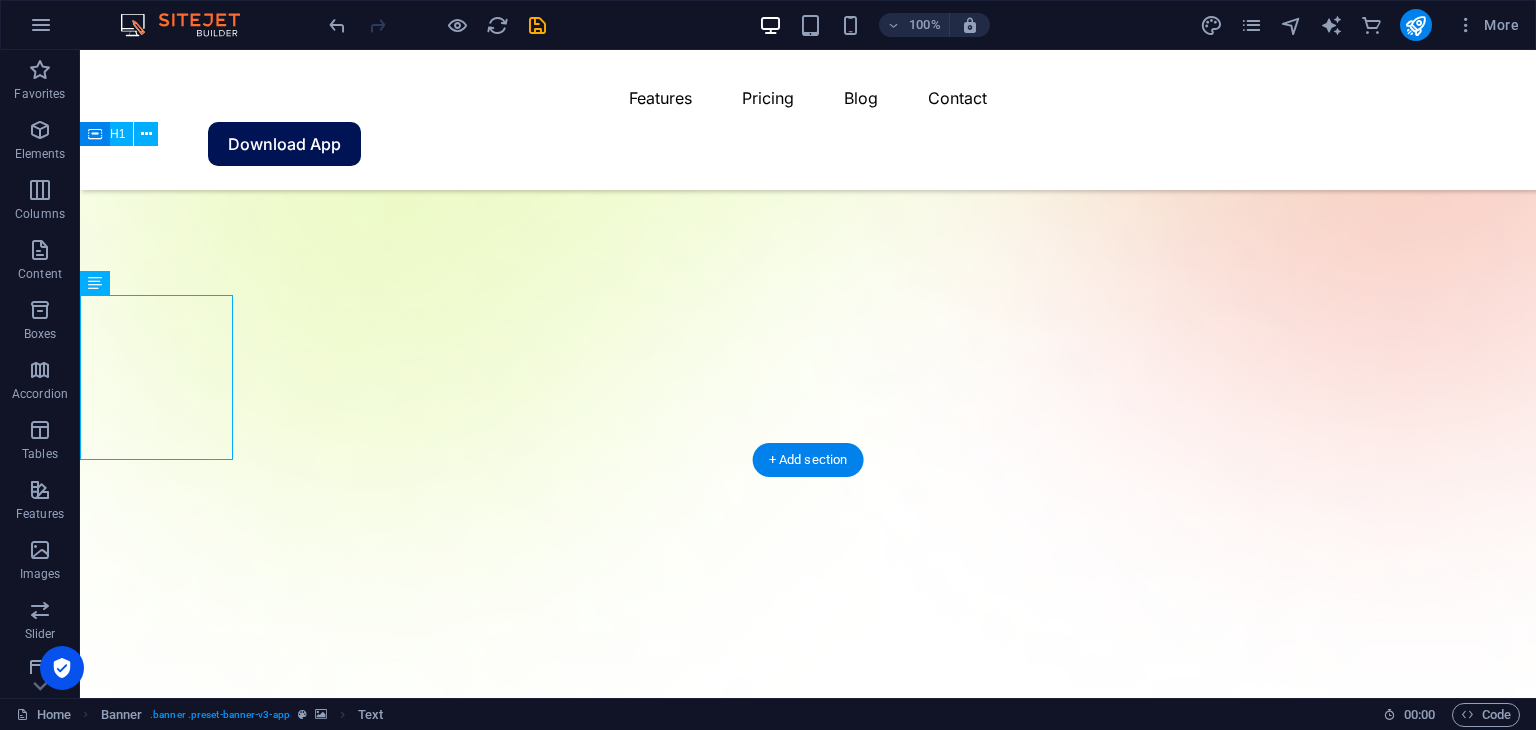 scroll, scrollTop: 1181, scrollLeft: 0, axis: vertical 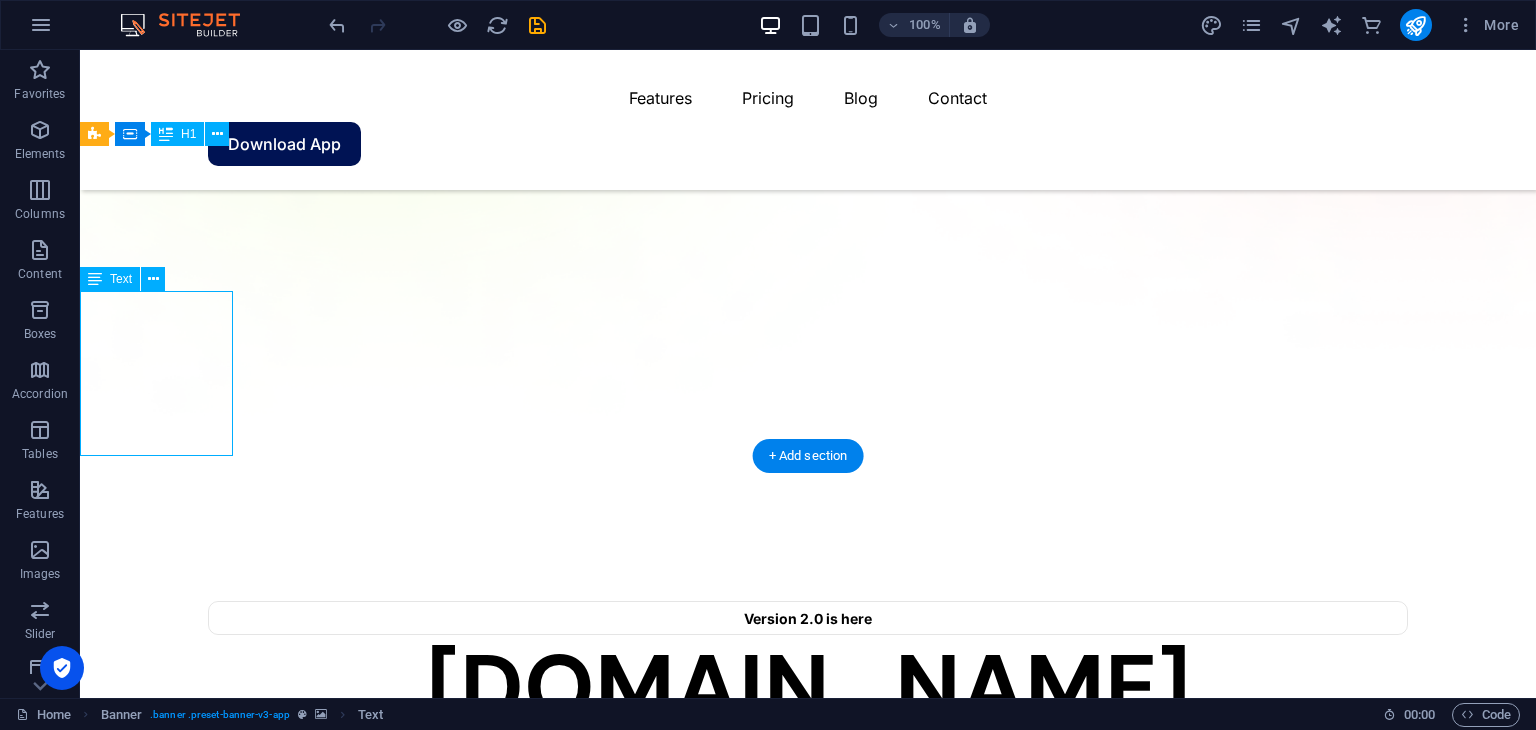 drag, startPoint x: 168, startPoint y: 352, endPoint x: 228, endPoint y: 329, distance: 64.25729 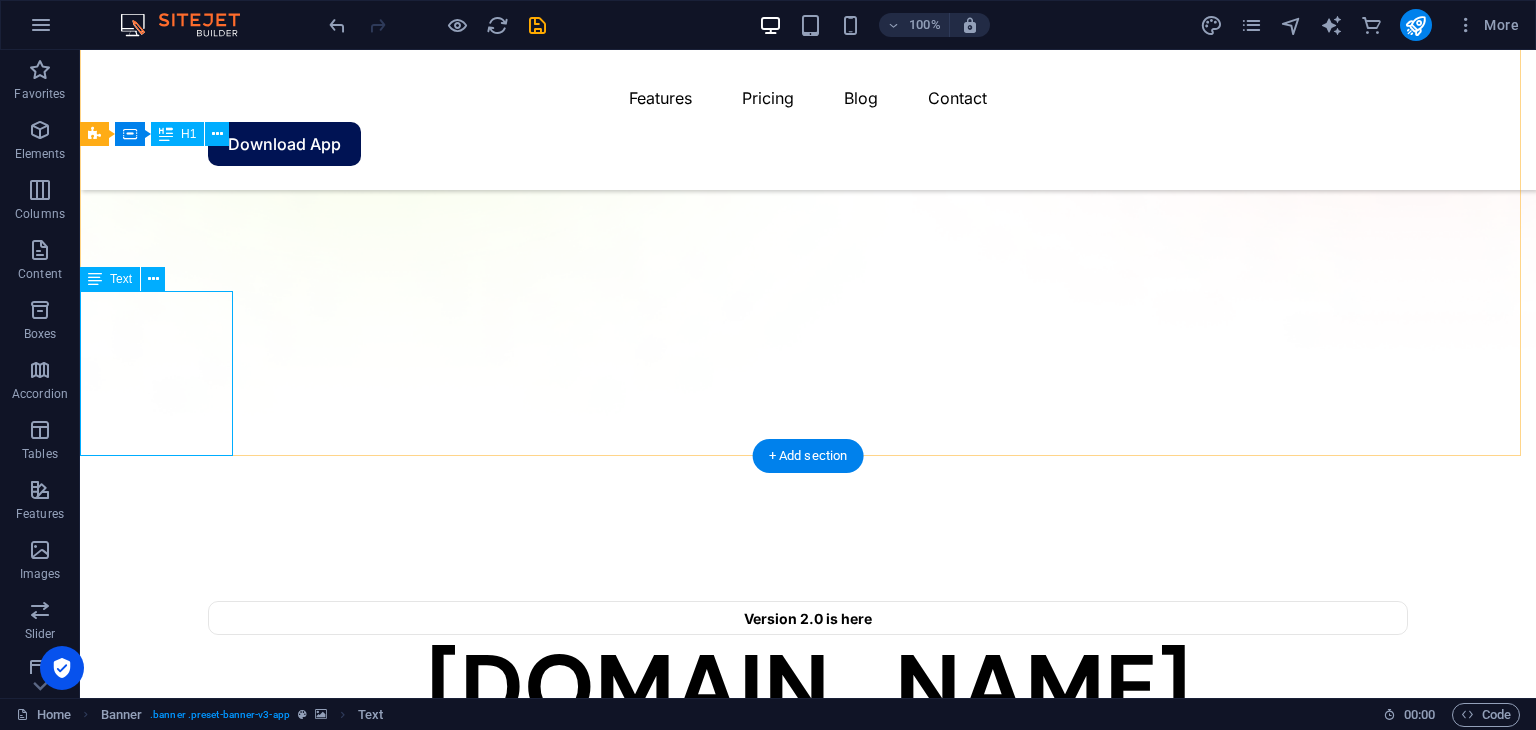 click on "Version 2.0 is here" at bounding box center [808, 1871] 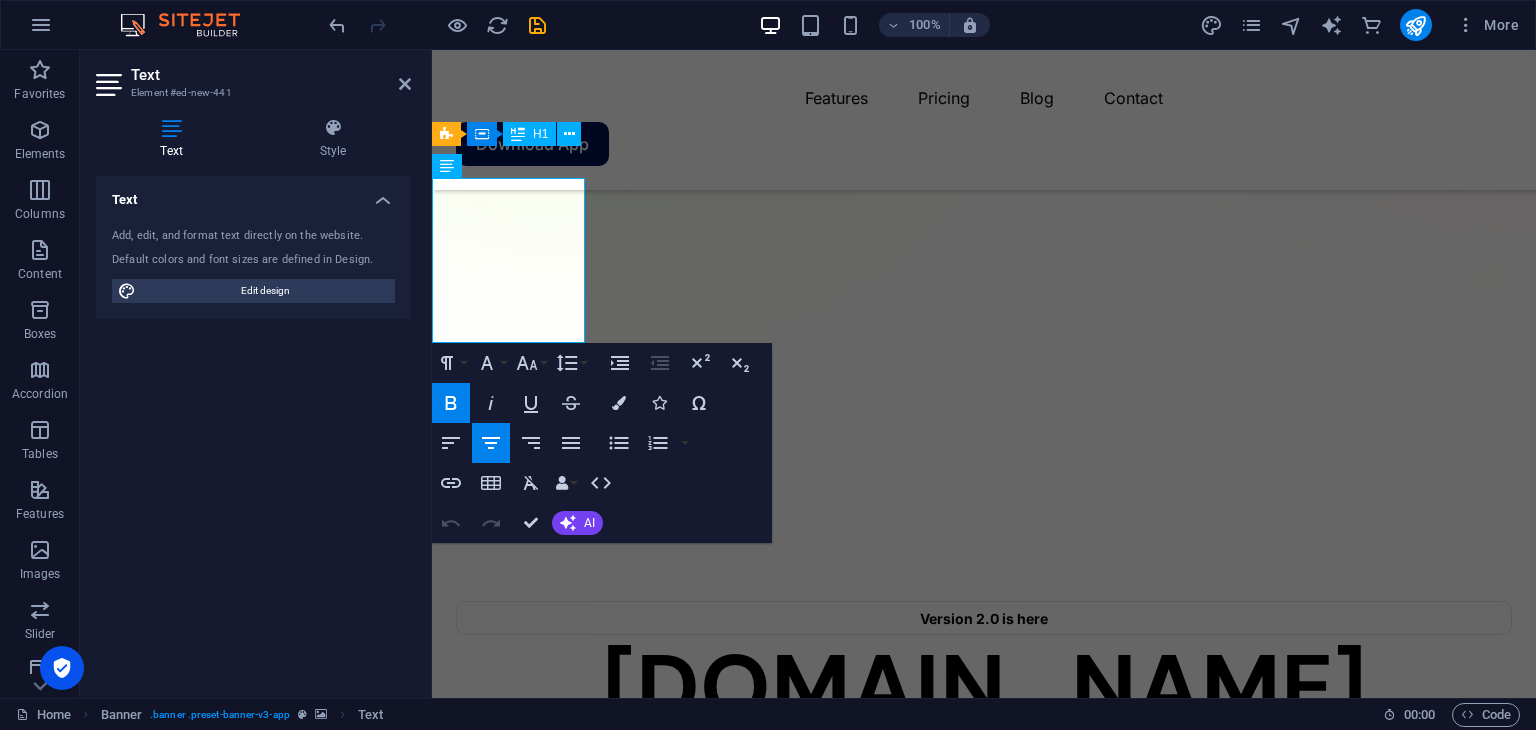click at bounding box center [984, -337] 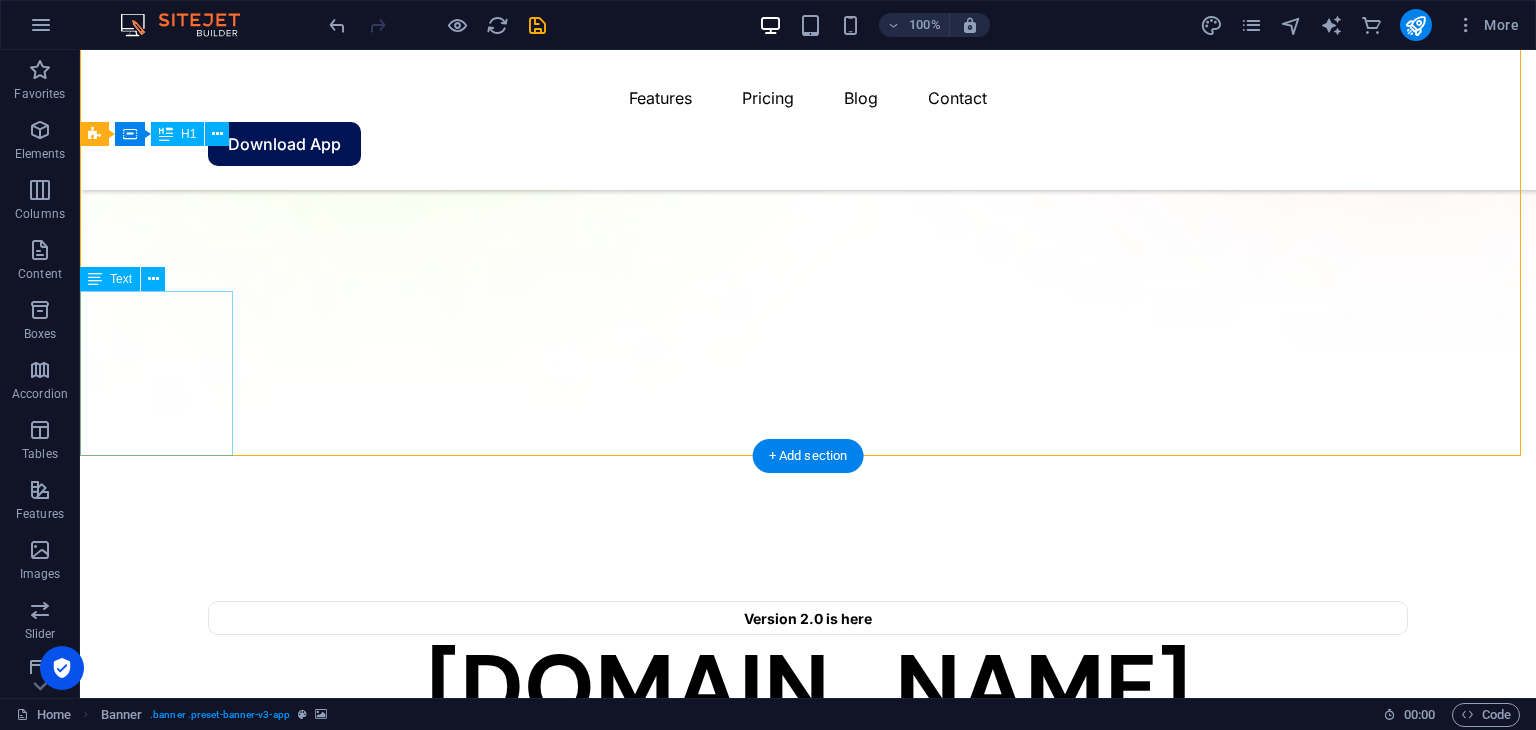 click on "Version 2.0 is here" at bounding box center [808, 1871] 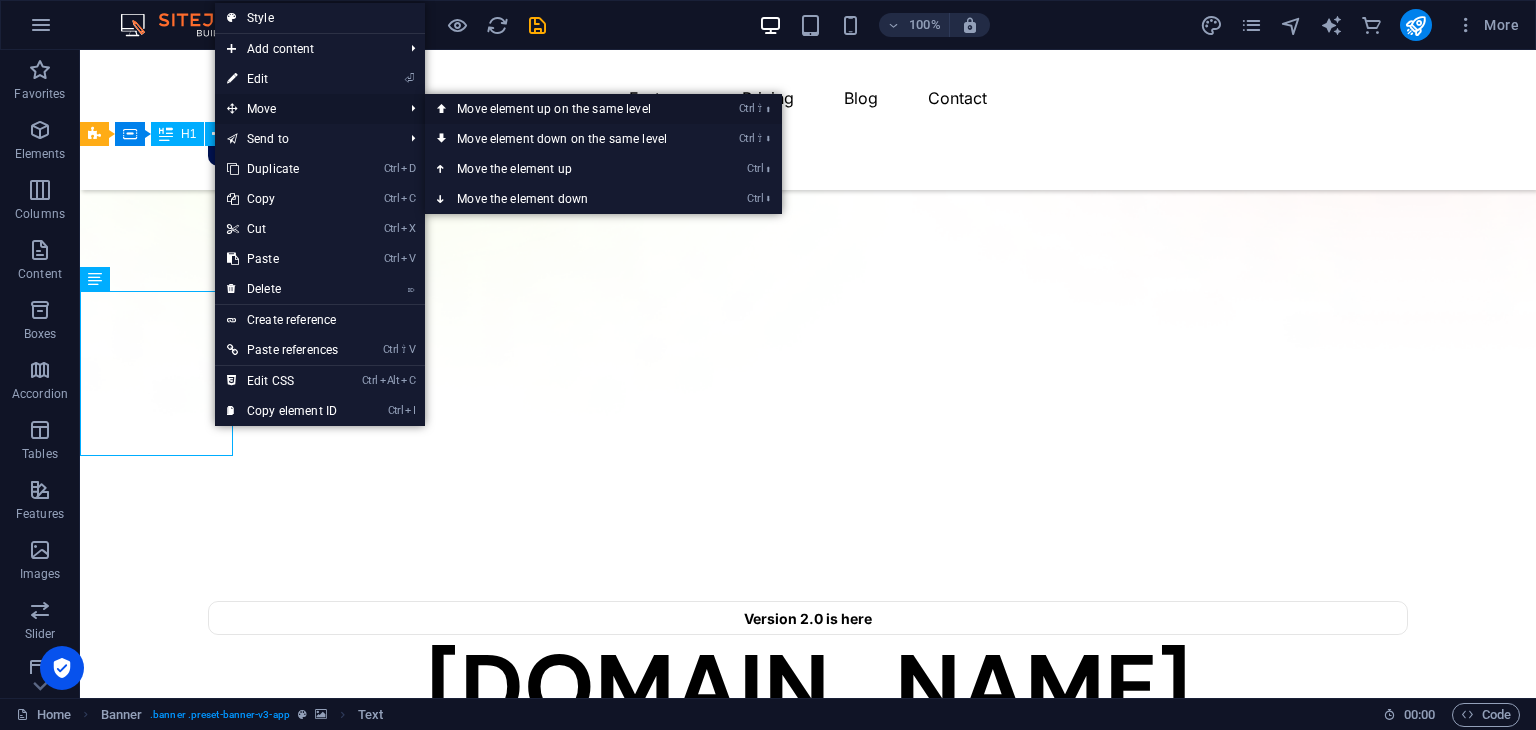 click on "Ctrl ⇧ ⬆  Move element up on the same level" at bounding box center (566, 109) 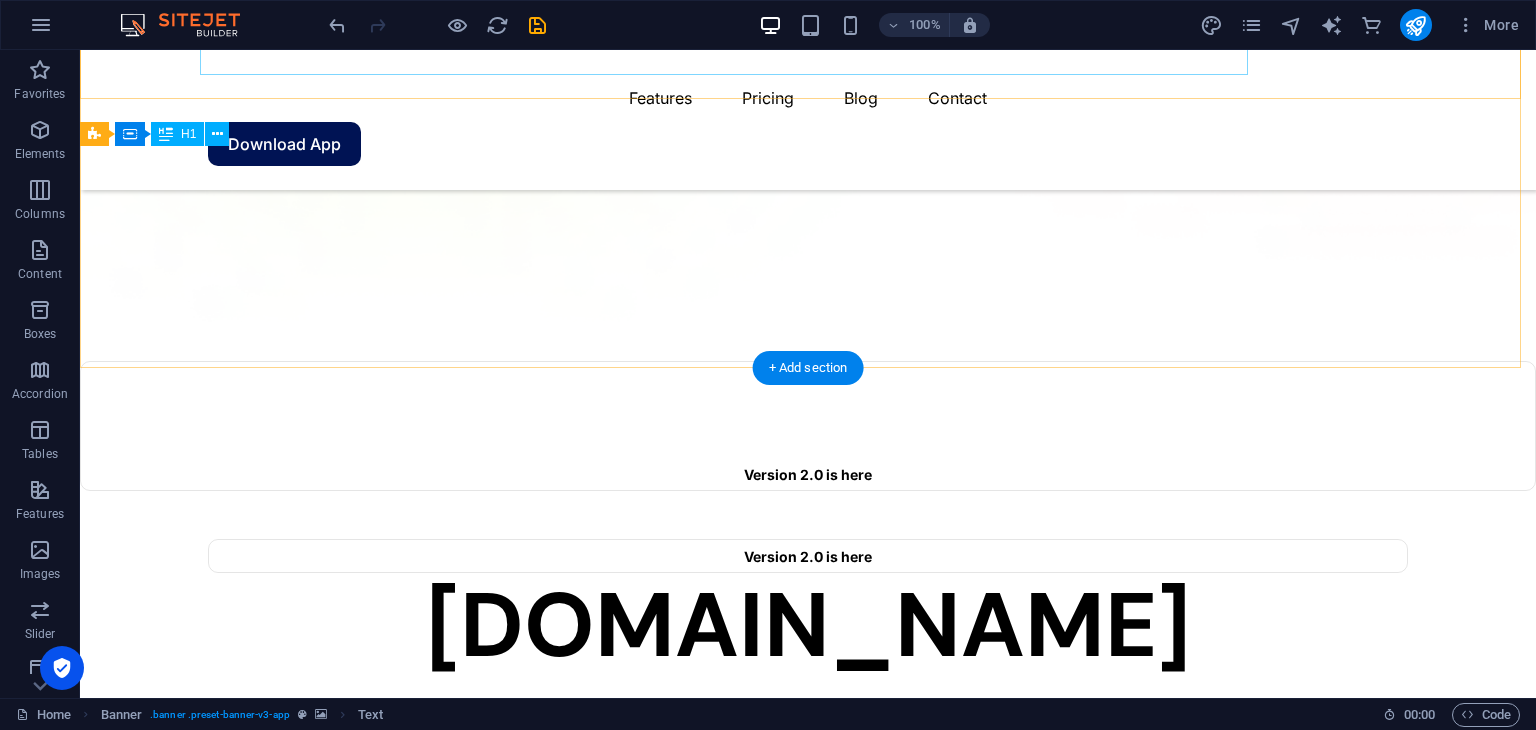 scroll, scrollTop: 0, scrollLeft: 0, axis: both 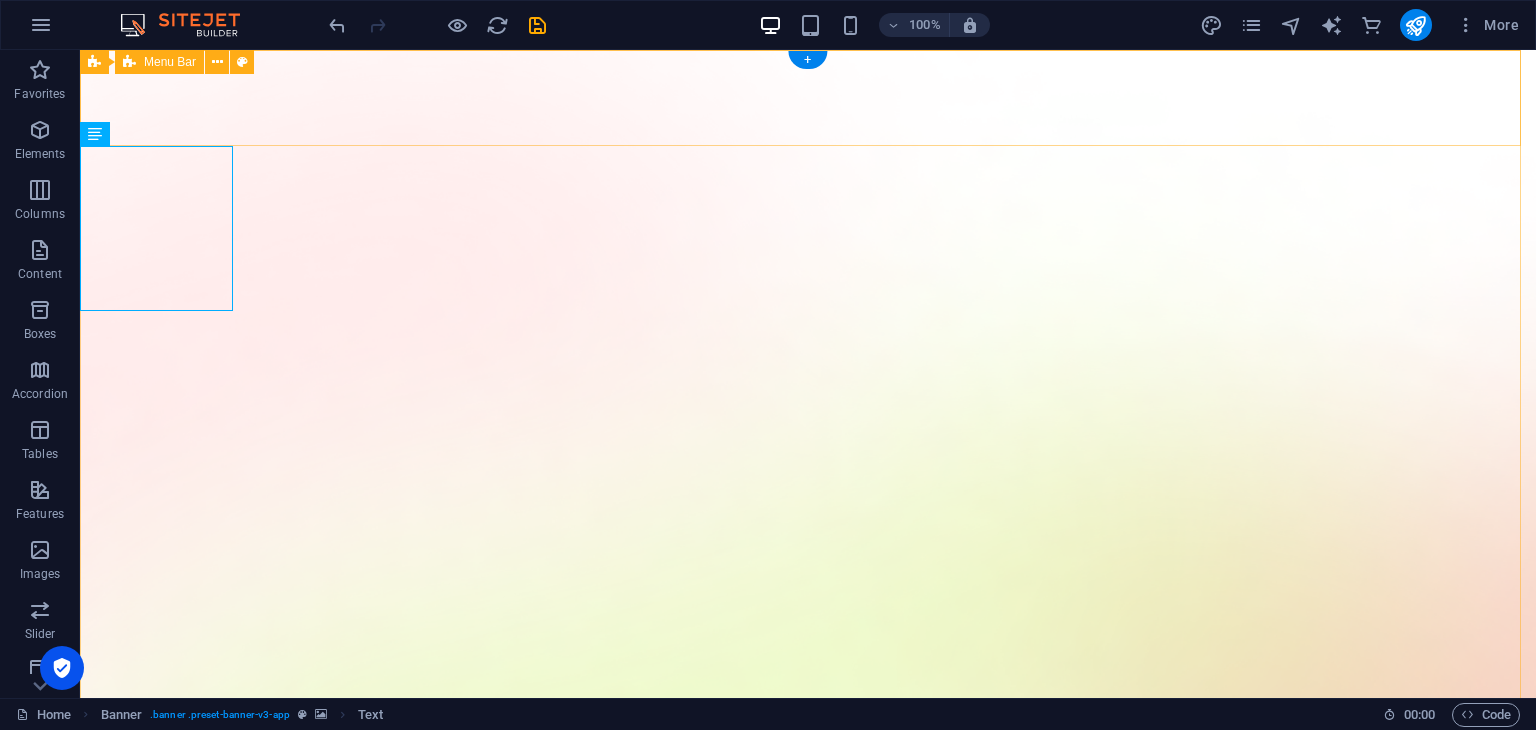 click on "Features Pricing Blog Contact Download App" at bounding box center (808, 1612) 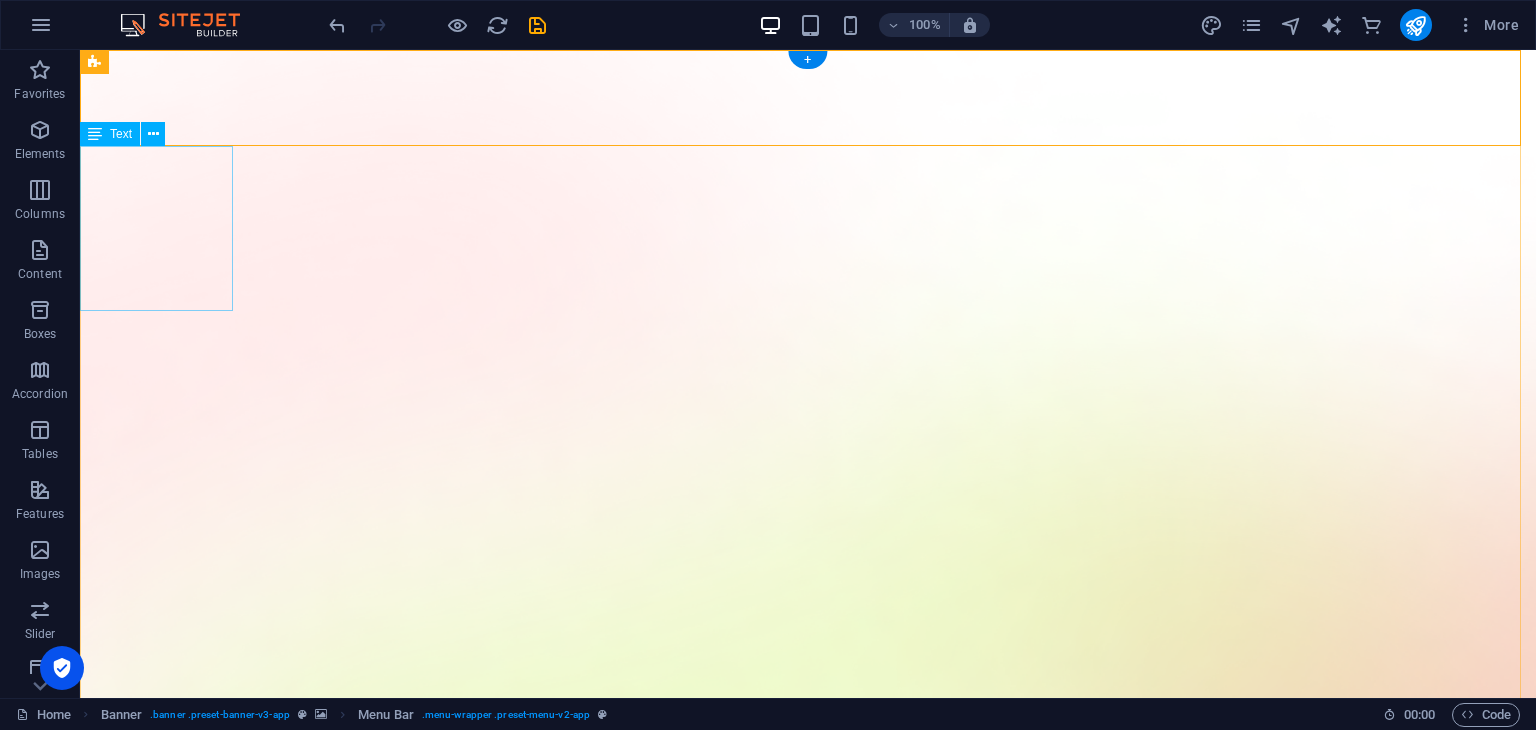 click on "Version 2.0 is here" at bounding box center (808, 1699) 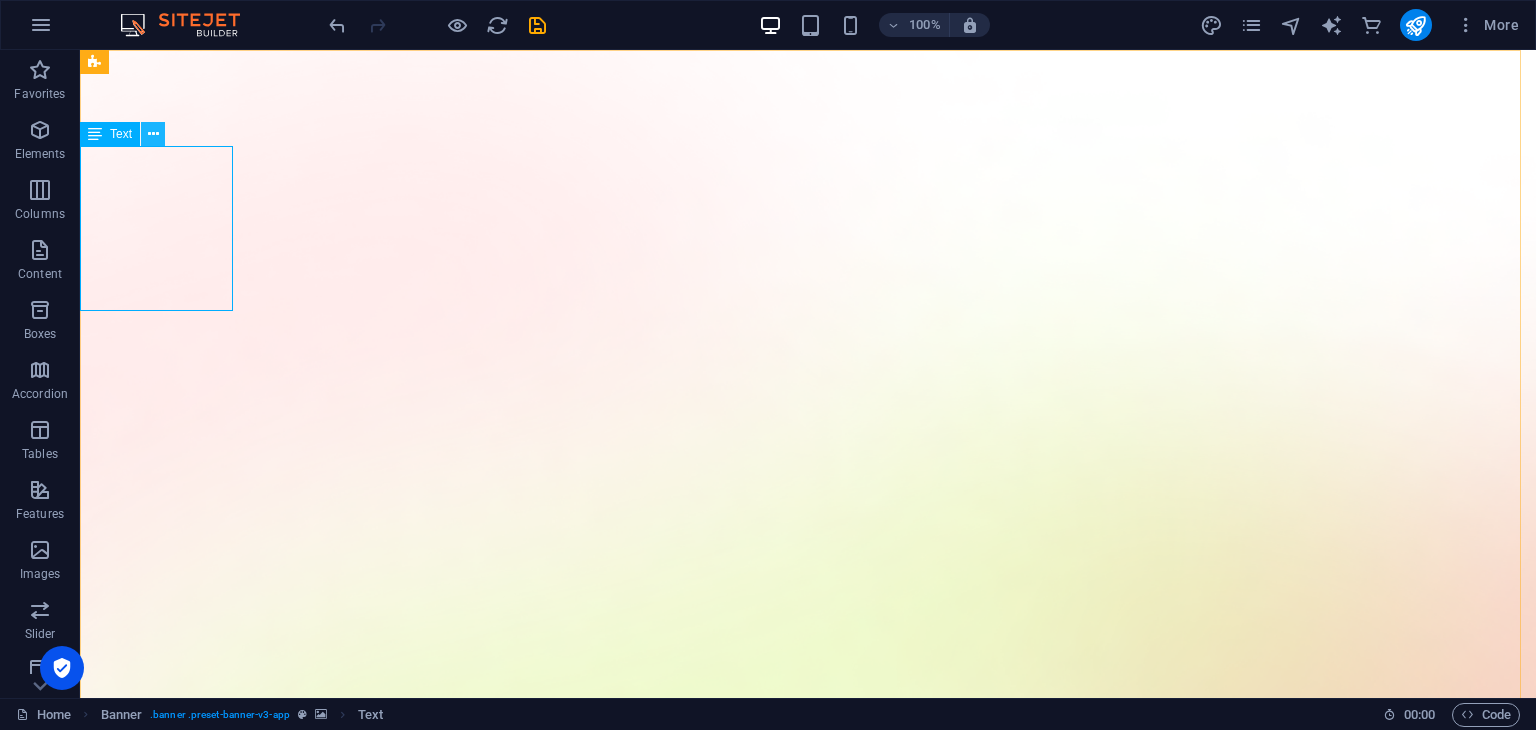 click at bounding box center (153, 134) 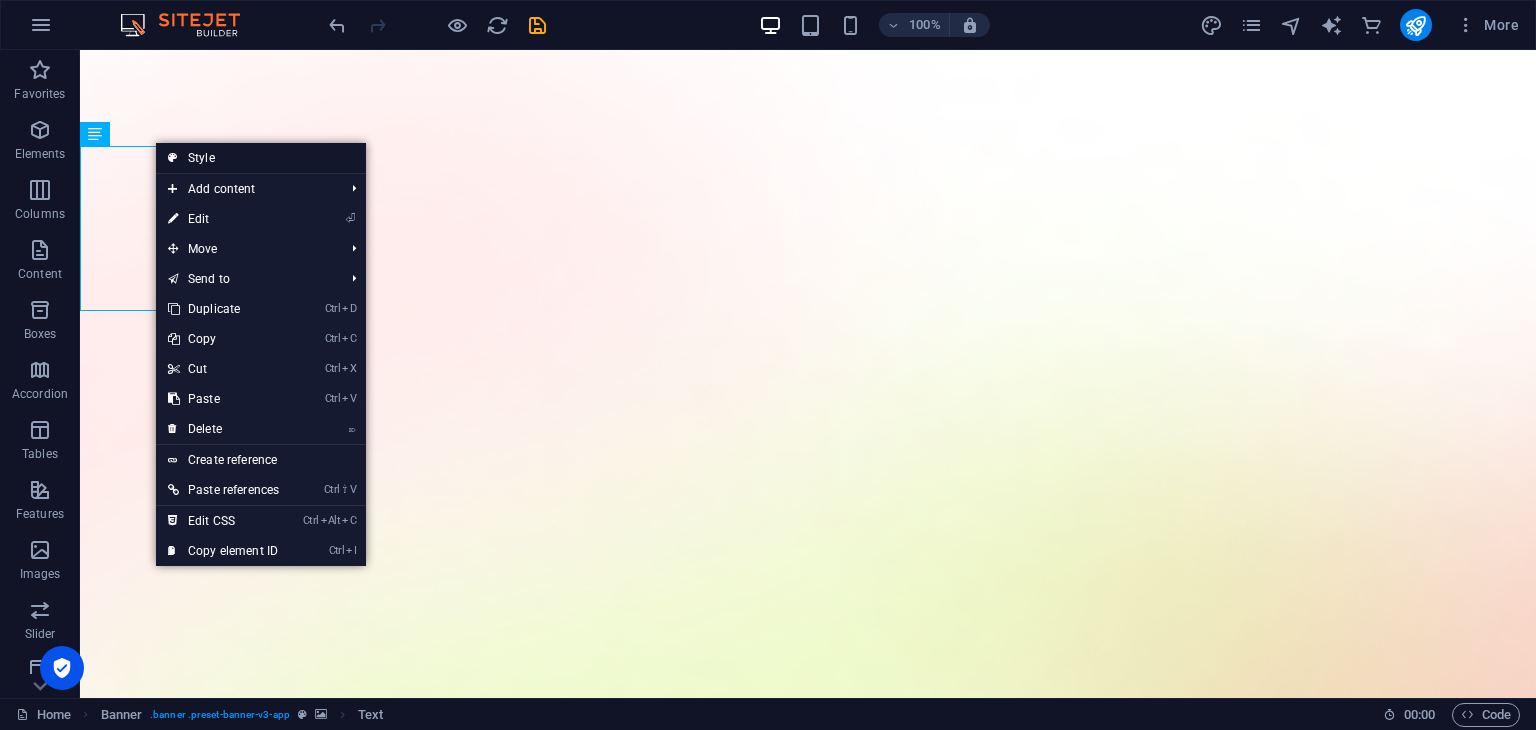 click on "Style" at bounding box center [261, 158] 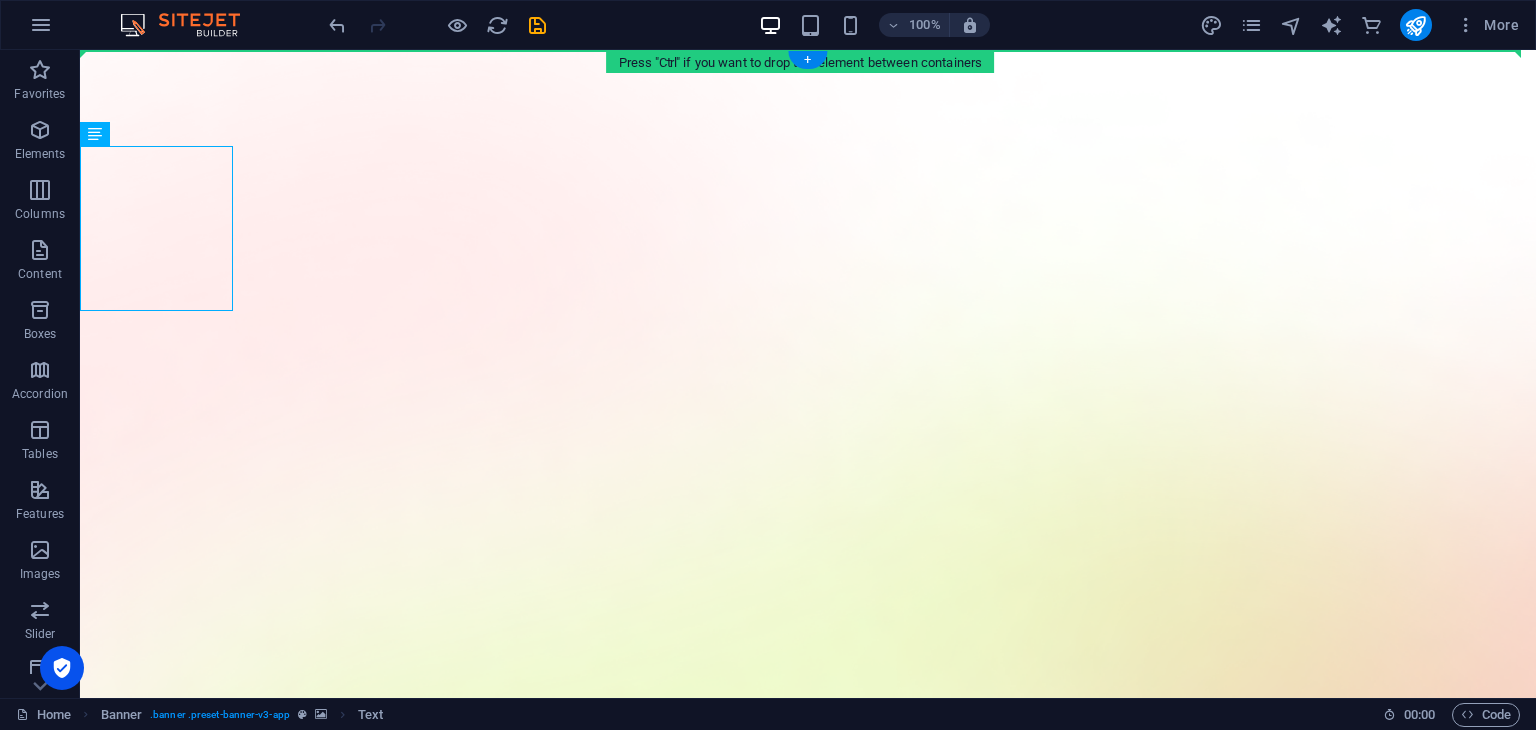drag, startPoint x: 168, startPoint y: 309, endPoint x: 529, endPoint y: 219, distance: 372.0497 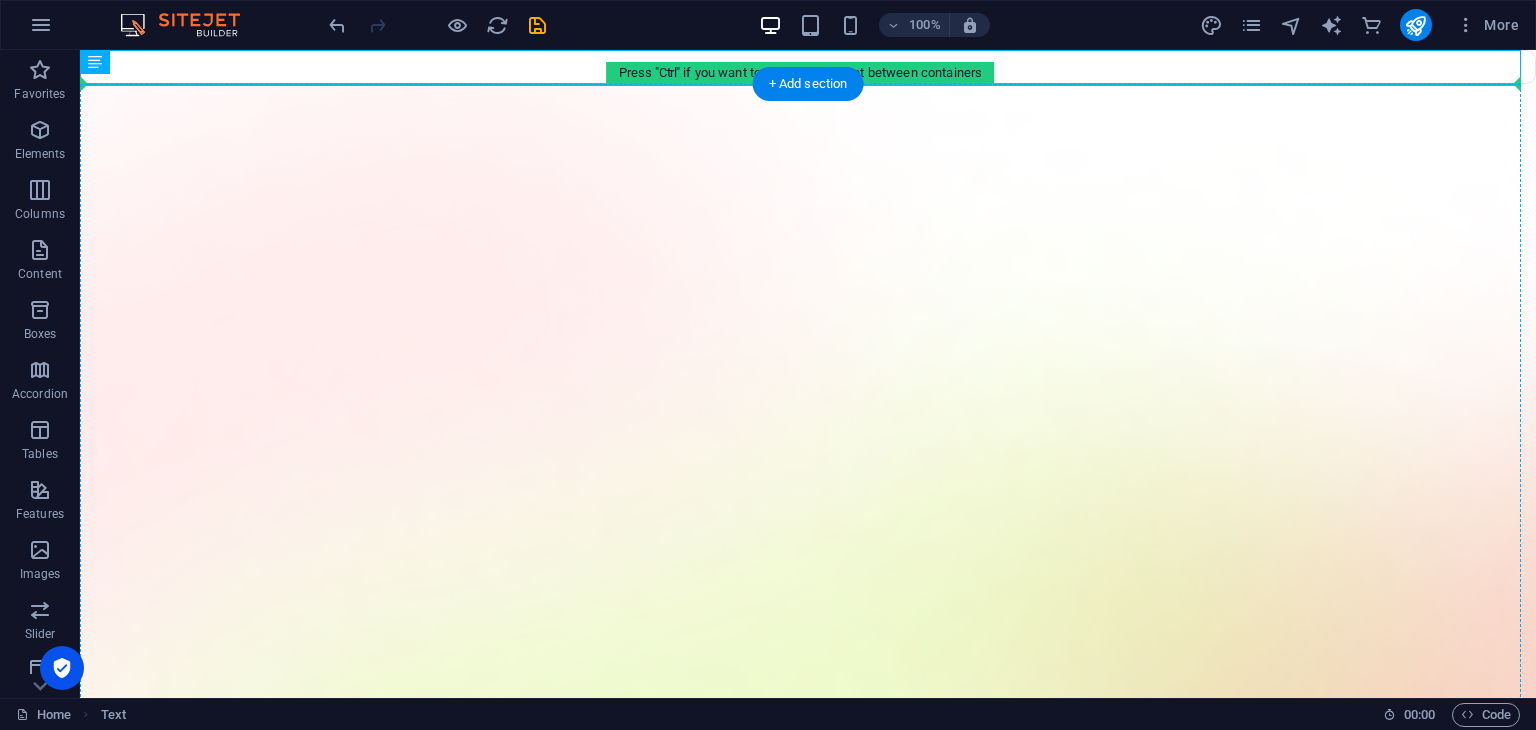 drag, startPoint x: 703, startPoint y: 69, endPoint x: 153, endPoint y: 157, distance: 556.9955 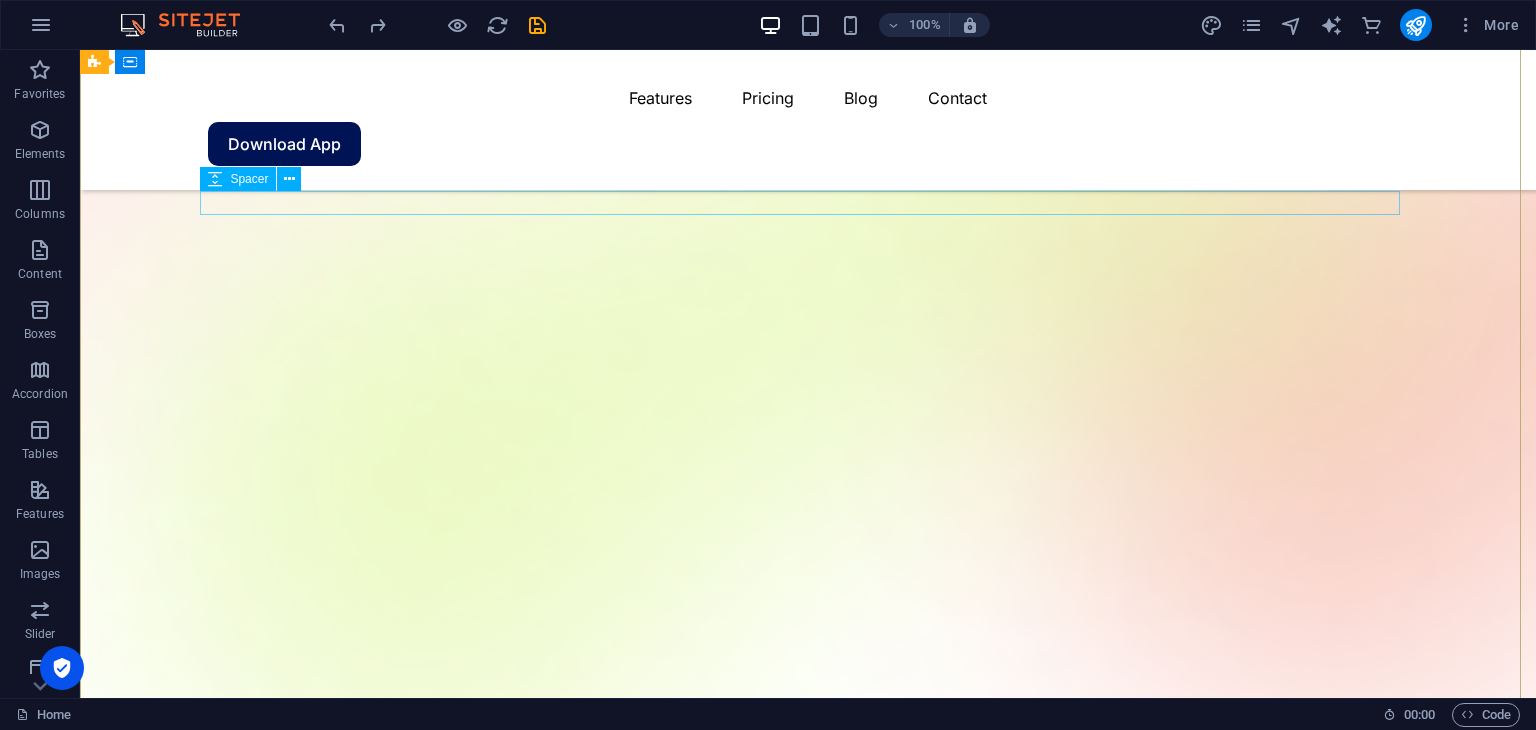 scroll, scrollTop: 0, scrollLeft: 0, axis: both 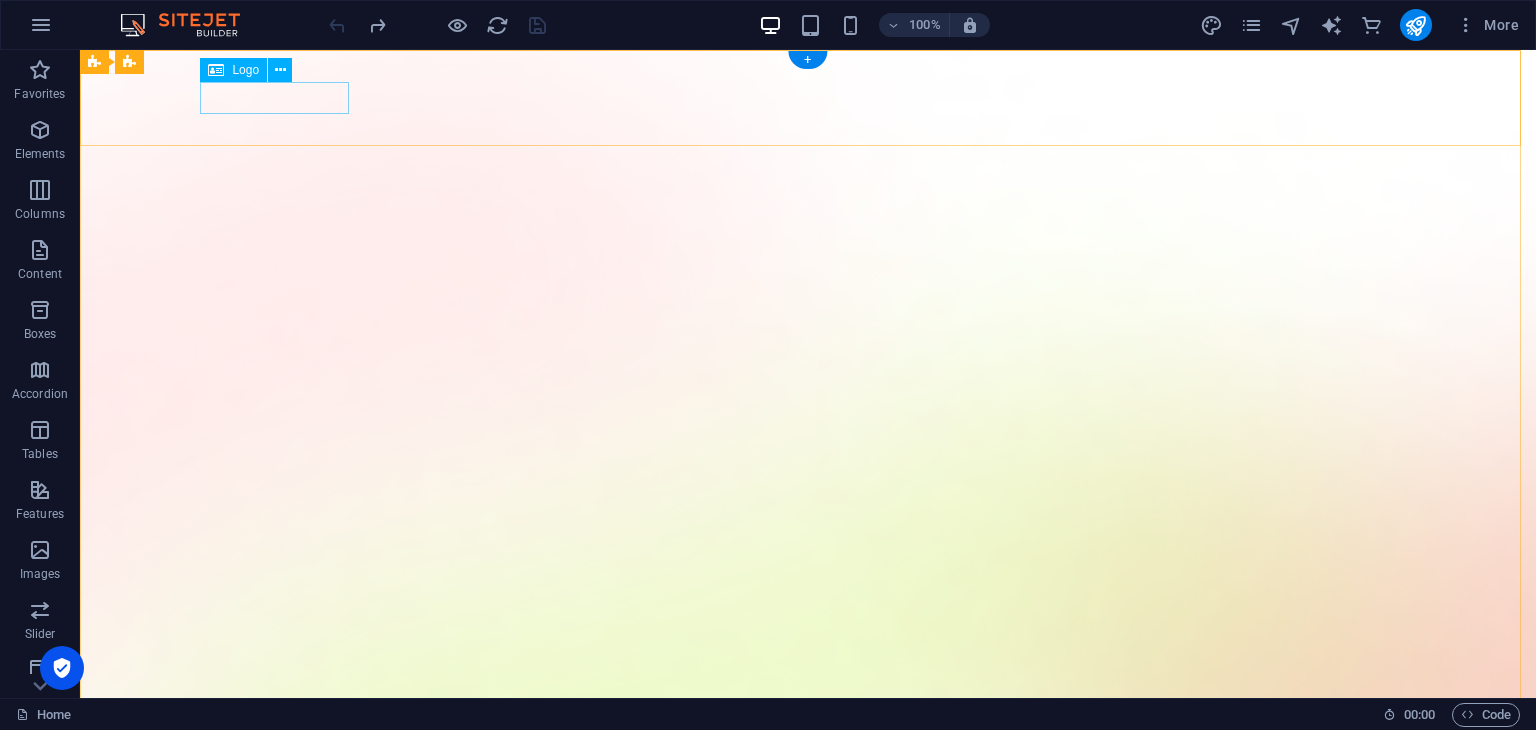 click at bounding box center [808, 1513] 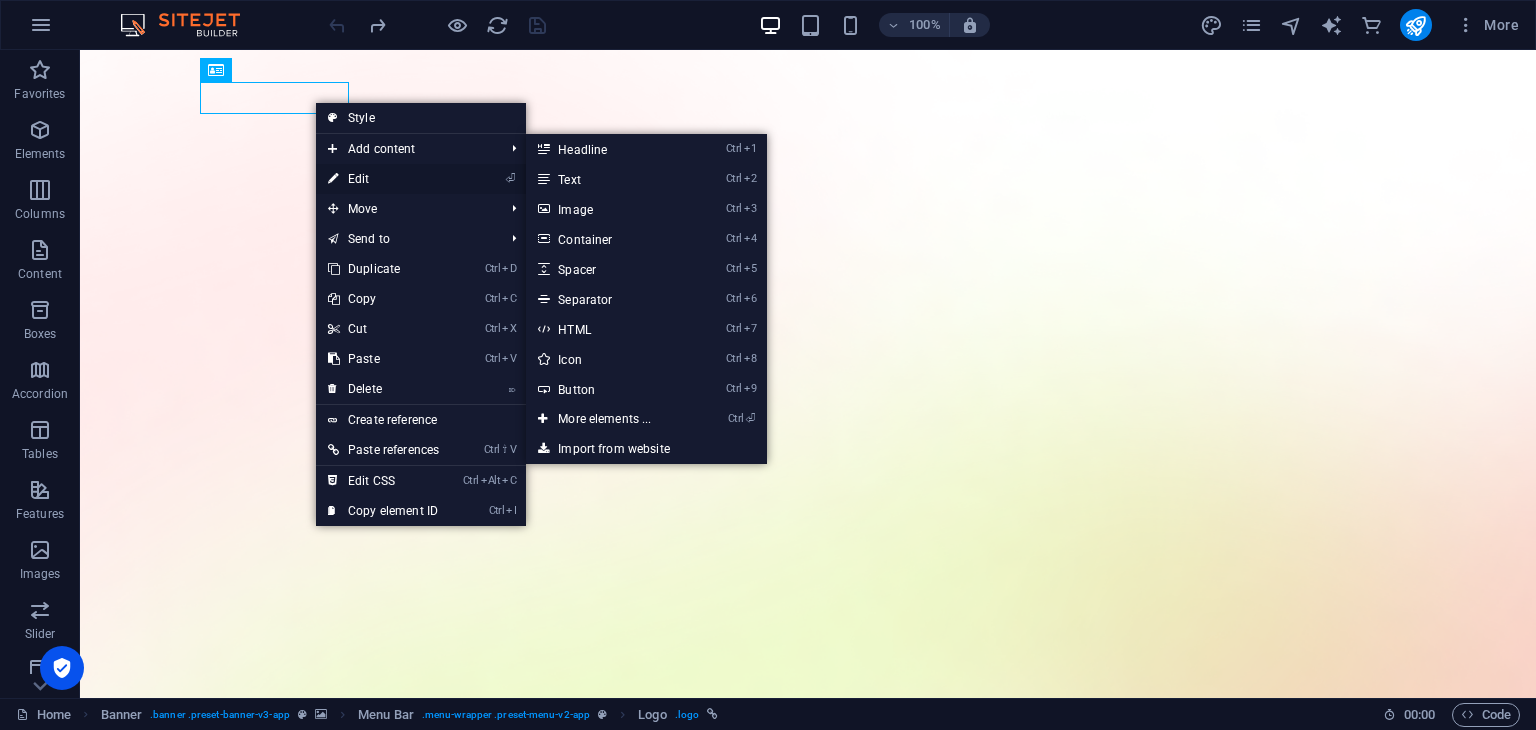 click at bounding box center (333, 179) 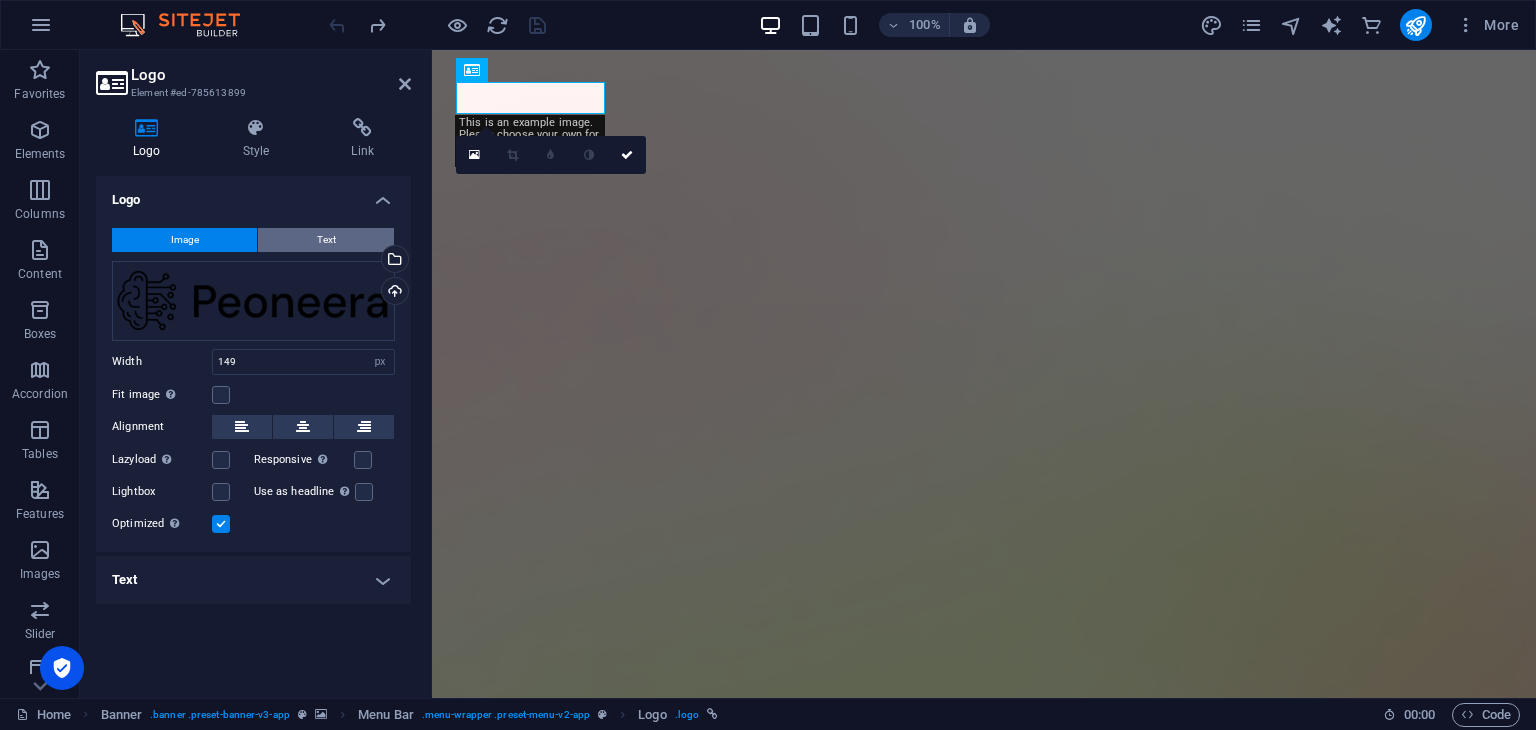 click on "Text" at bounding box center [326, 240] 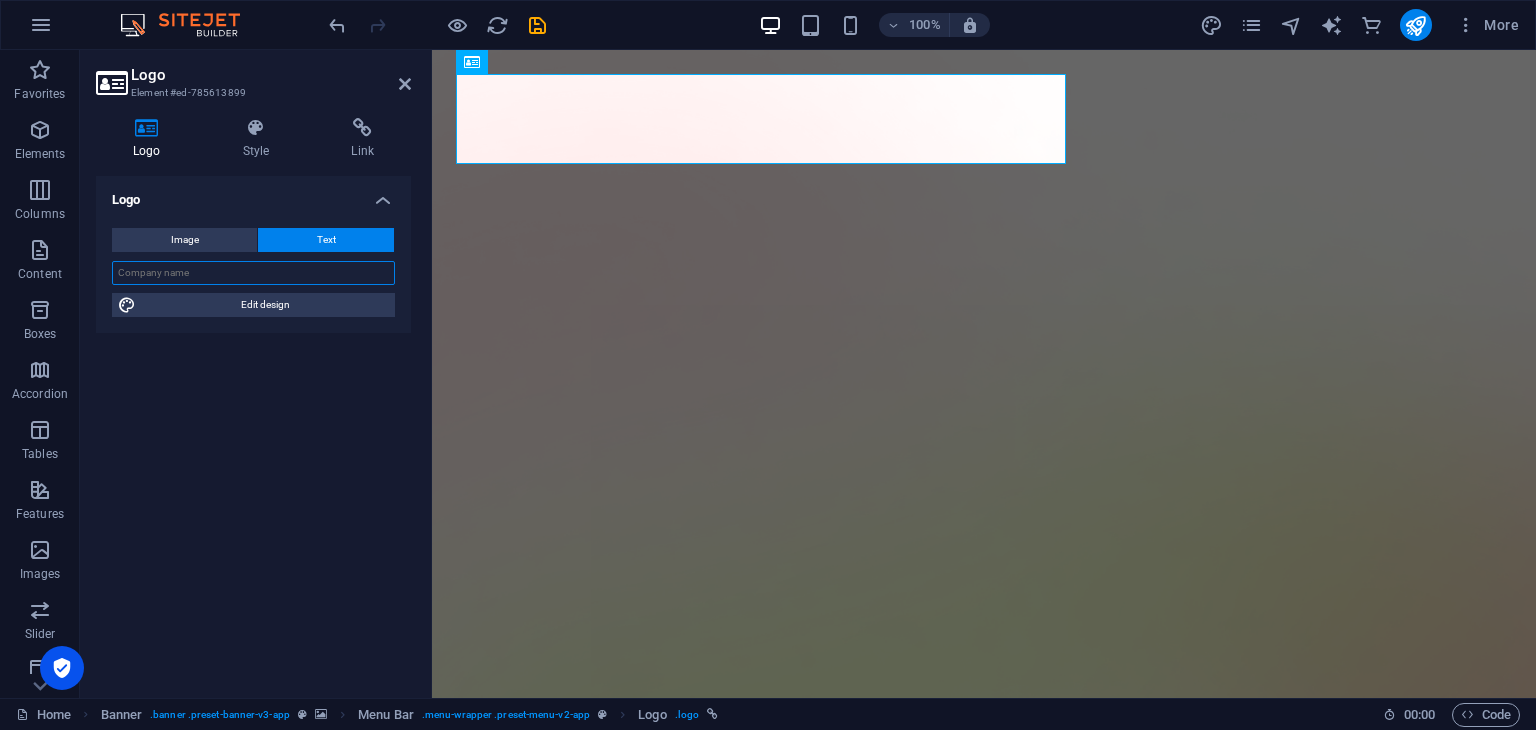 click at bounding box center [253, 273] 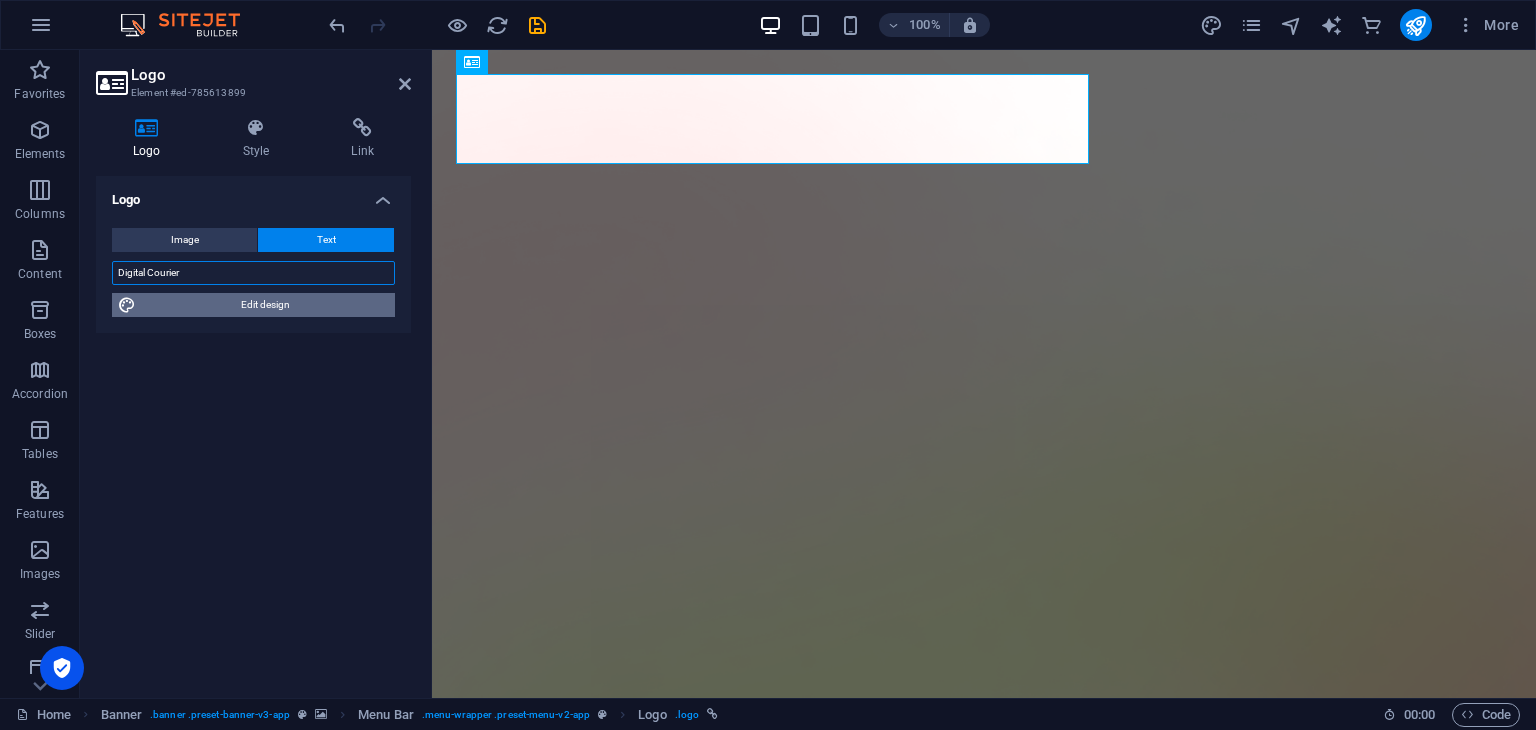 type on "Digital Courier" 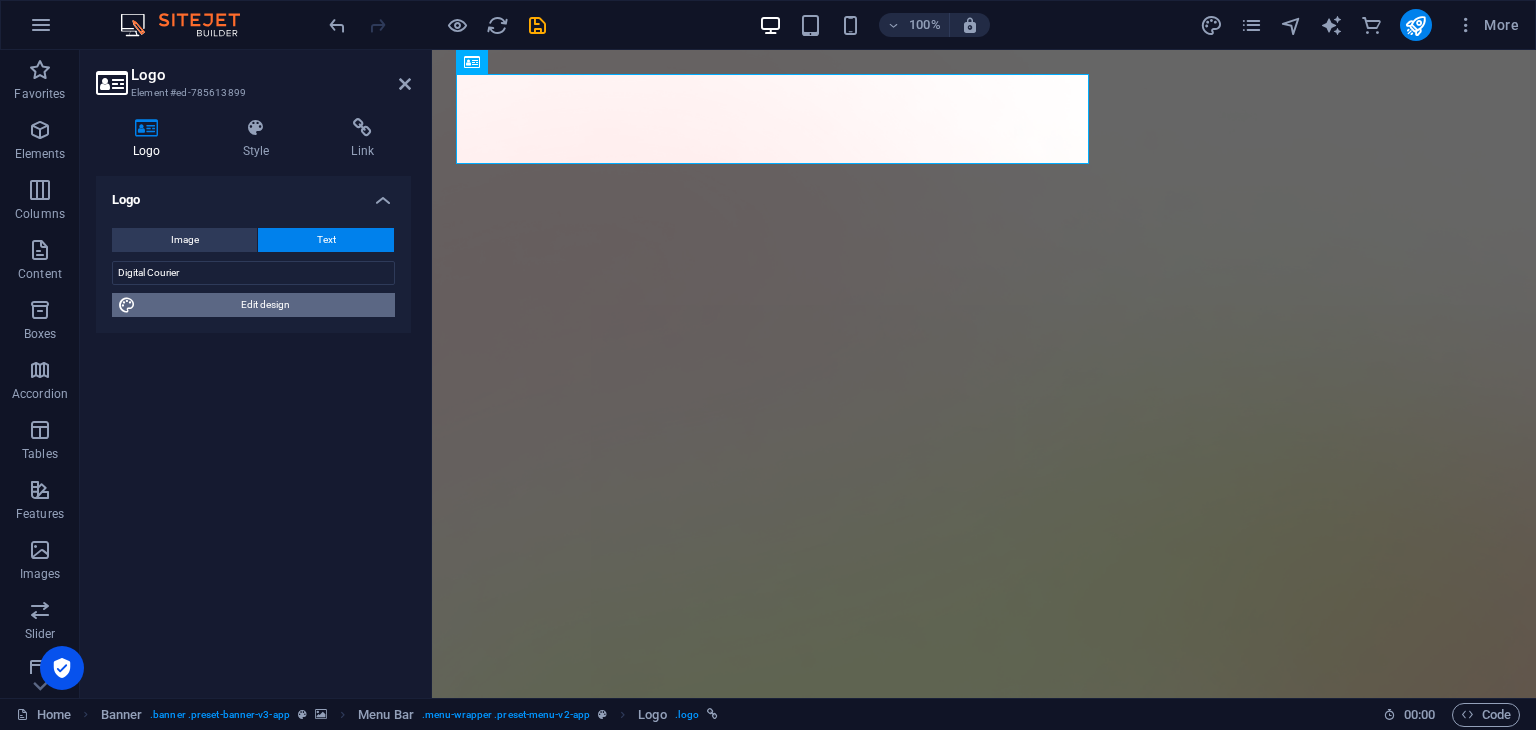 click on "Edit design" at bounding box center (265, 305) 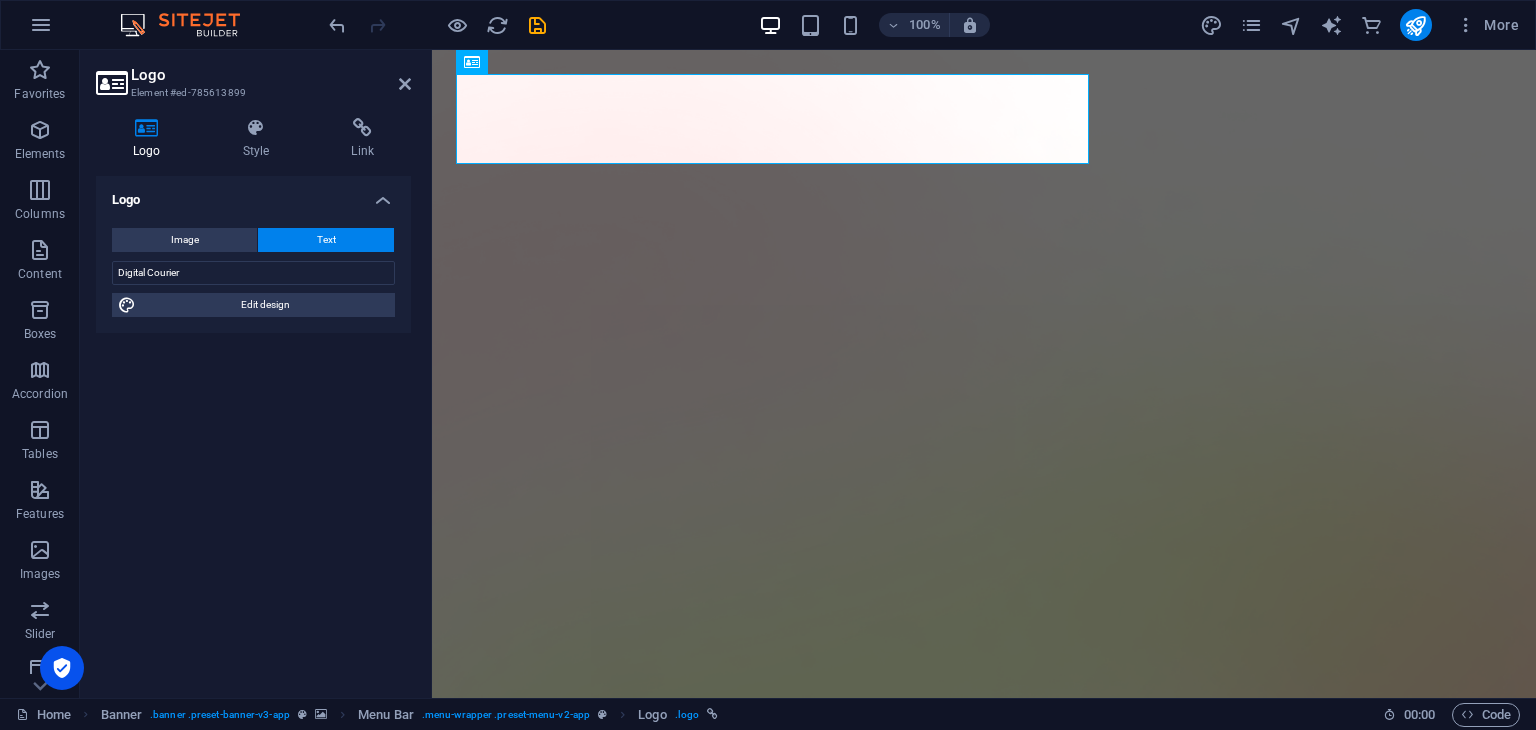 select on "px" 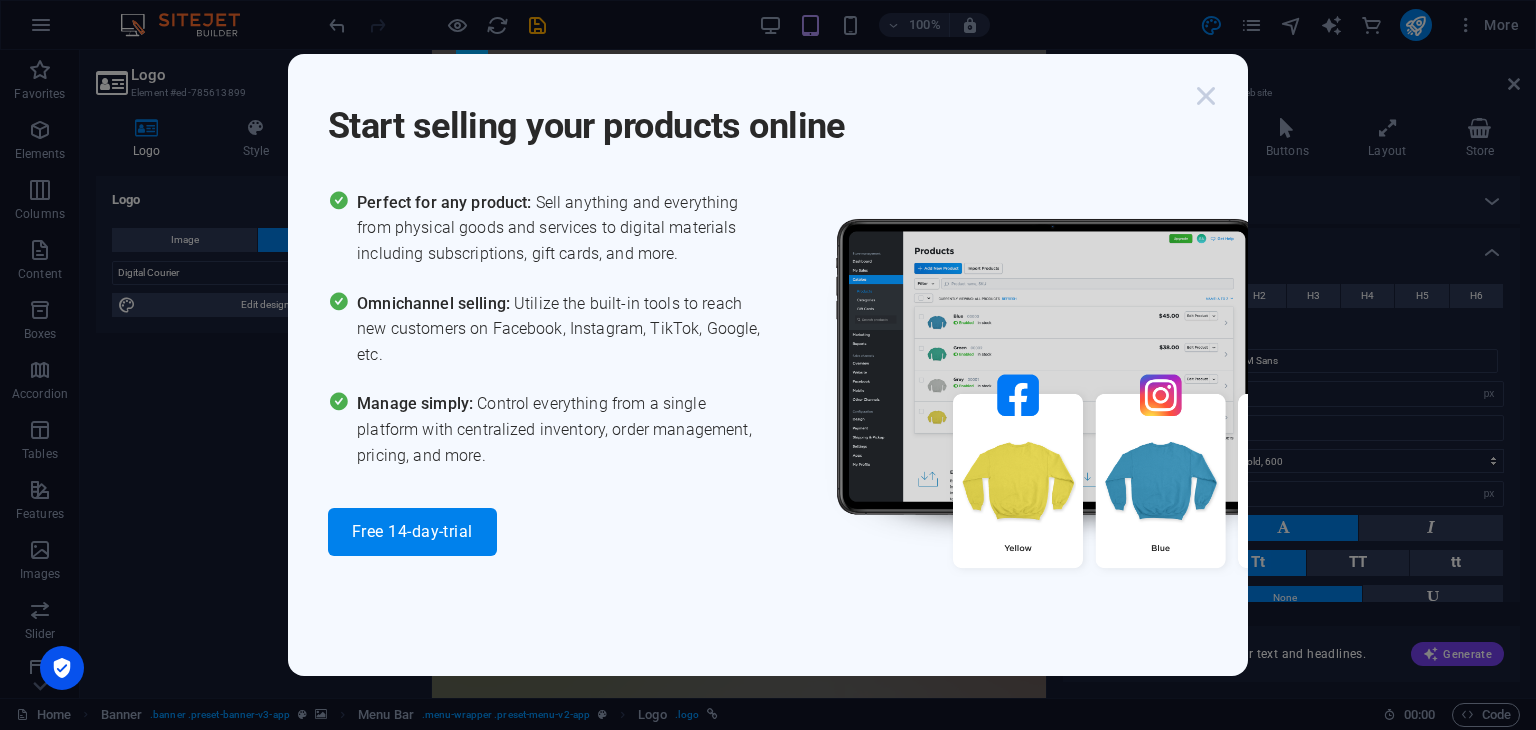 click at bounding box center (1206, 96) 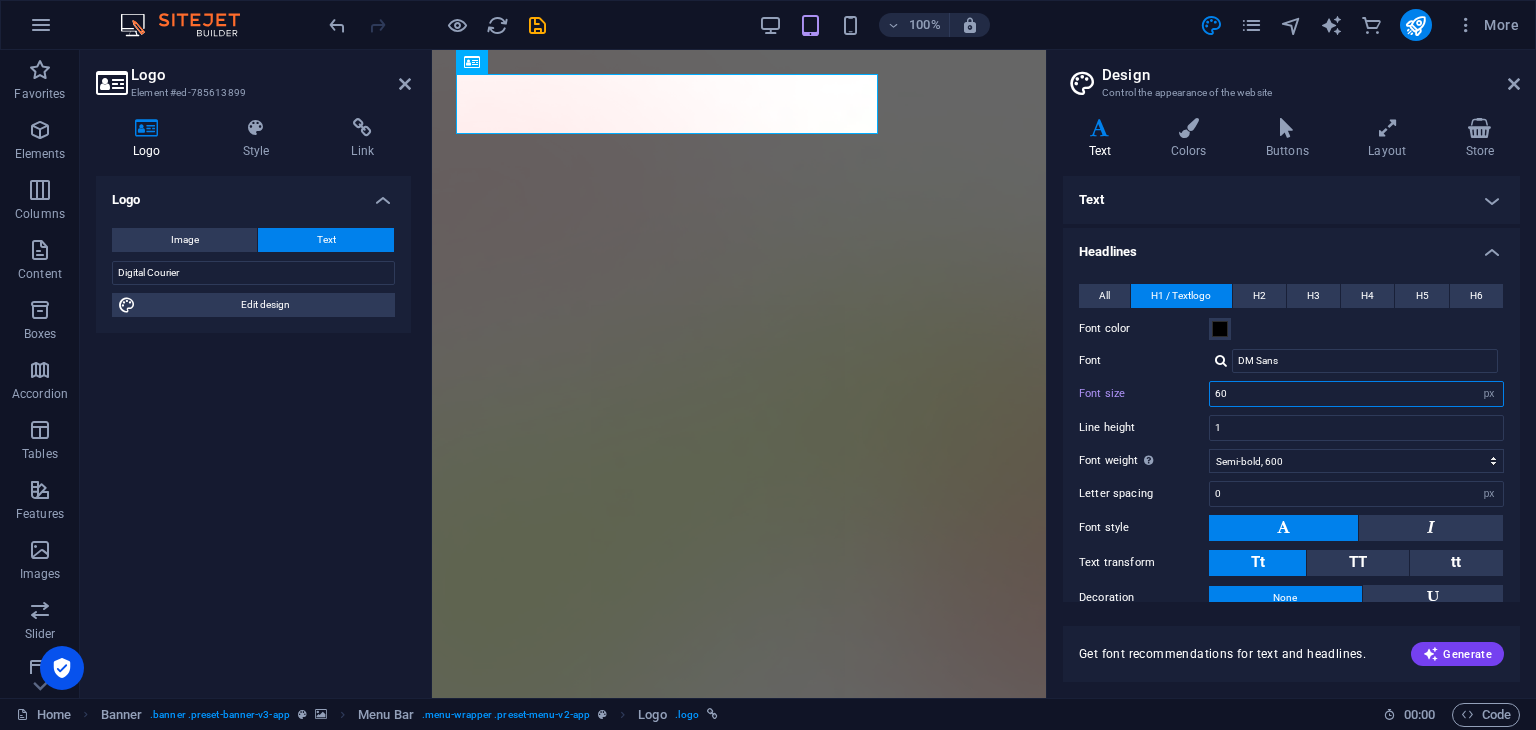 click on "60" at bounding box center [1356, 394] 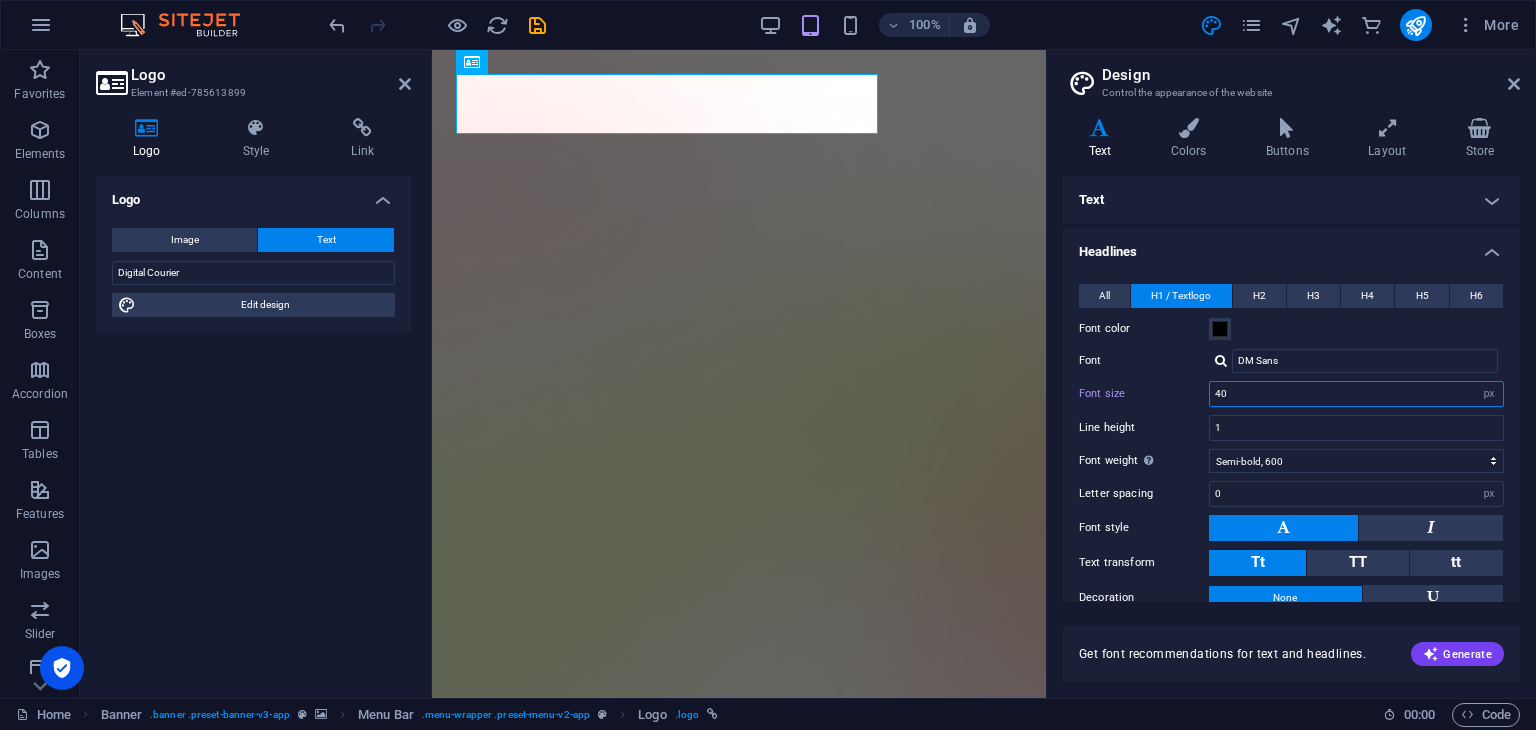 scroll, scrollTop: 95, scrollLeft: 0, axis: vertical 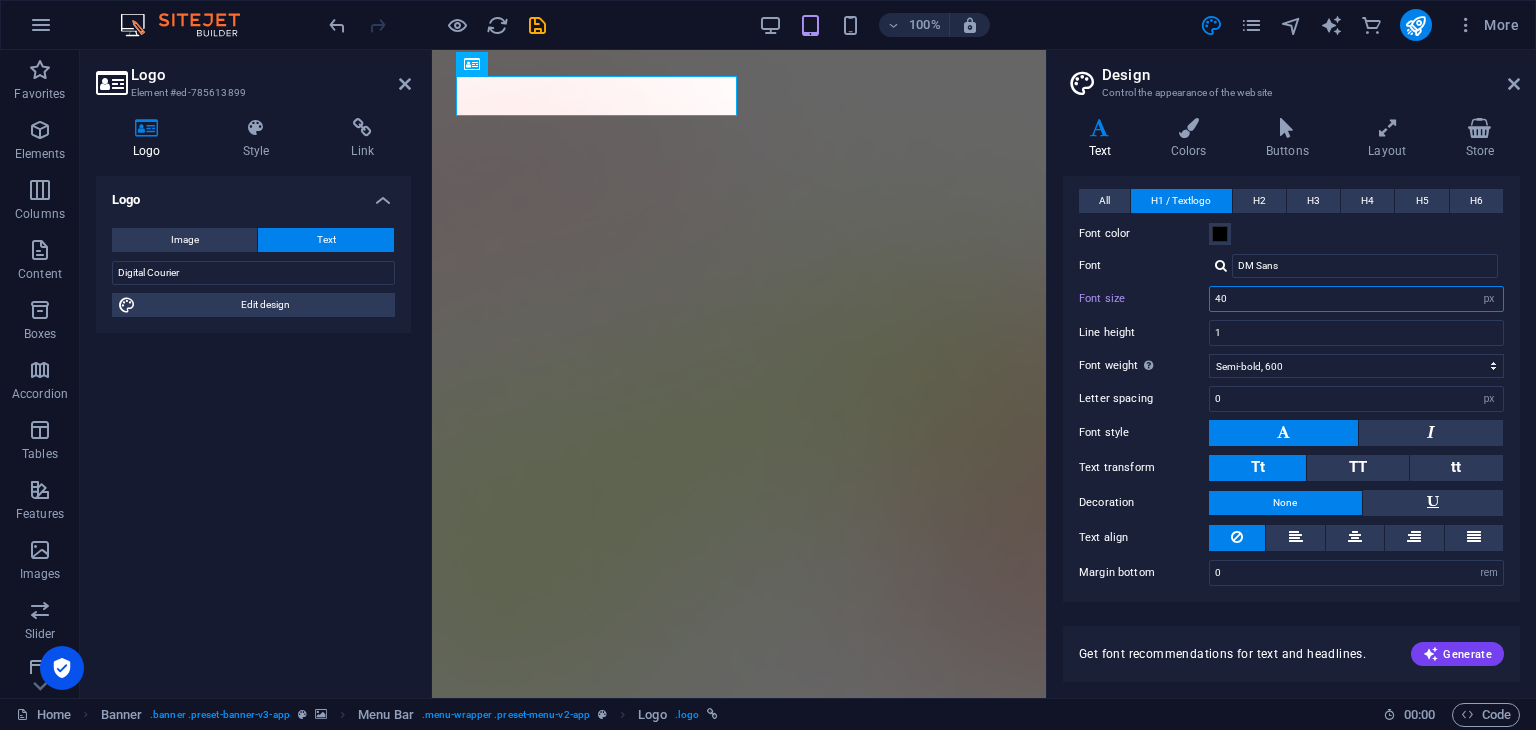 drag, startPoint x: 1257, startPoint y: 294, endPoint x: 1154, endPoint y: 293, distance: 103.00485 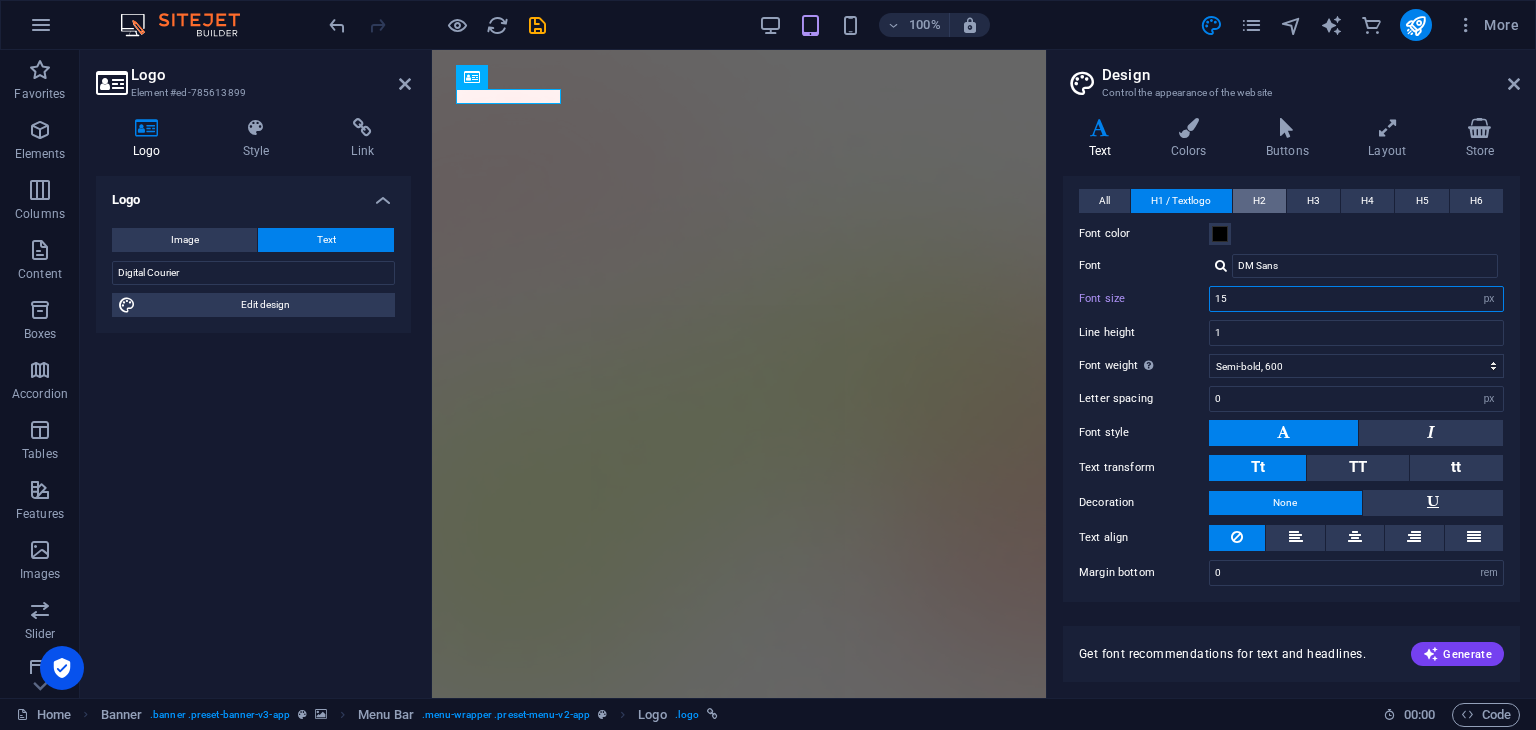 type on "15" 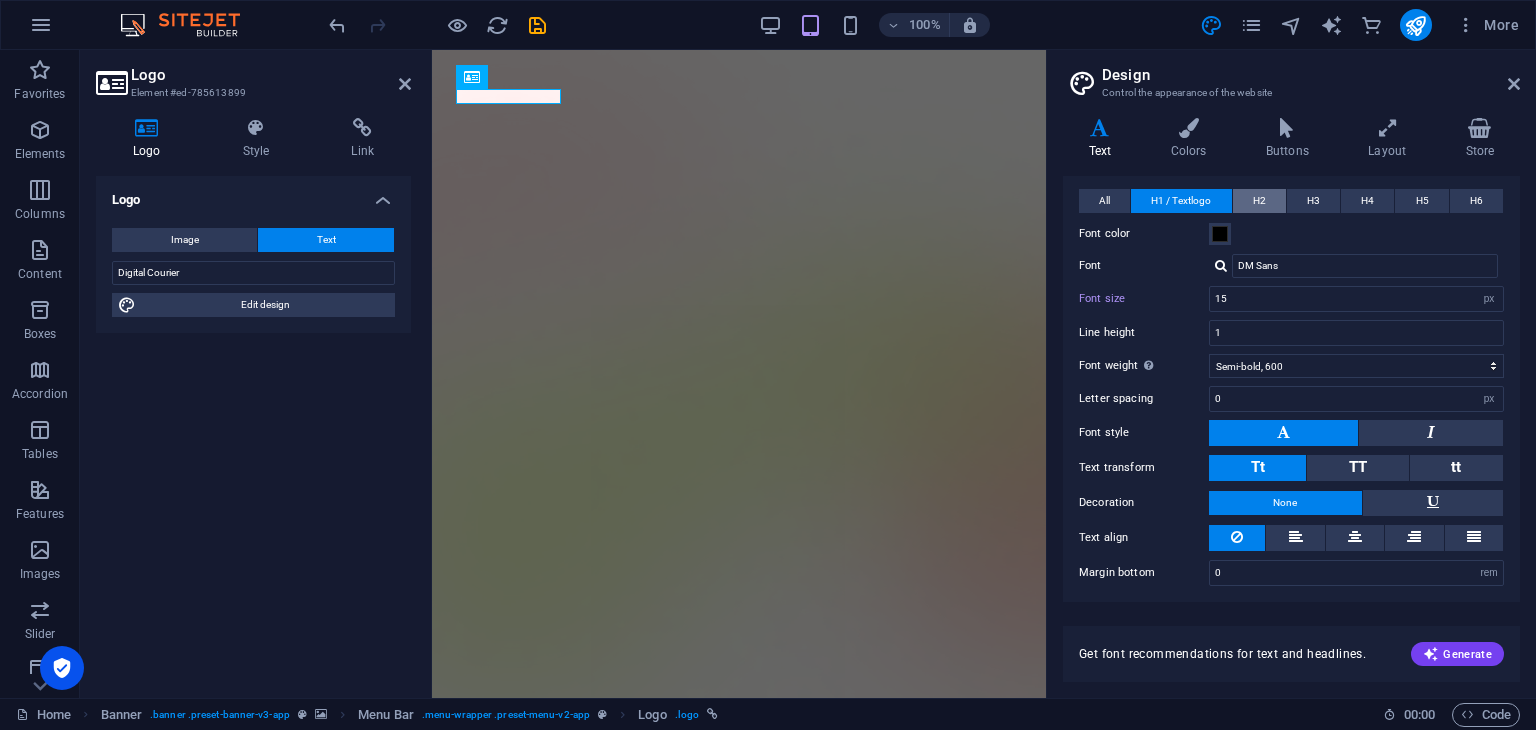 click on "H2" at bounding box center [1259, 201] 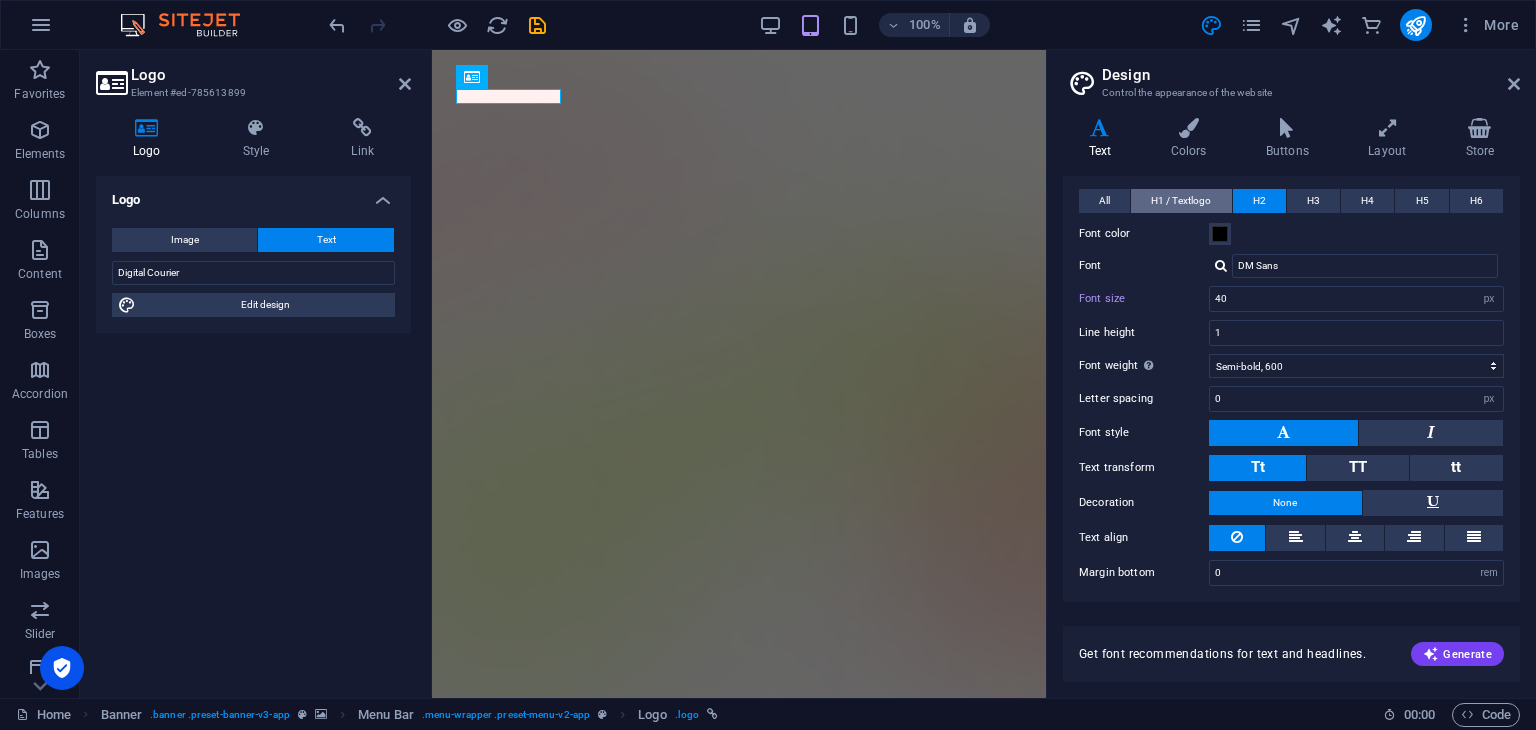 click on "H1 / Textlogo" at bounding box center [1181, 201] 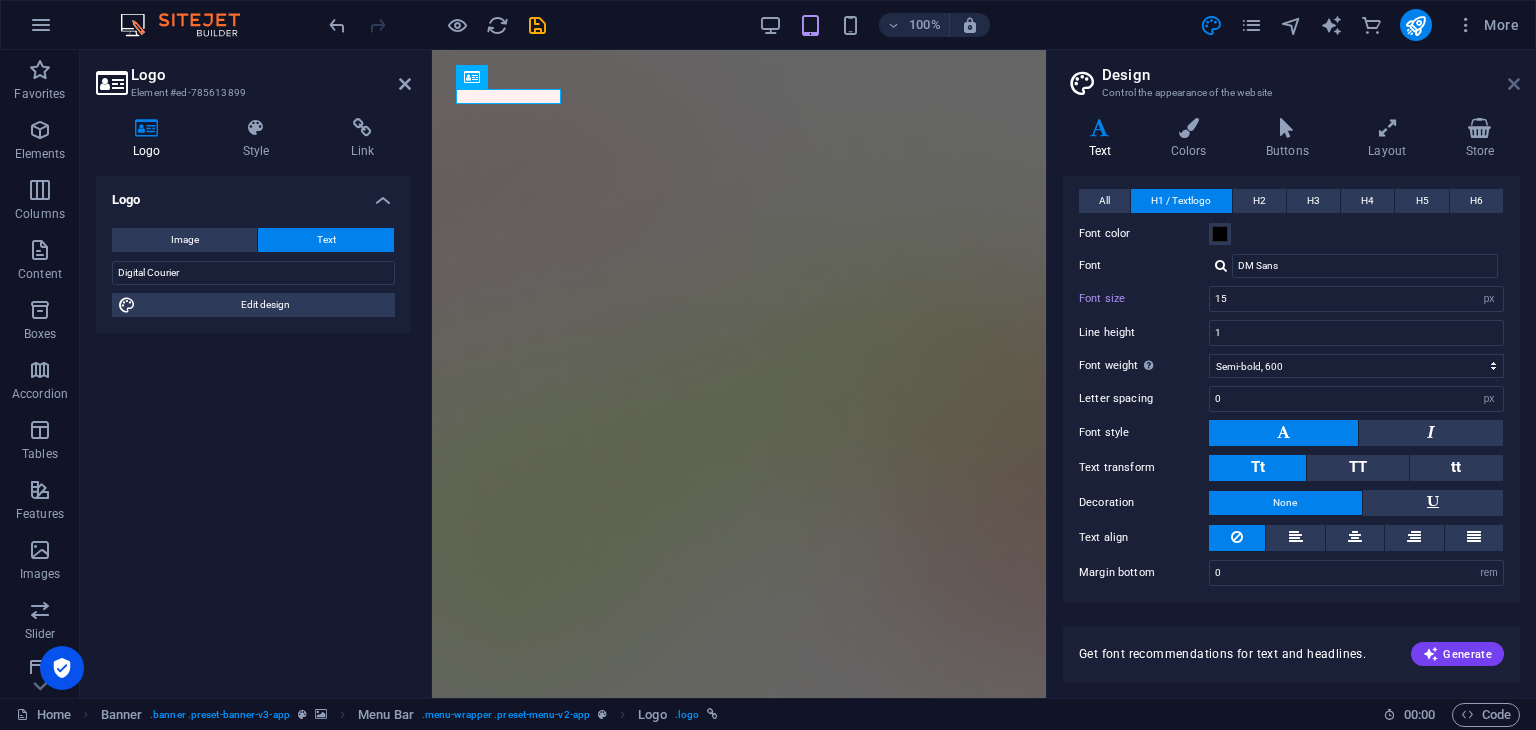 click at bounding box center (1514, 84) 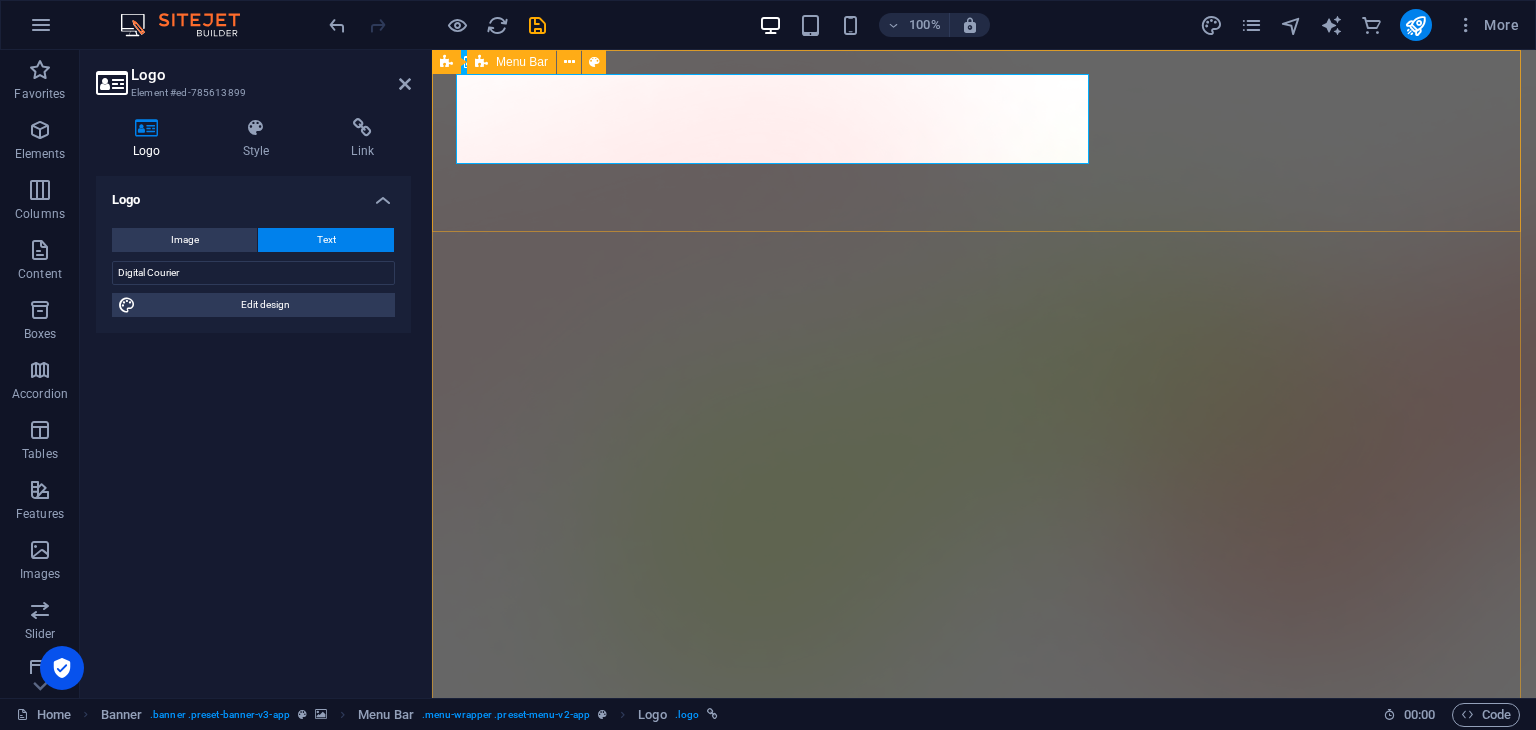 click on "Digital Courier Features Pricing Blog Contact Download App" at bounding box center [984, 1003] 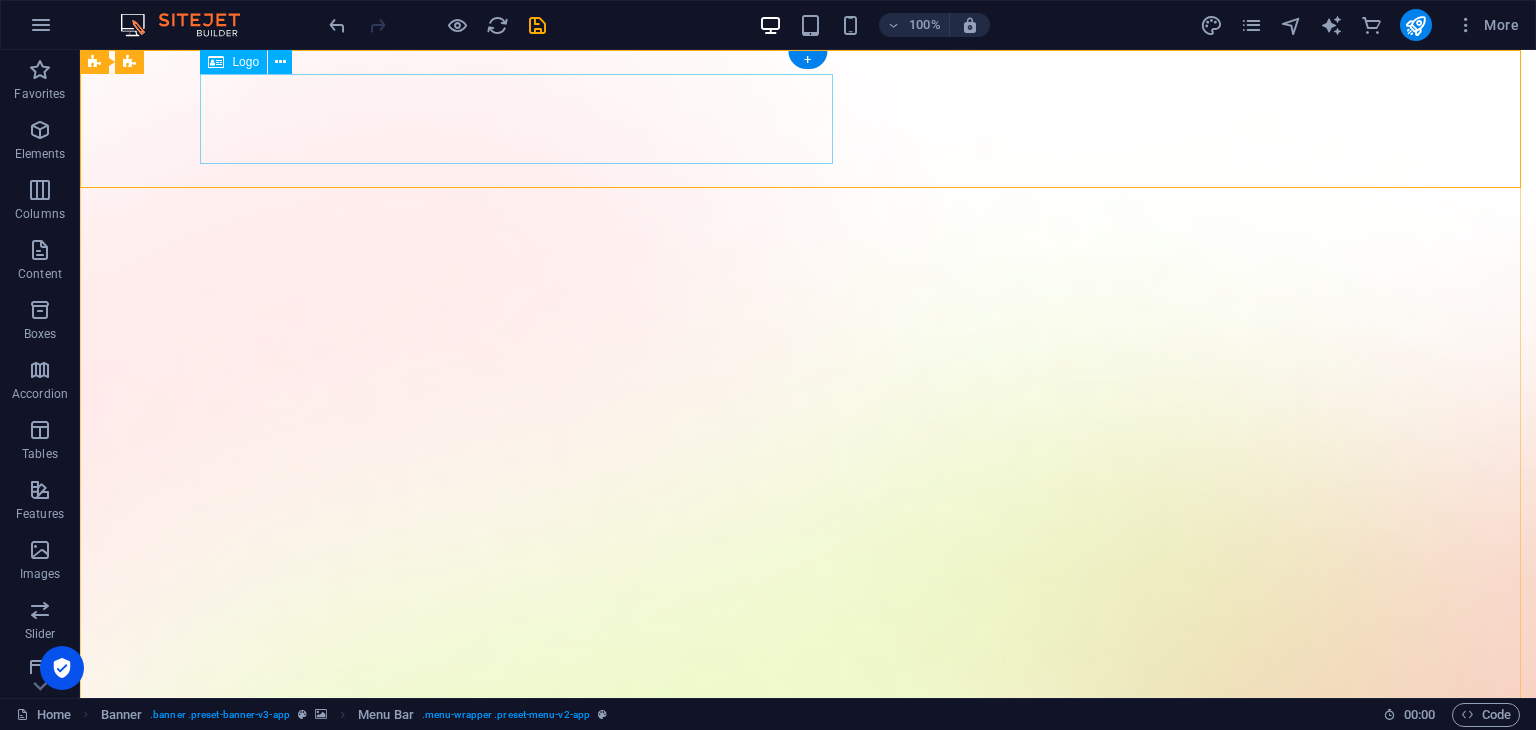 click on "Digital Courier" at bounding box center [808, 1584] 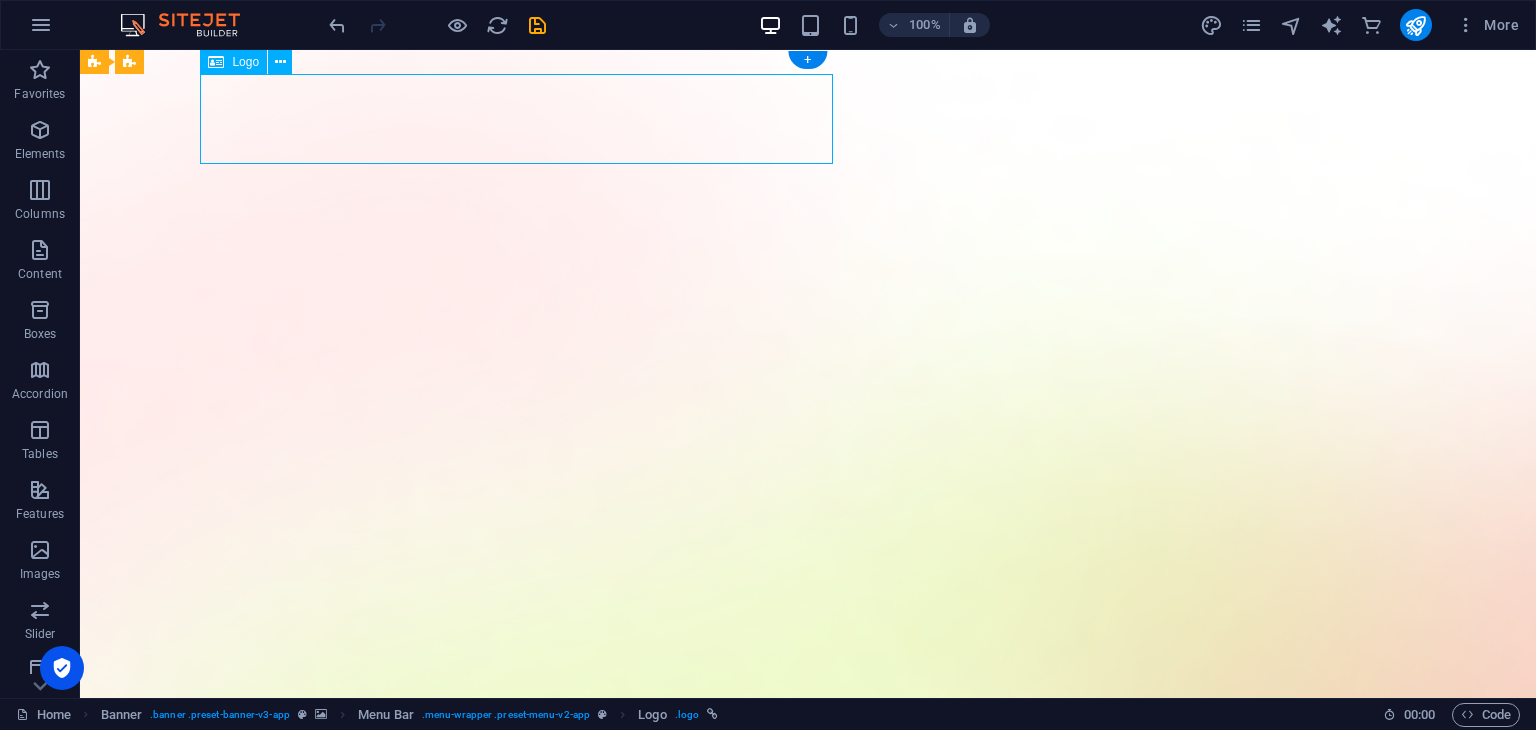 click on "Digital Courier" at bounding box center (808, 1584) 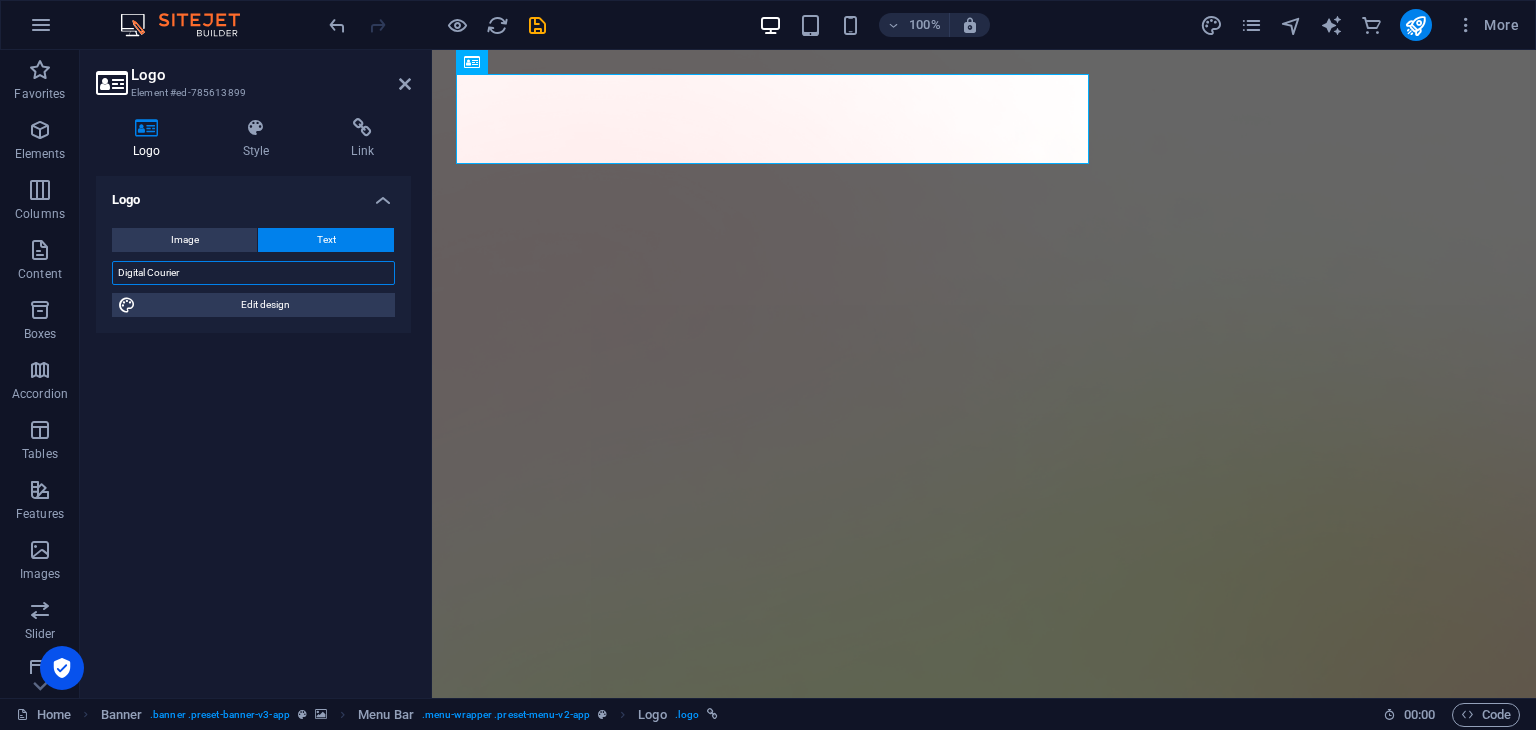 click on "Digital Courier" at bounding box center [253, 273] 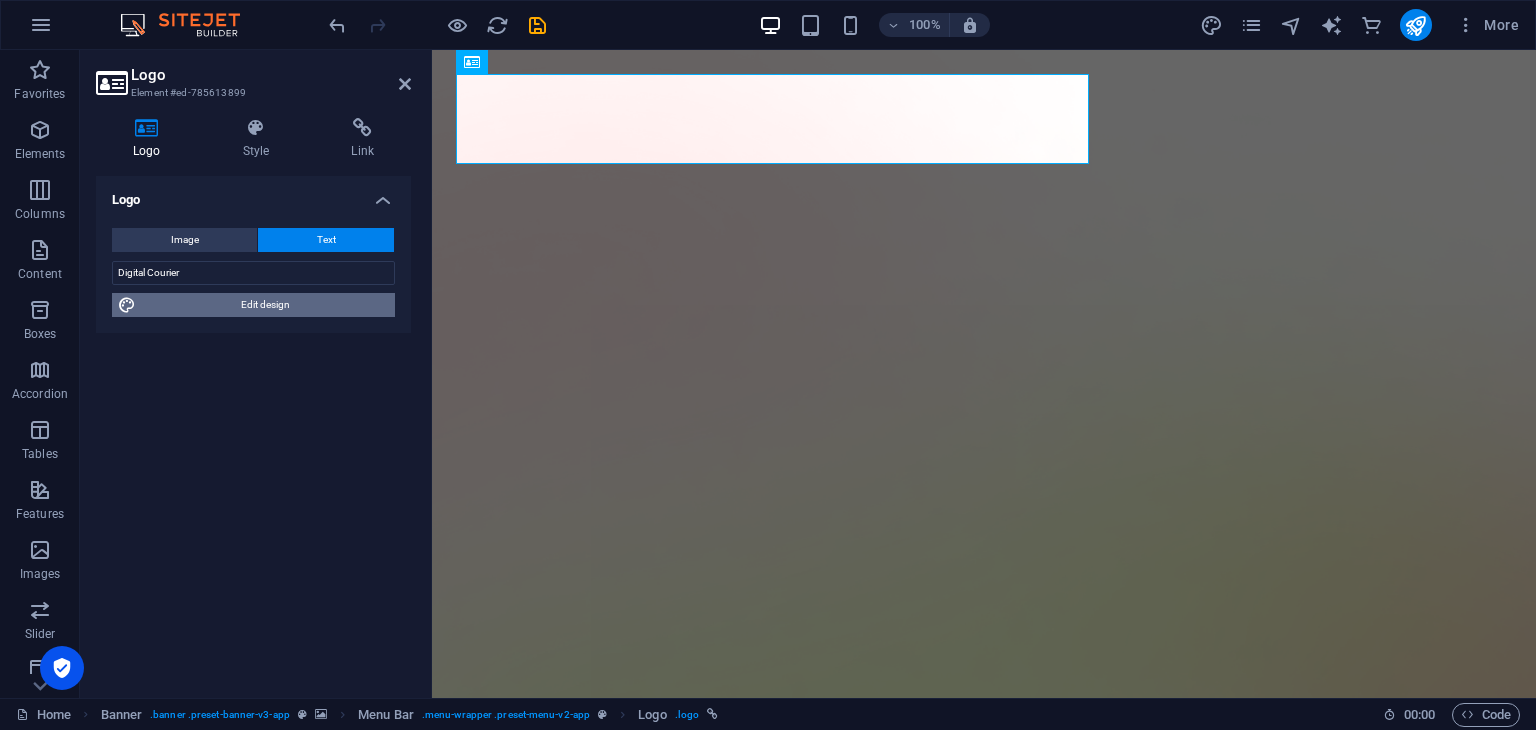 click on "Edit design" at bounding box center (265, 305) 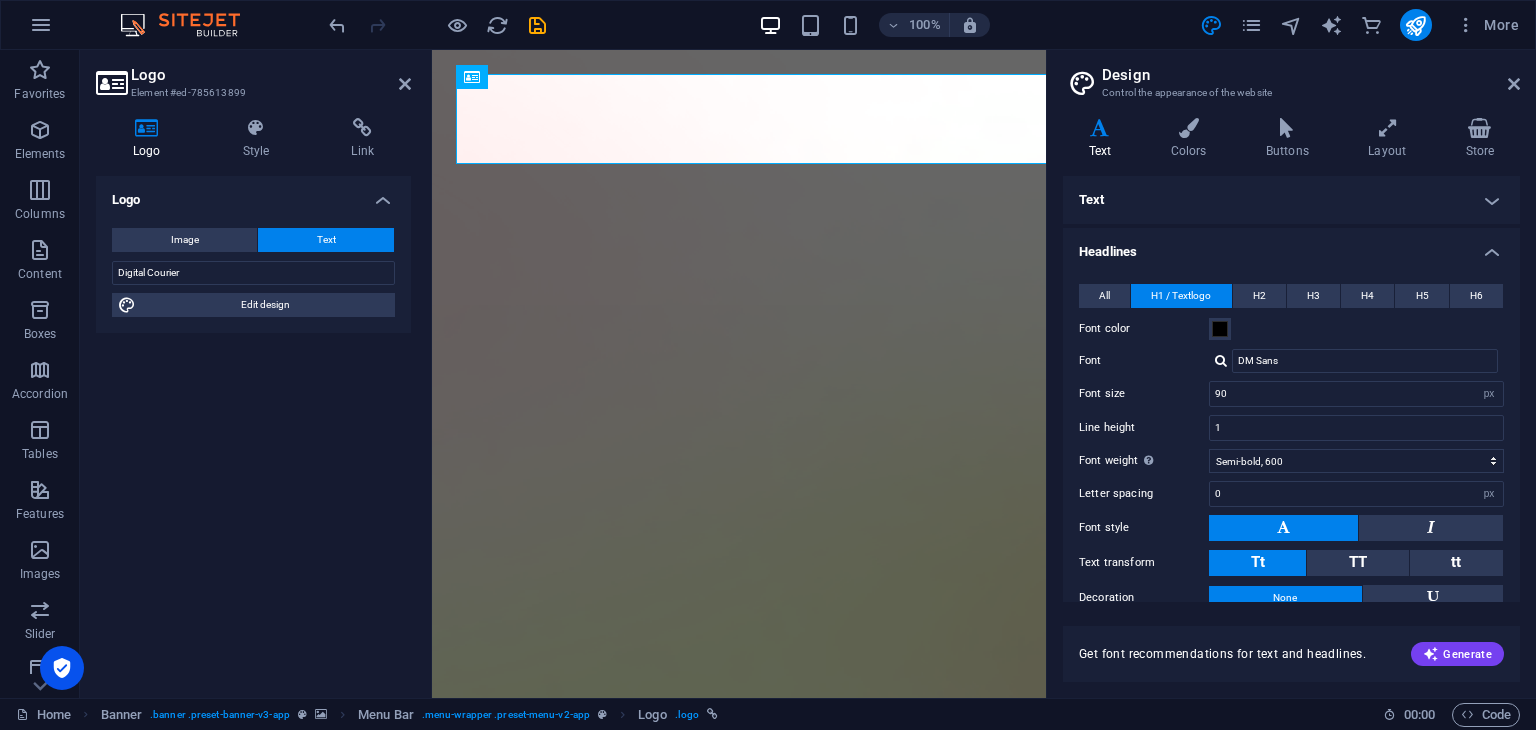 type on "15" 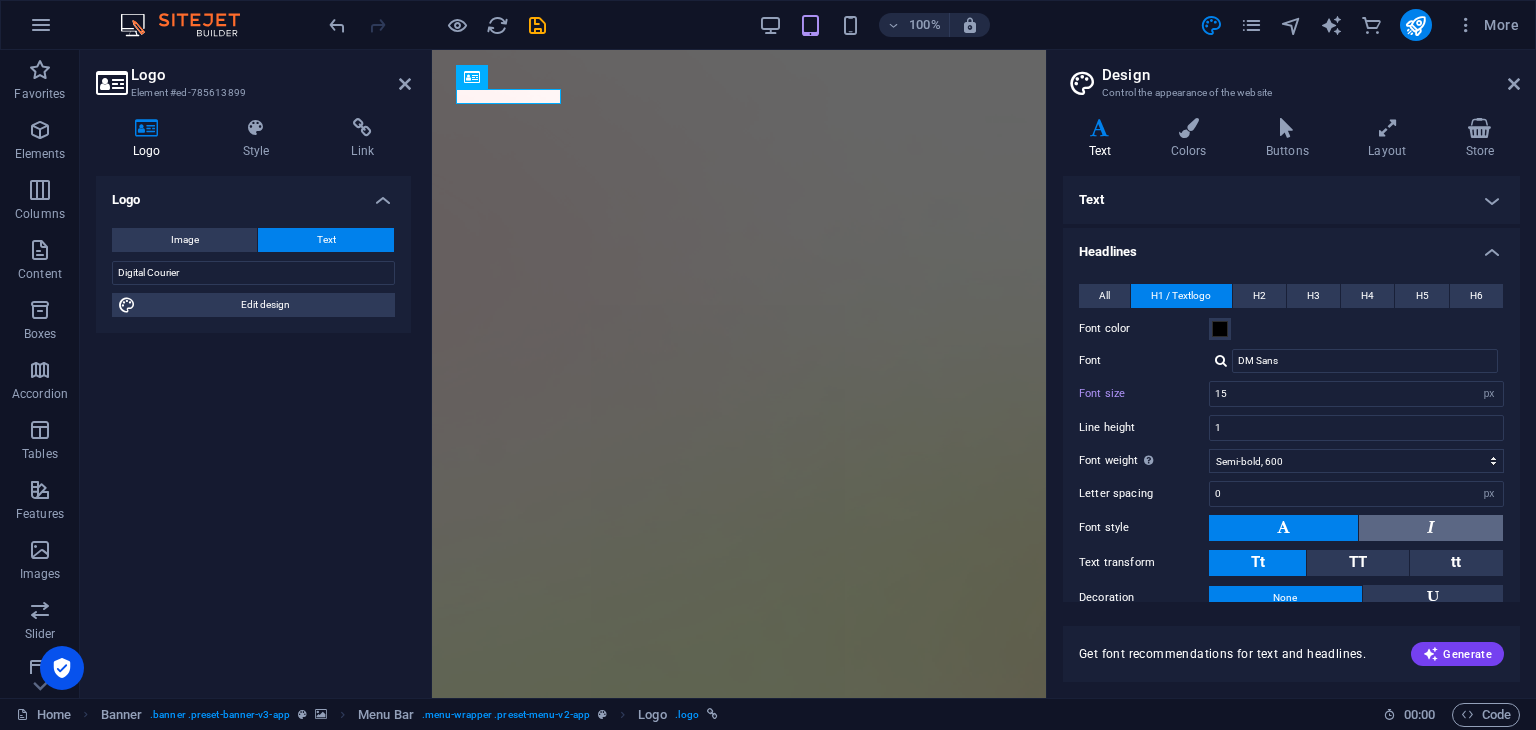 scroll, scrollTop: 95, scrollLeft: 0, axis: vertical 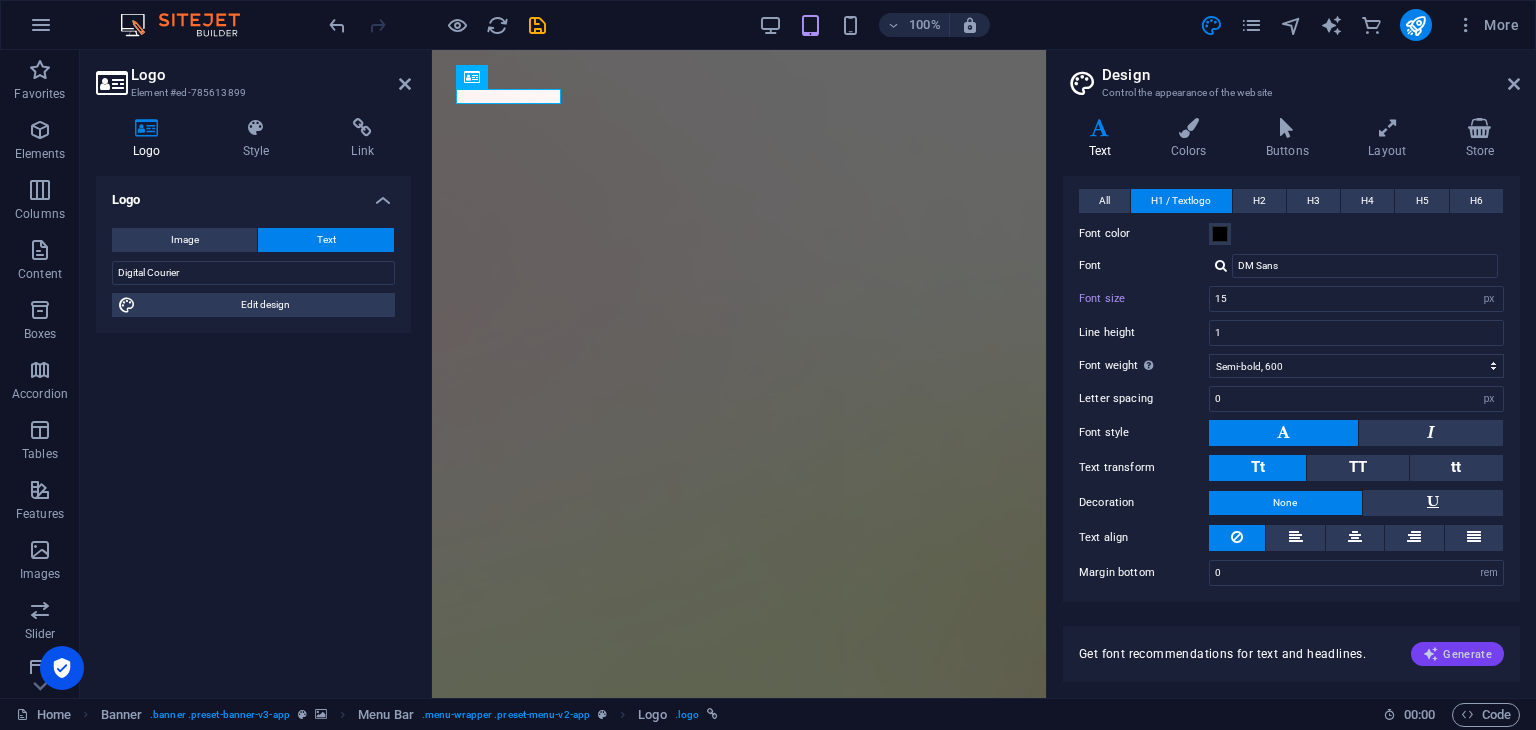 click at bounding box center [1431, 654] 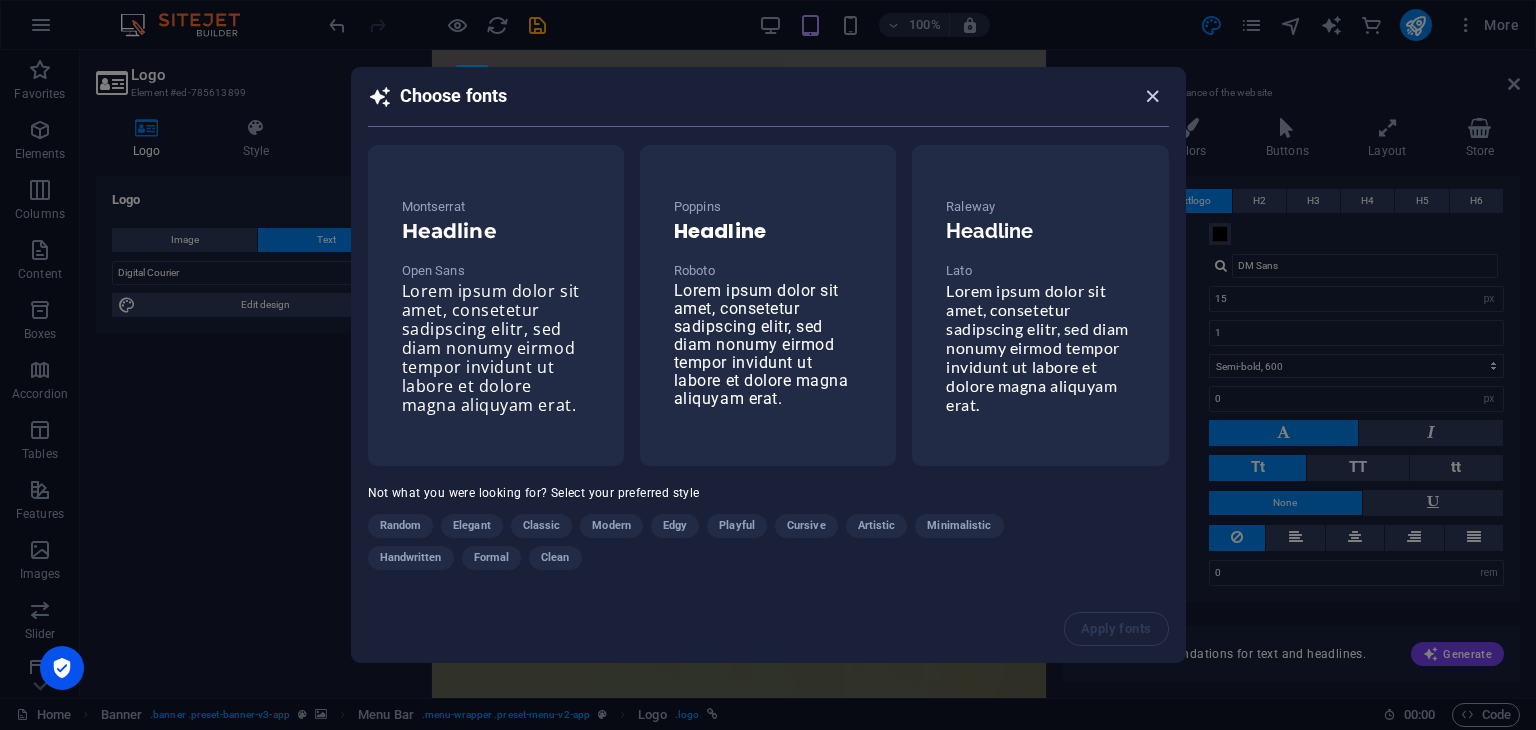 click at bounding box center (1152, 96) 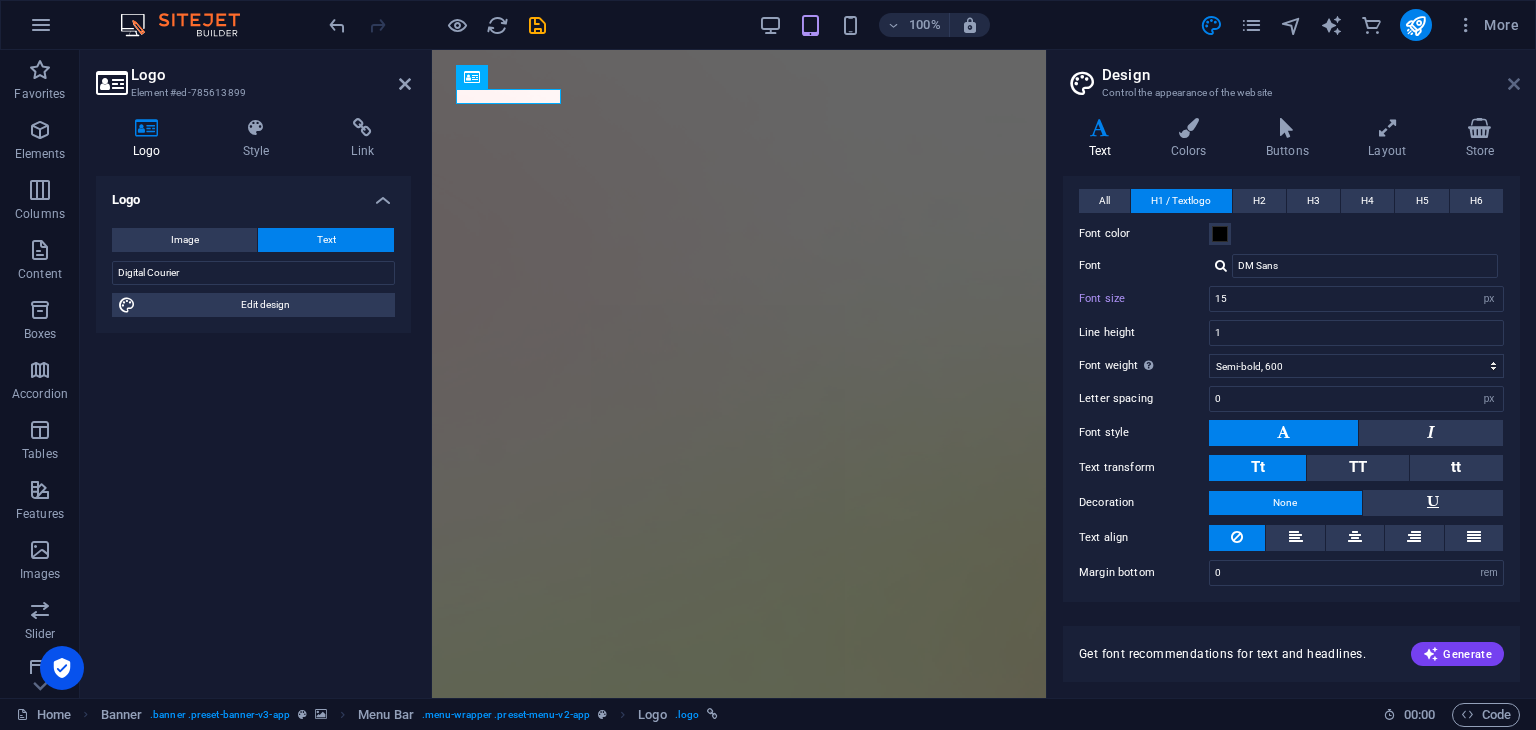 click at bounding box center [1514, 84] 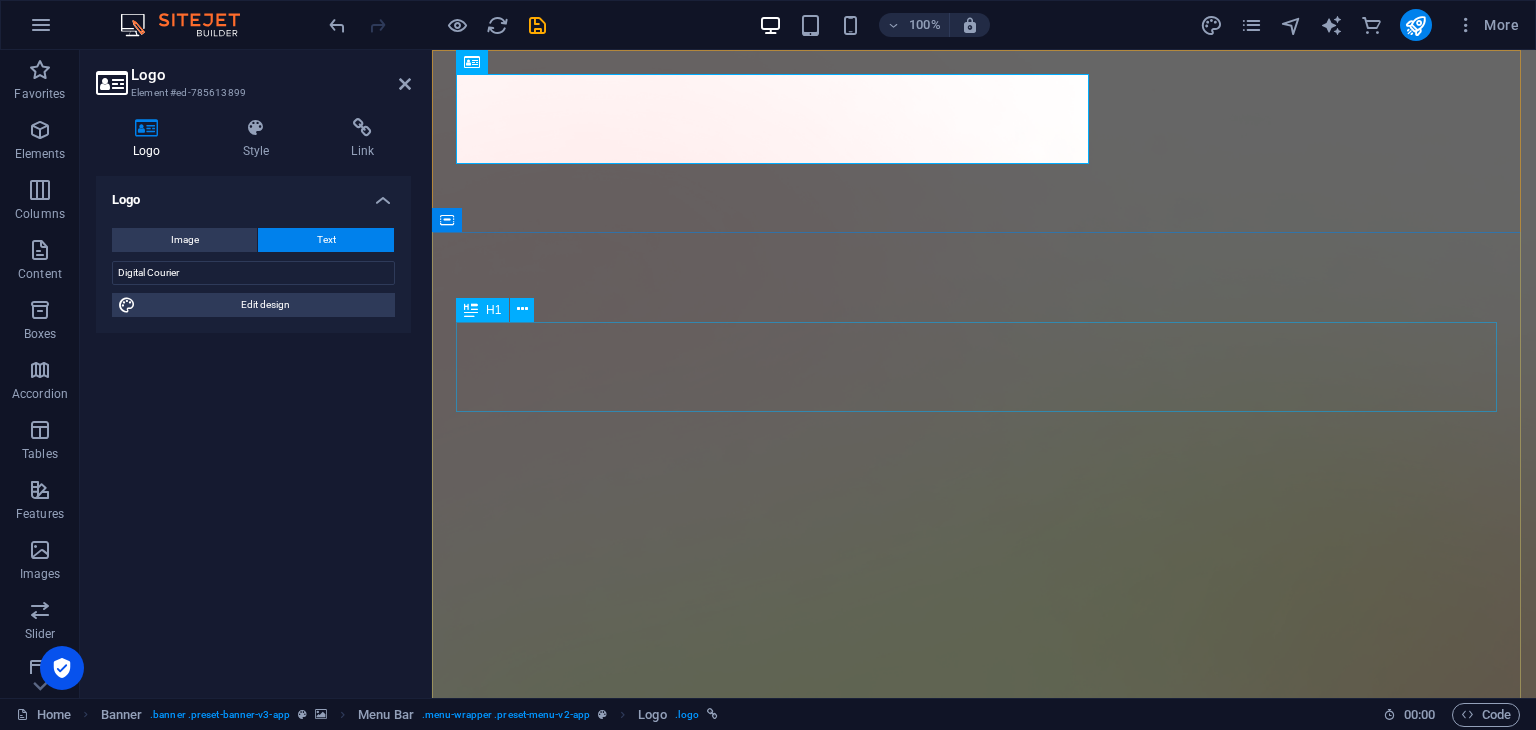 click on "[DOMAIN_NAME]" at bounding box center (984, 1880) 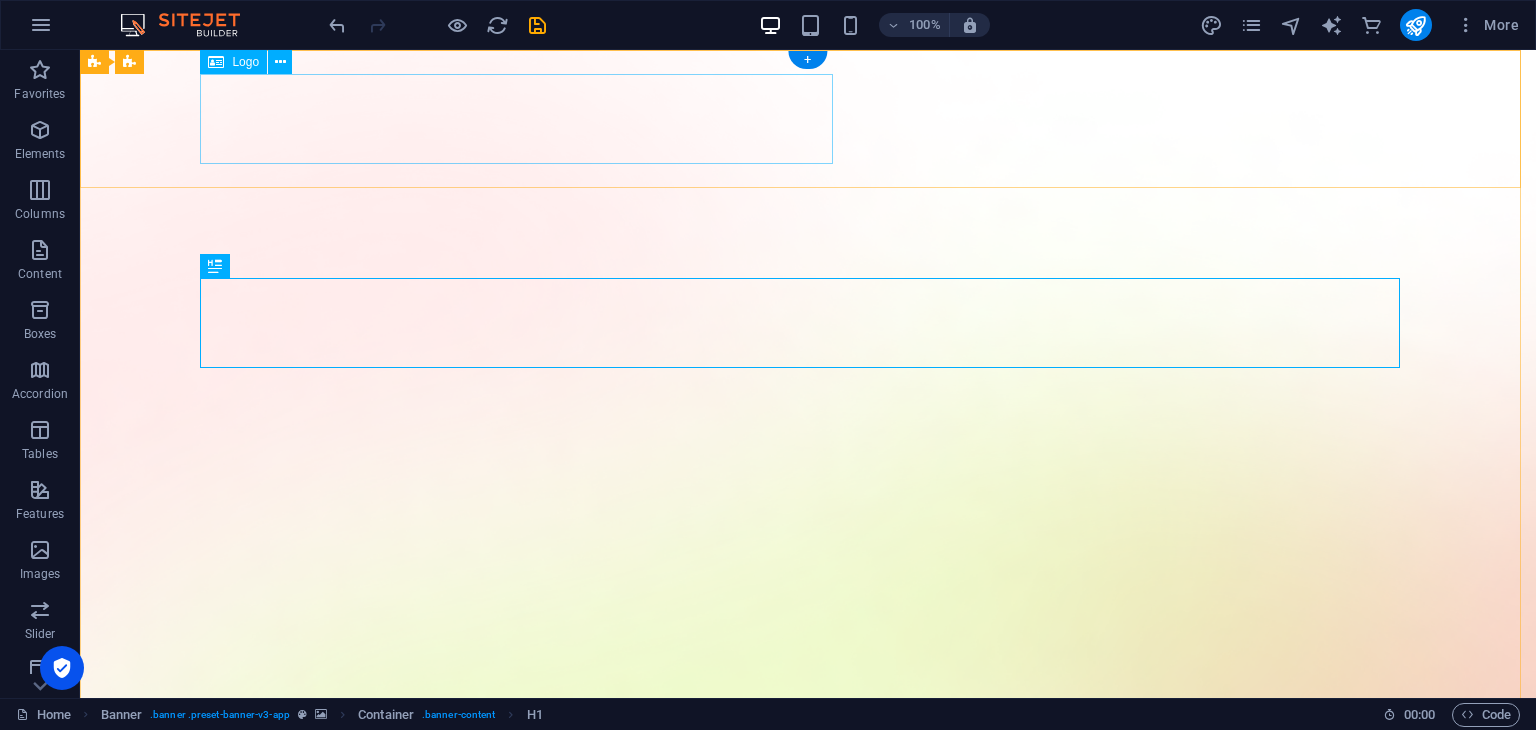 click on "Digital Courier" at bounding box center (808, 1584) 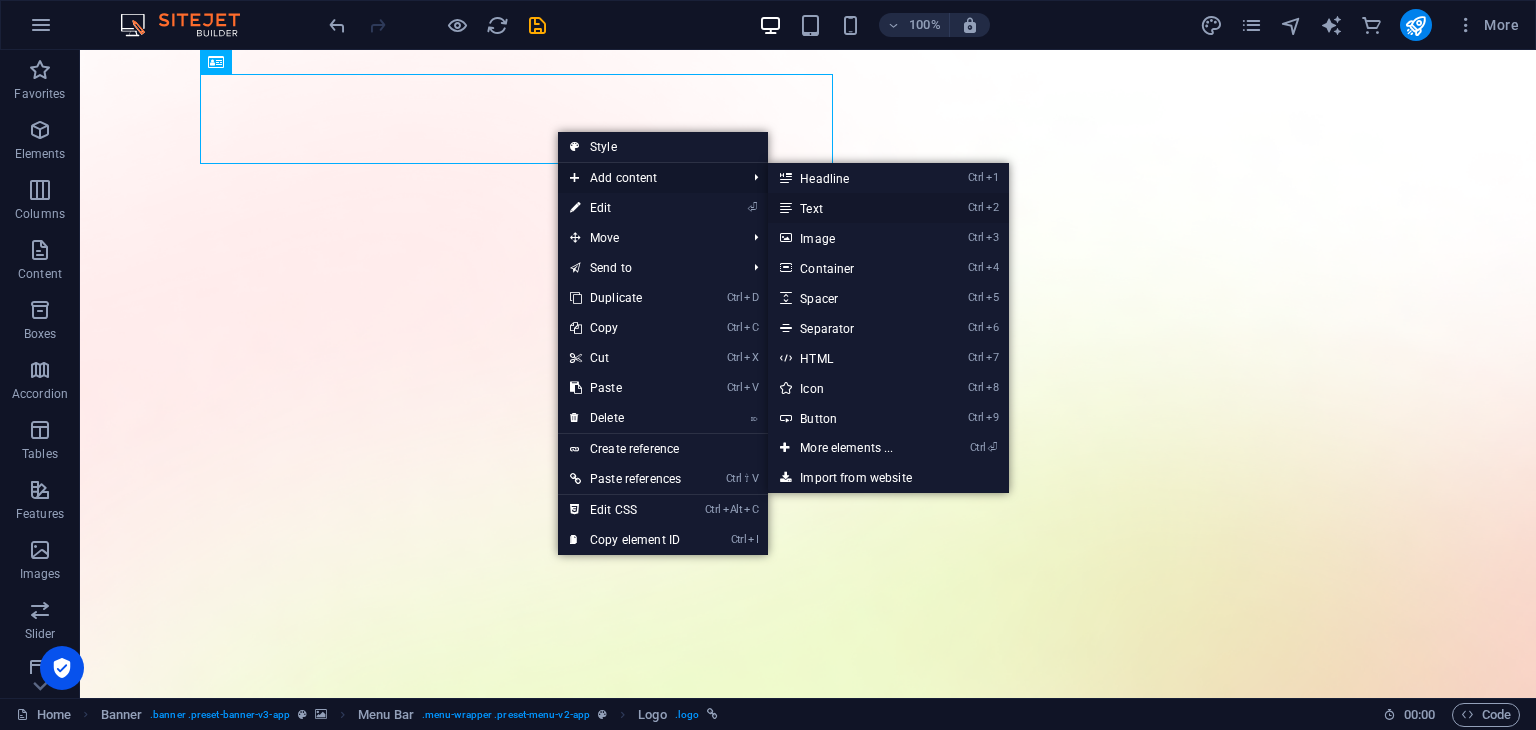 drag, startPoint x: 857, startPoint y: 212, endPoint x: 424, endPoint y: 162, distance: 435.8773 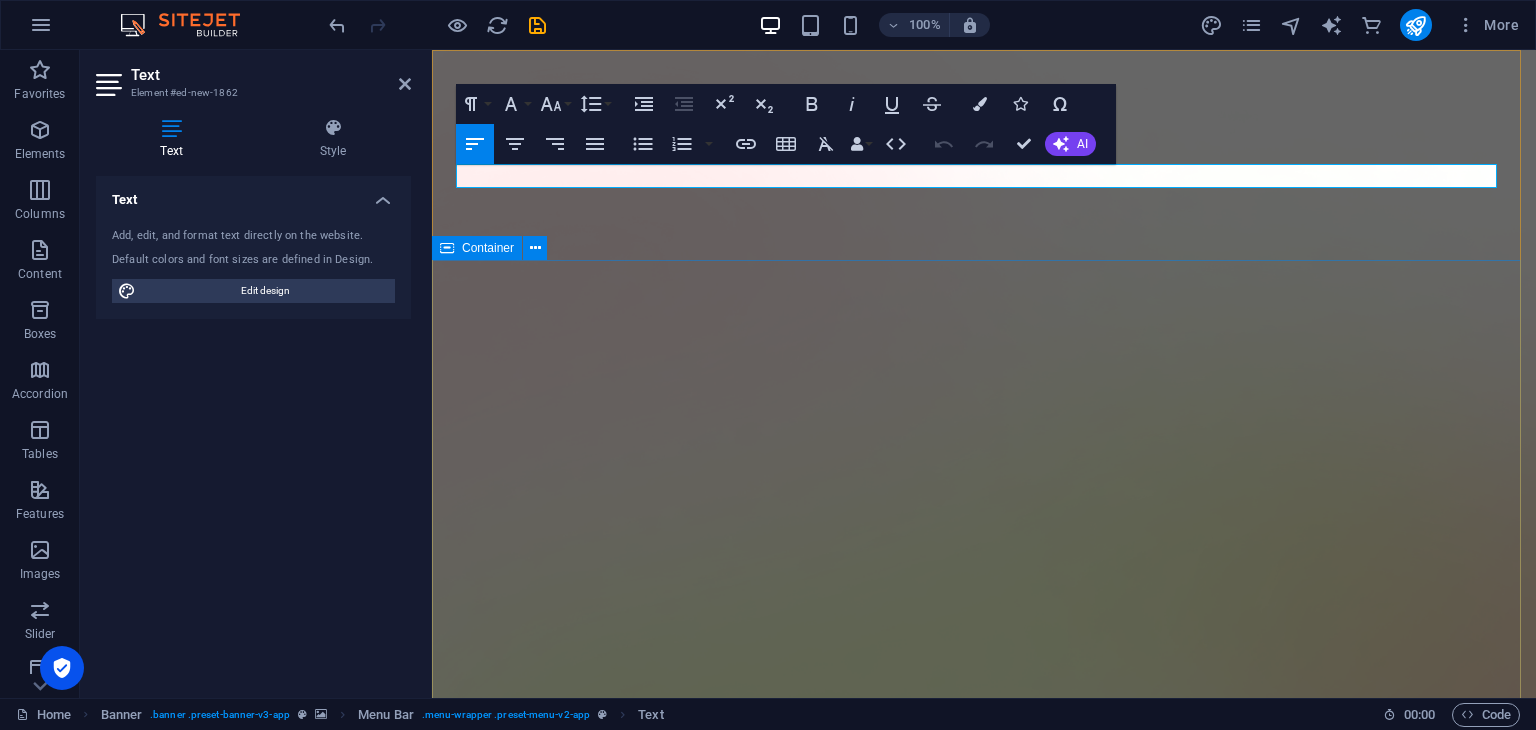 click on "Version 2.0 is here [DOMAIN_NAME] Lorem ipsum dolor sit amet, consectetur adipiscing elit, sed do eiusmod tempor incididunt ut labore et dolore magna aliqua. Download App" at bounding box center (984, 2316) 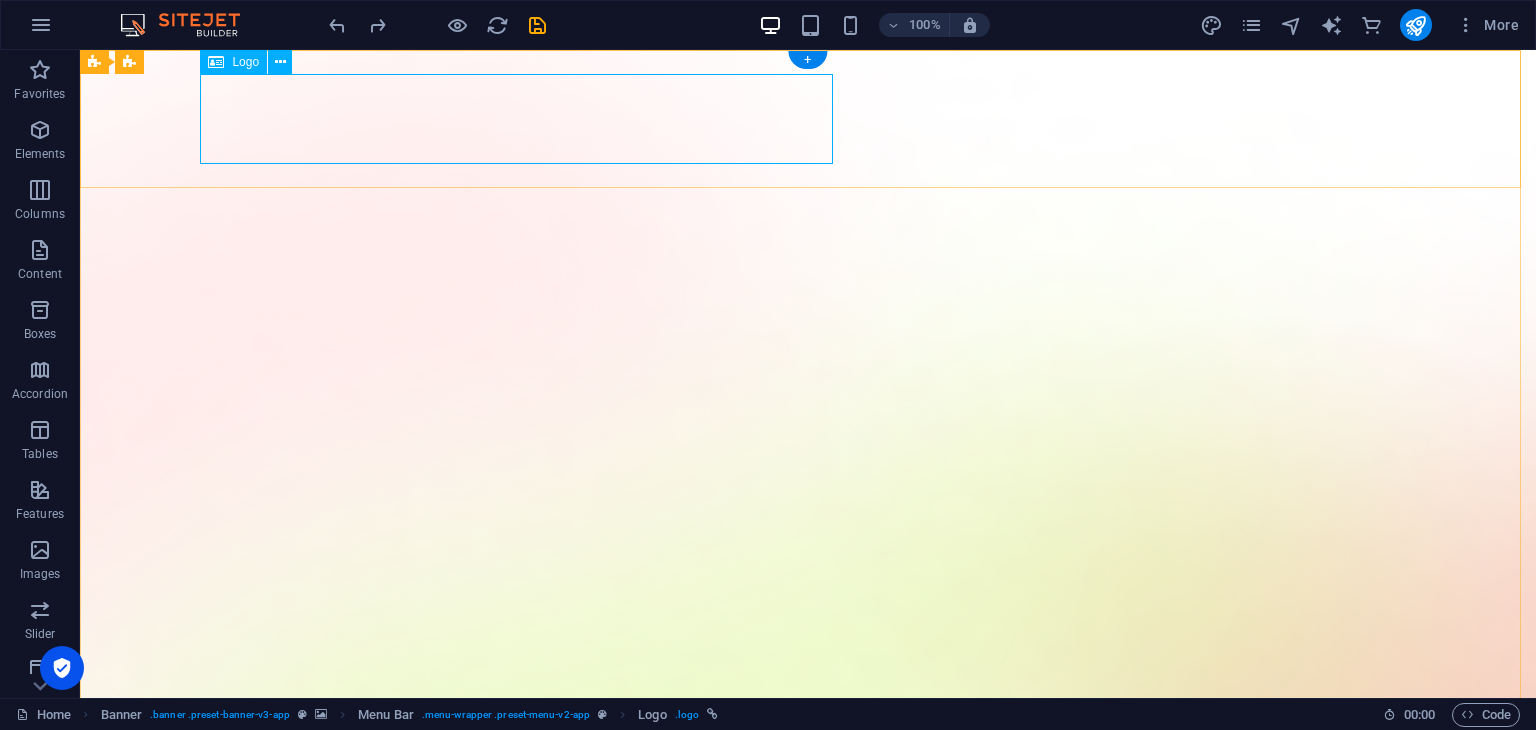 click on "Digital Courier" at bounding box center (808, 1584) 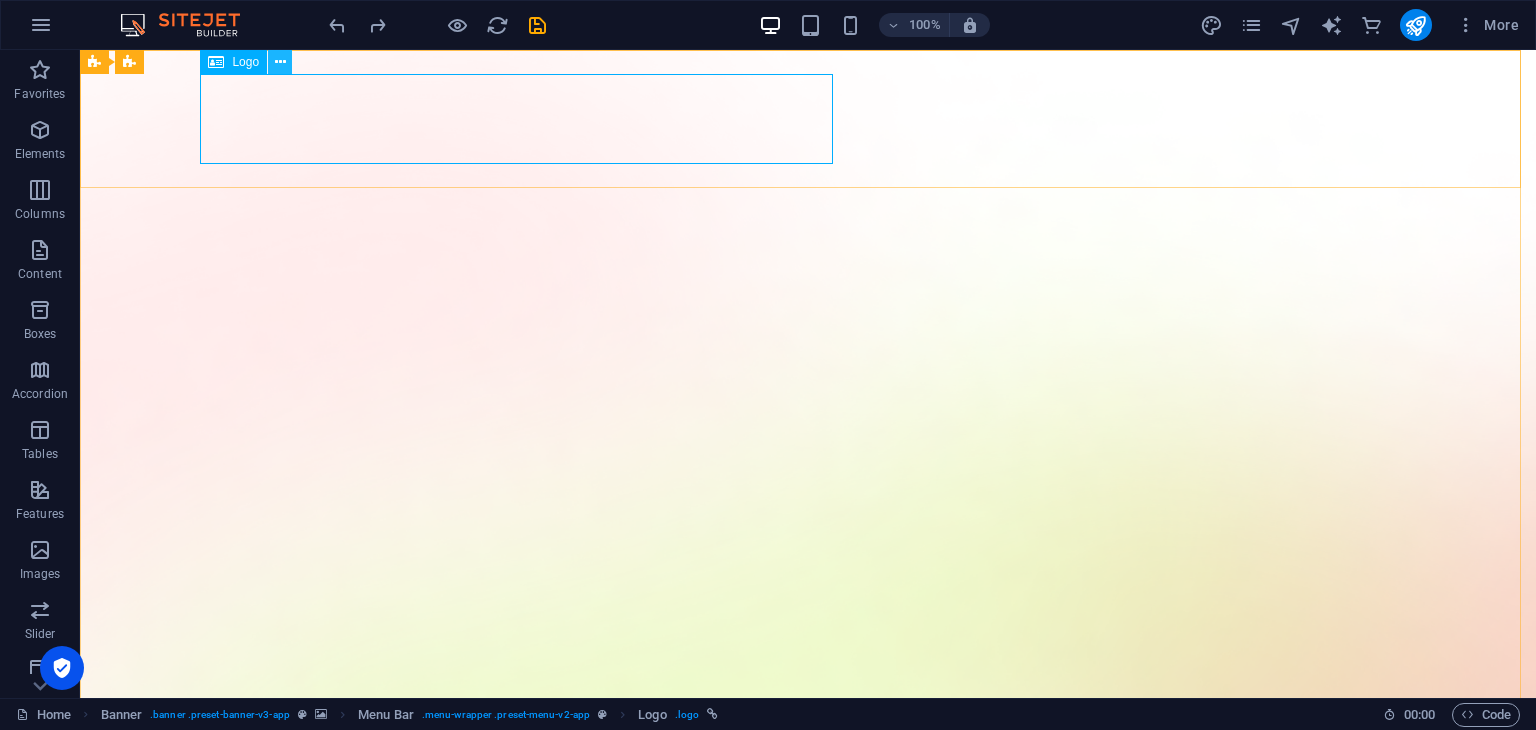 click at bounding box center (280, 62) 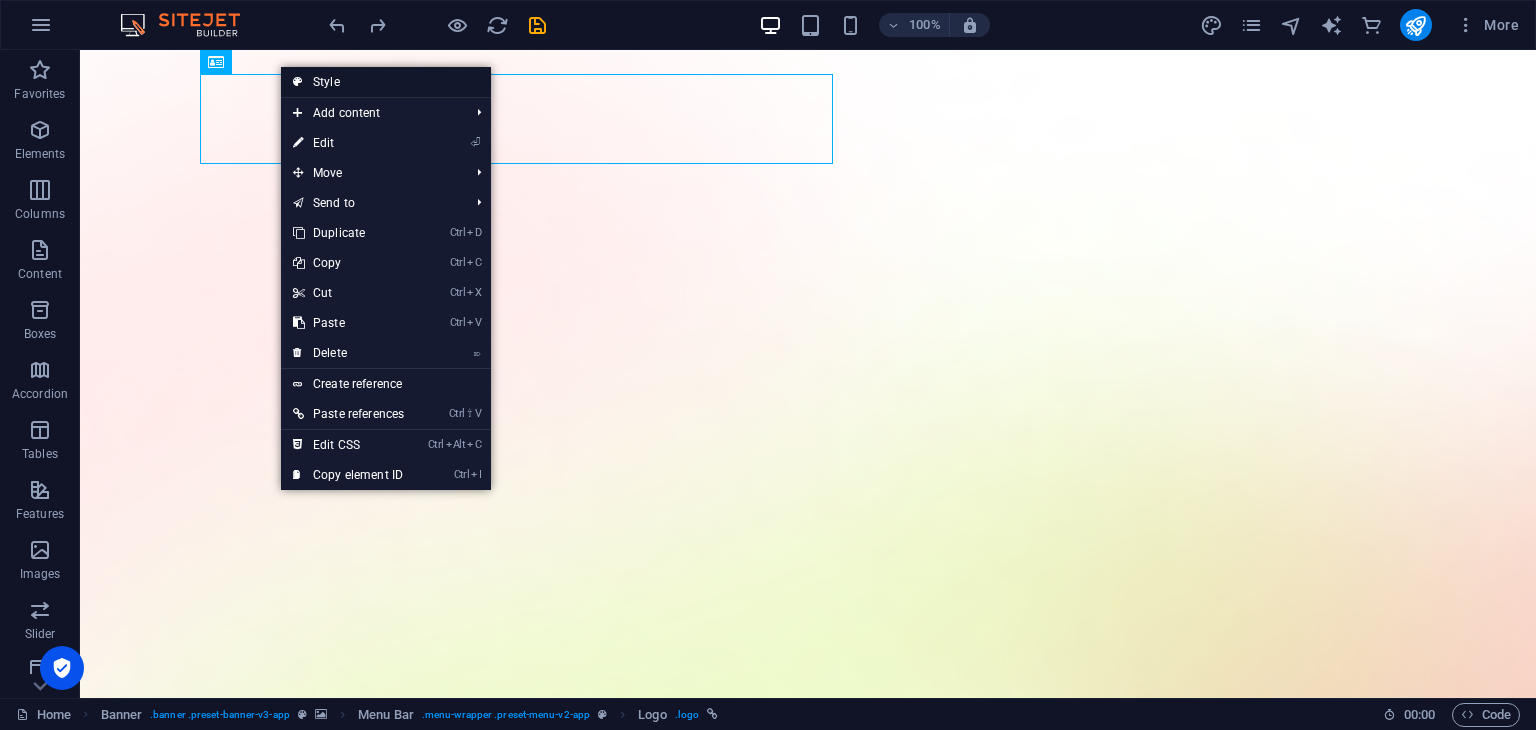 click on "Style" at bounding box center [386, 82] 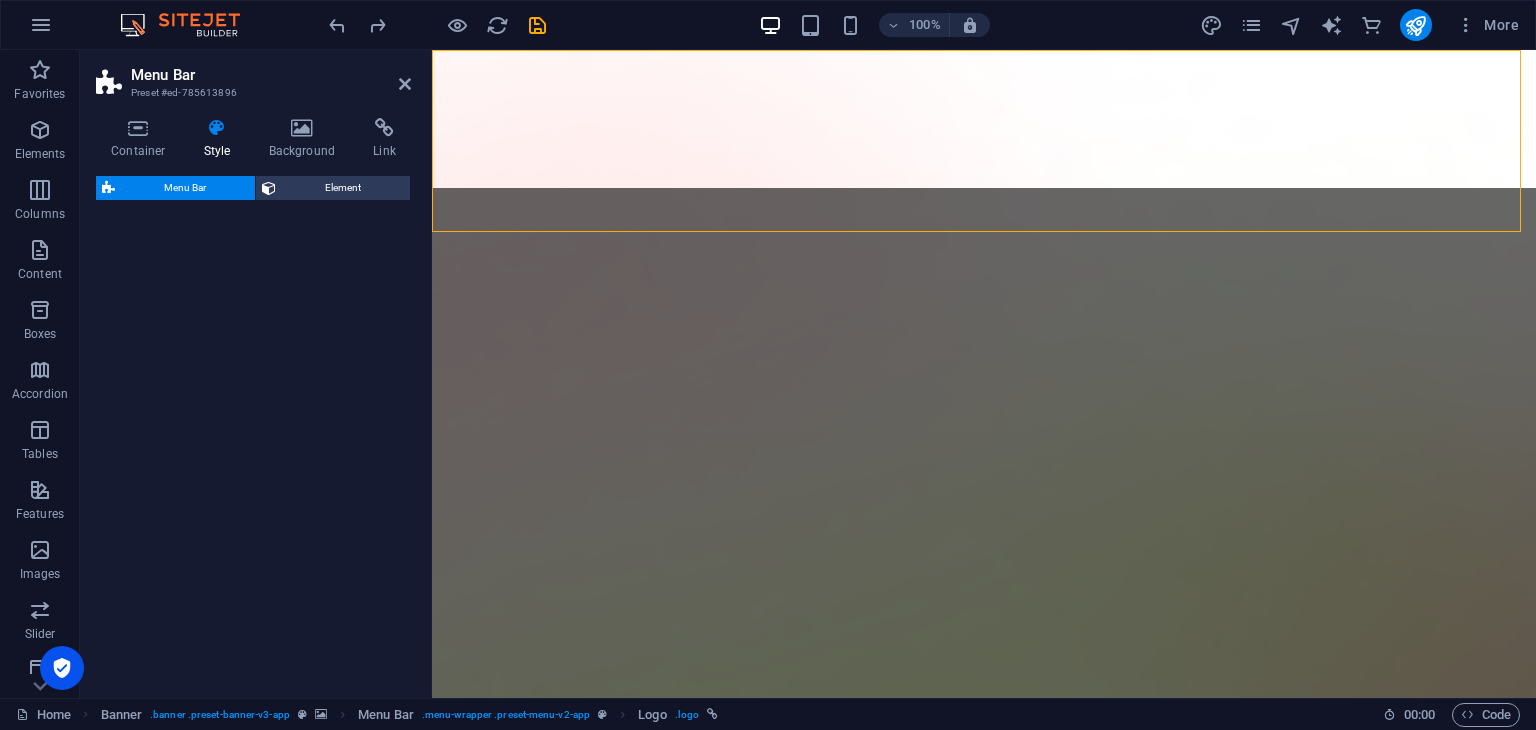 select on "rem" 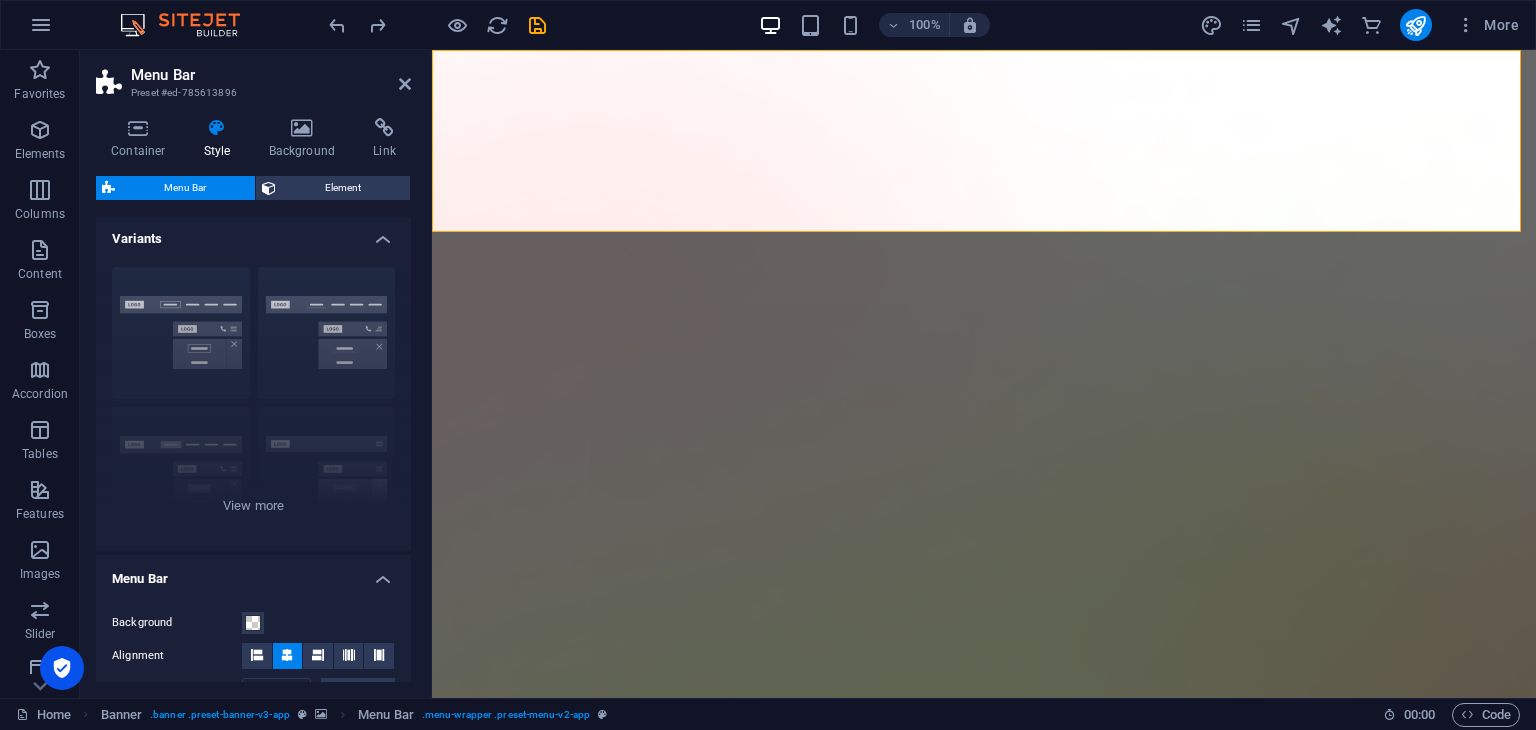 scroll, scrollTop: 0, scrollLeft: 0, axis: both 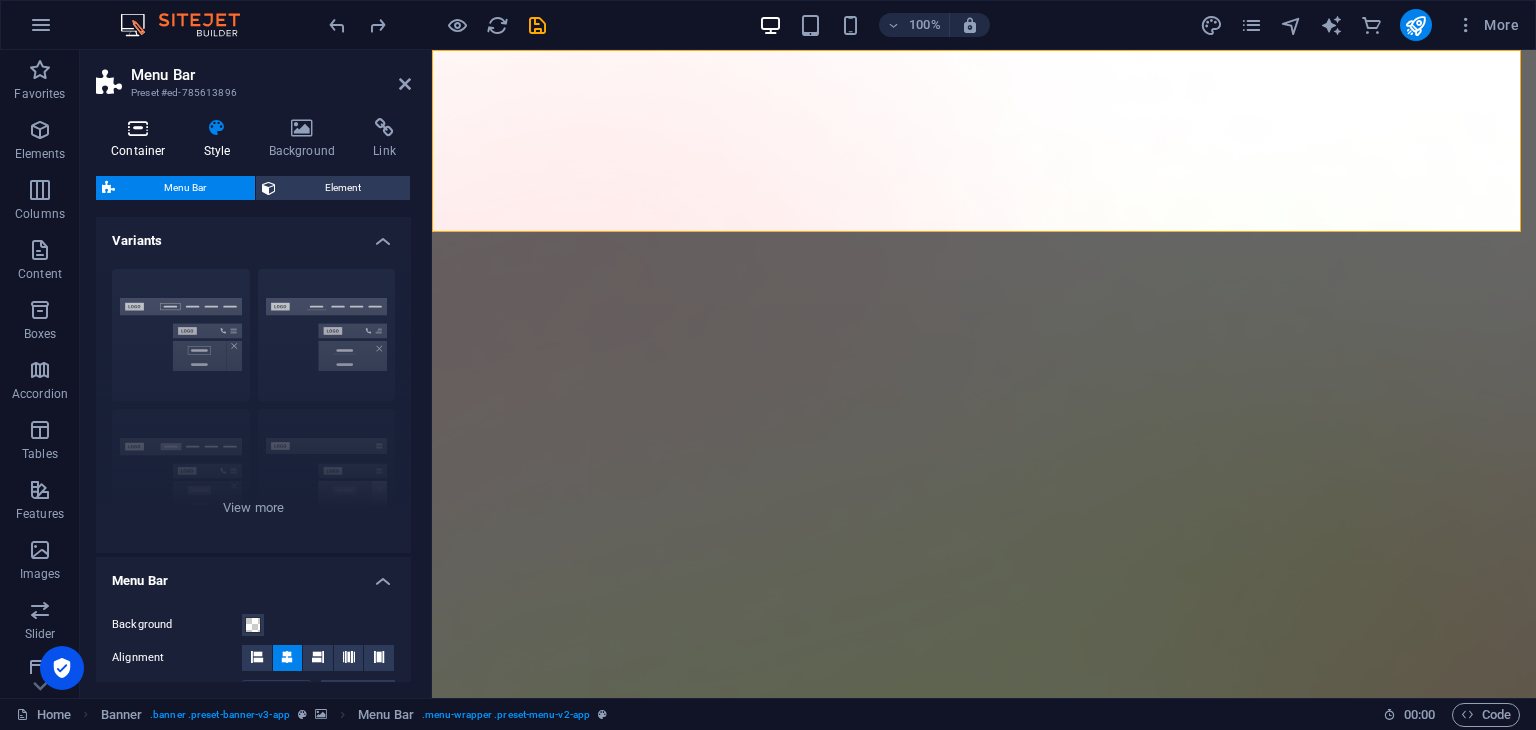 click on "Container" at bounding box center (142, 139) 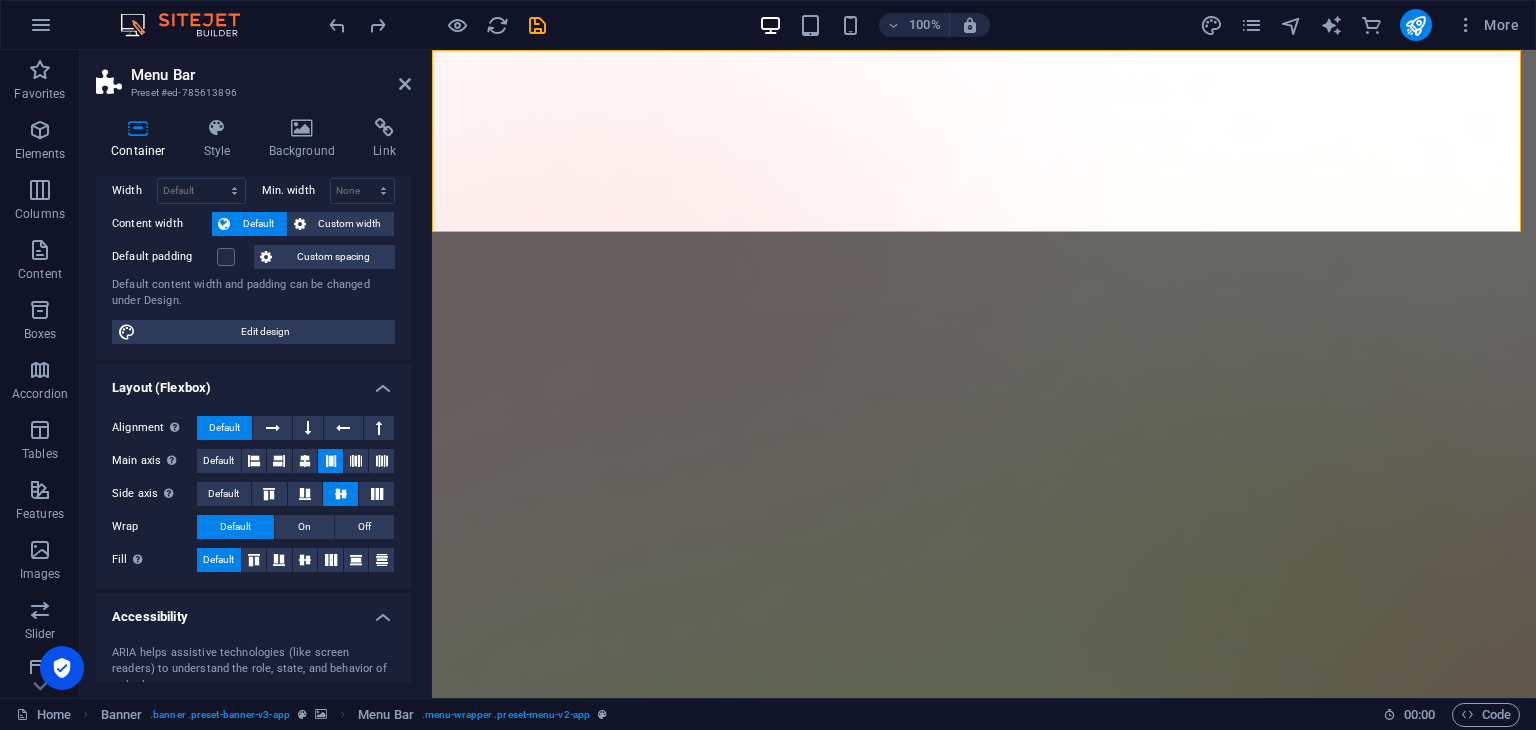 scroll, scrollTop: 200, scrollLeft: 0, axis: vertical 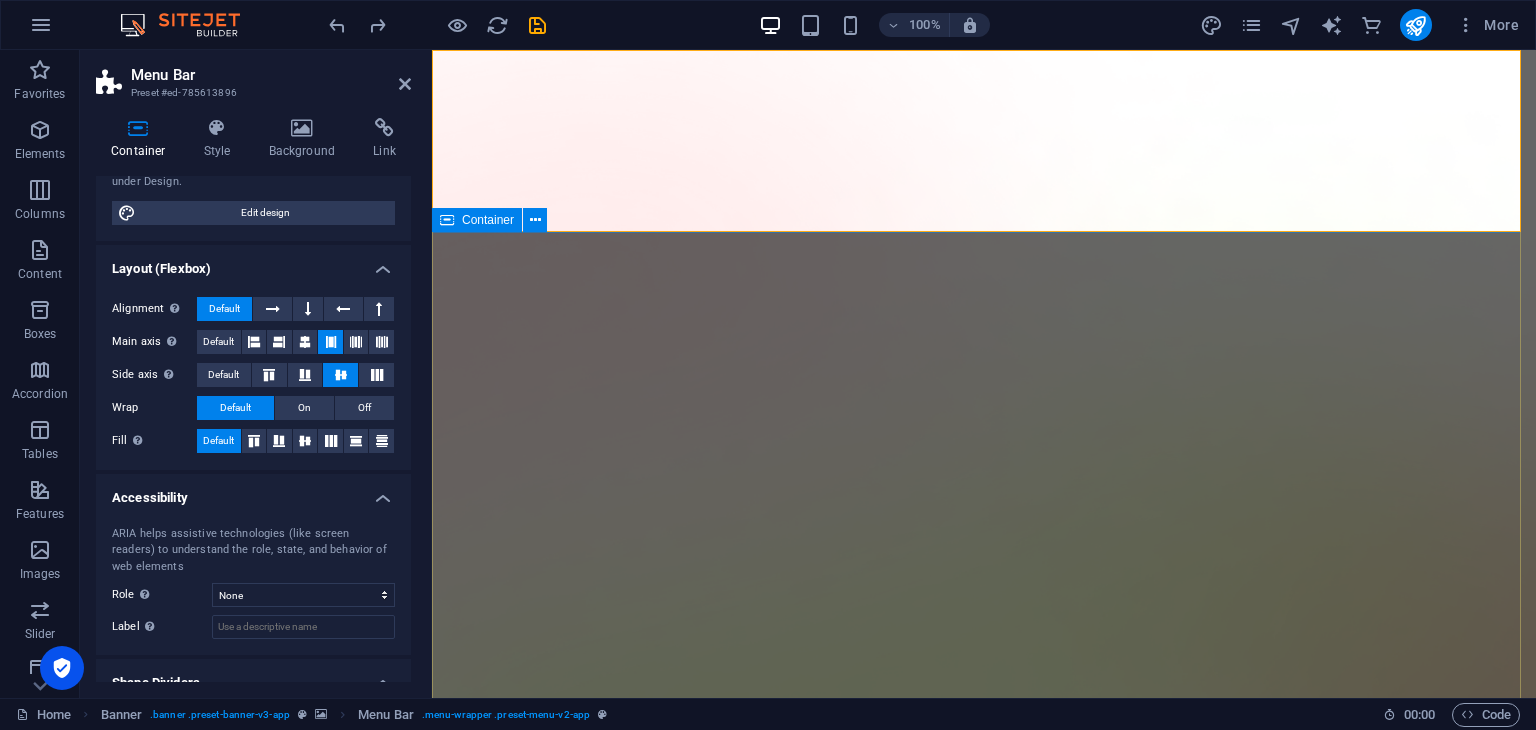 click on "Version 2.0 is here [DOMAIN_NAME] Lorem ipsum dolor sit amet, consectetur adipiscing elit, sed do eiusmod tempor incididunt ut labore et dolore magna aliqua. Download App" at bounding box center [984, 2357] 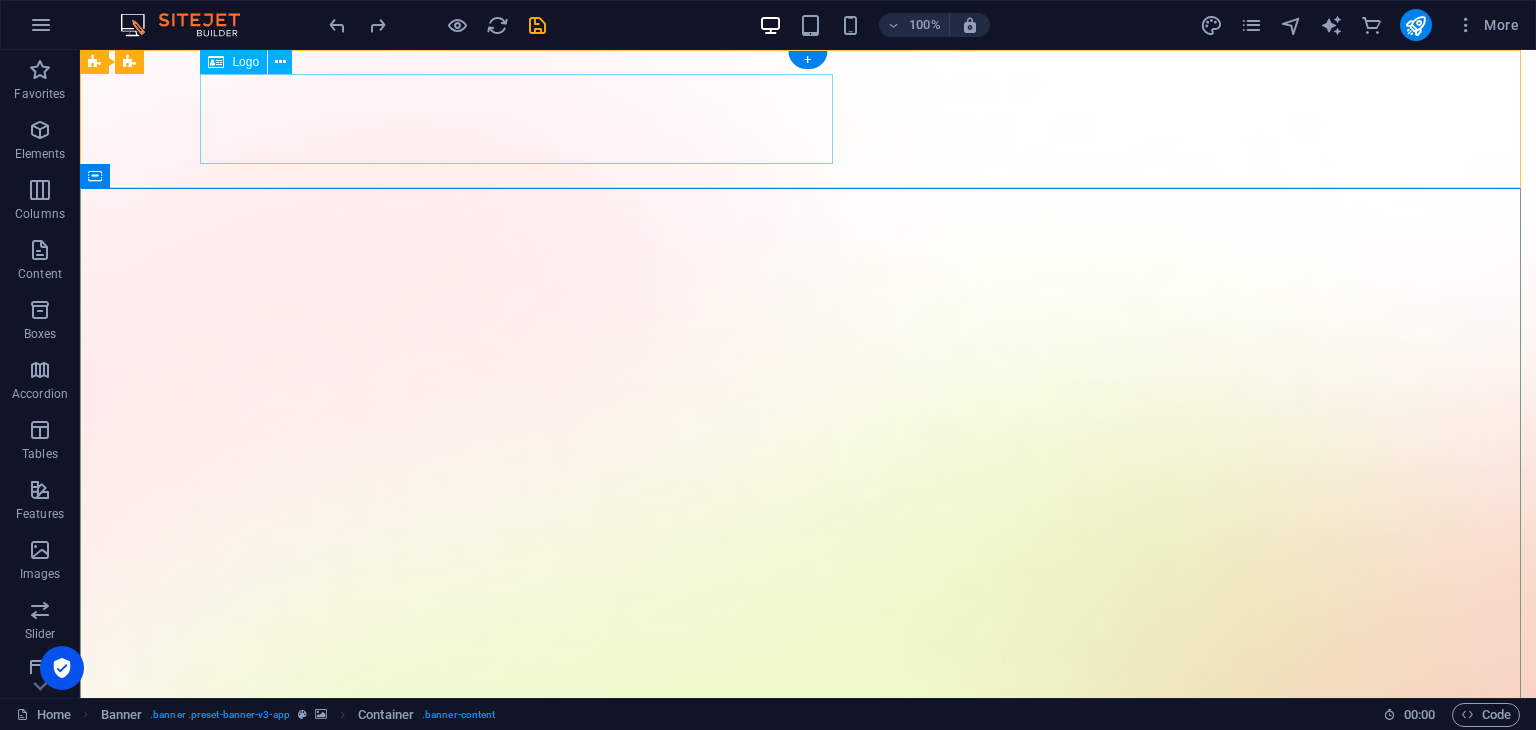 click on "Digital Courier" at bounding box center [808, 1584] 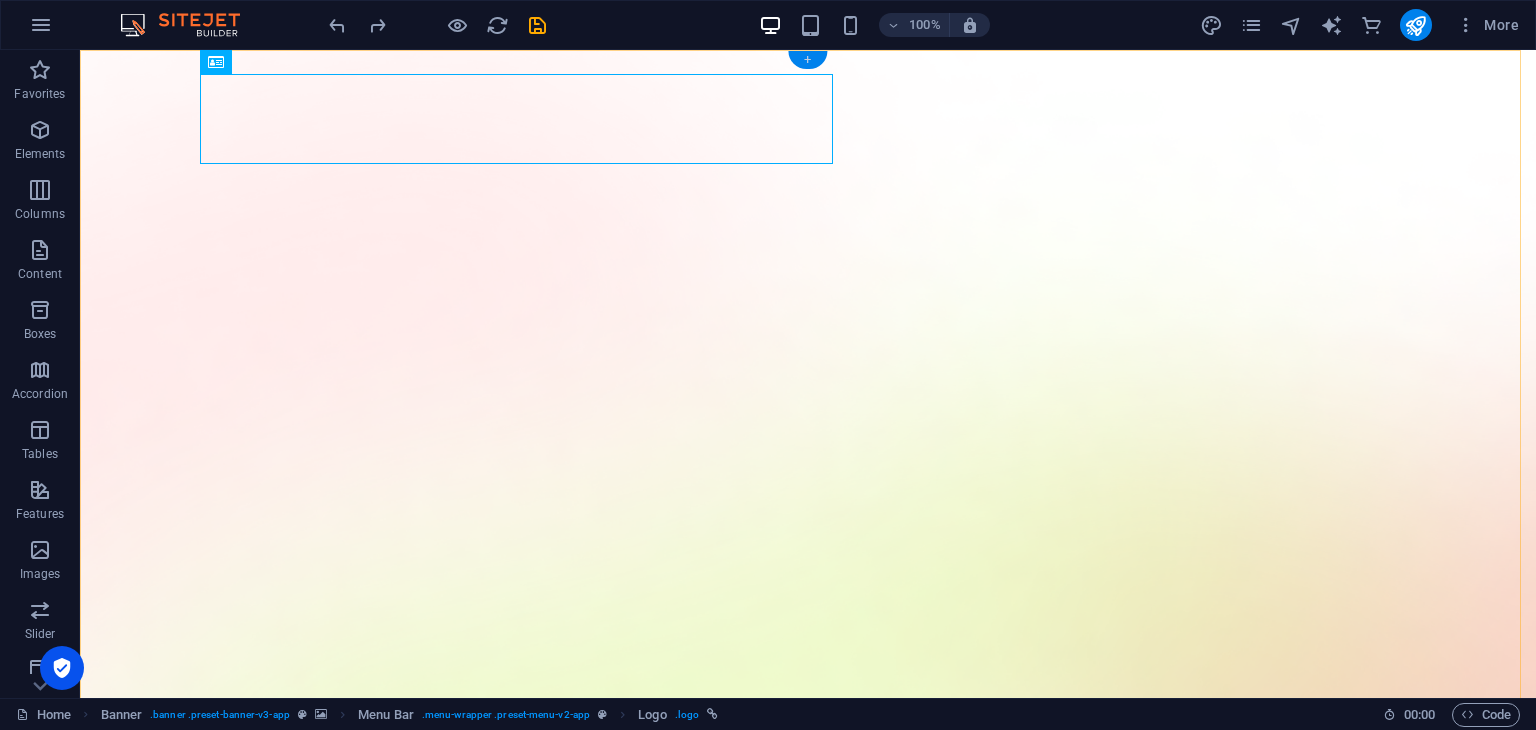 click on "+" at bounding box center [807, 60] 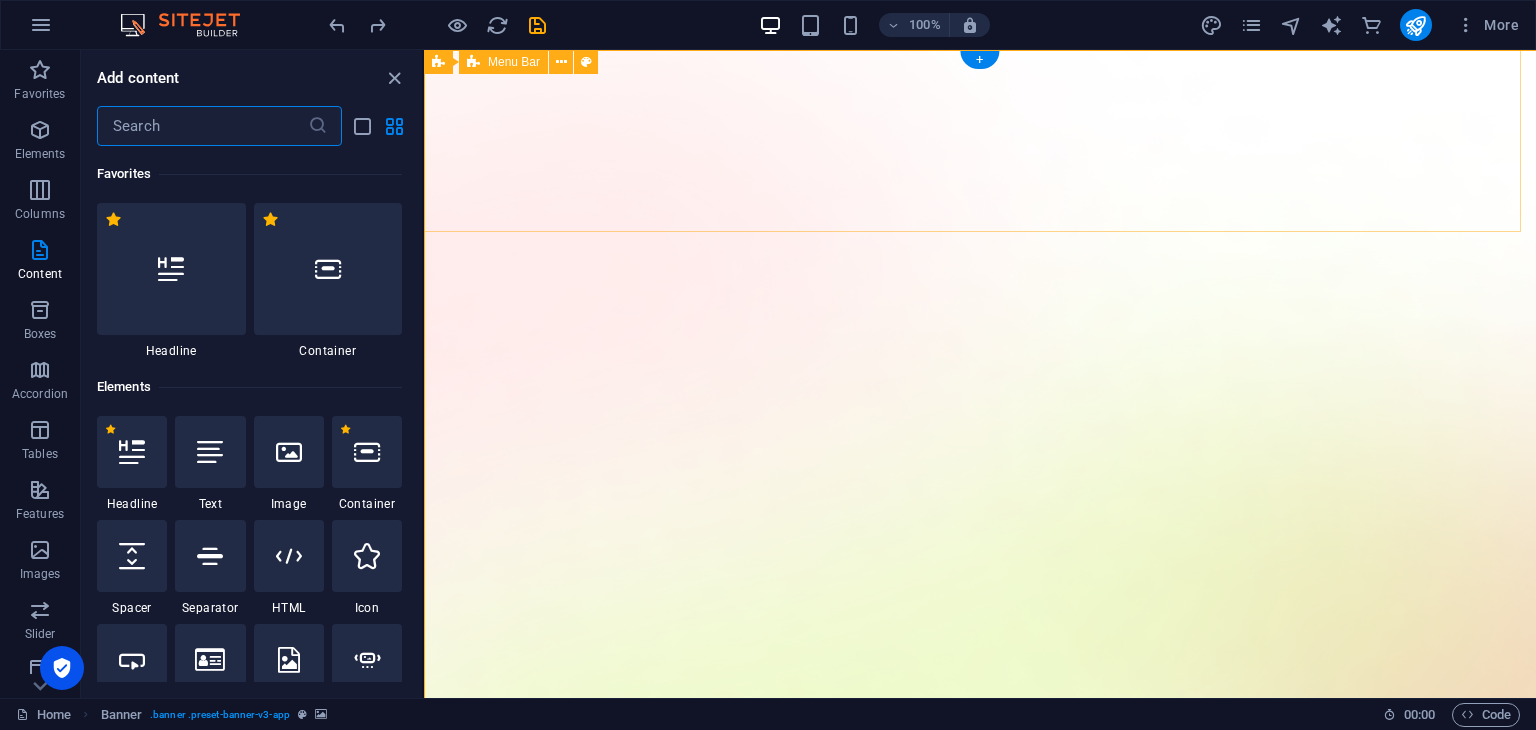 click on "Digital Courier Features Pricing Blog Contact Download App" at bounding box center (980, 1630) 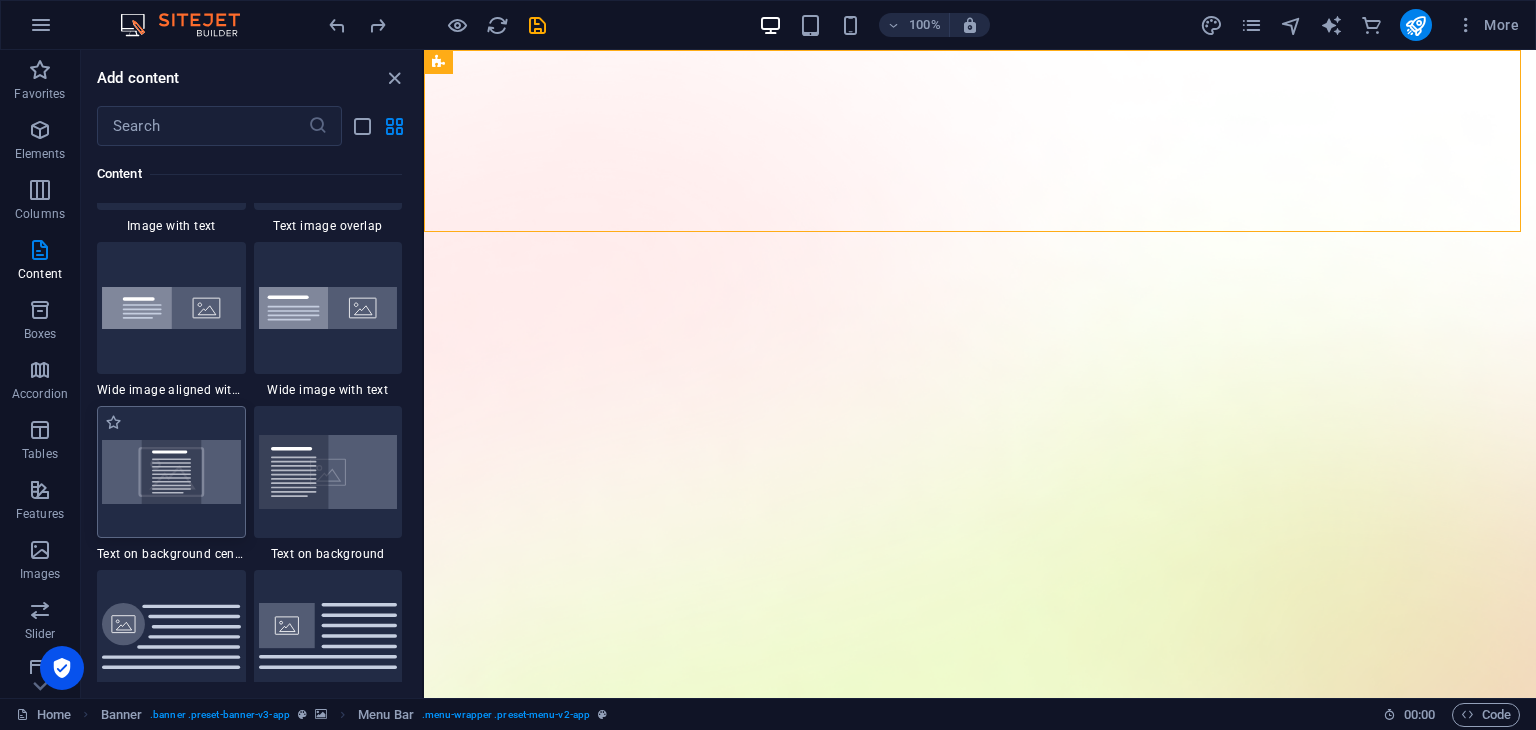 scroll, scrollTop: 3999, scrollLeft: 0, axis: vertical 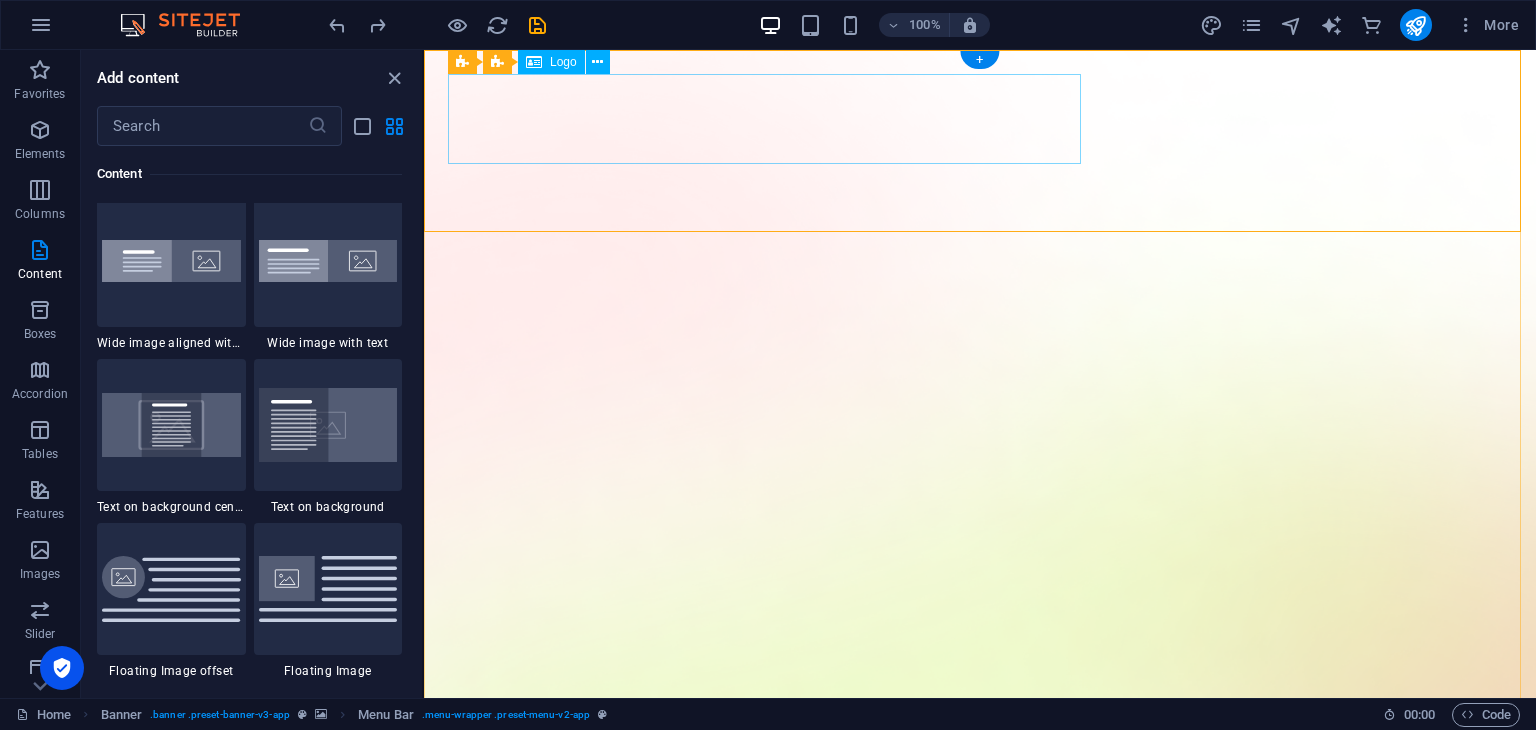 click on "Digital Courier" at bounding box center (980, 1584) 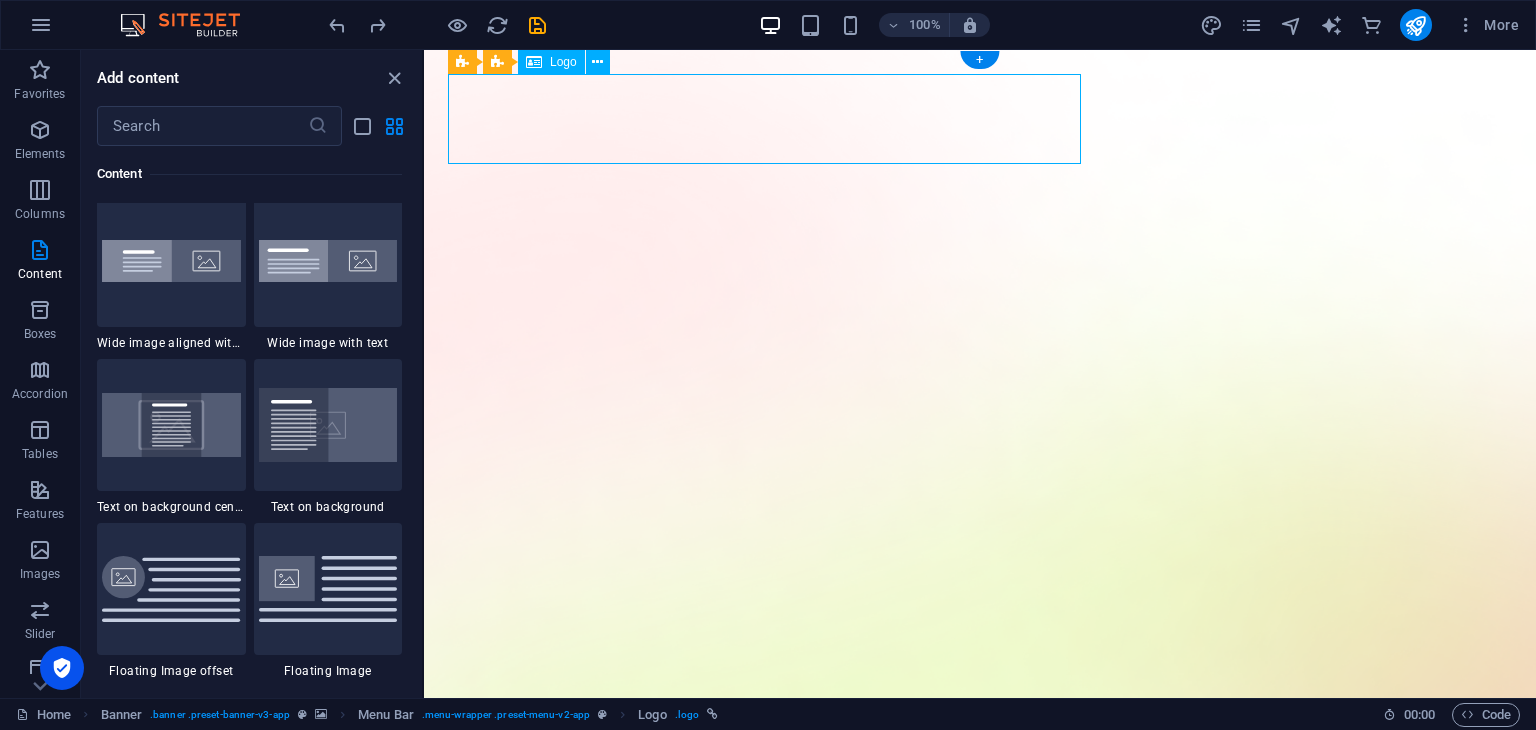 click on "Digital Courier" at bounding box center (980, 1584) 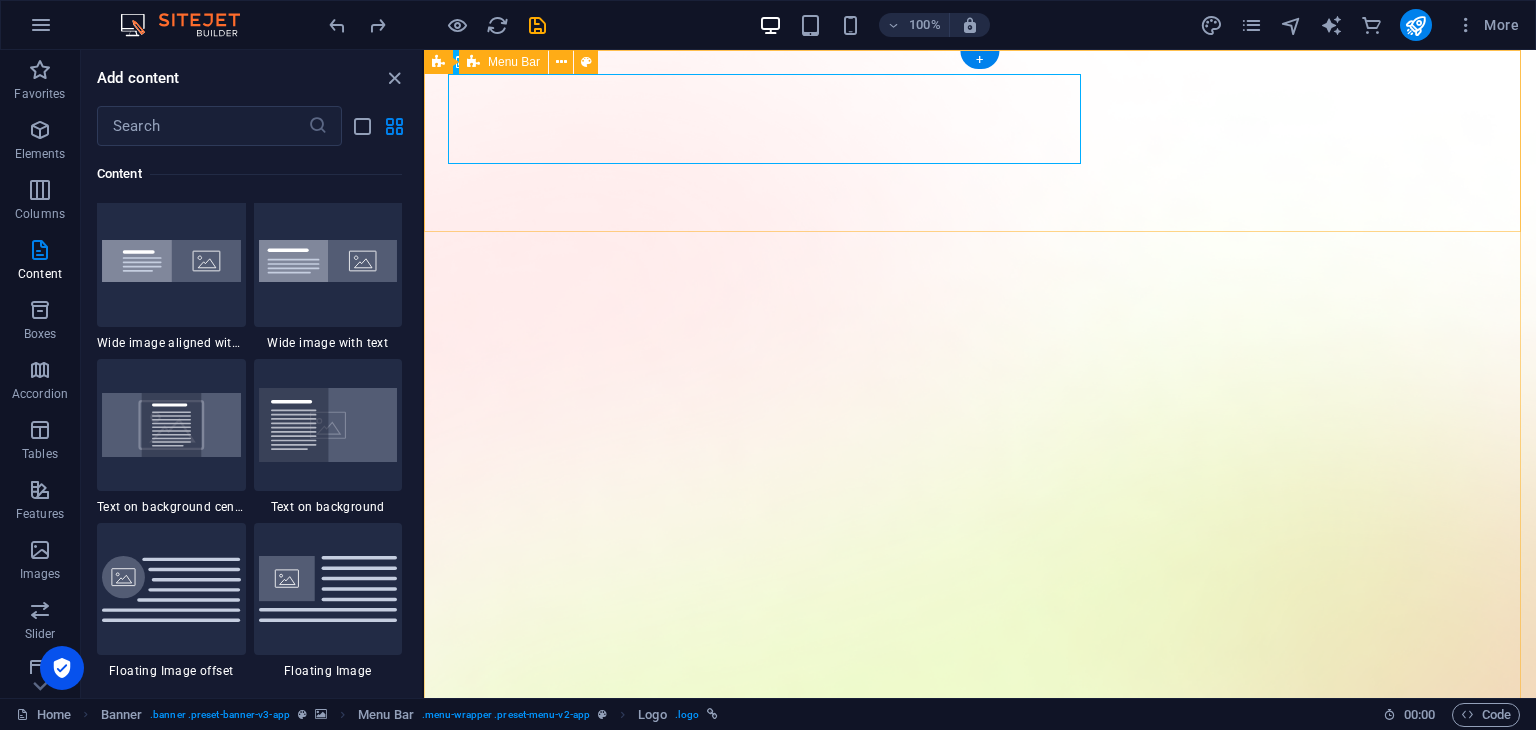 click on "Digital Courier Features Pricing Blog Contact Download App" at bounding box center [980, 1630] 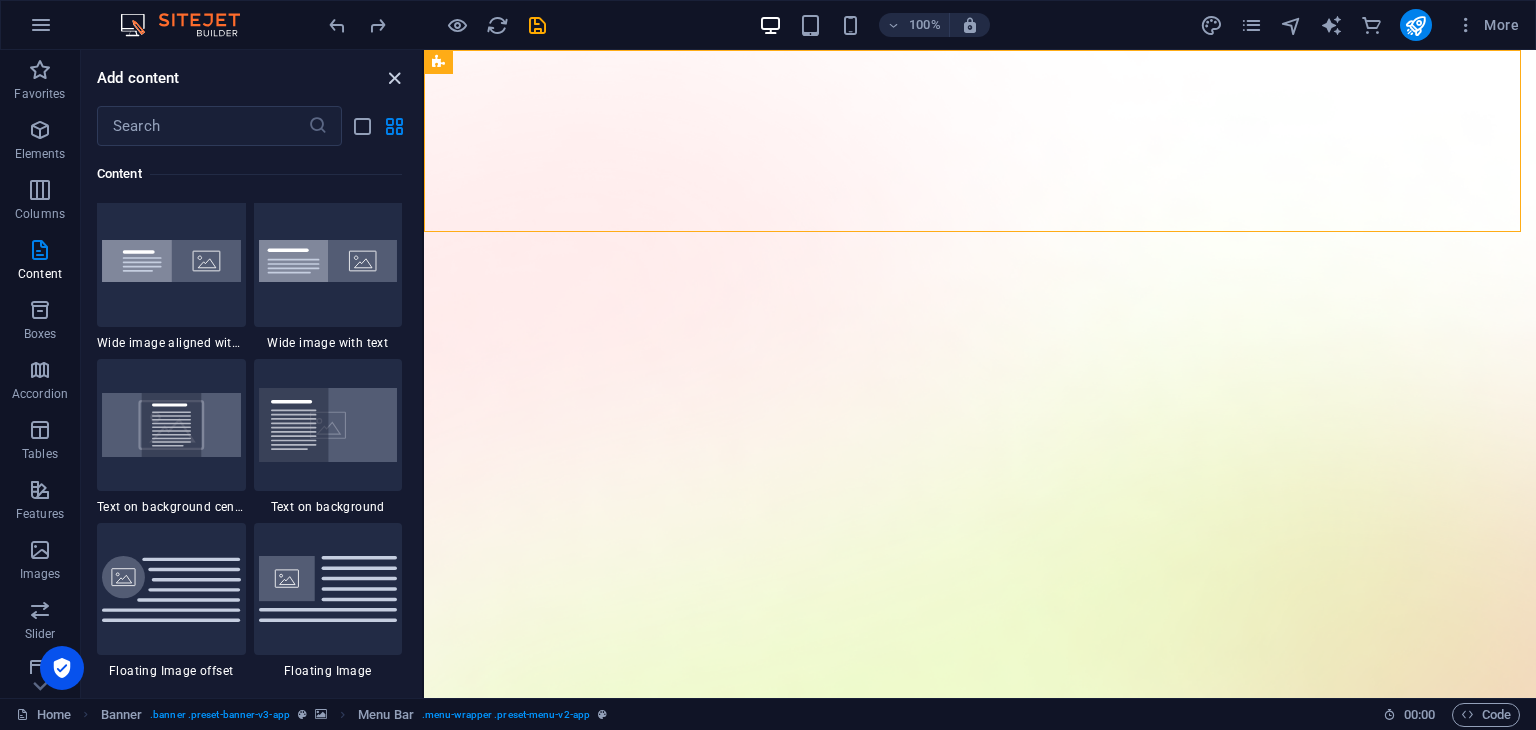 click at bounding box center [394, 78] 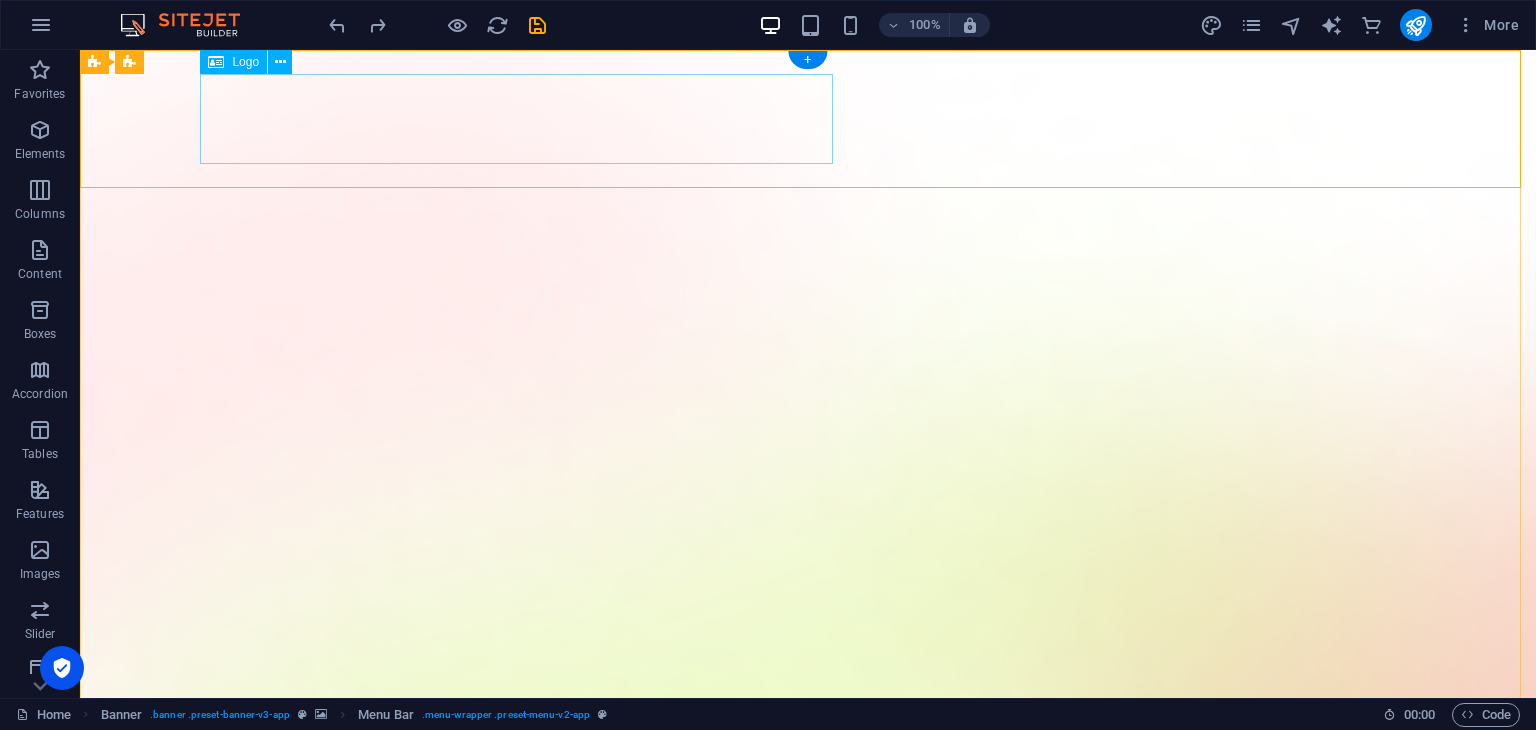 click on "Digital Courier" at bounding box center [808, 1584] 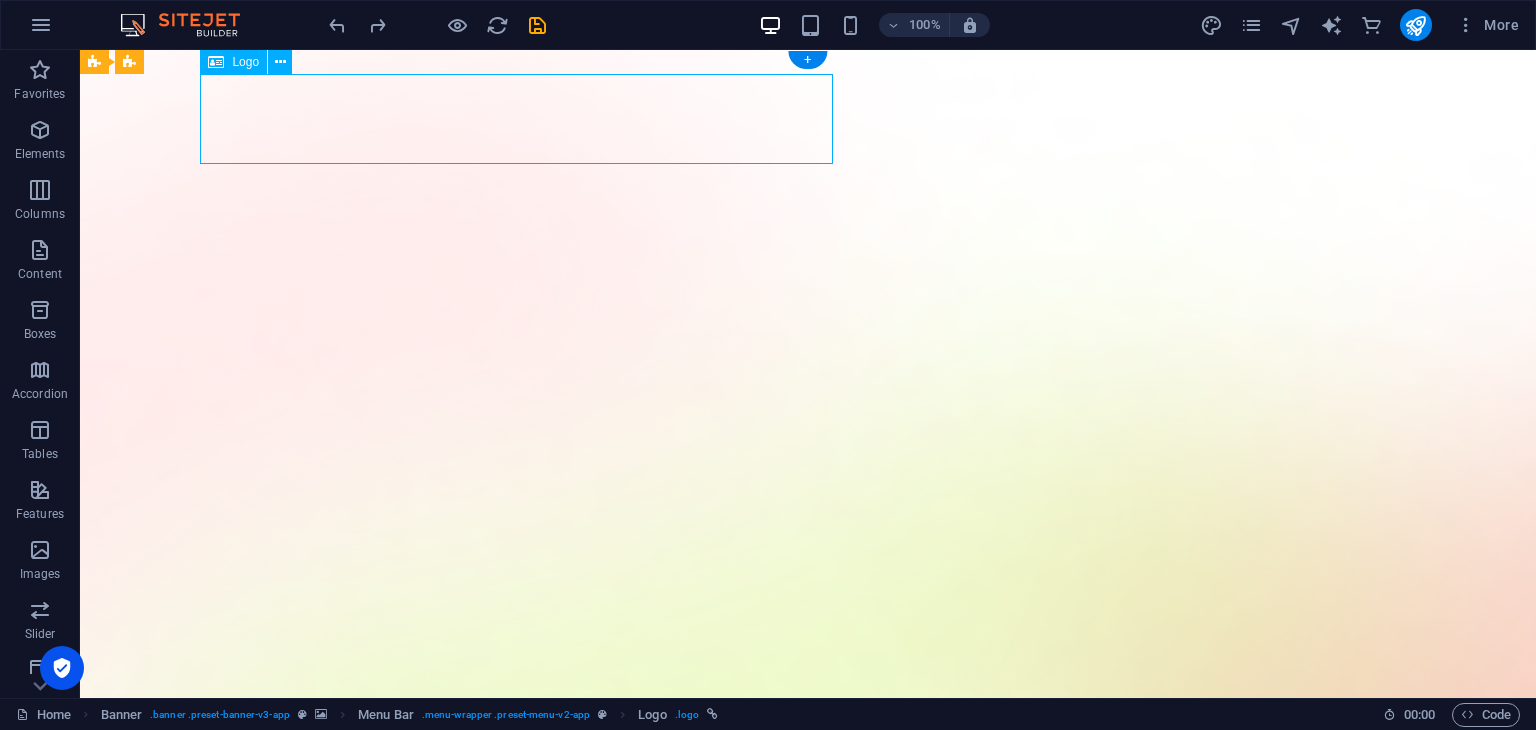 click on "Digital Courier" at bounding box center [808, 1584] 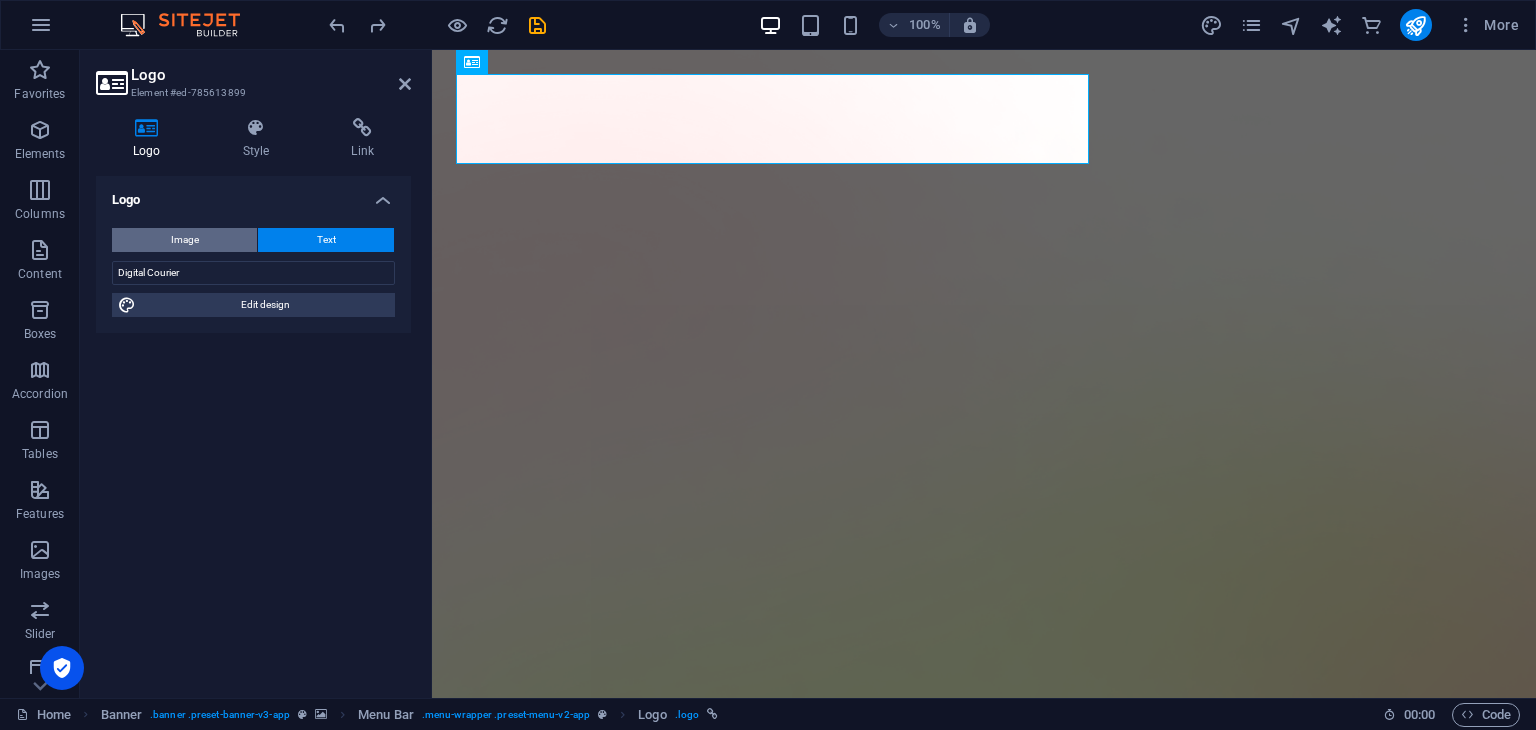 click on "Image" at bounding box center [185, 240] 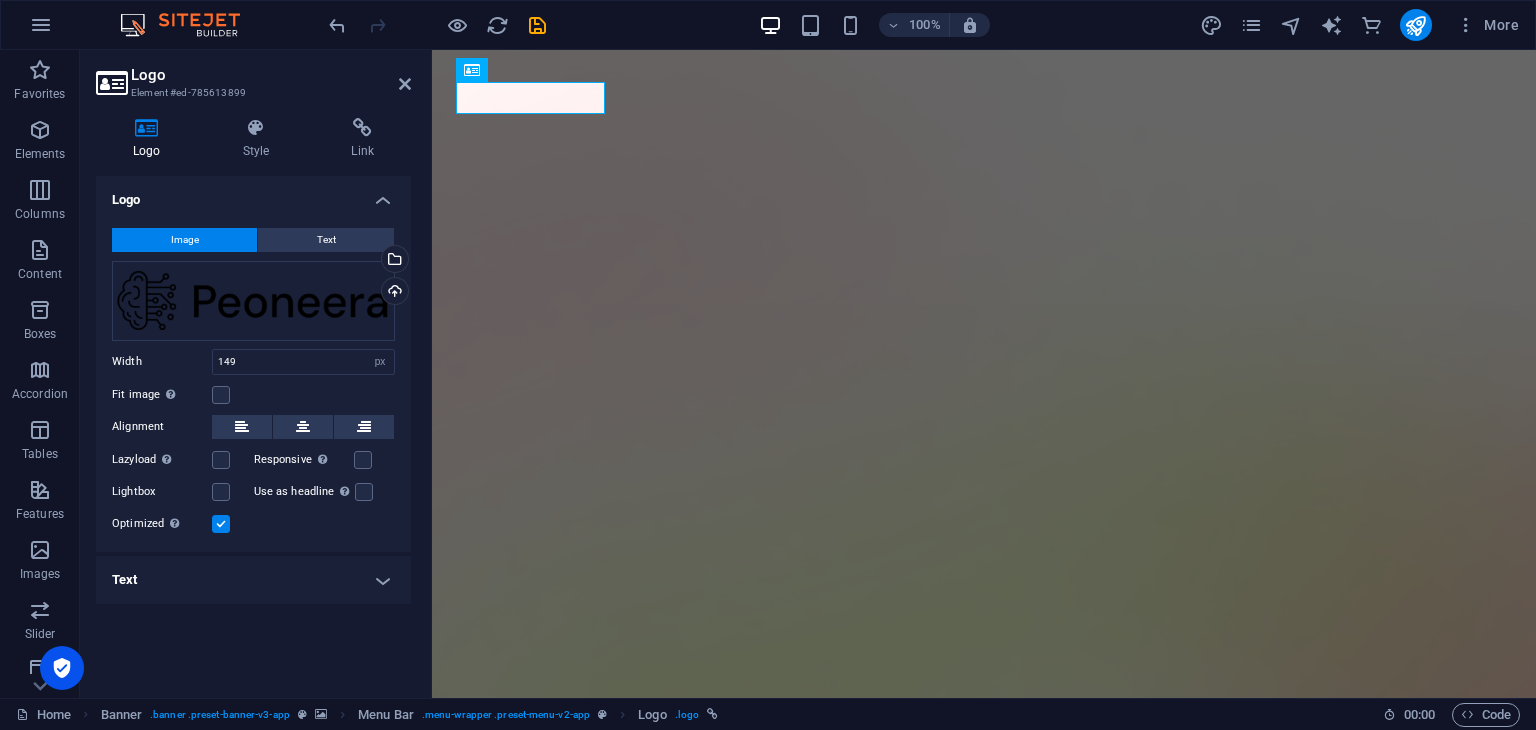 click on "Text" at bounding box center [253, 580] 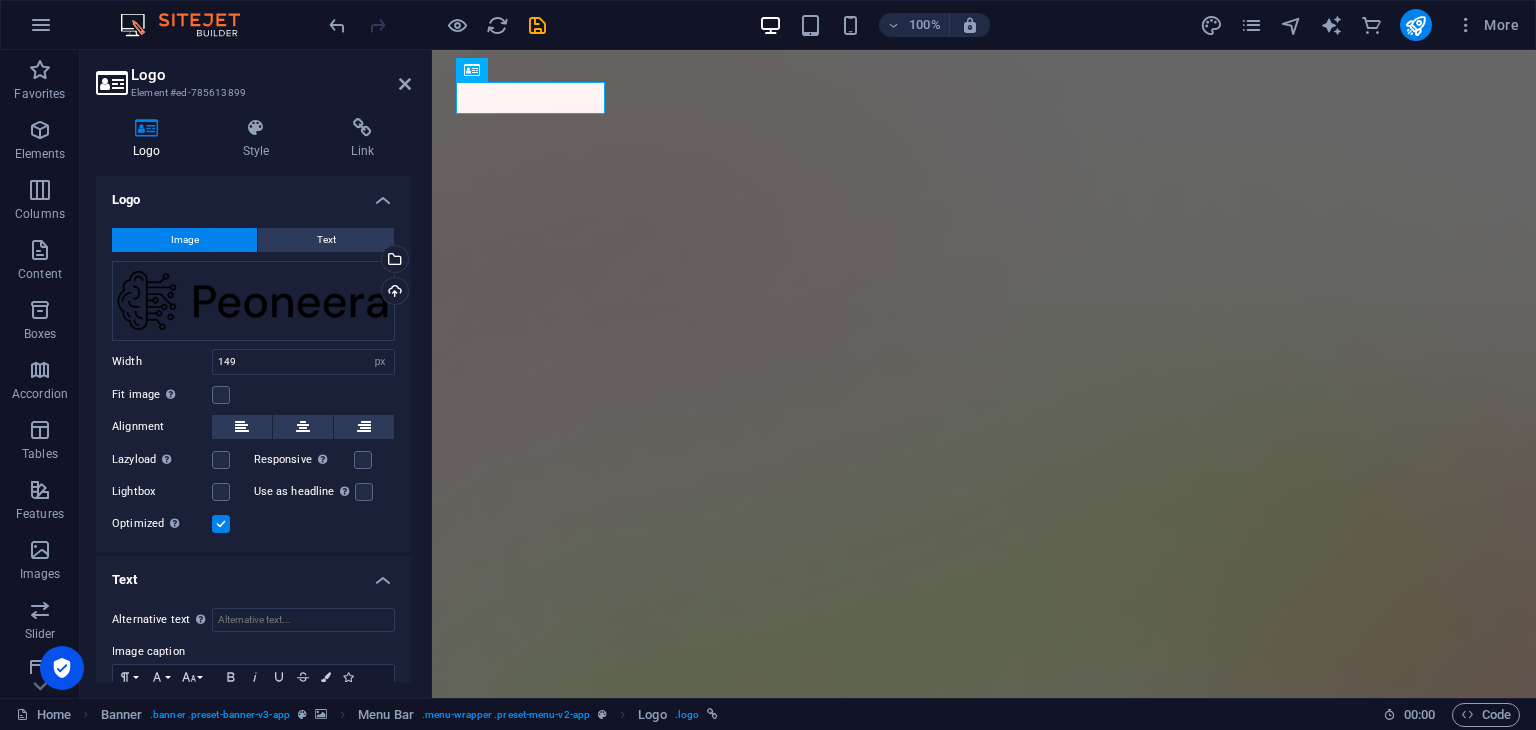 scroll, scrollTop: 108, scrollLeft: 0, axis: vertical 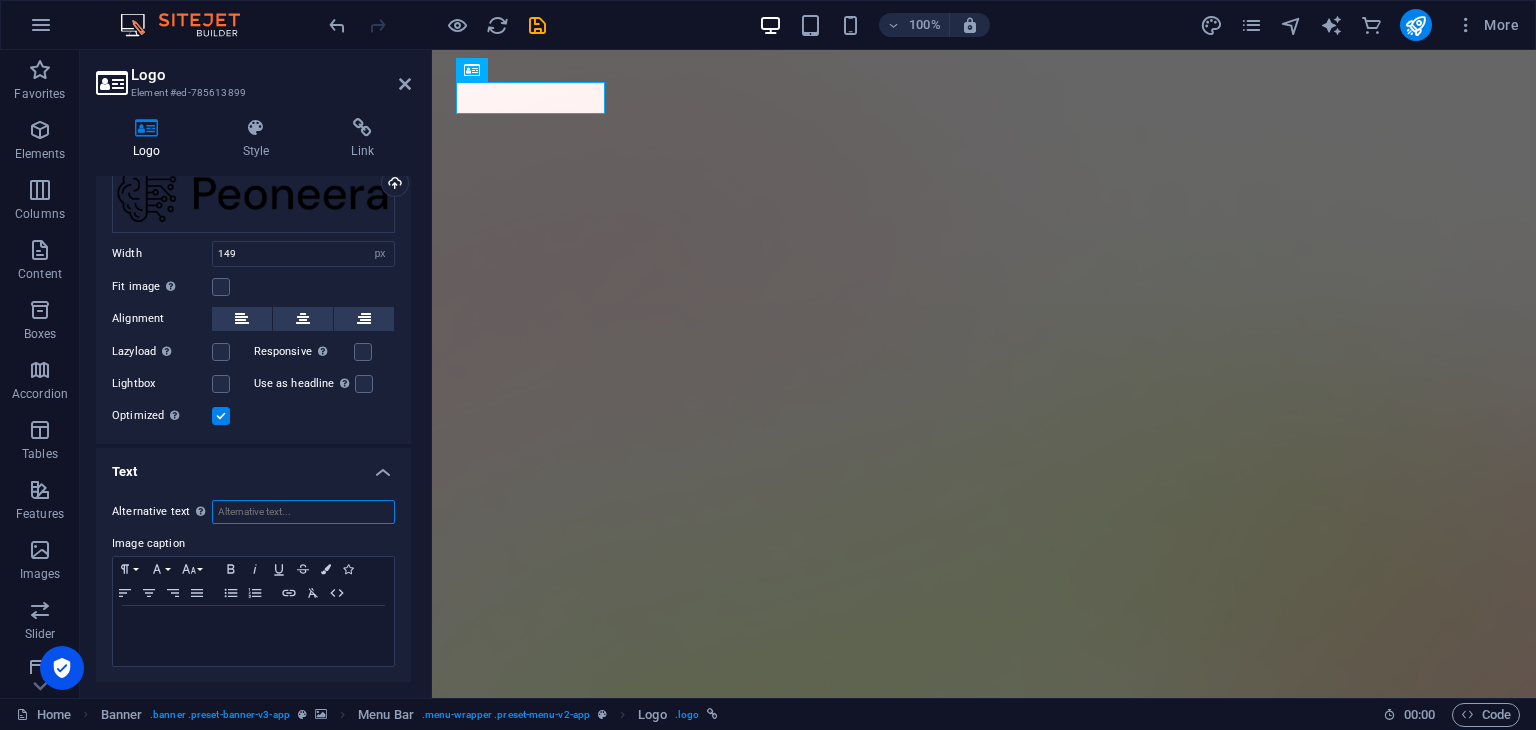 click on "Alternative text The alternative text is used by devices that cannot display images (e.g. image search engines) and should be added to every image to improve website accessibility." at bounding box center [303, 512] 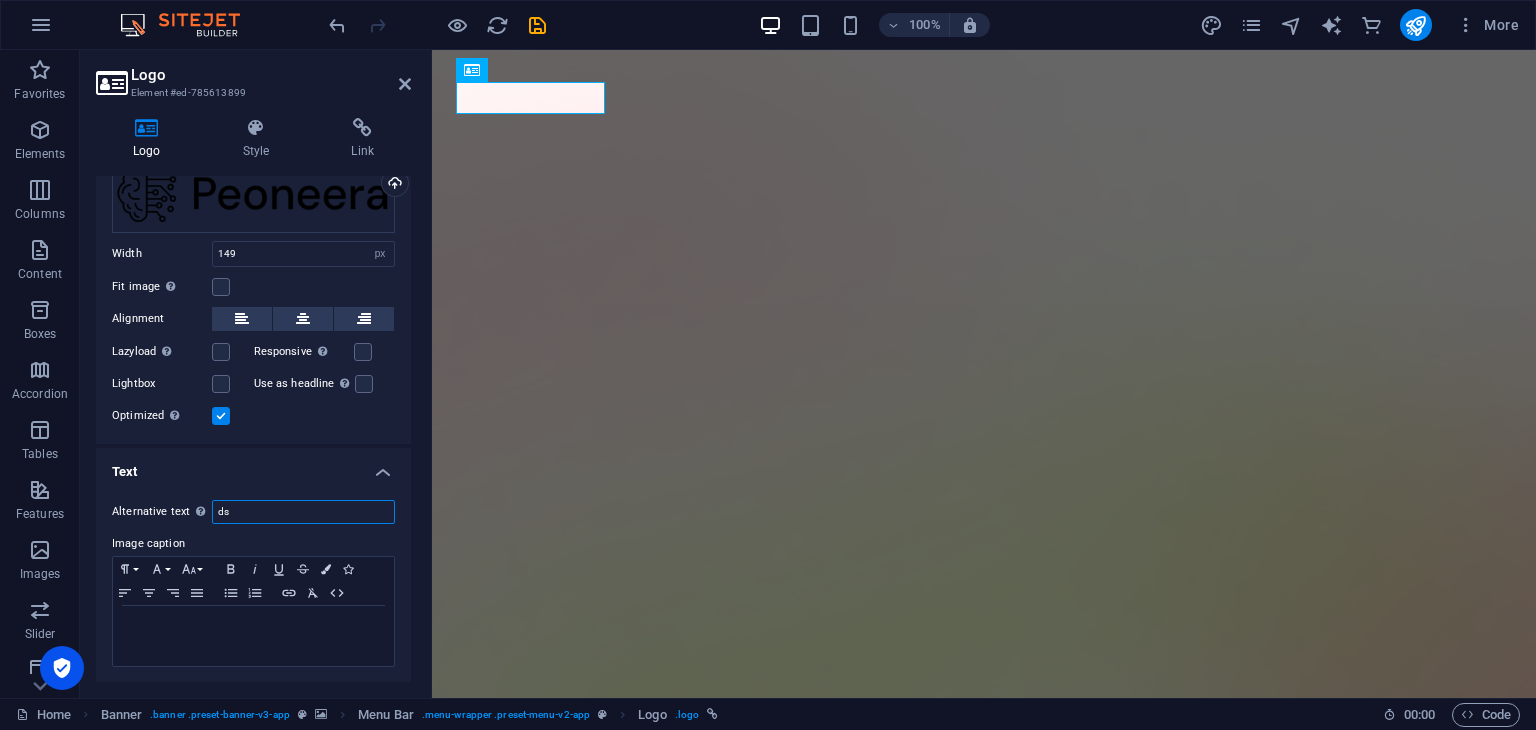type on "d" 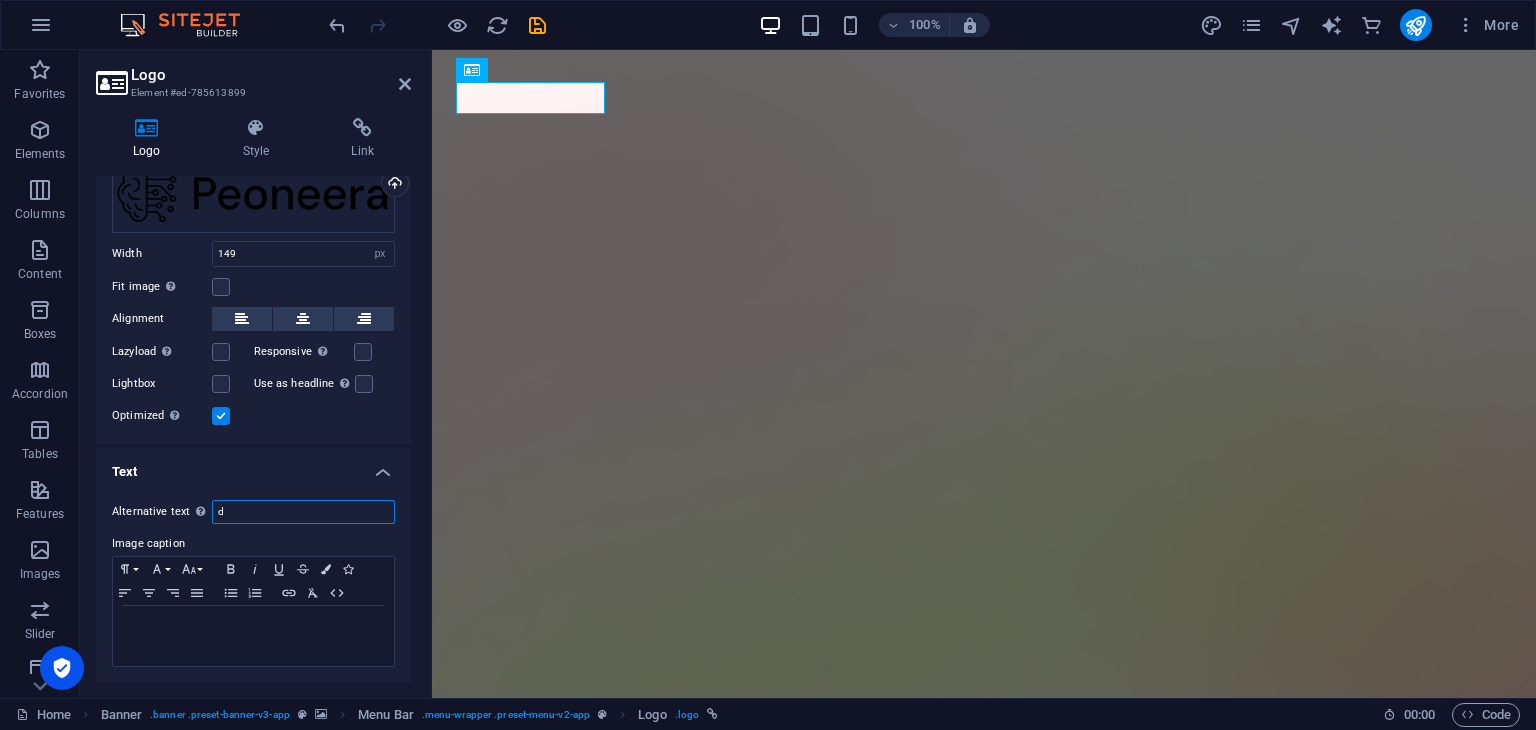 type 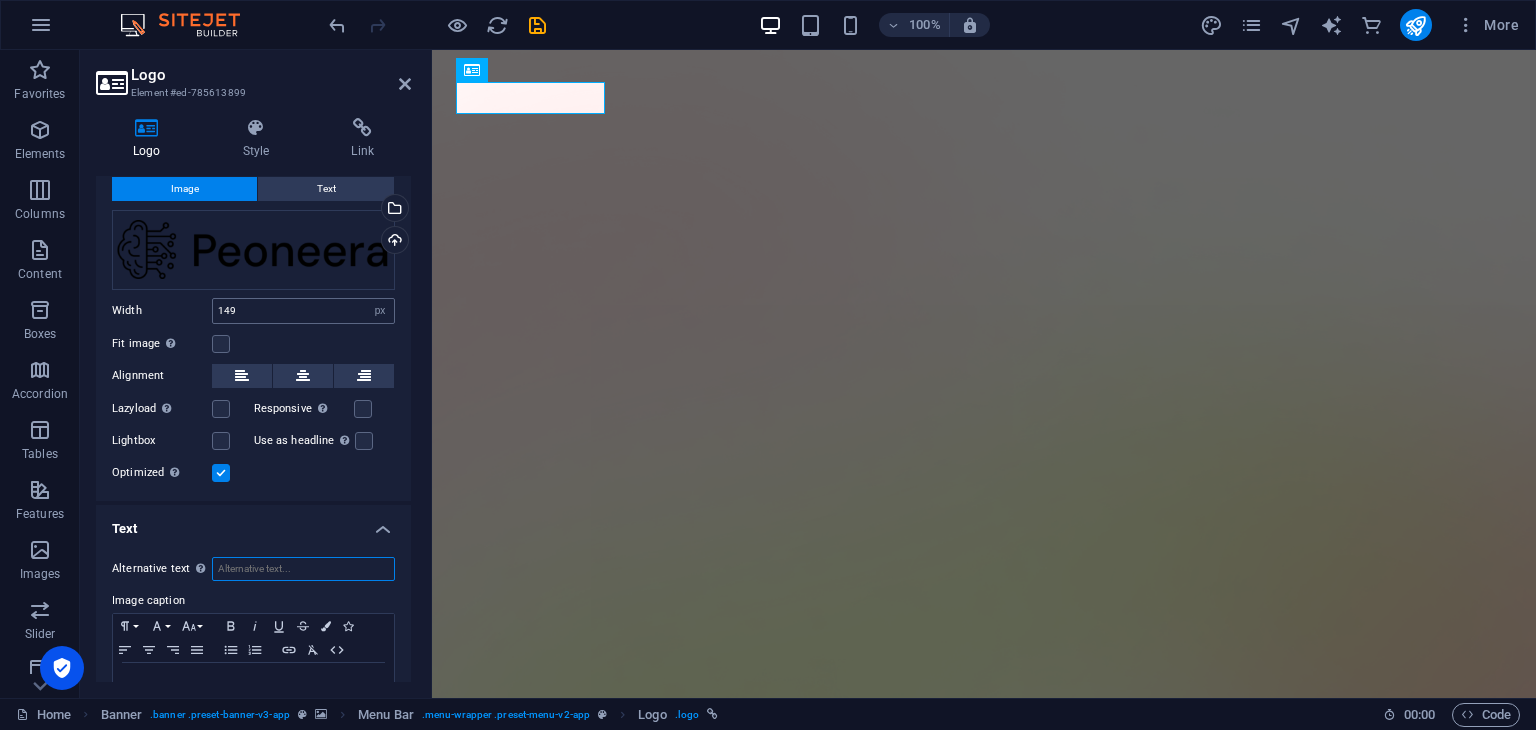 scroll, scrollTop: 0, scrollLeft: 0, axis: both 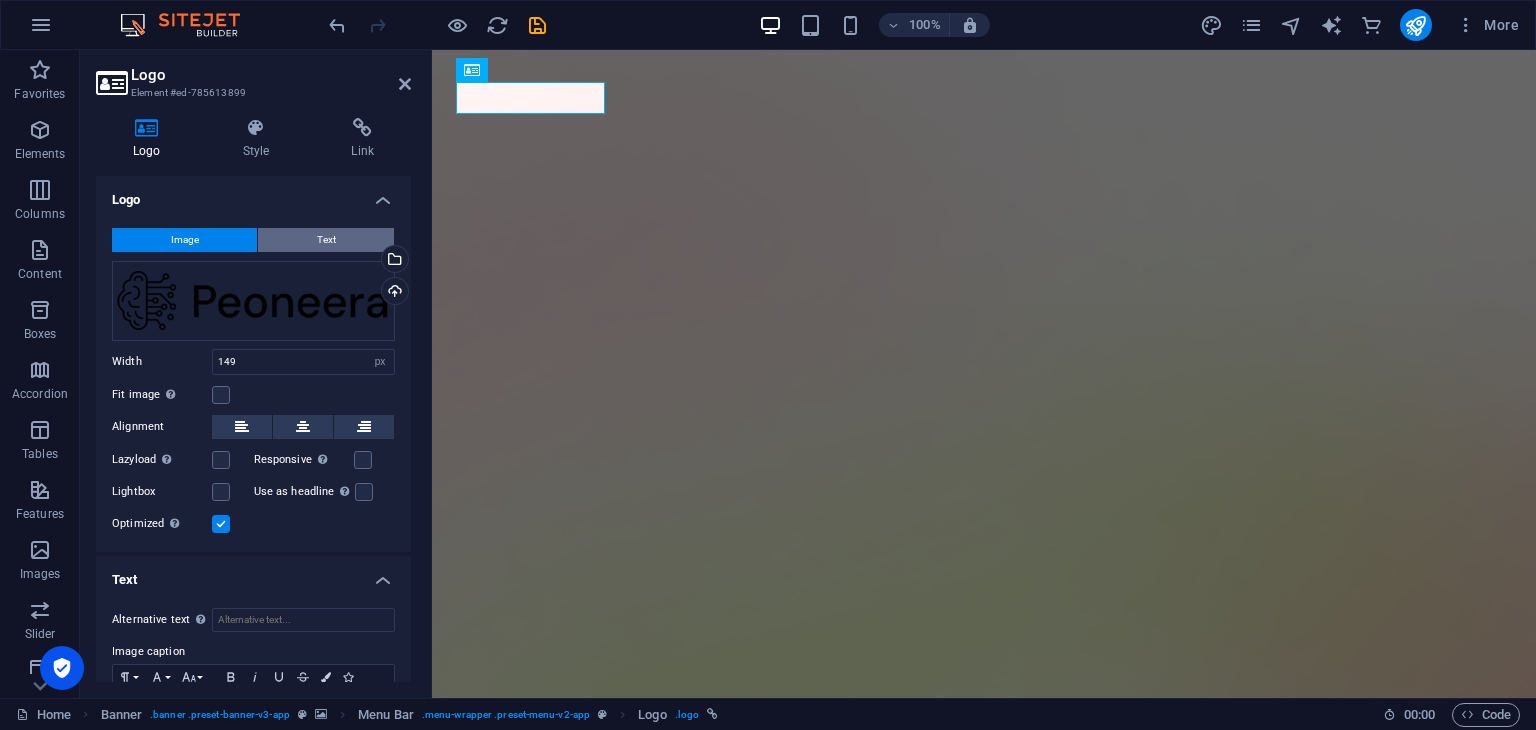 click on "Text" at bounding box center (326, 240) 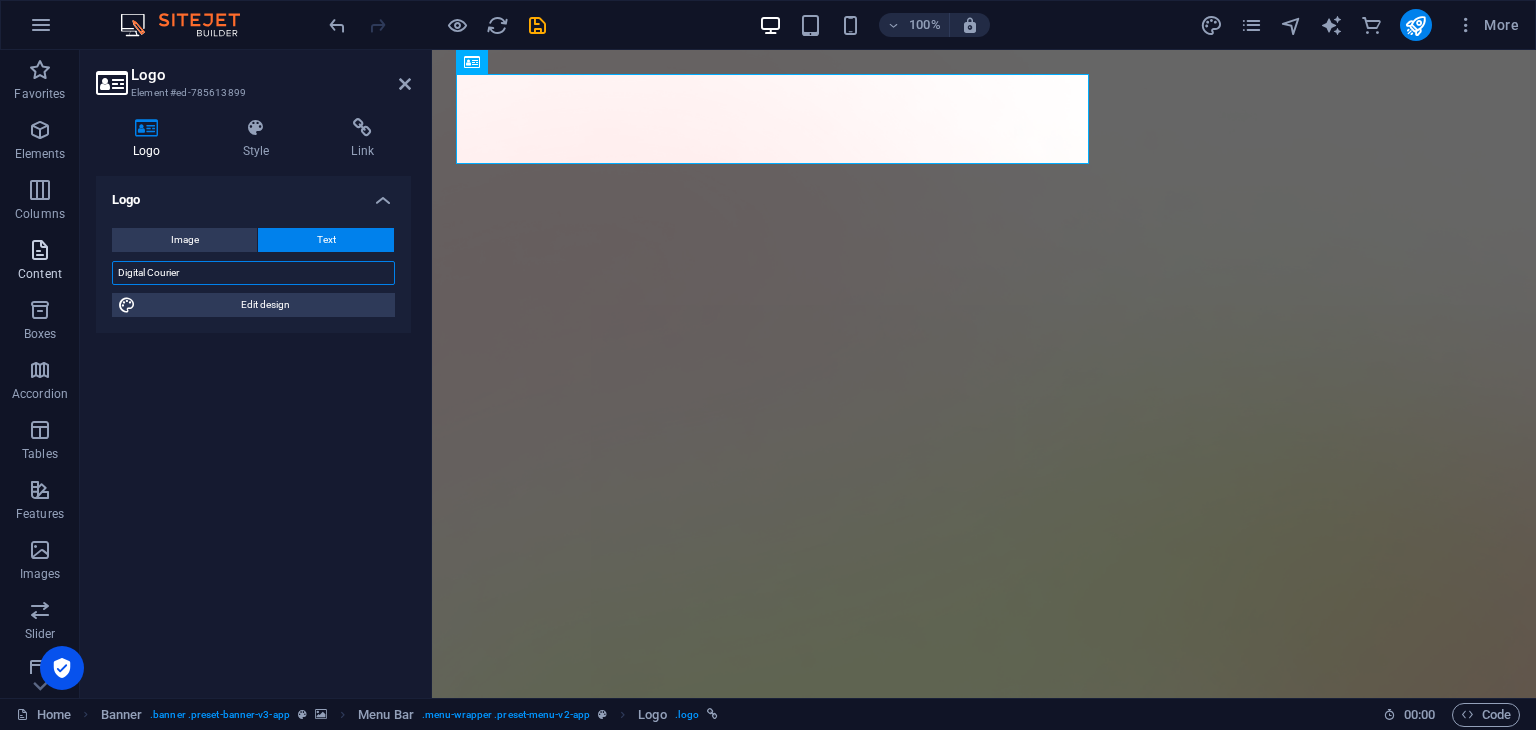 drag, startPoint x: 220, startPoint y: 273, endPoint x: 0, endPoint y: 260, distance: 220.38376 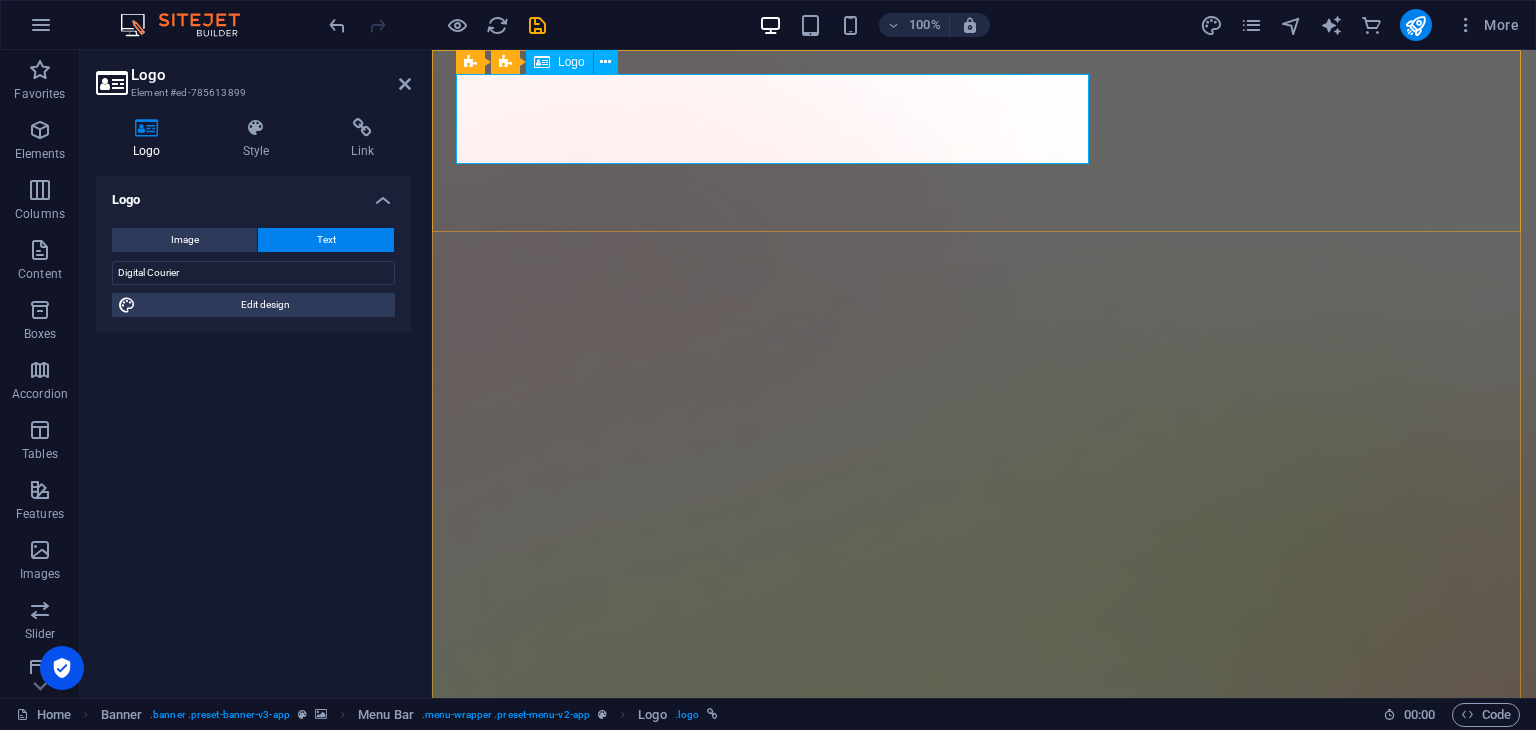 click on "Digital Courier" at bounding box center (984, 1515) 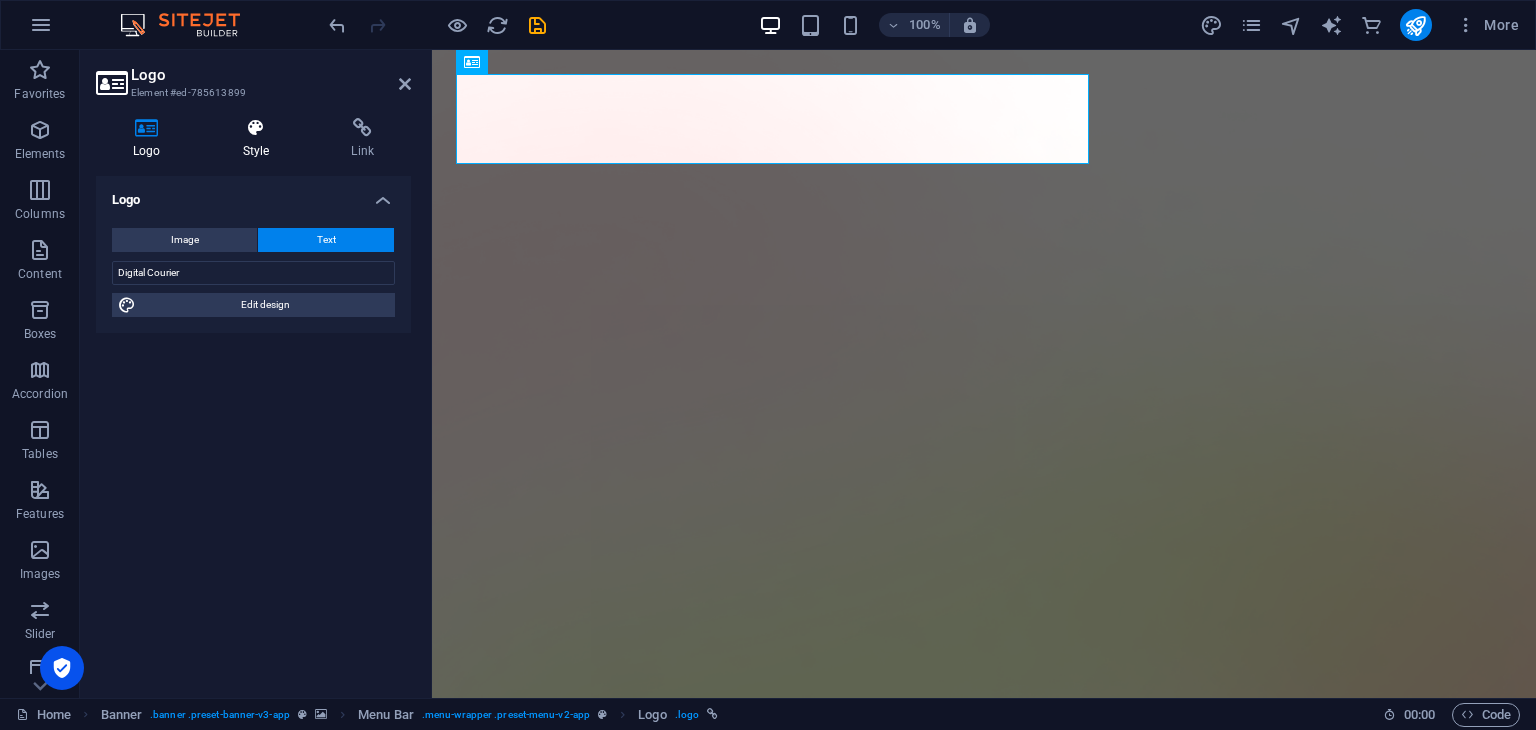 click on "Style" at bounding box center (260, 139) 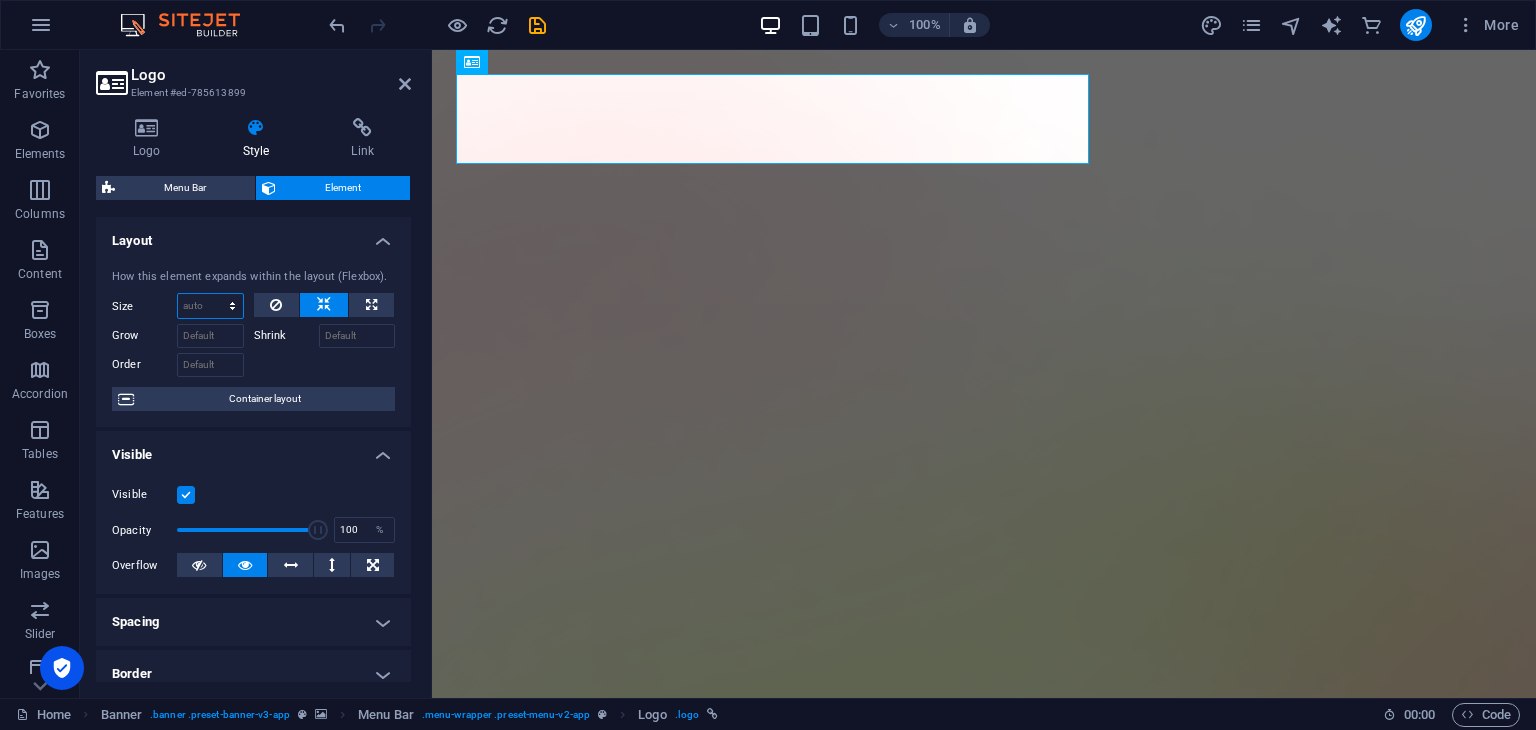 click on "Default auto px % 1/1 1/2 1/3 1/4 1/5 1/6 1/7 1/8 1/9 1/10" at bounding box center (210, 306) 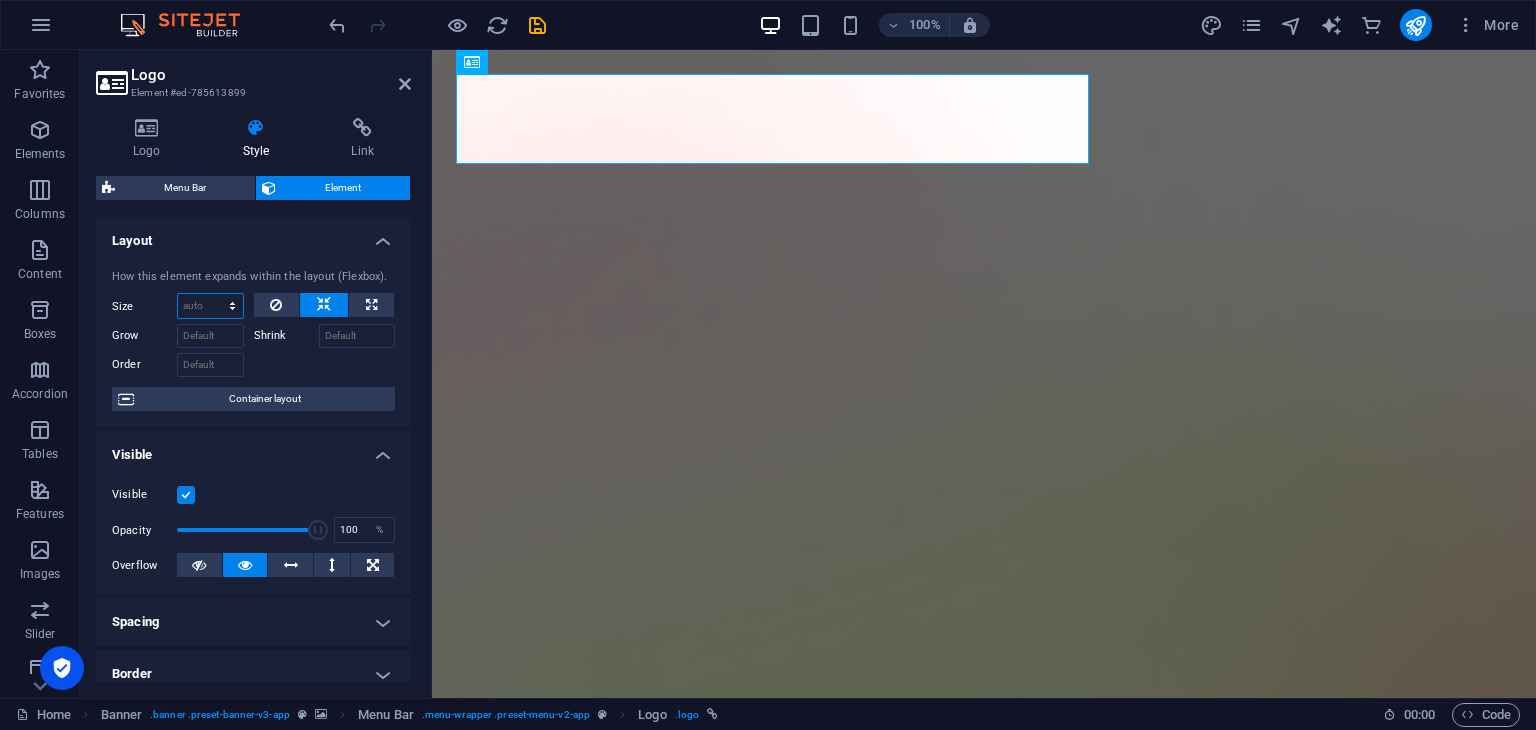 select on "1/7" 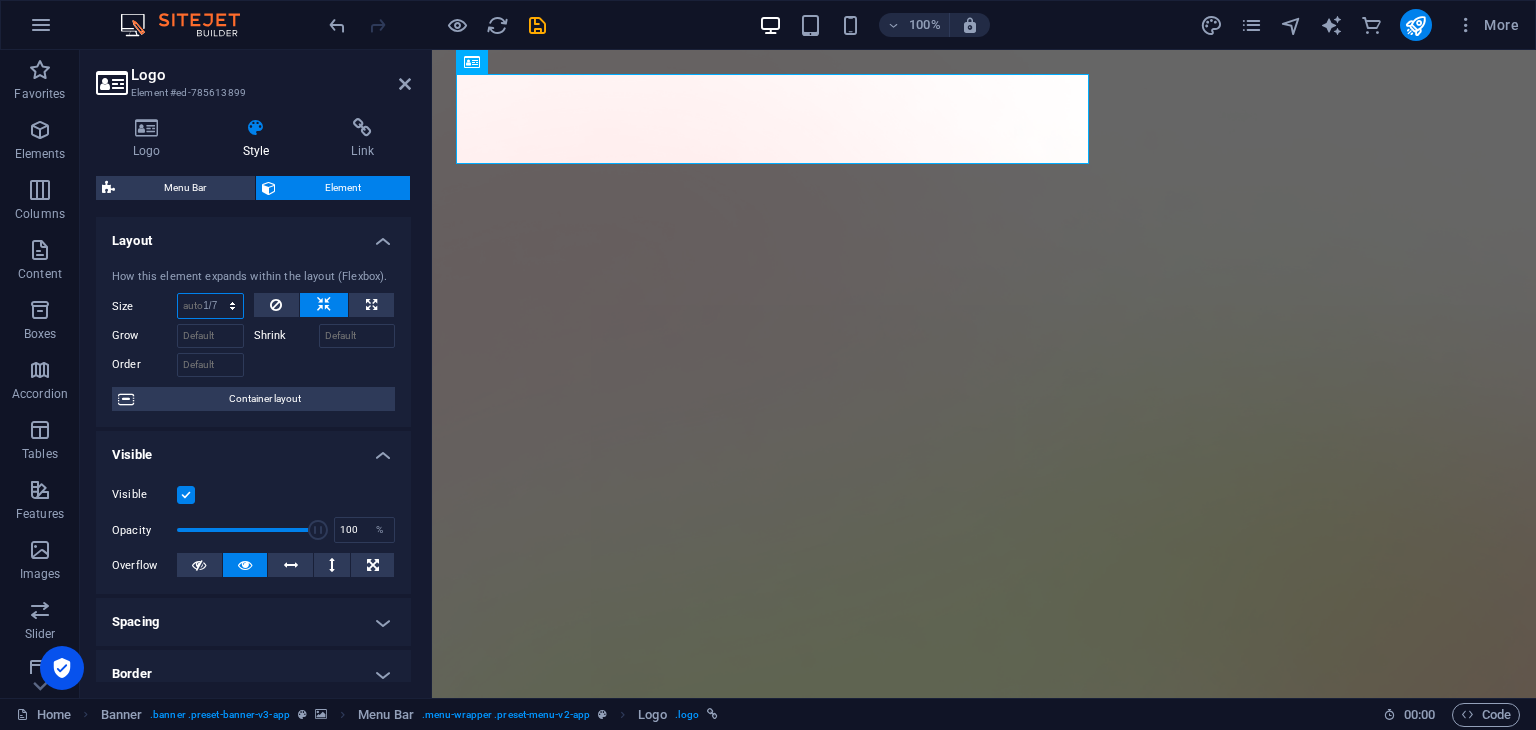 click on "Default auto px % 1/1 1/2 1/3 1/4 1/5 1/6 1/7 1/8 1/9 1/10" at bounding box center (210, 306) 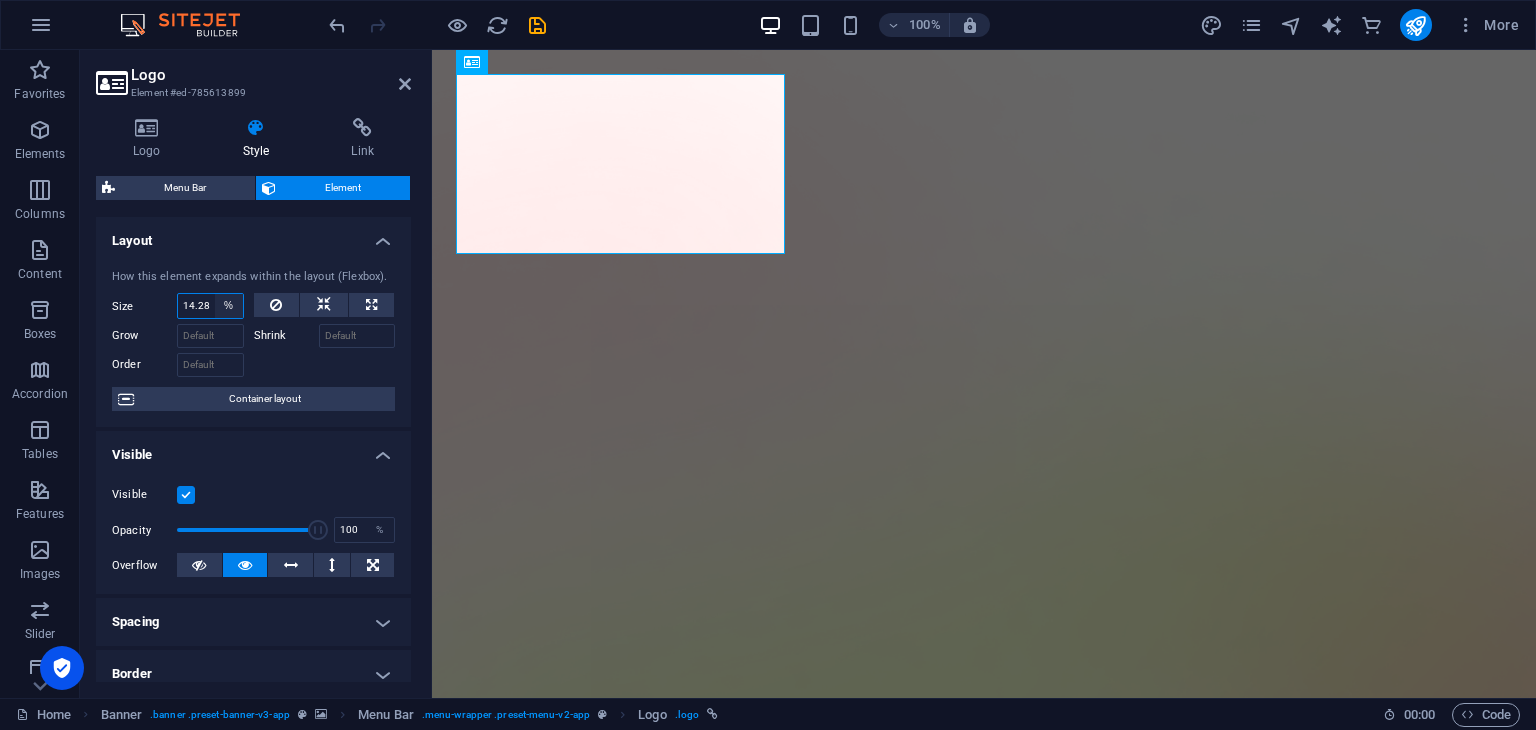click on "Default auto px % 1/1 1/2 1/3 1/4 1/5 1/6 1/7 1/8 1/9 1/10" at bounding box center [229, 306] 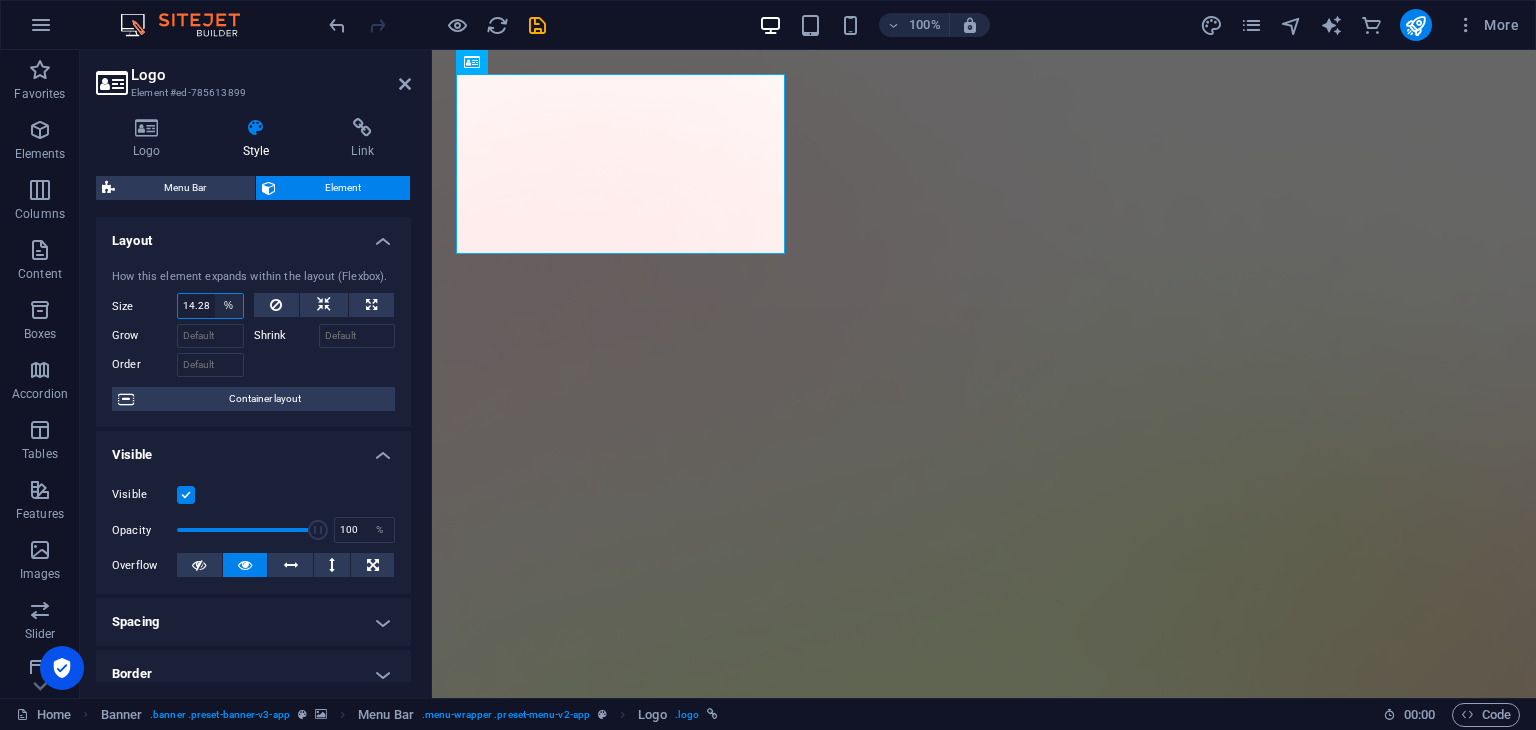 select on "px" 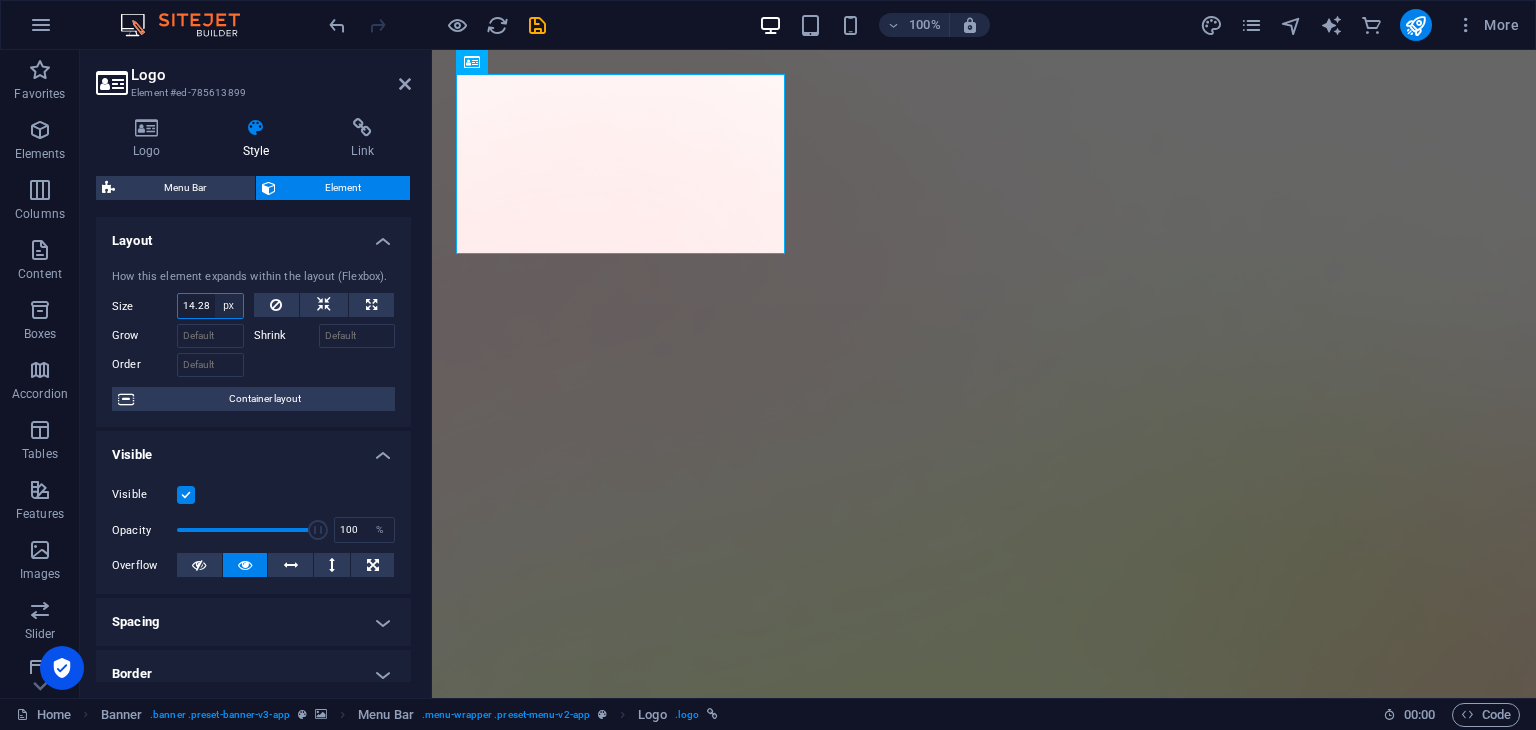click on "Default auto px % 1/1 1/2 1/3 1/4 1/5 1/6 1/7 1/8 1/9 1/10" at bounding box center [229, 306] 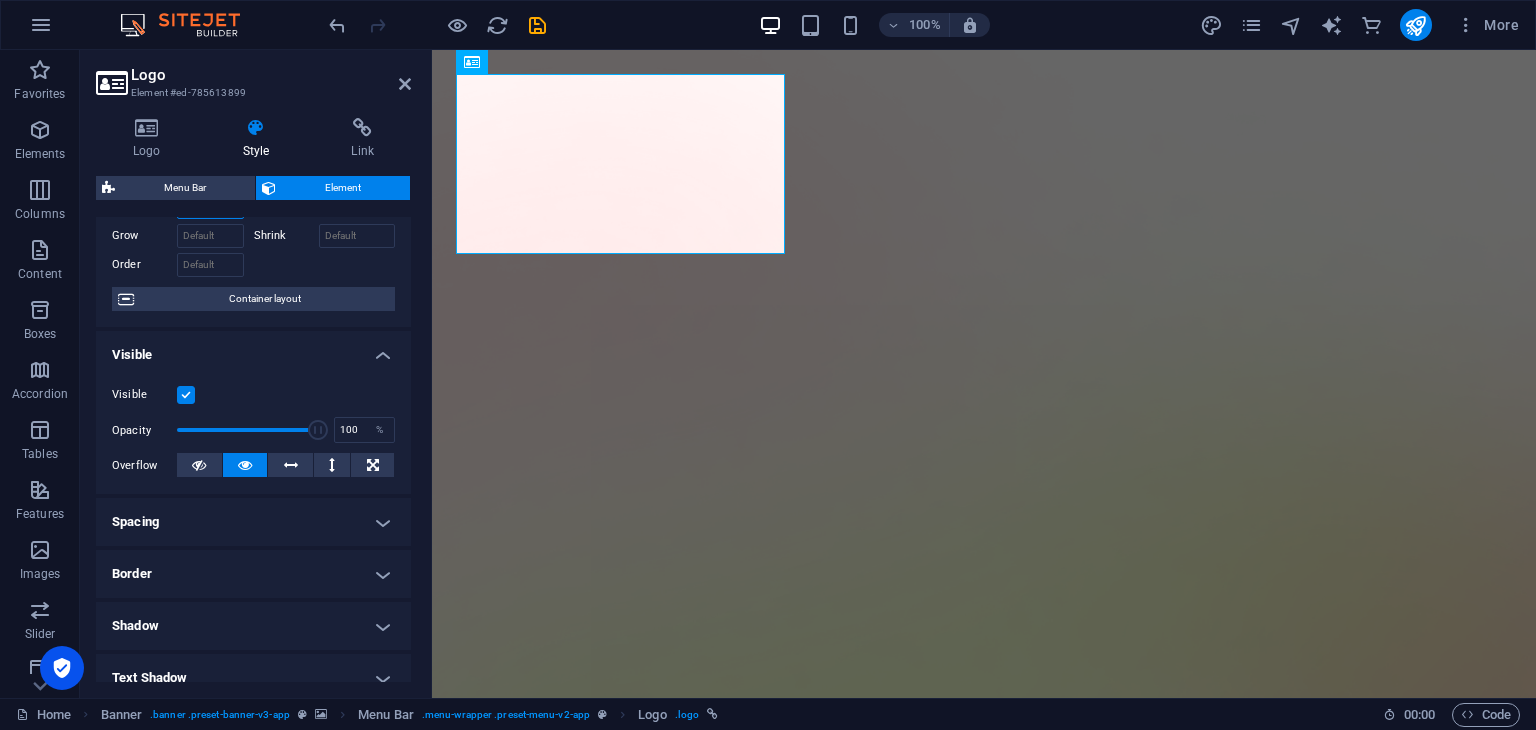 scroll, scrollTop: 0, scrollLeft: 0, axis: both 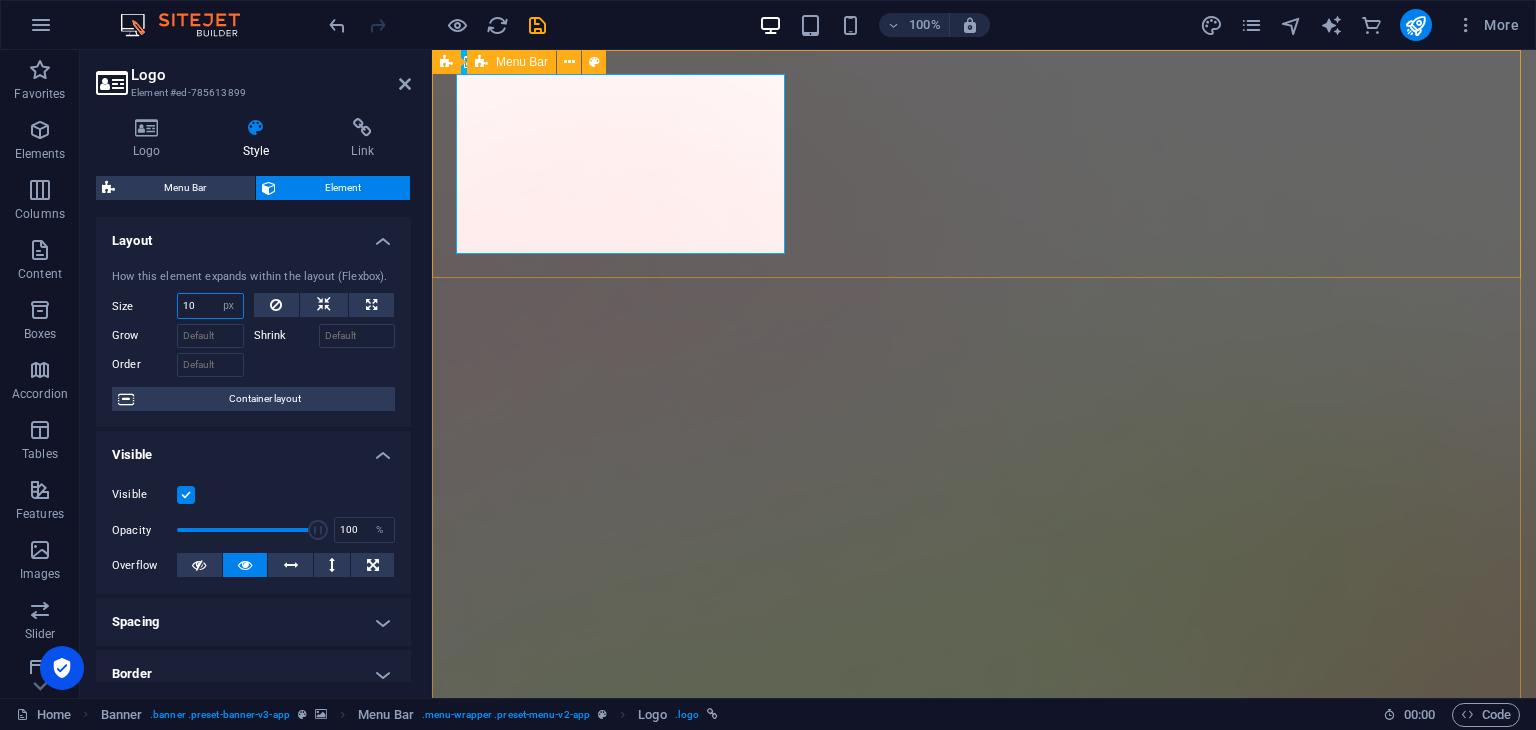 type on "10" 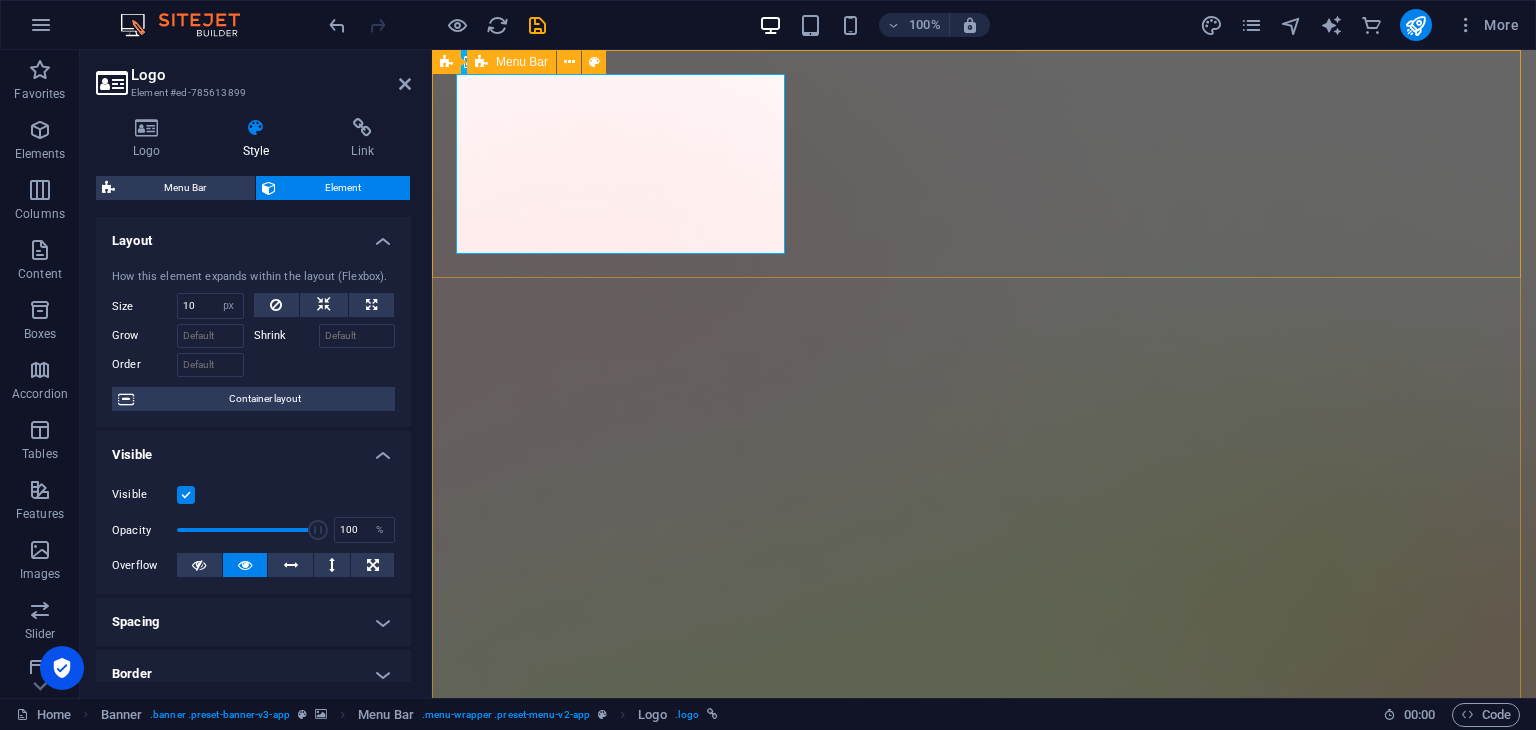 click on "Digital Courier Features Pricing Blog Contact Download App" at bounding box center (984, 1607) 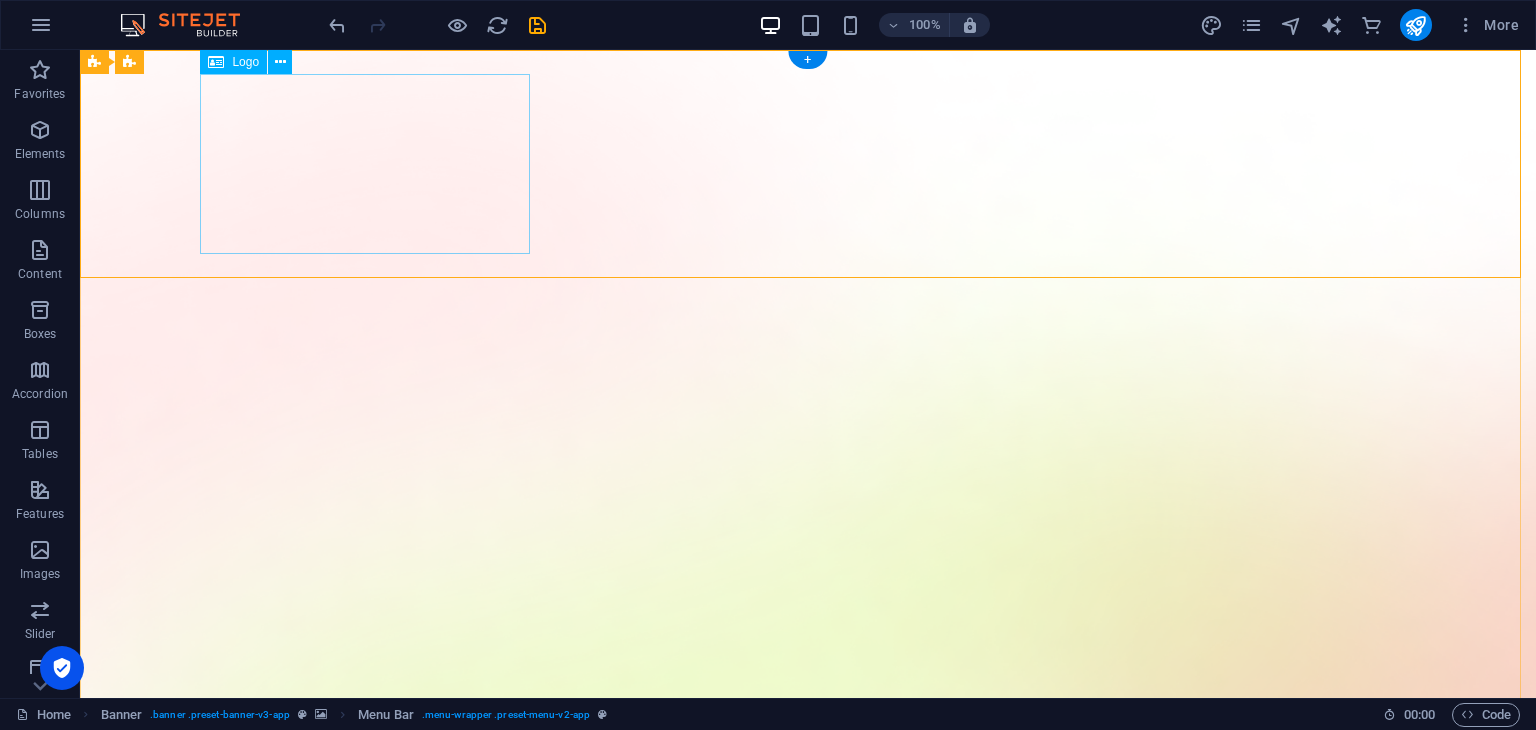 click on "Digital Courier" at bounding box center (808, 1561) 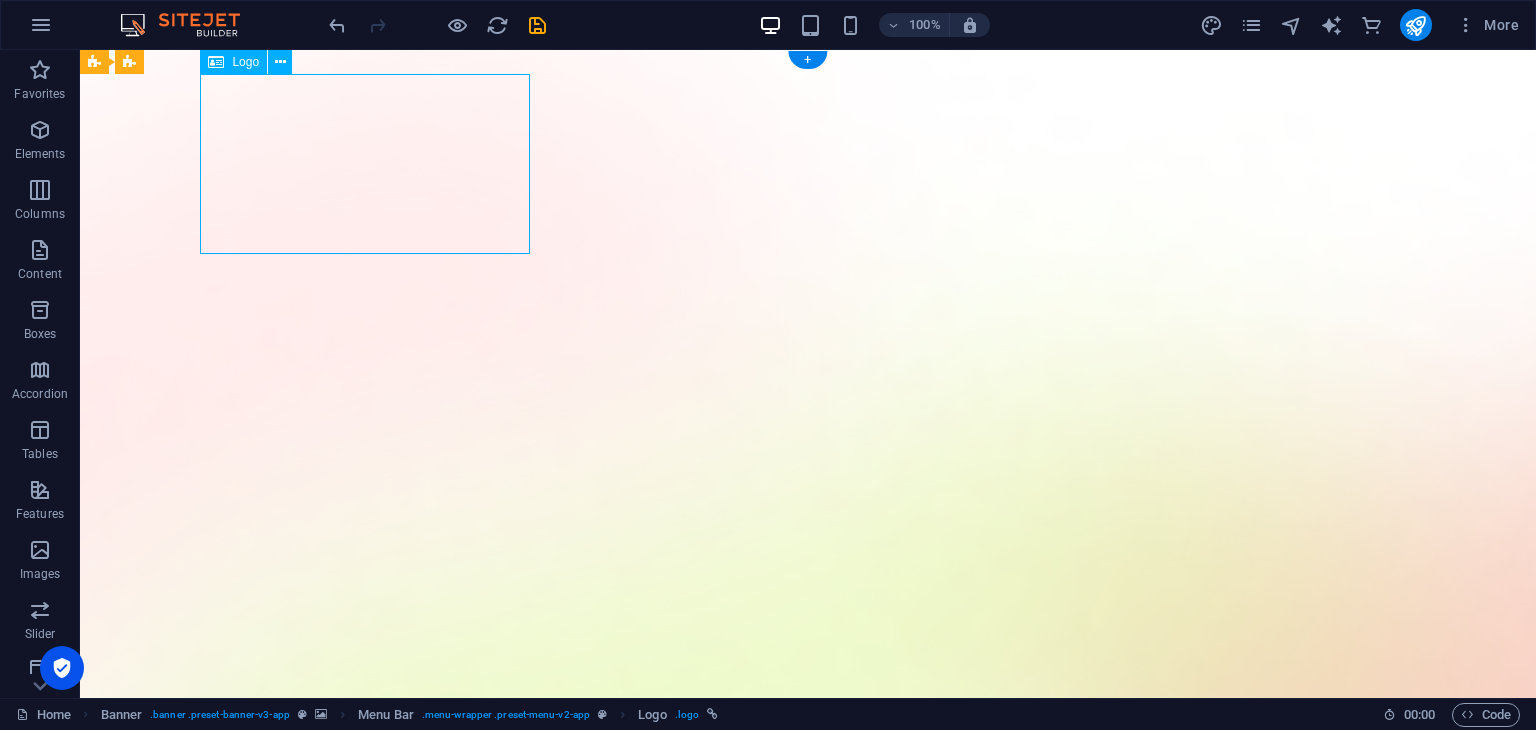 click on "Digital Courier" at bounding box center [808, 1561] 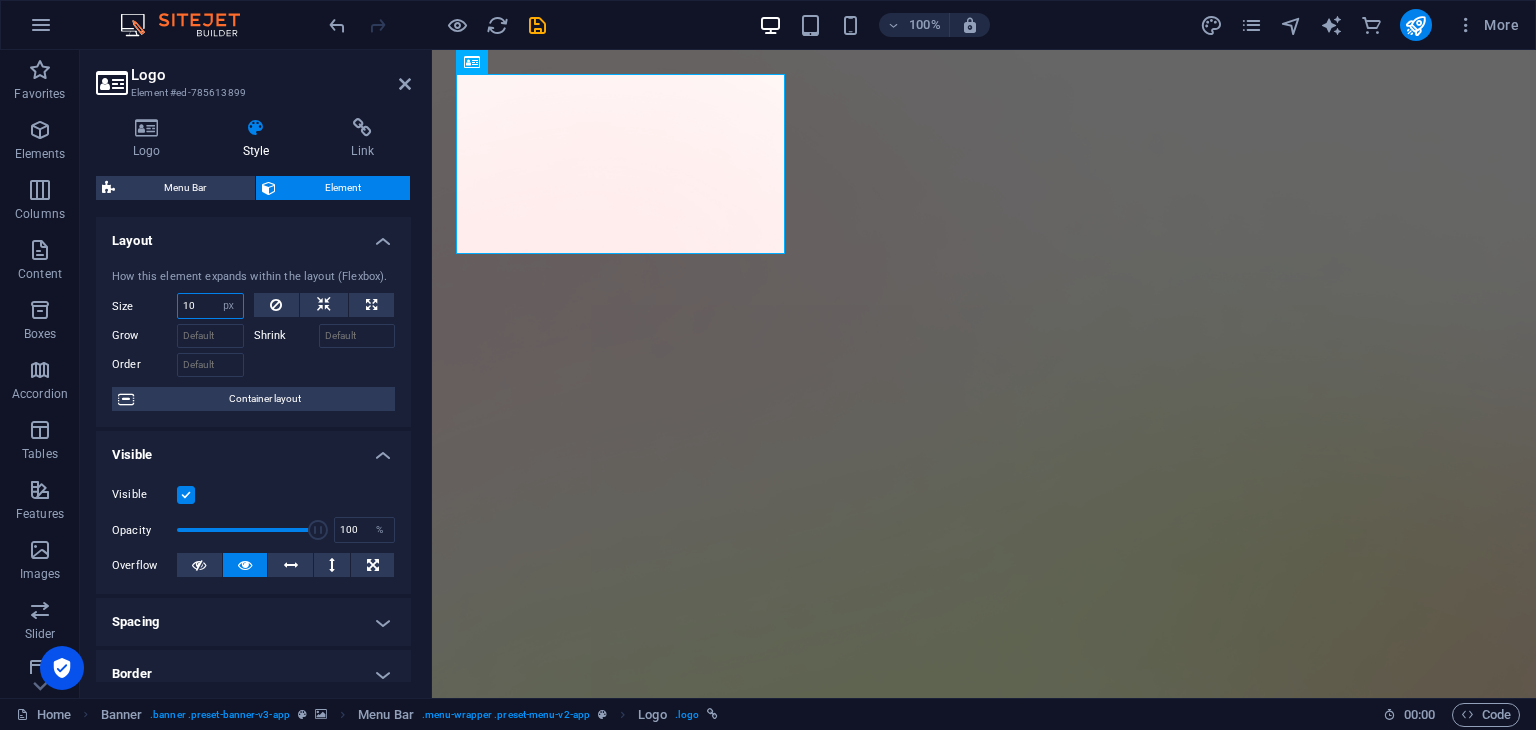 click on "10" at bounding box center (210, 306) 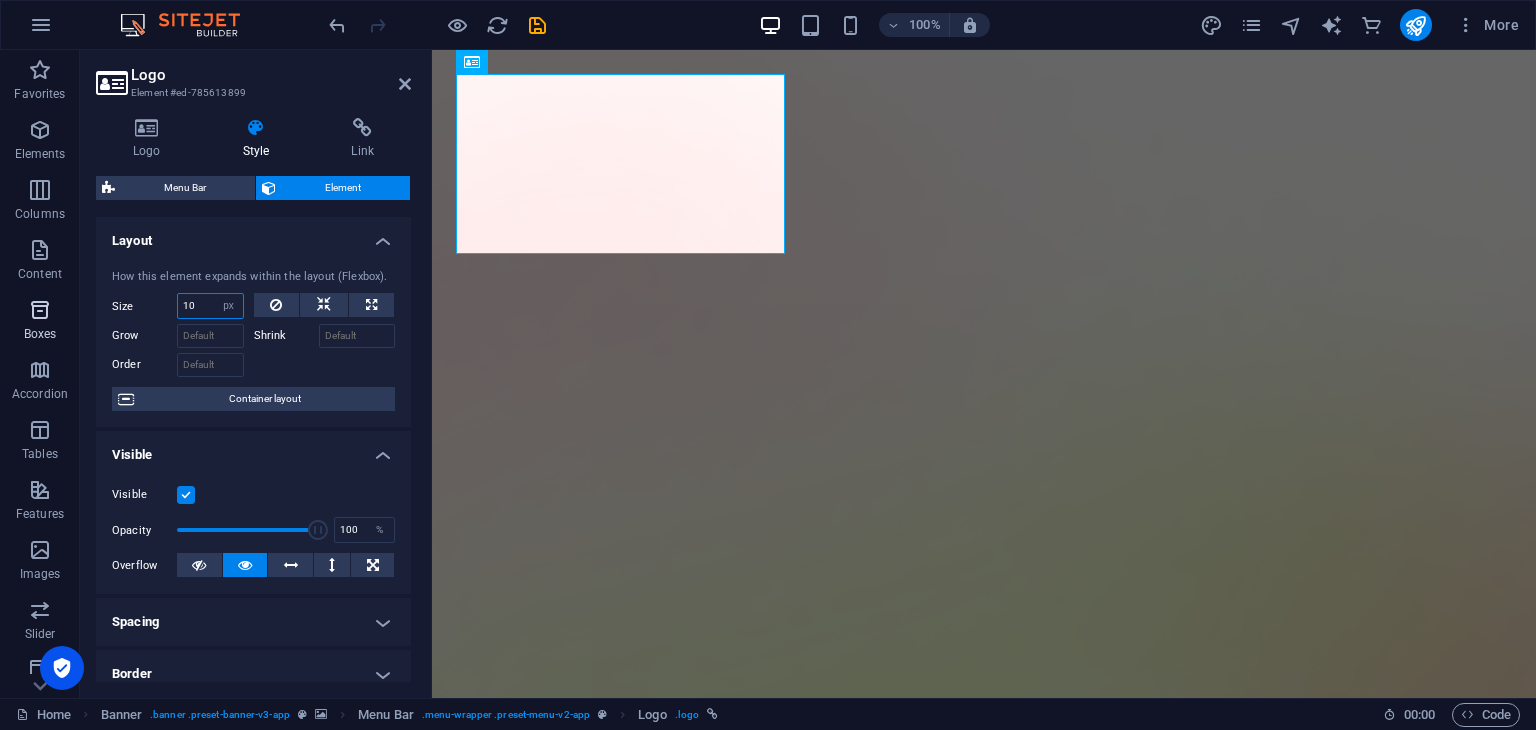 drag, startPoint x: 208, startPoint y: 308, endPoint x: 26, endPoint y: 301, distance: 182.13457 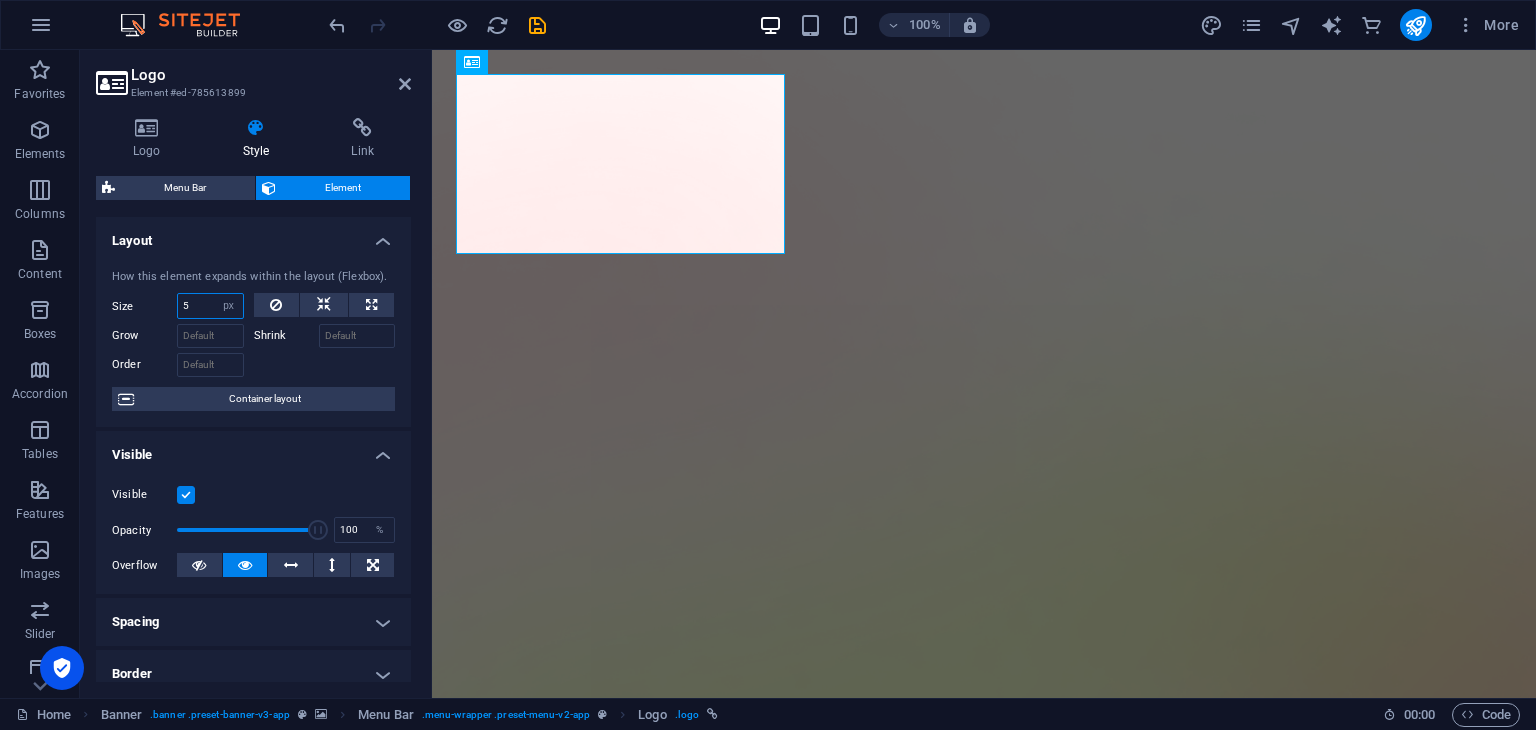 click on "5" at bounding box center (210, 306) 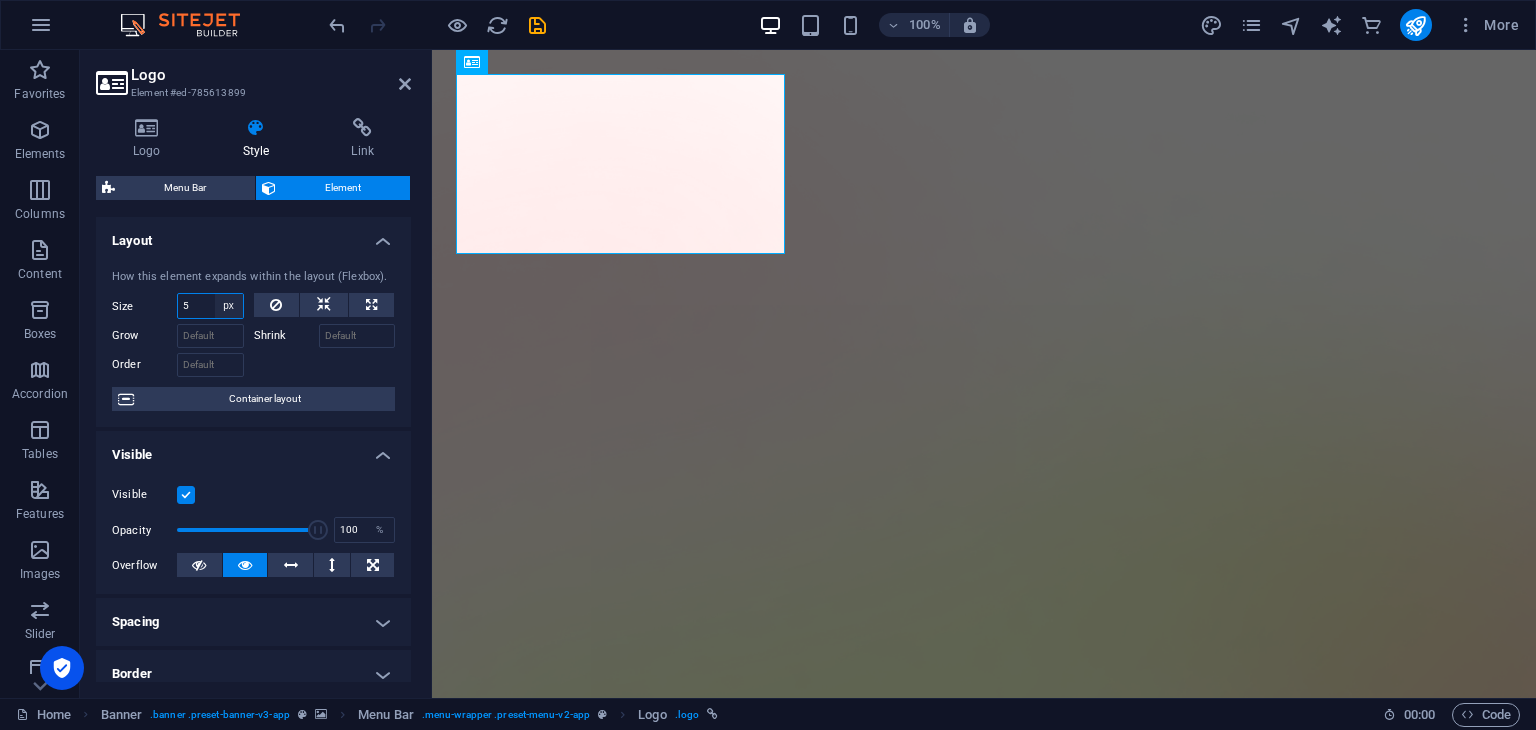 type on "5" 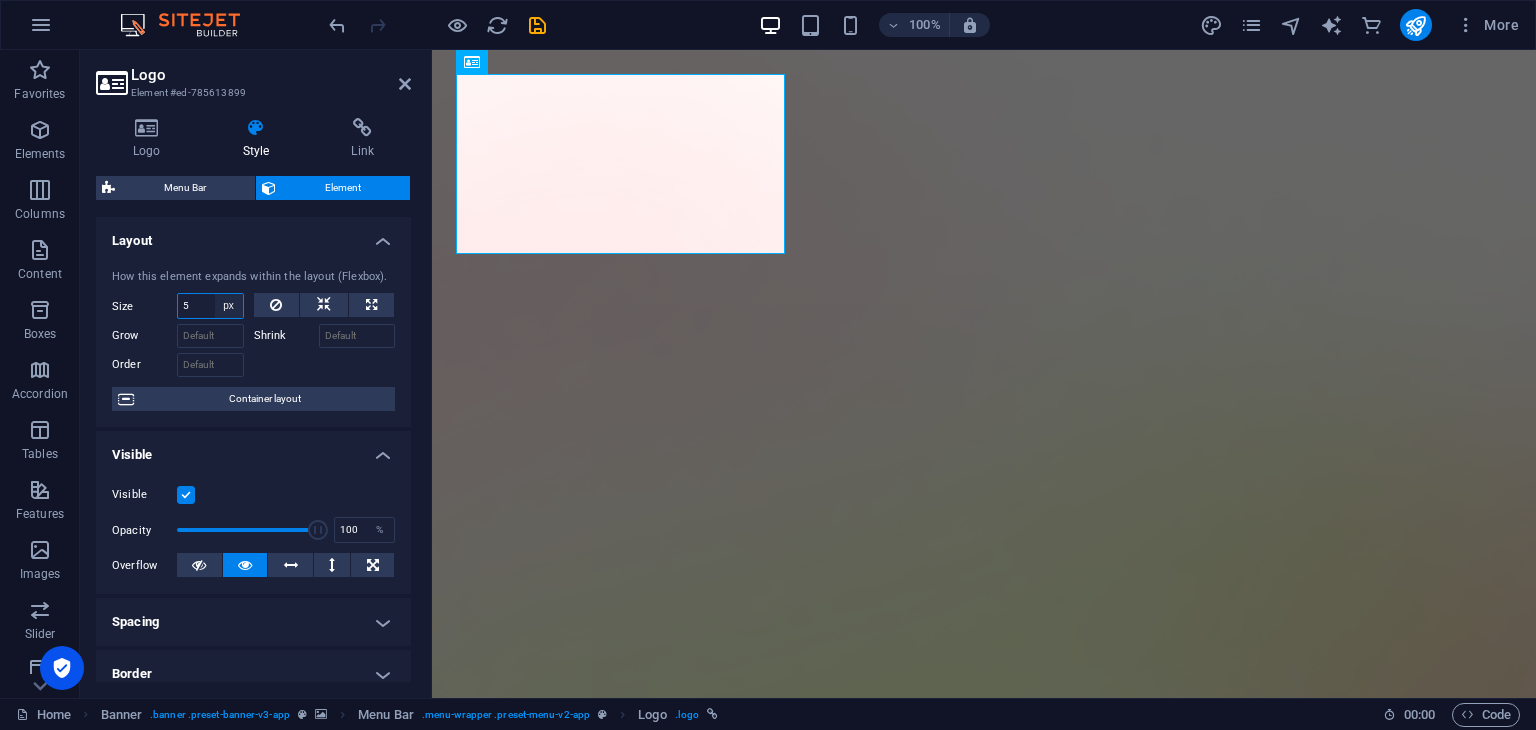 click on "Default auto px % 1/1 1/2 1/3 1/4 1/5 1/6 1/7 1/8 1/9 1/10" at bounding box center [229, 306] 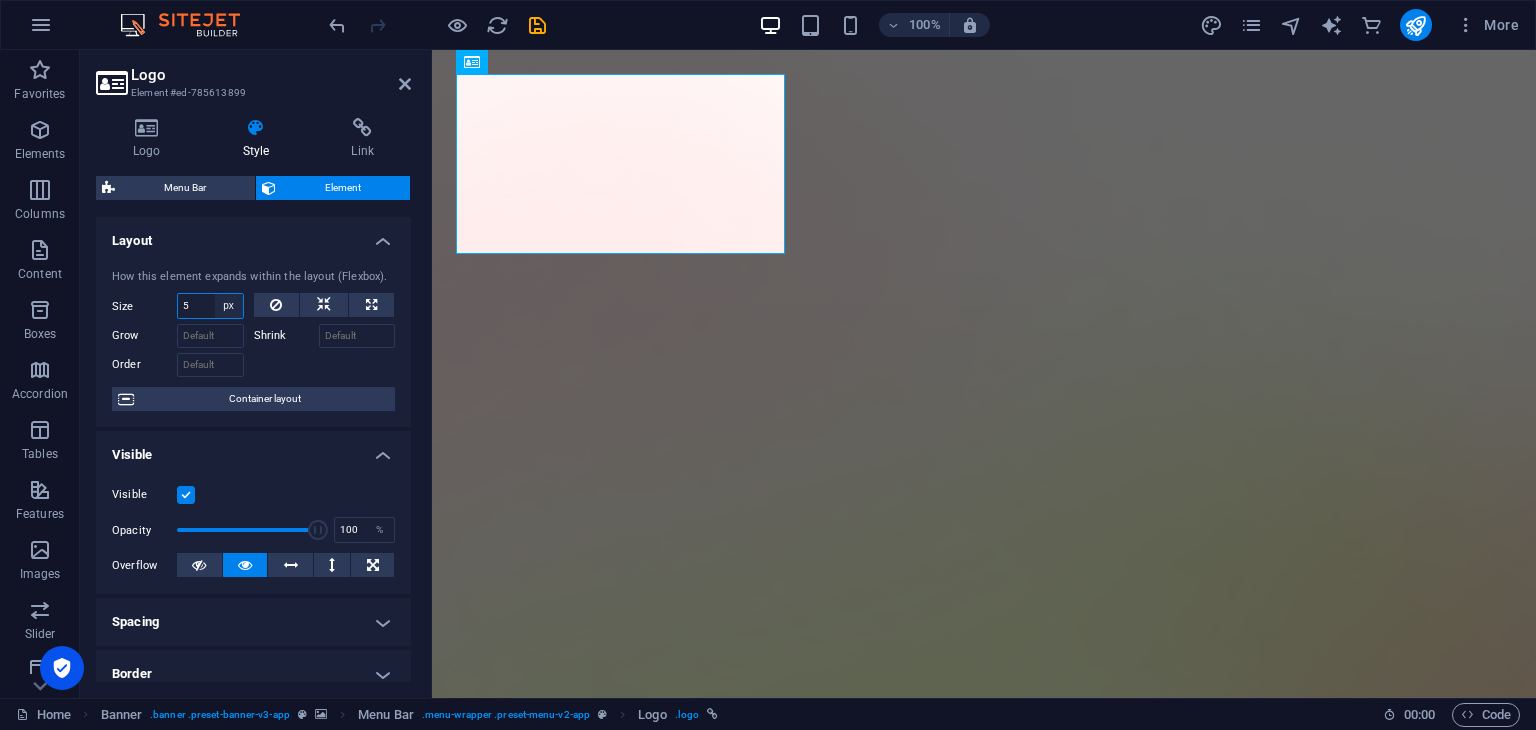 select on "auto" 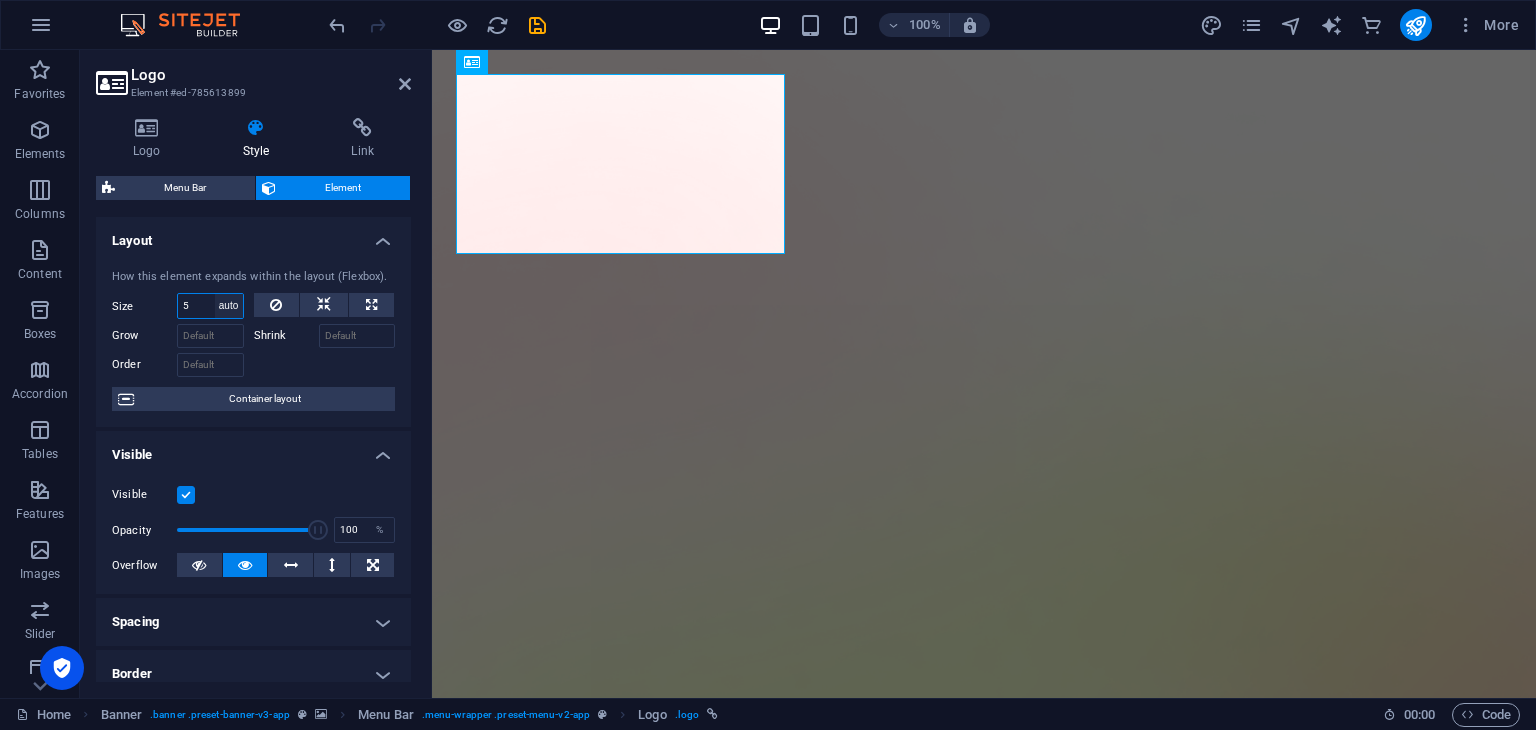 click on "Default auto px % 1/1 1/2 1/3 1/4 1/5 1/6 1/7 1/8 1/9 1/10" at bounding box center (229, 306) 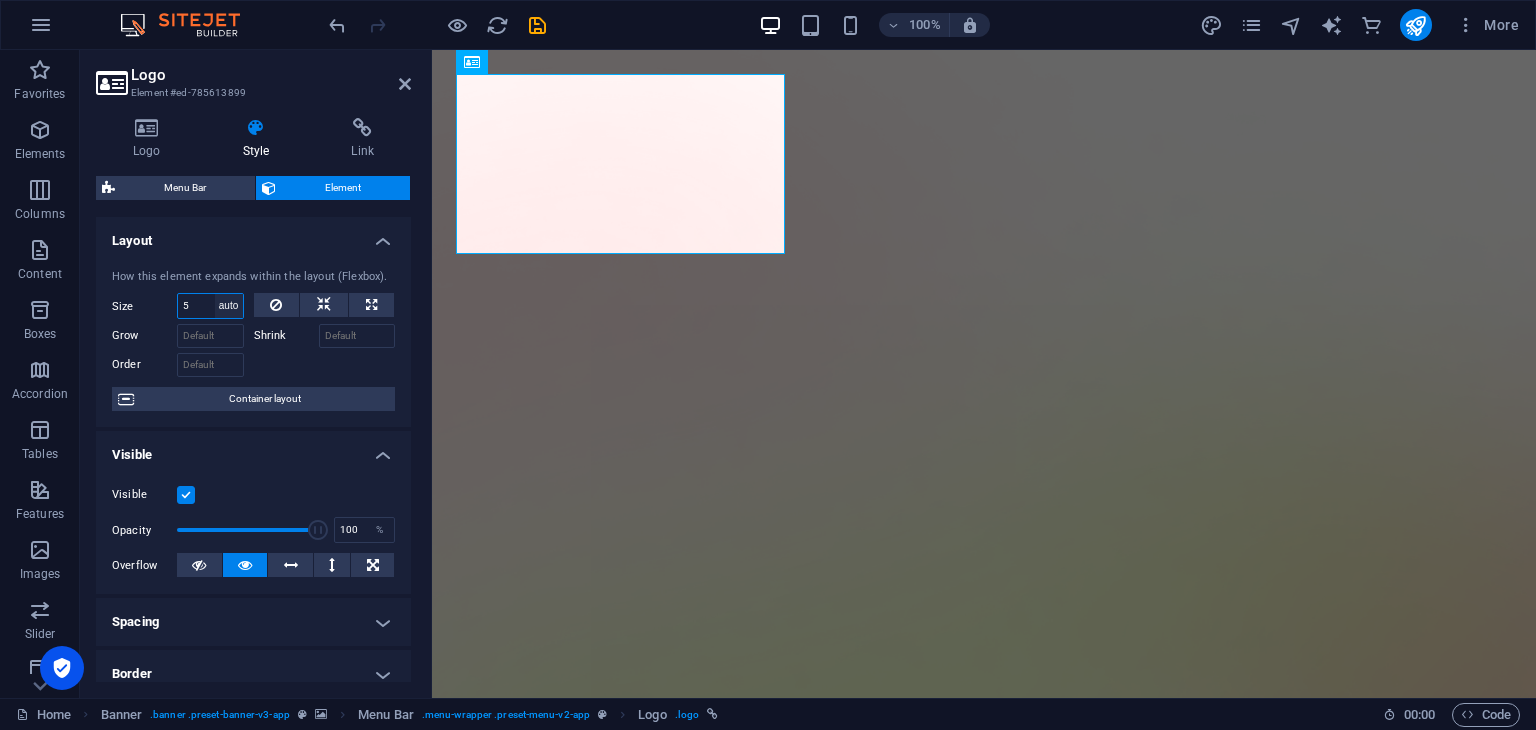 type 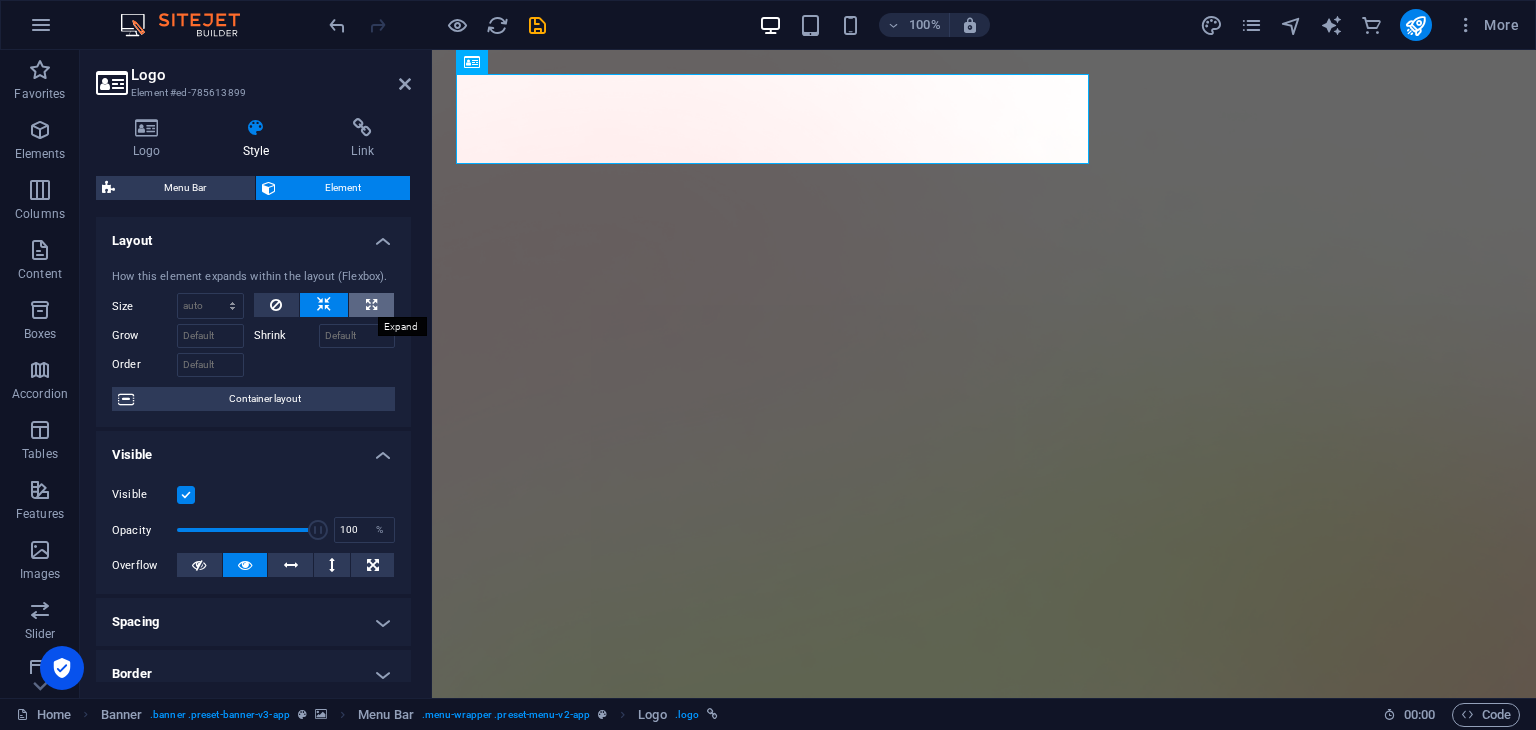 click at bounding box center [371, 305] 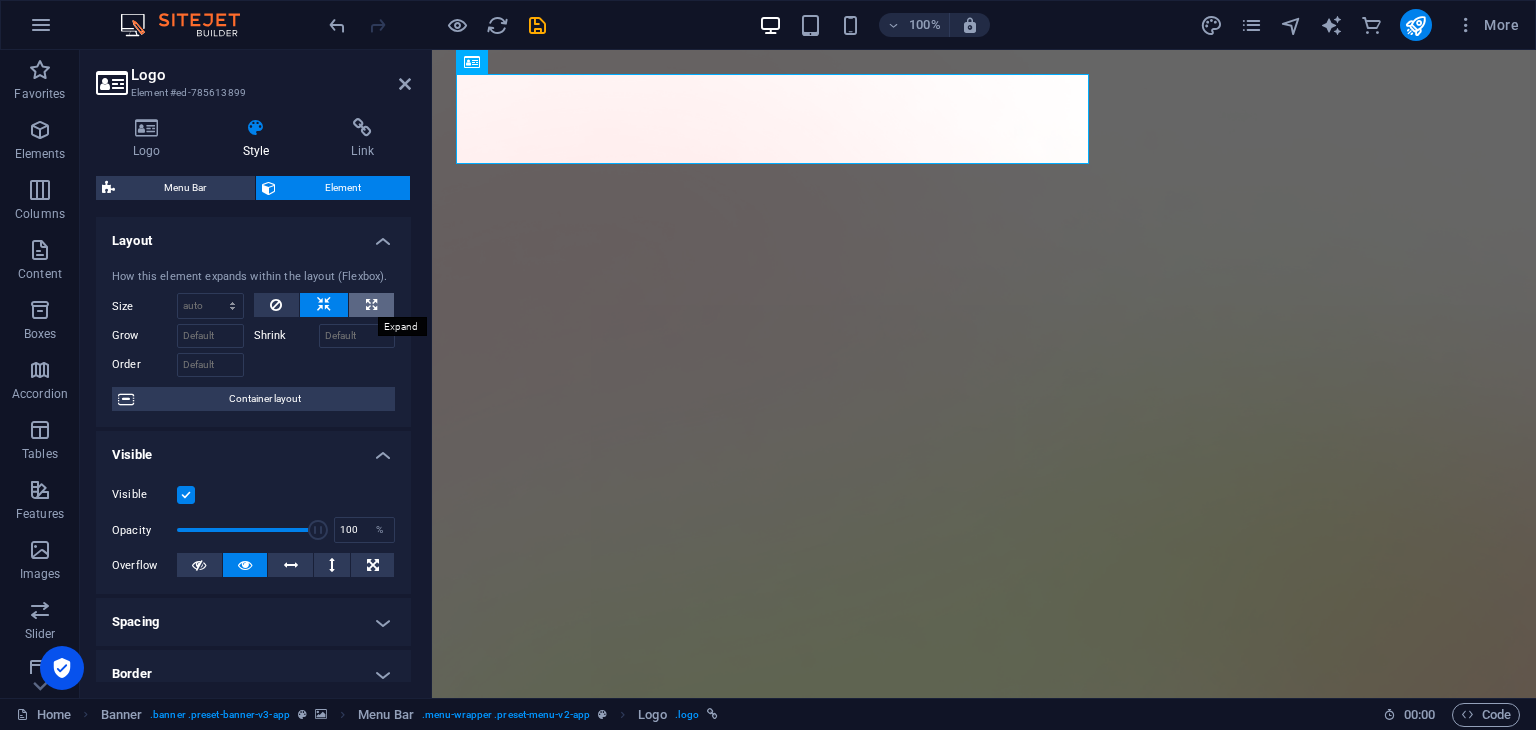 select on "%" 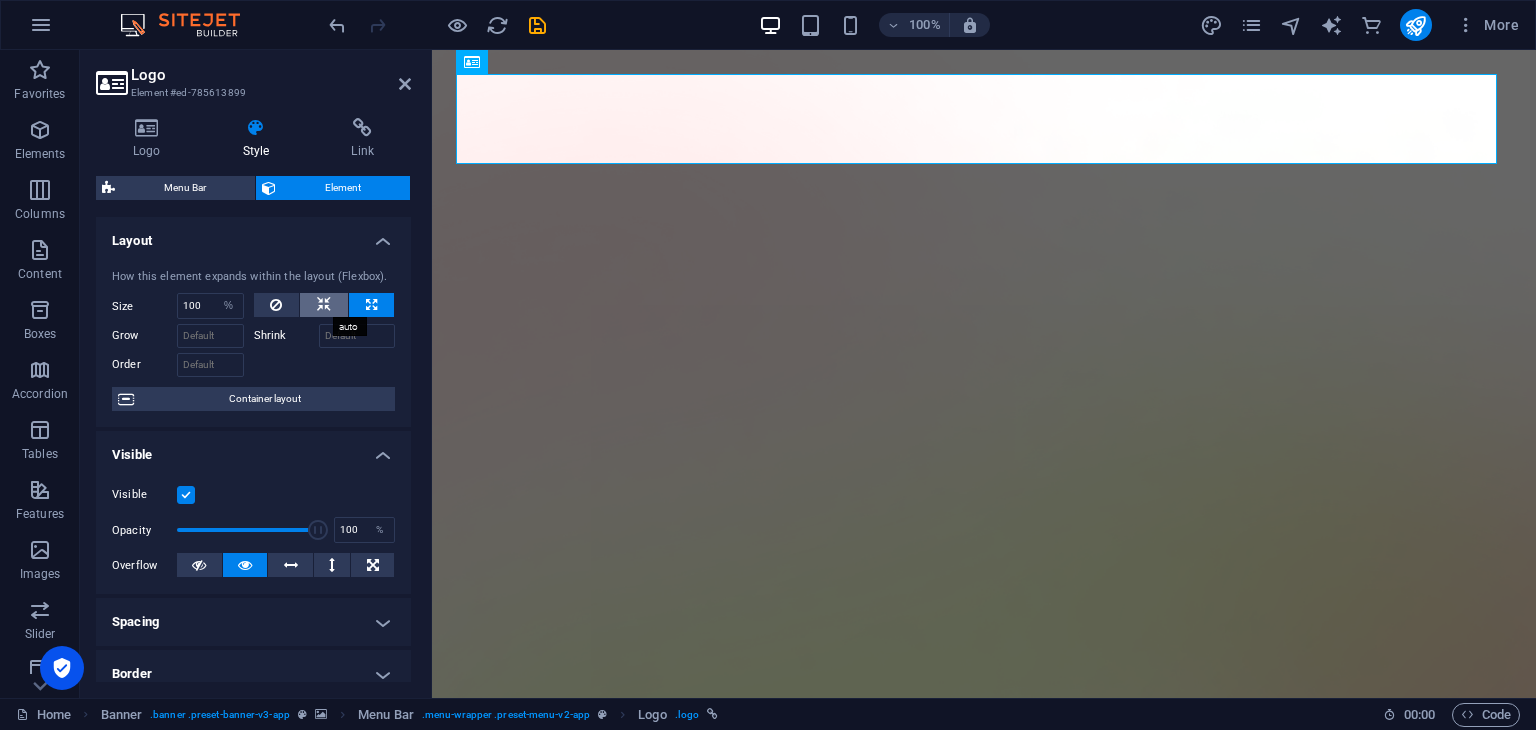 click at bounding box center [324, 305] 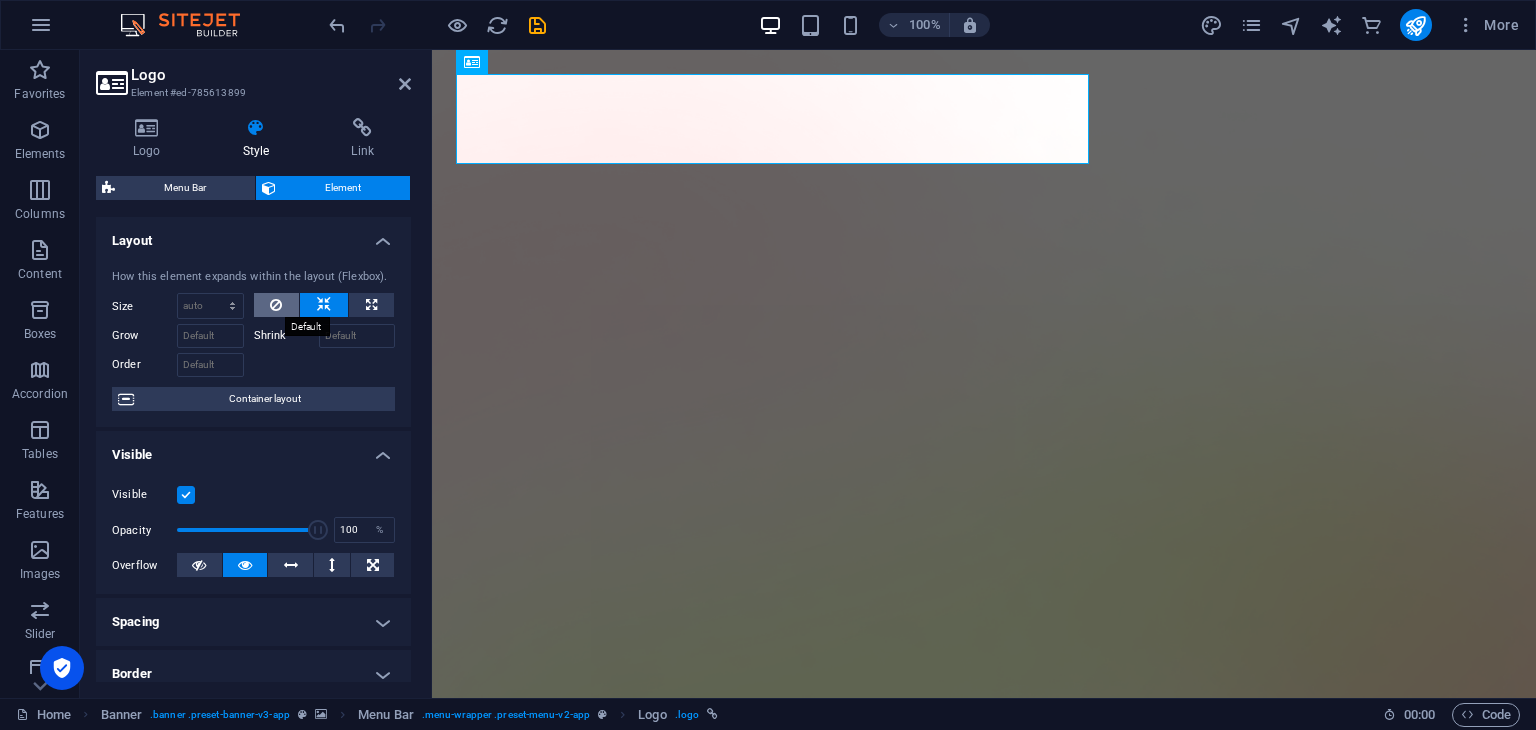 click at bounding box center (276, 305) 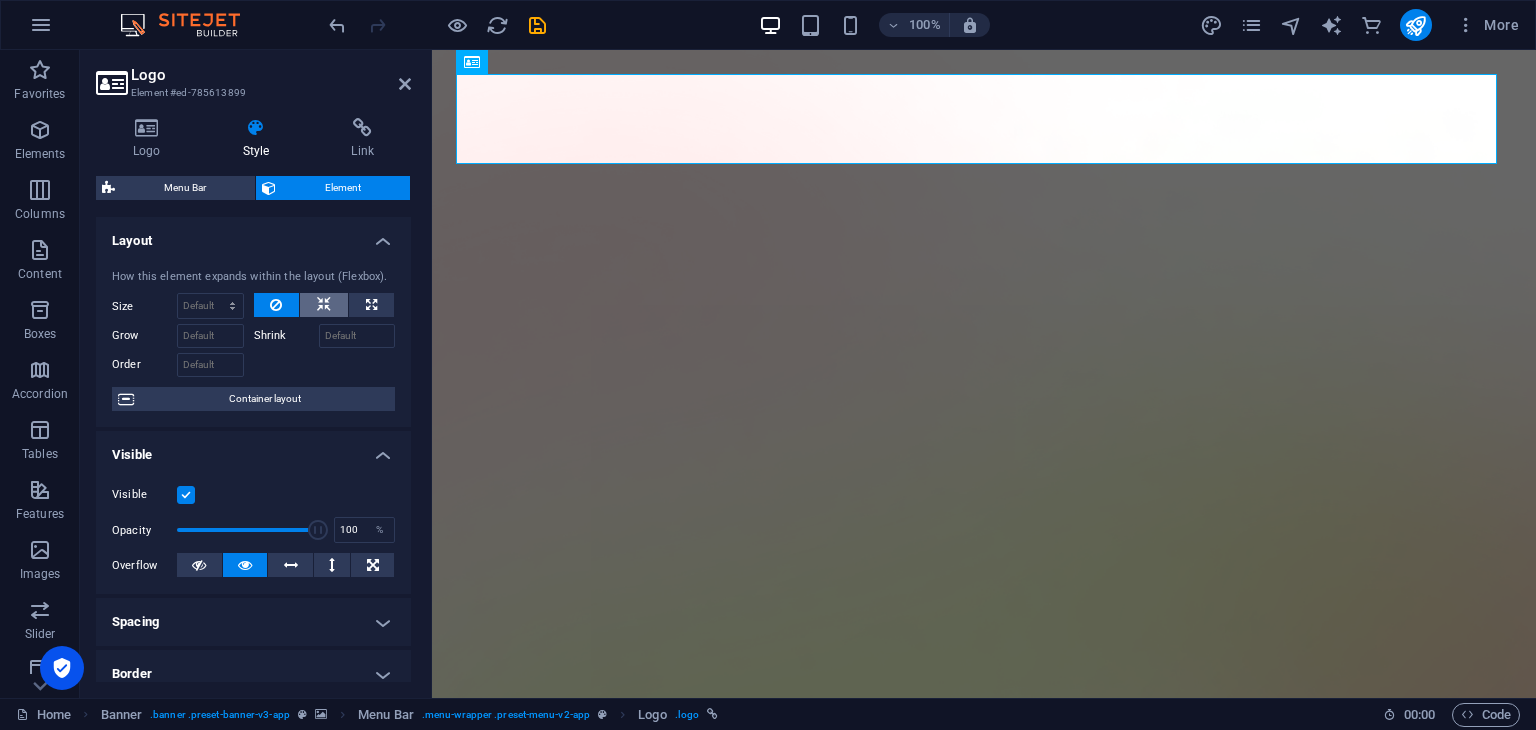 click at bounding box center (324, 305) 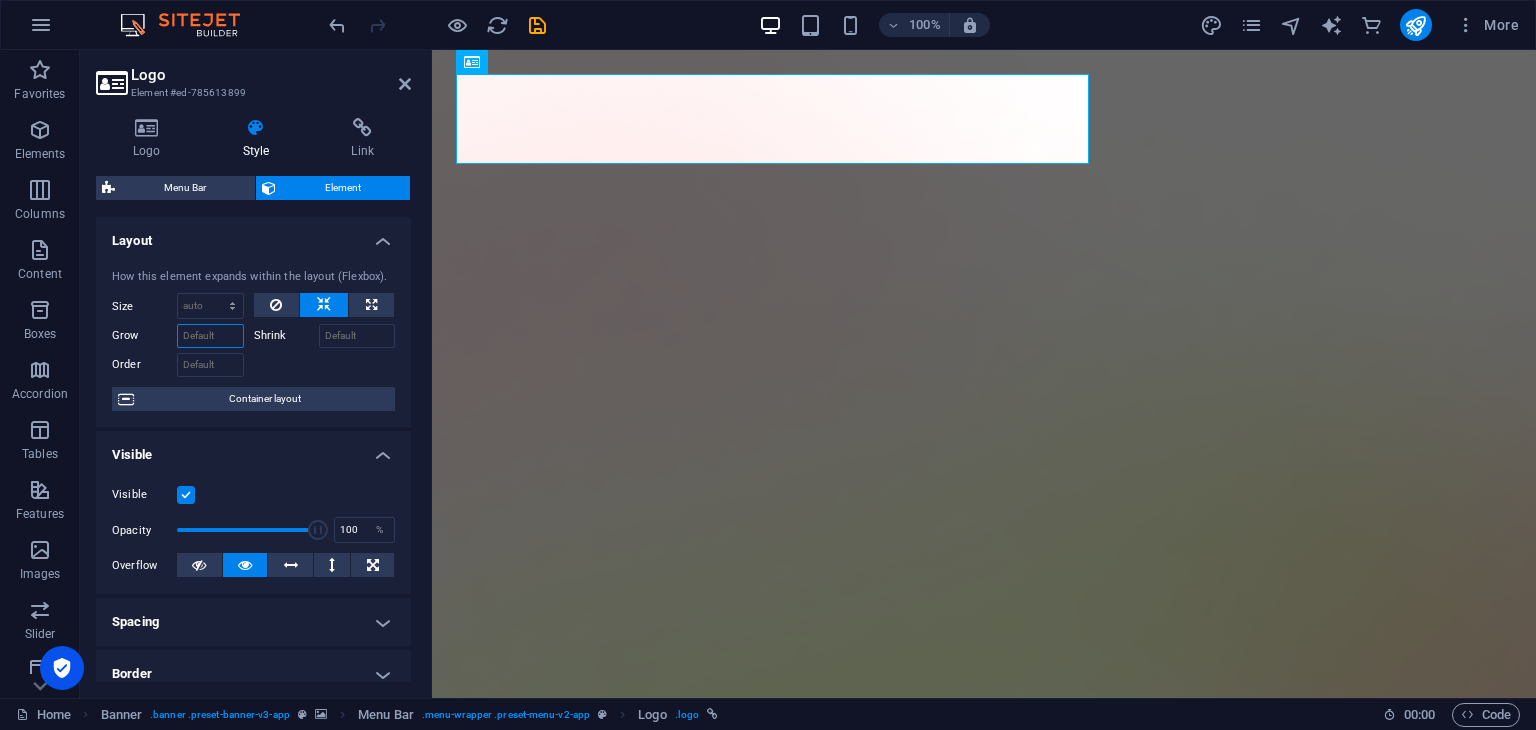 click on "Grow" at bounding box center [210, 336] 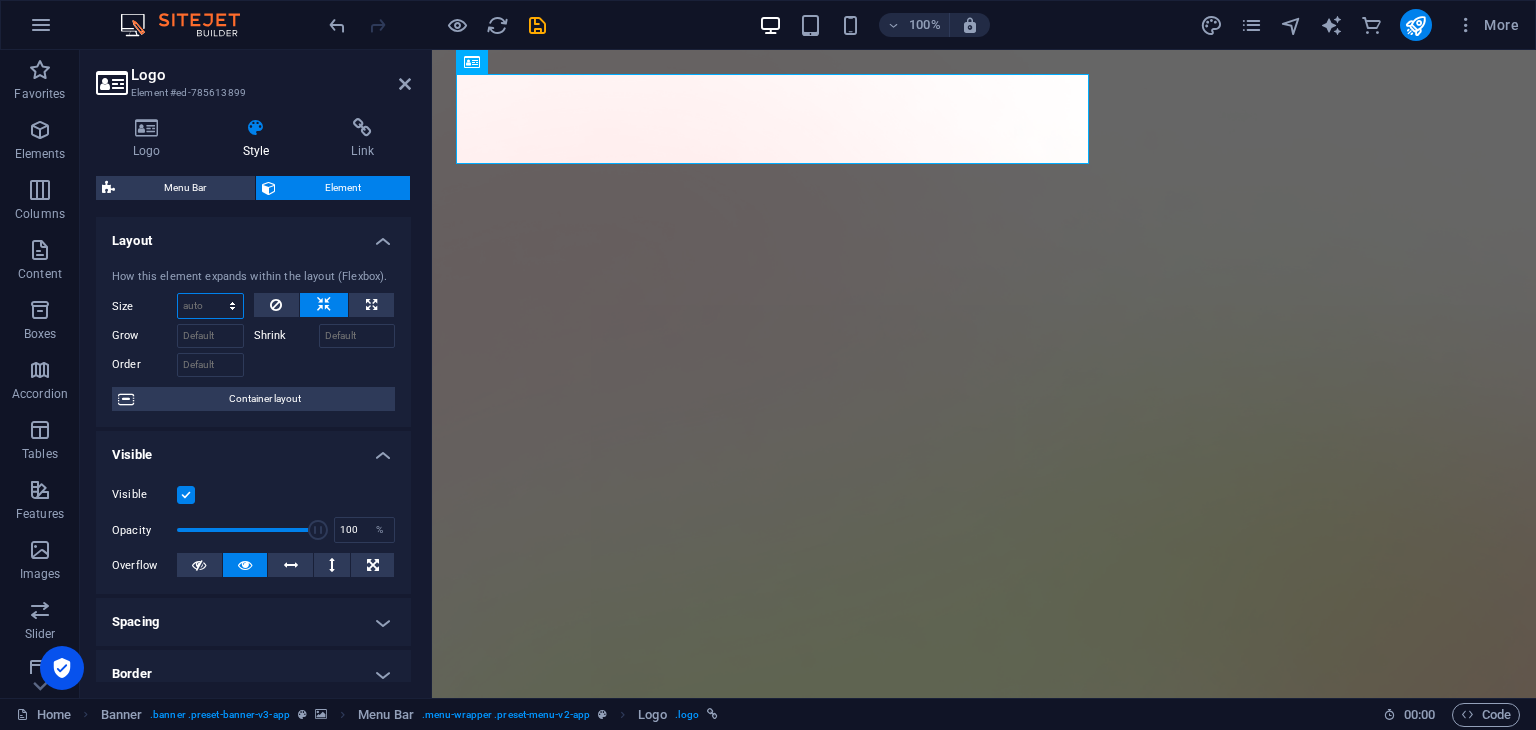 click on "Default auto px % 1/1 1/2 1/3 1/4 1/5 1/6 1/7 1/8 1/9 1/10" at bounding box center (210, 306) 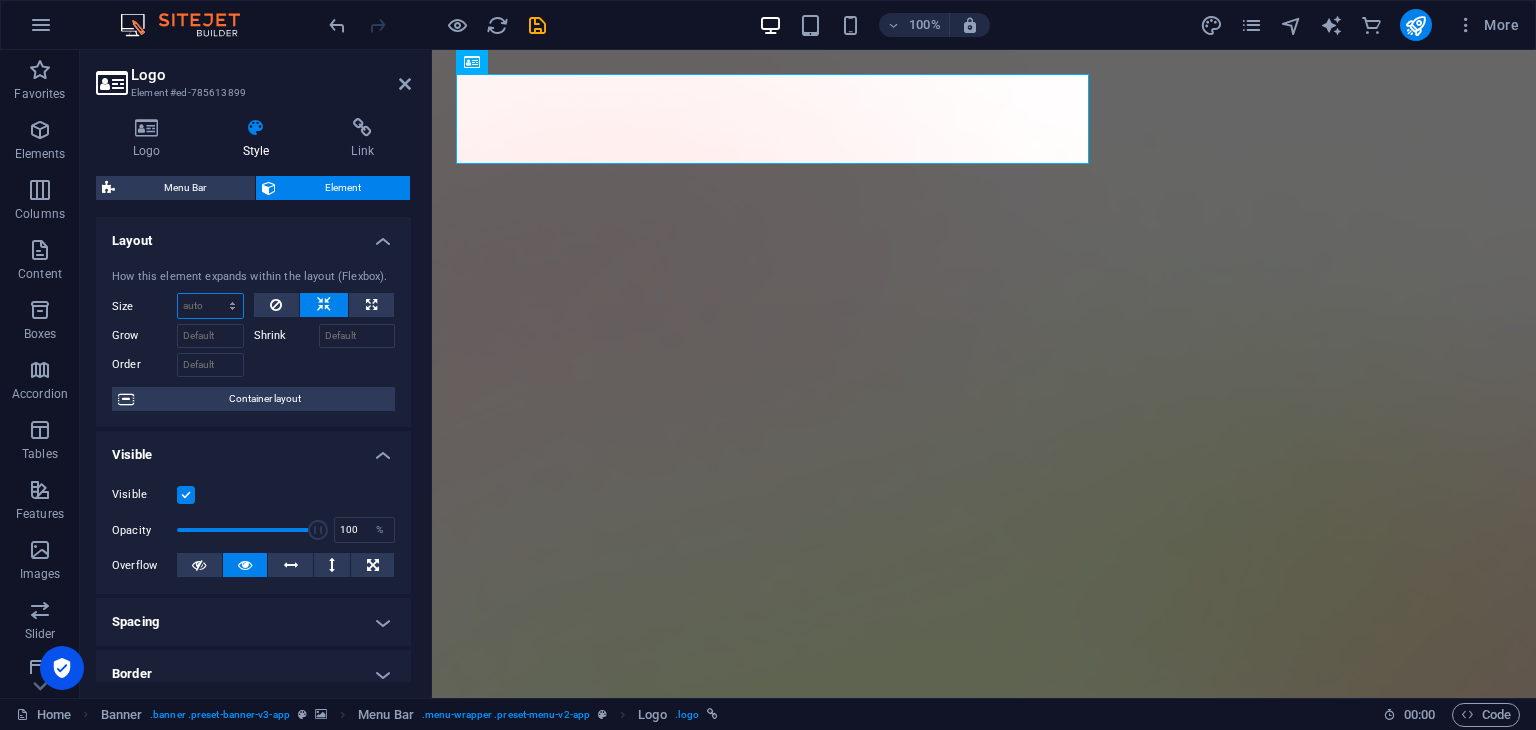 select on "1/2" 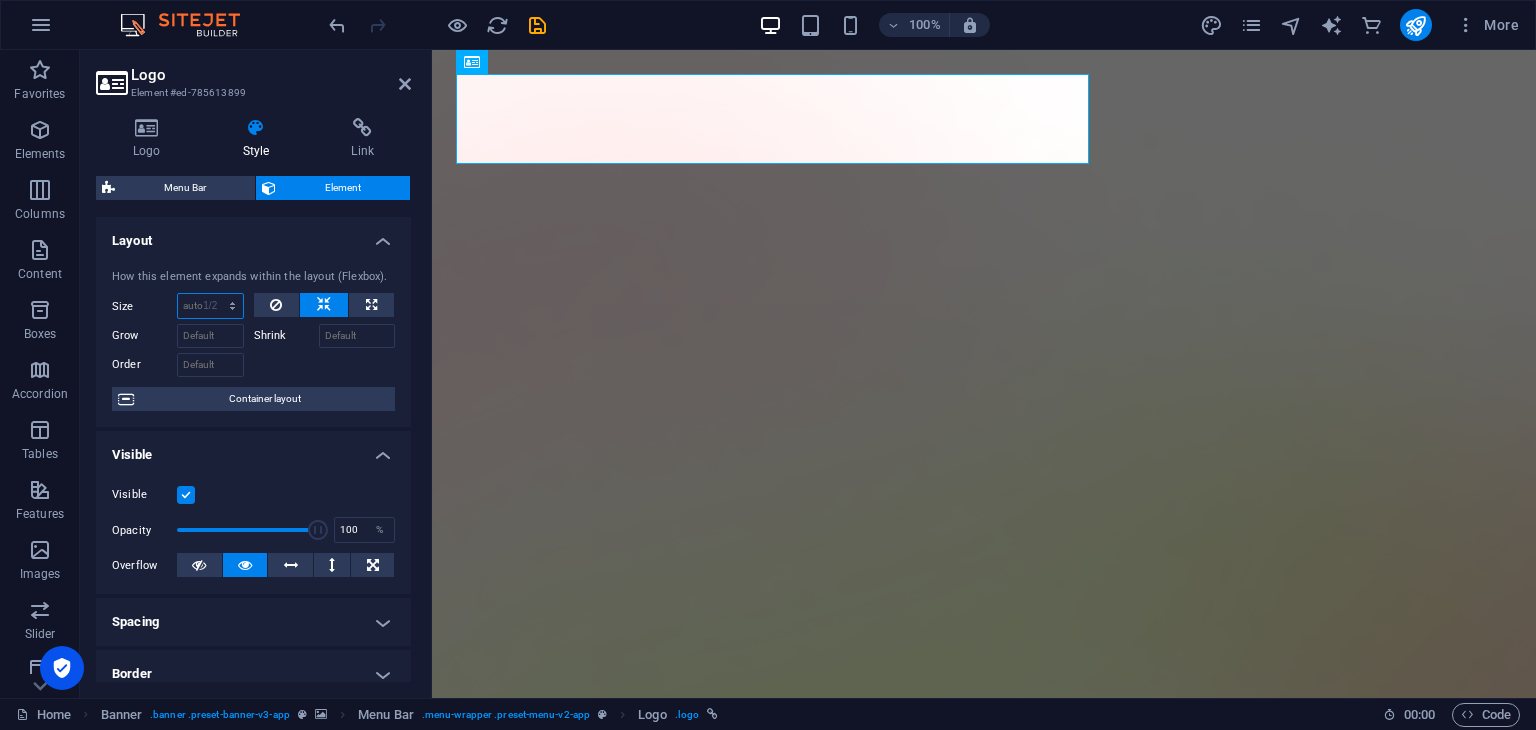 click on "Default auto px % 1/1 1/2 1/3 1/4 1/5 1/6 1/7 1/8 1/9 1/10" at bounding box center (210, 306) 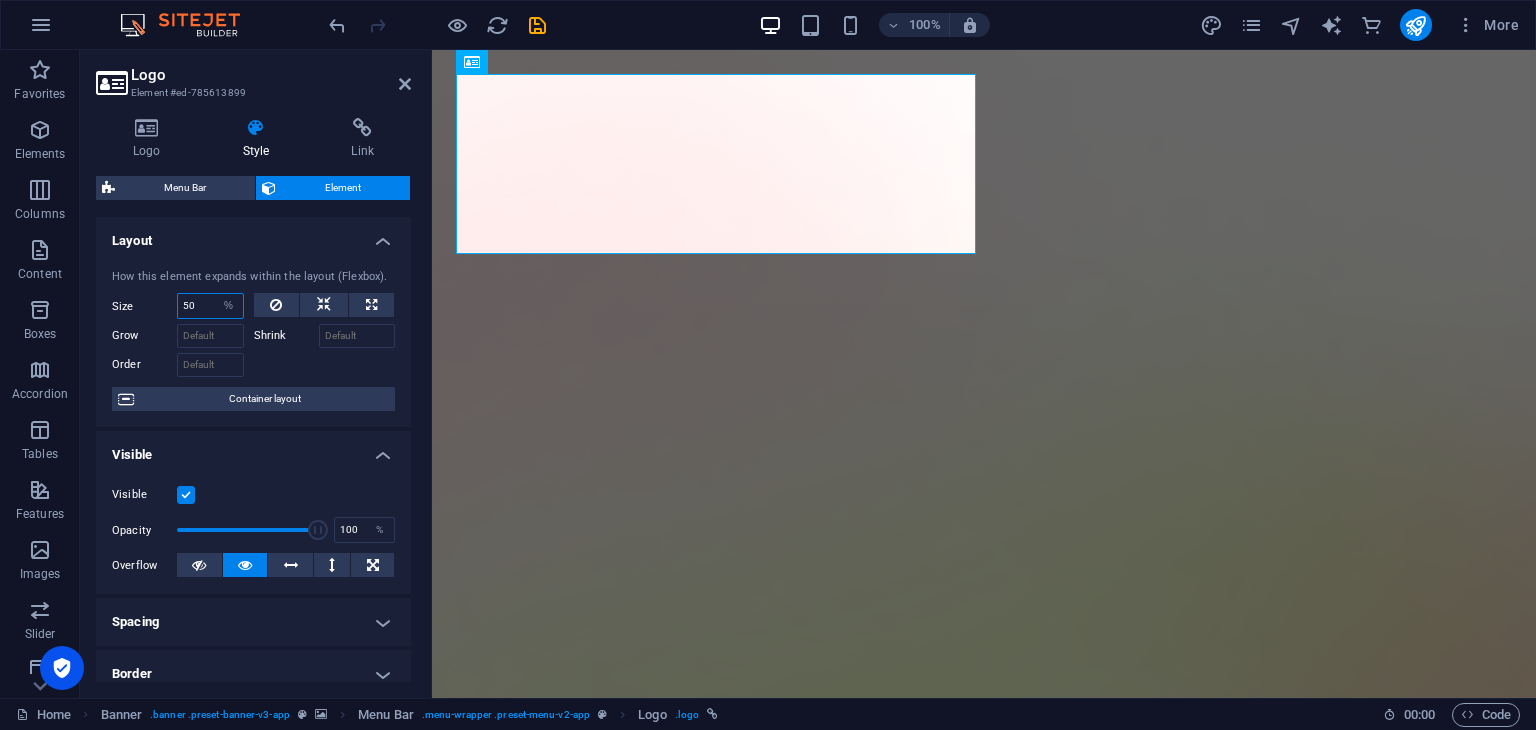 click on "50" at bounding box center (210, 306) 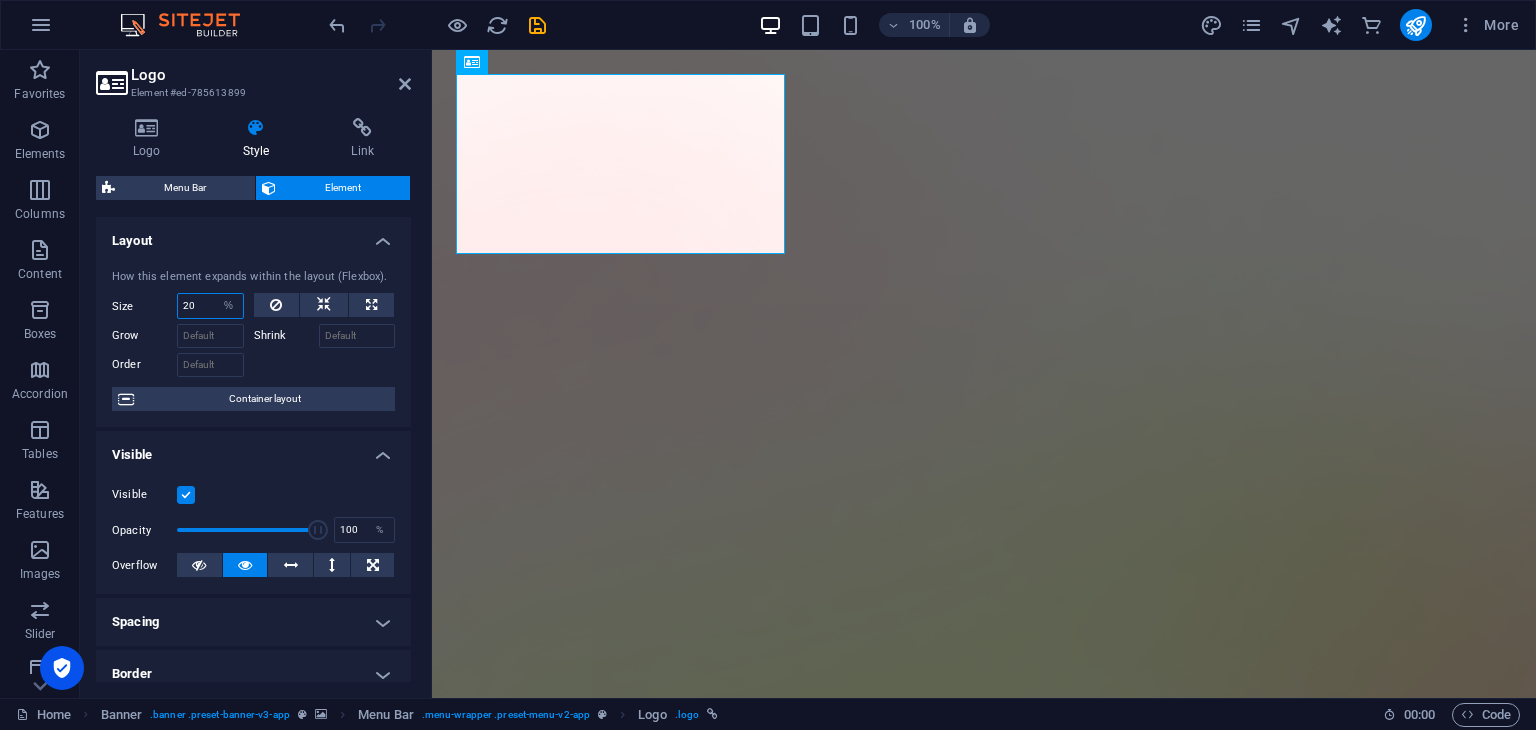 drag, startPoint x: 204, startPoint y: 302, endPoint x: 244, endPoint y: 362, distance: 72.11102 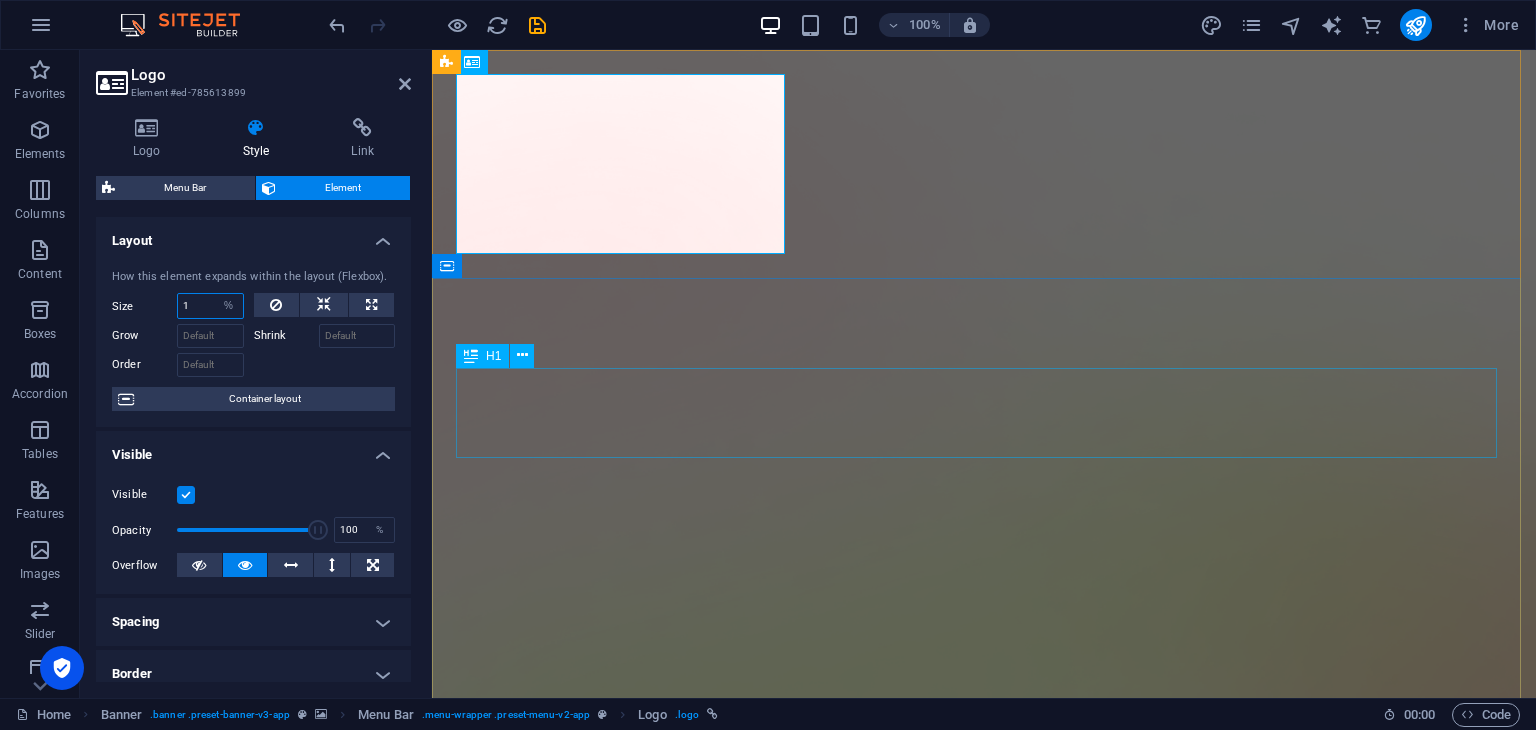 type on "10" 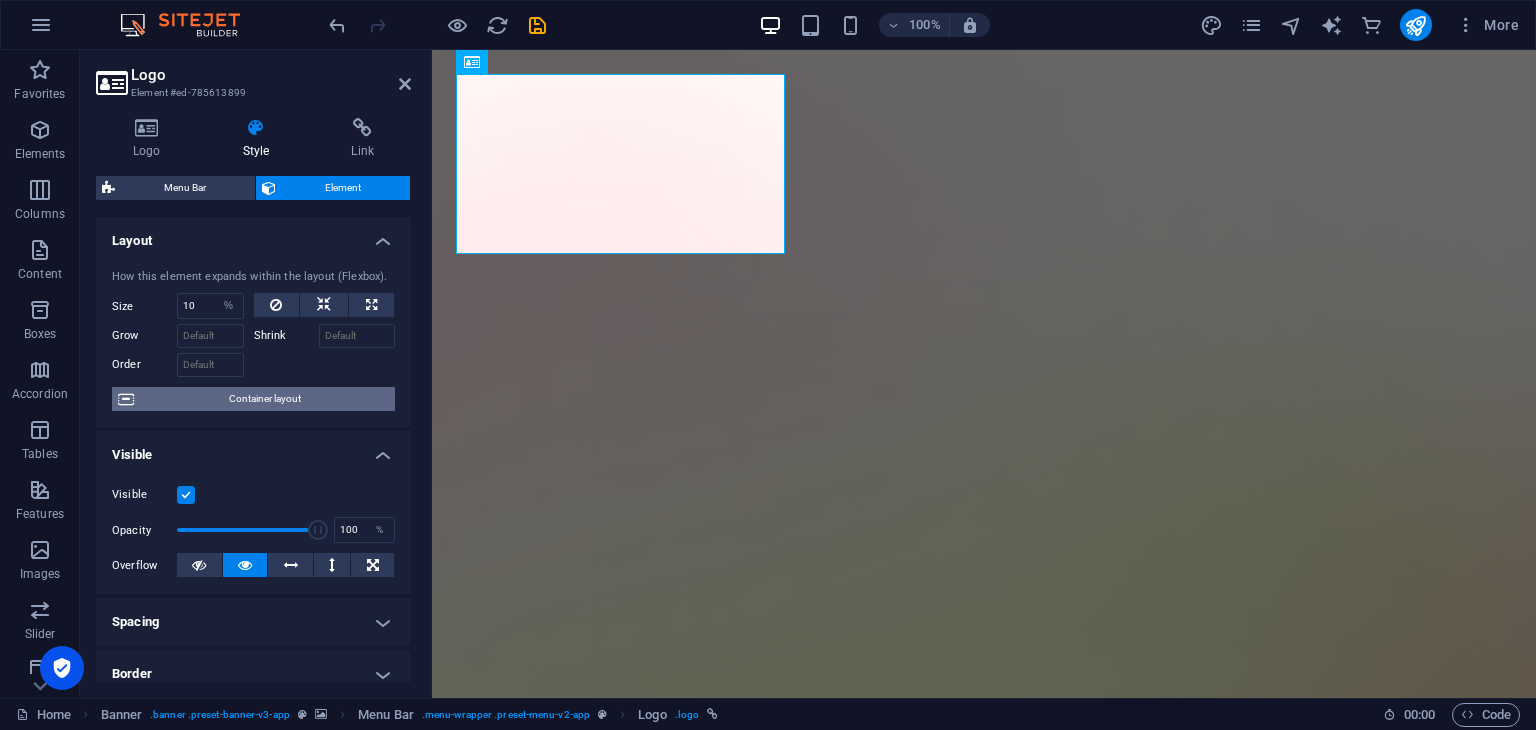 click on "Container layout" at bounding box center (264, 399) 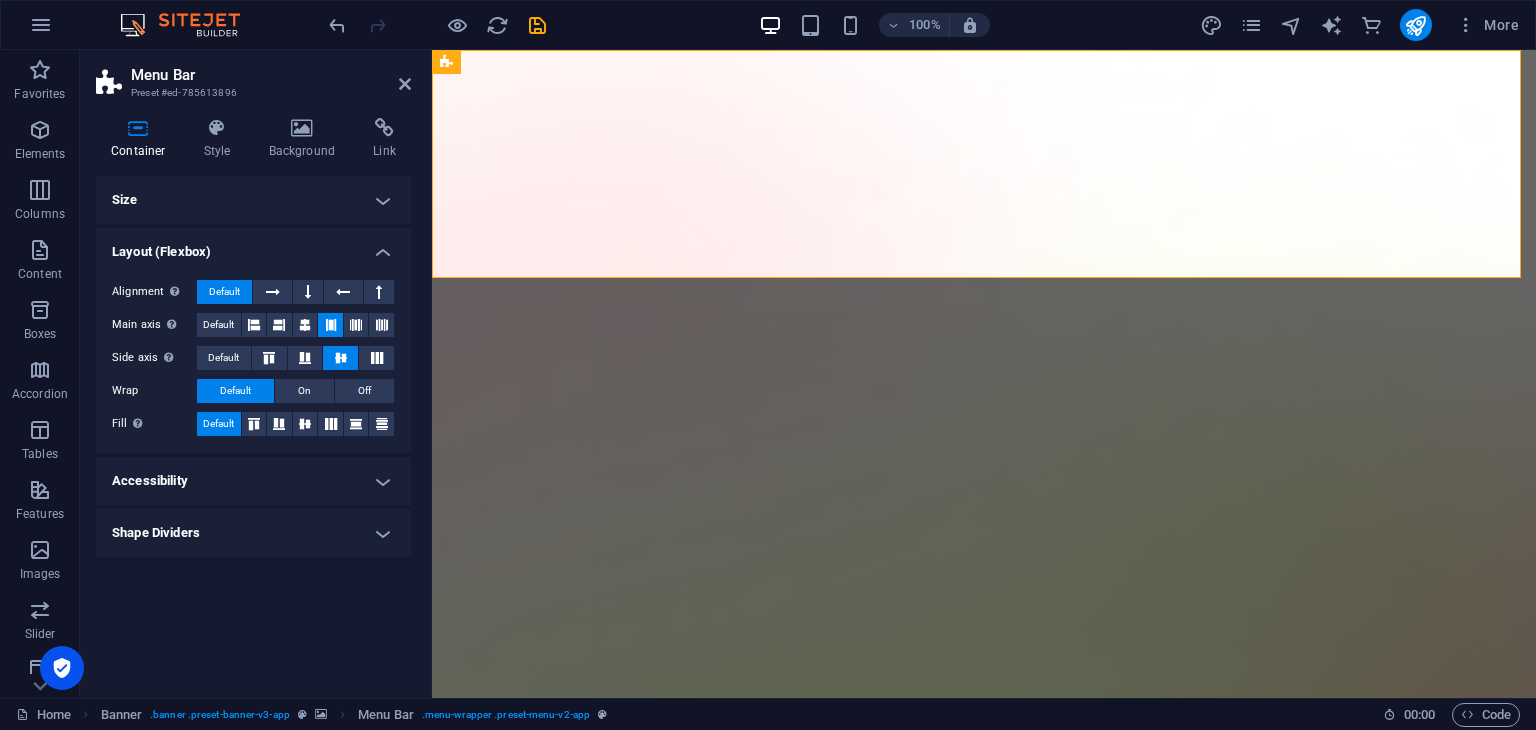 click on "Size" at bounding box center [253, 200] 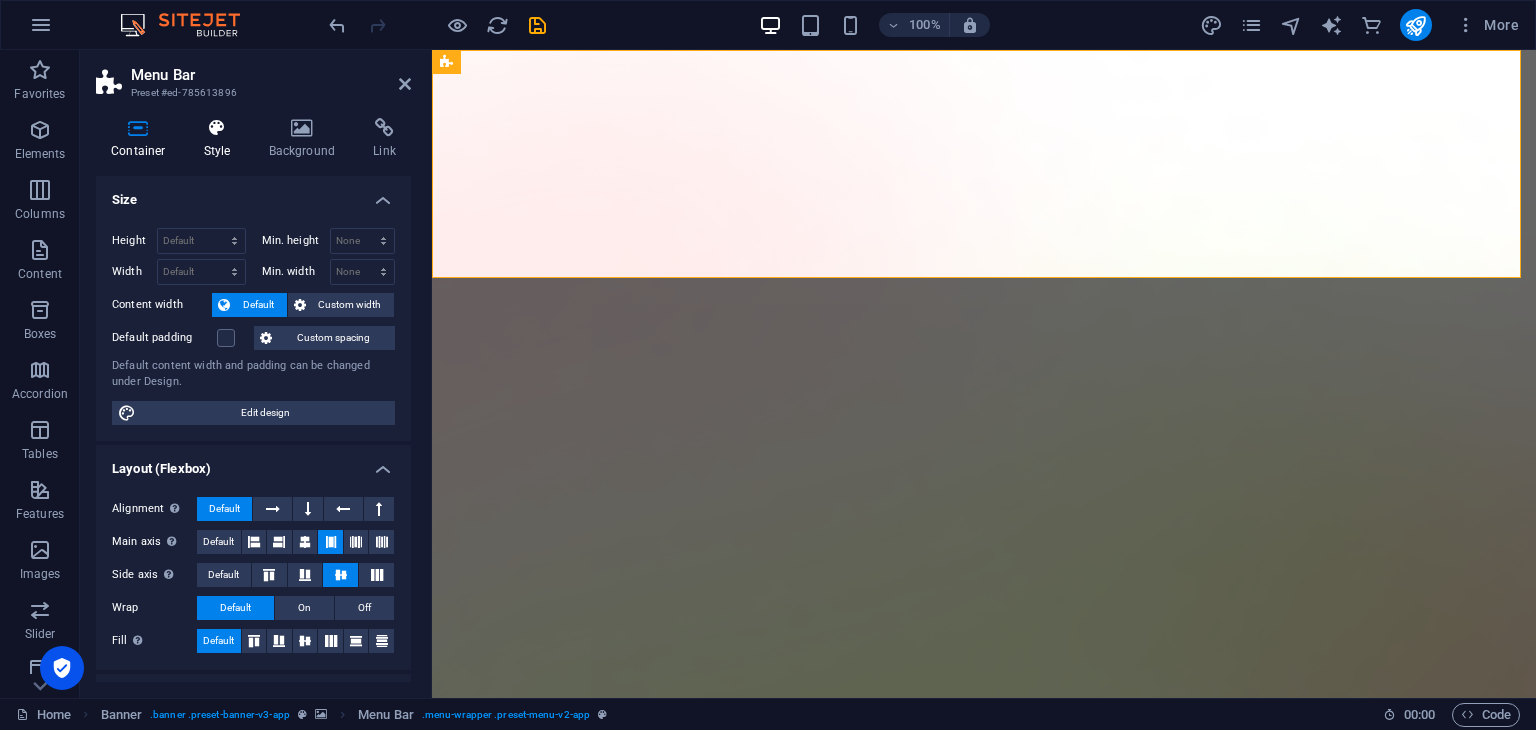 click on "Style" at bounding box center (221, 139) 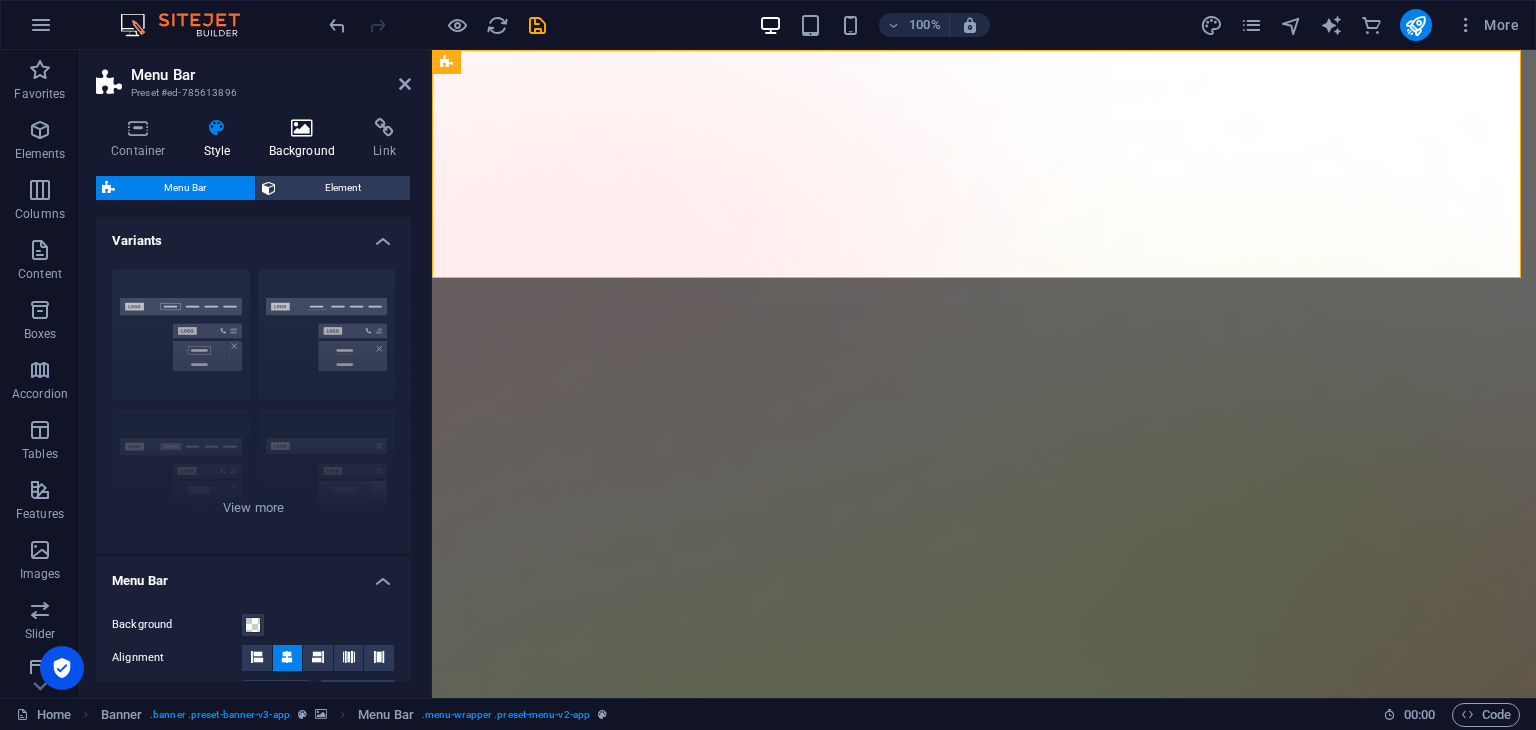 click at bounding box center [302, 128] 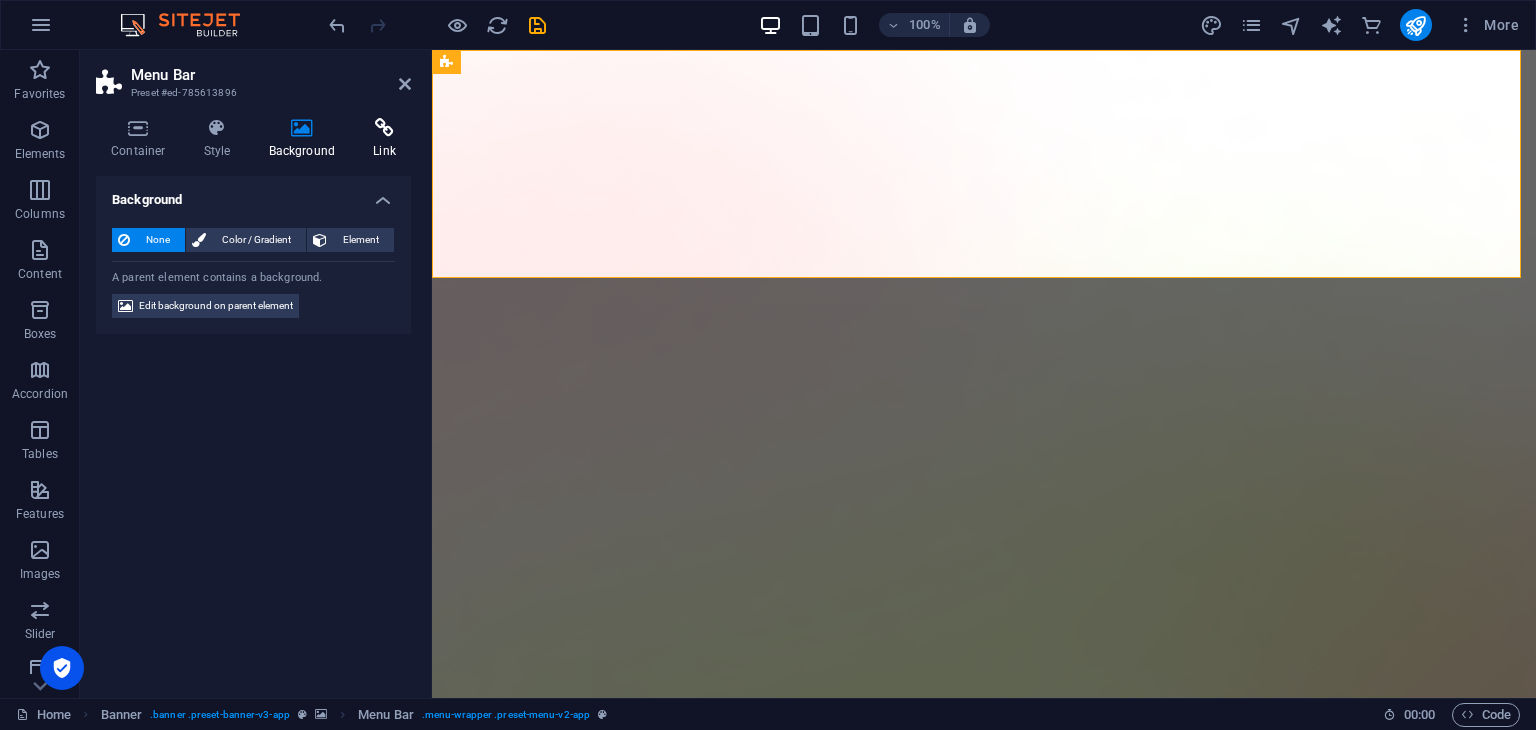click at bounding box center (384, 128) 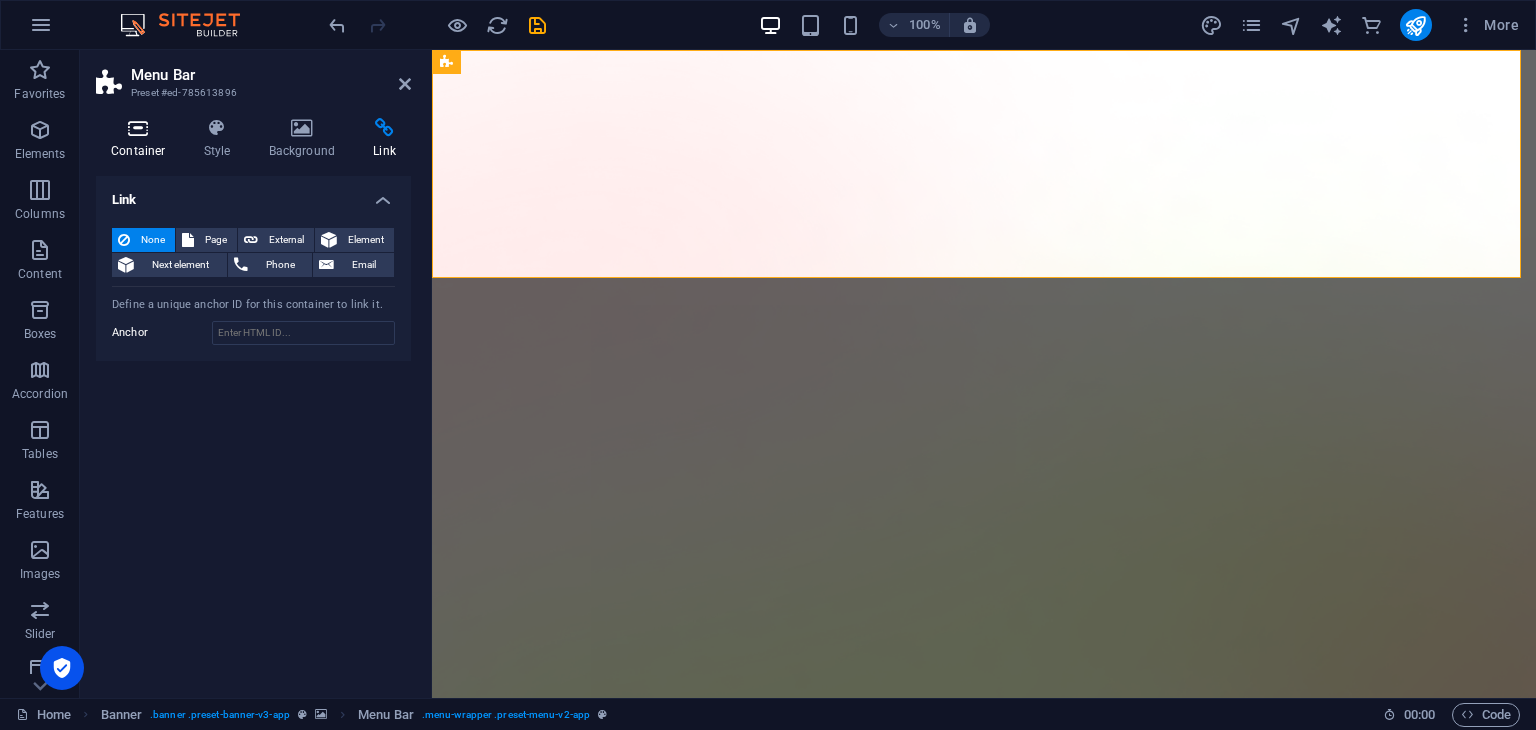 click at bounding box center (138, 128) 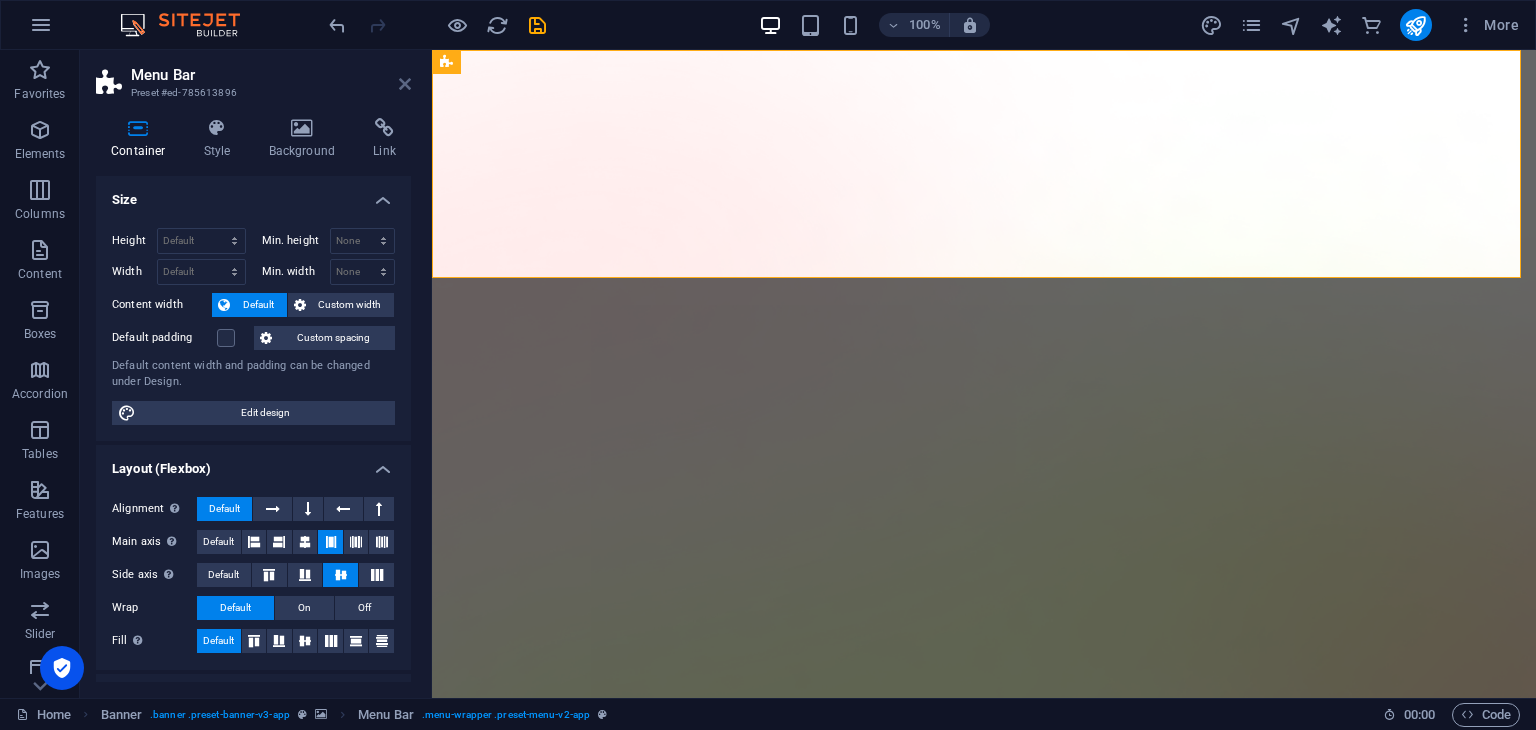 click on "Menu Bar Preset #ed-785613896
Container Style Background Link Size Height Default px rem % vh vw Min. height None px rem % vh vw Width Default px rem % em vh vw Min. width None px rem % vh vw Content width Default Custom width Width Default px rem % em vh vw Min. width None px rem % vh vw Default padding Custom spacing Default content width and padding can be changed under Design. Edit design Layout (Flexbox) Alignment Determines the flex direction. Default Main axis Determine how elements should behave along the main axis inside this container (justify content). Default Side axis Control the vertical direction of the element inside of the container (align items). Default Wrap Default On Off Fill Controls the distances and direction of elements on the y-axis across several lines (align content). Default Accessibility ARIA helps assistive technologies (like screen readers) to understand the role, state, and behavior of web elements Role The ARIA role defines the purpose of an element.  None %" at bounding box center (256, 374) 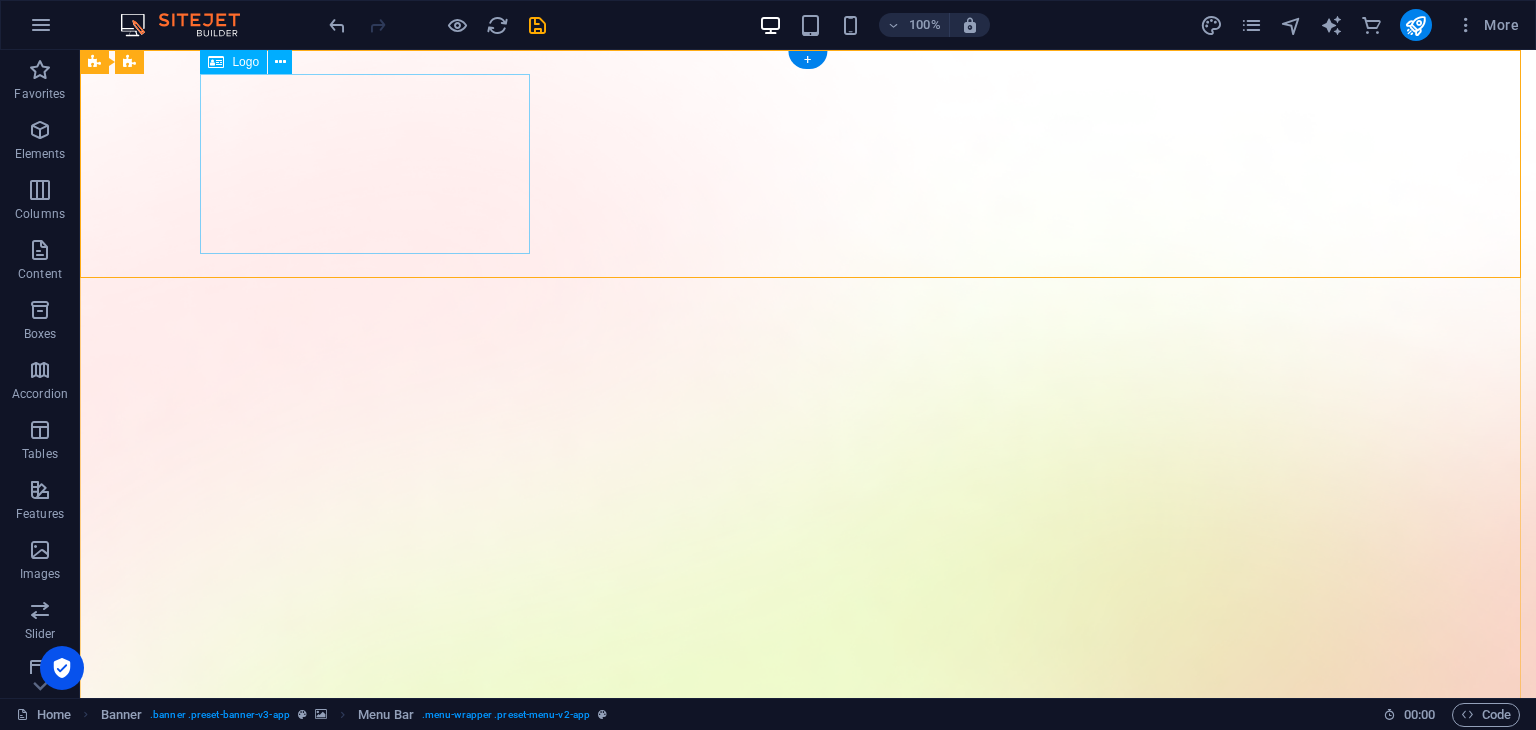 click on "Digital Courier" at bounding box center (808, 1561) 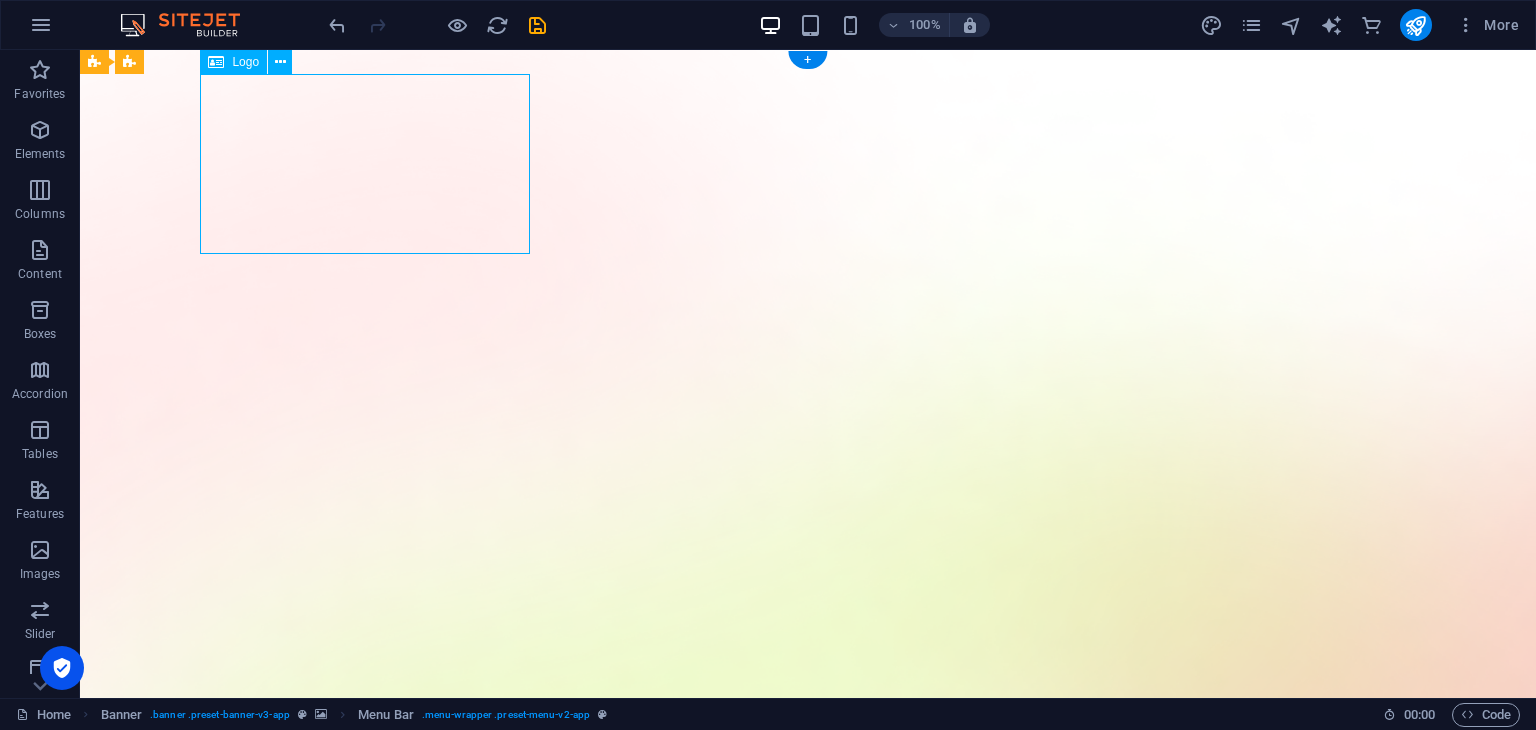 click on "Digital Courier" at bounding box center (808, 1561) 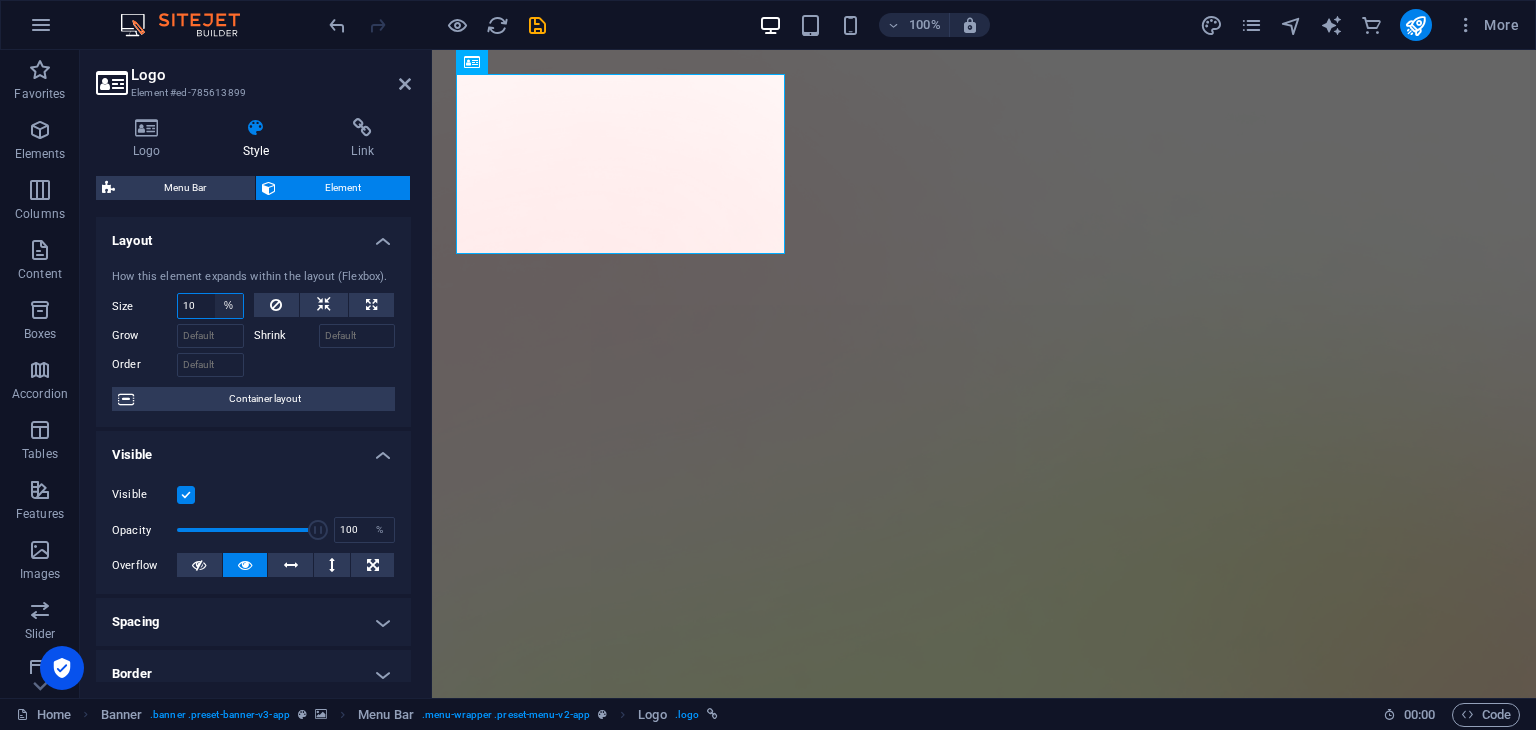 click on "Default auto px % 1/1 1/2 1/3 1/4 1/5 1/6 1/7 1/8 1/9 1/10" at bounding box center [229, 306] 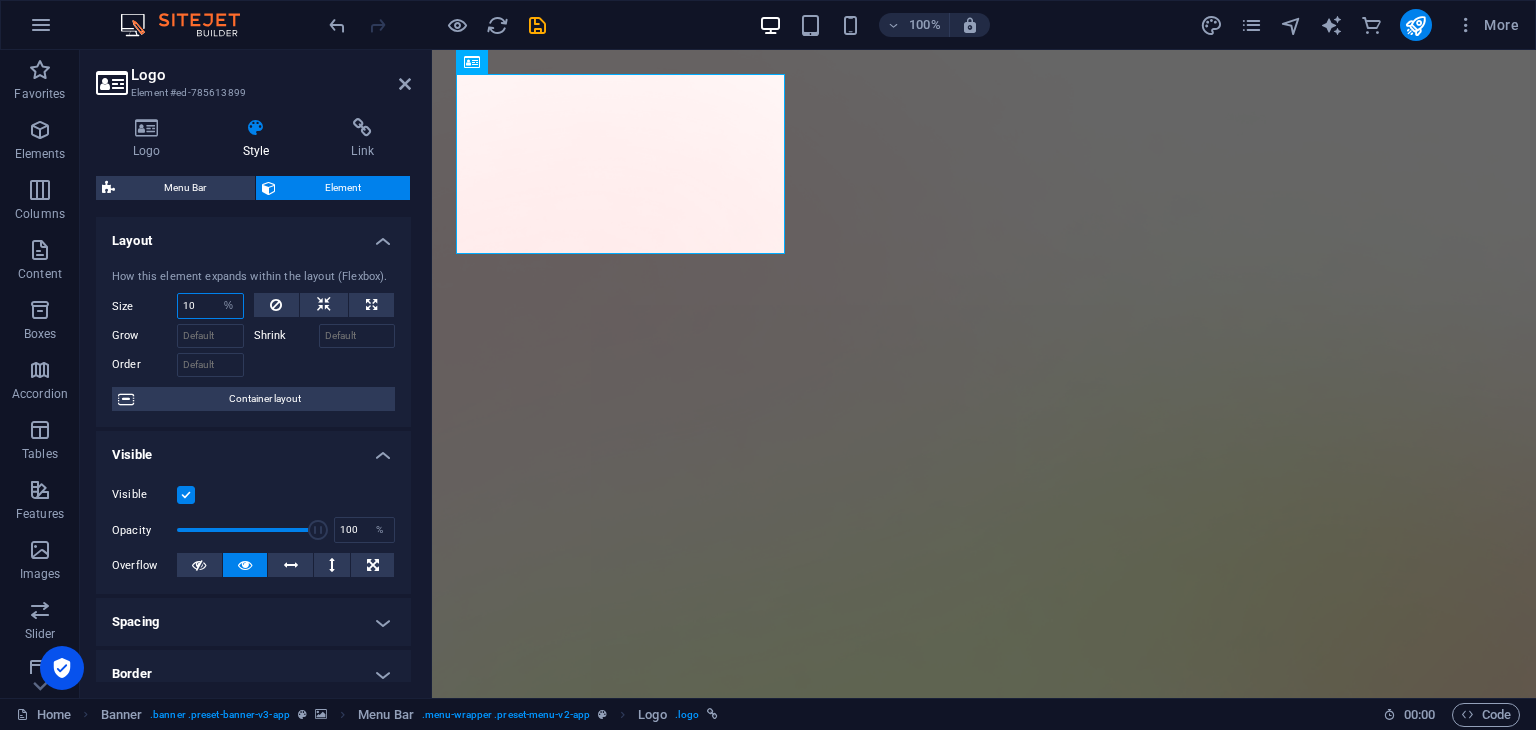 select on "5hf7u44m3bk" 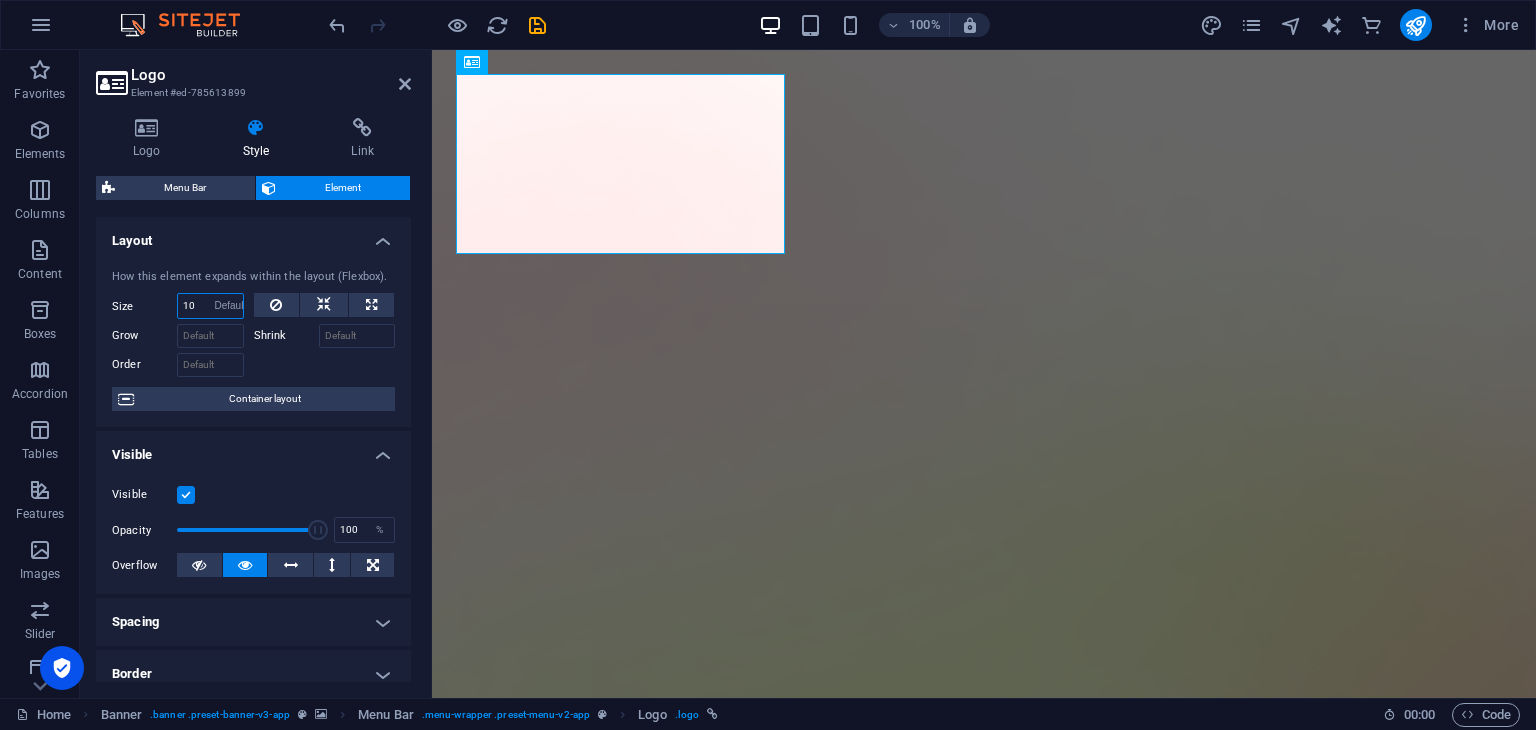click on "Default auto px % 1/1 1/2 1/3 1/4 1/5 1/6 1/7 1/8 1/9 1/10" at bounding box center (229, 306) 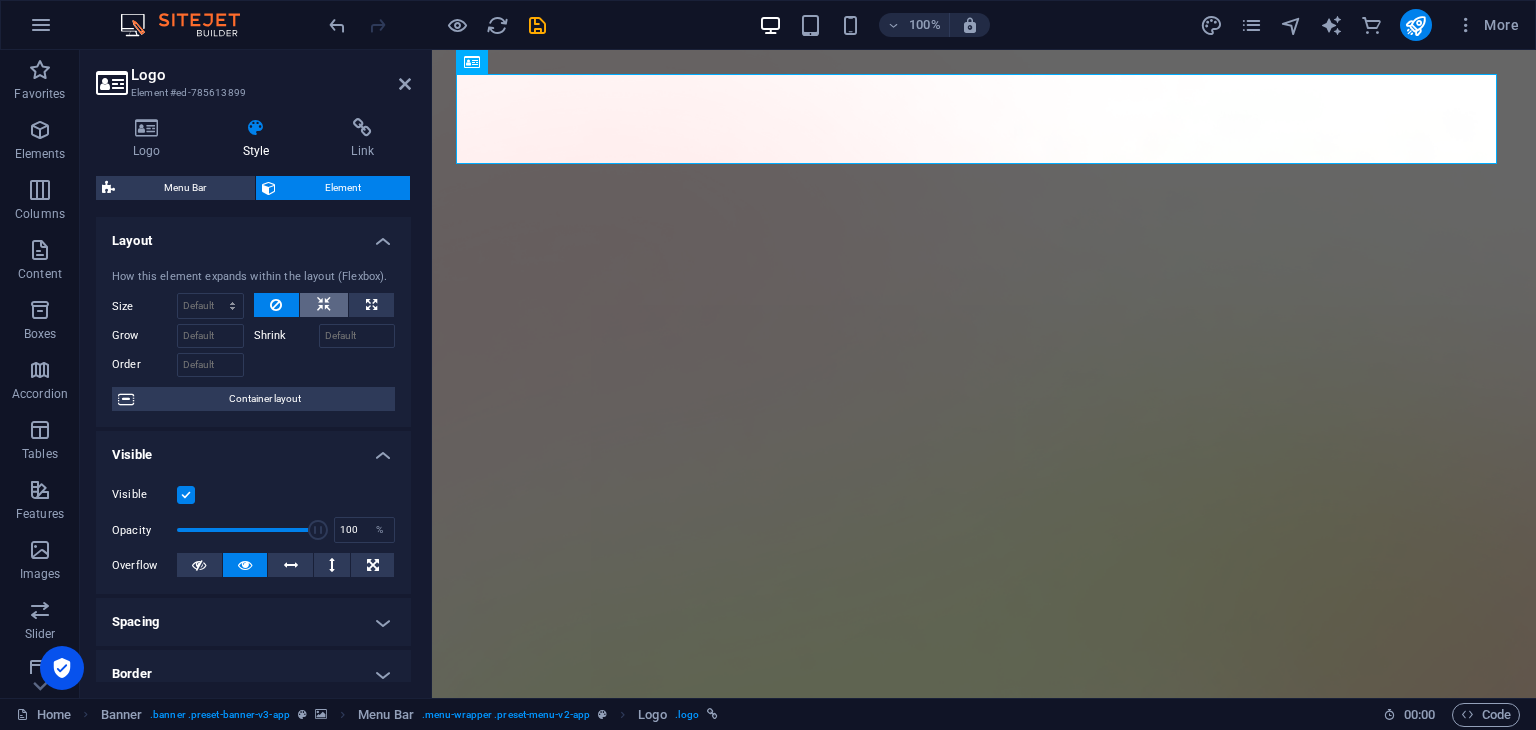 click at bounding box center (324, 305) 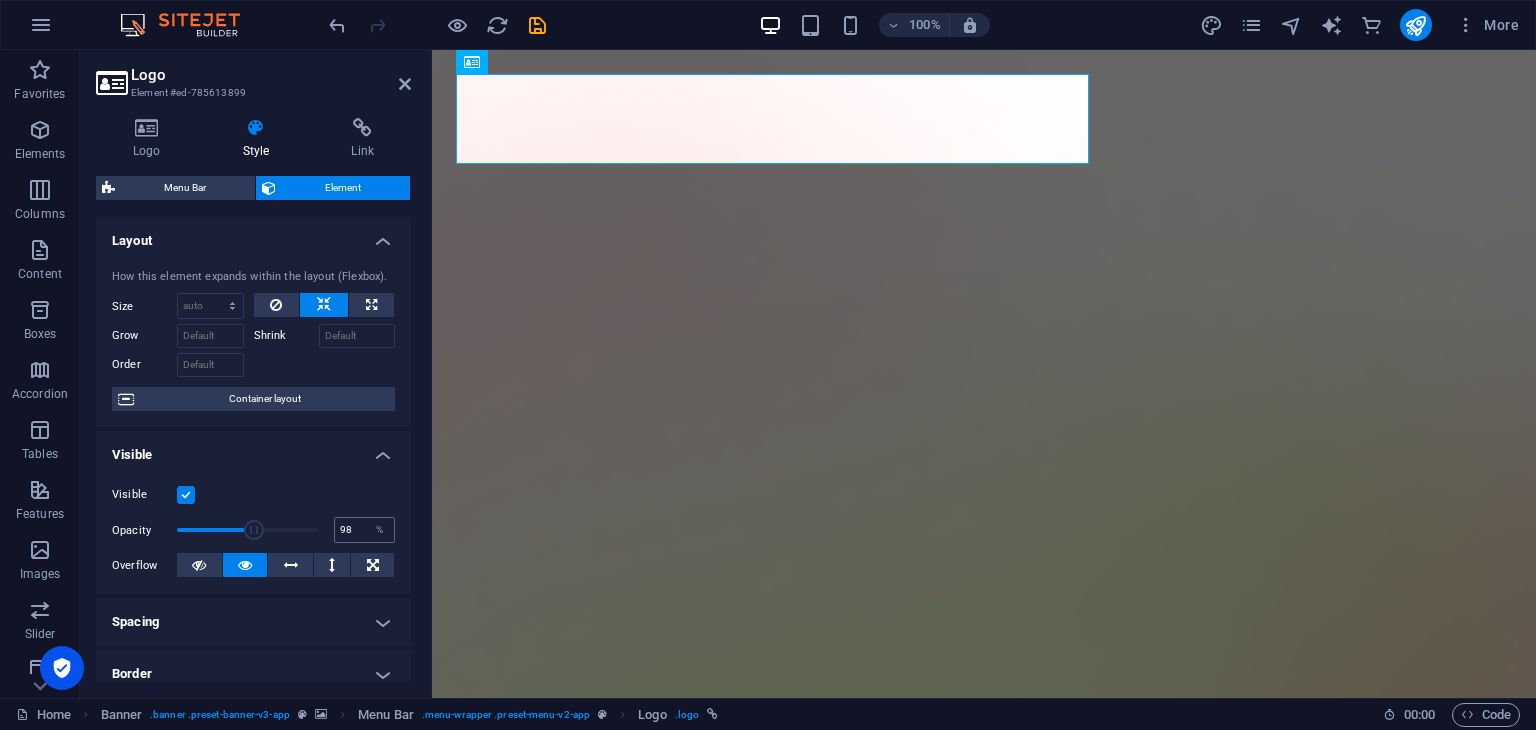 type on "100" 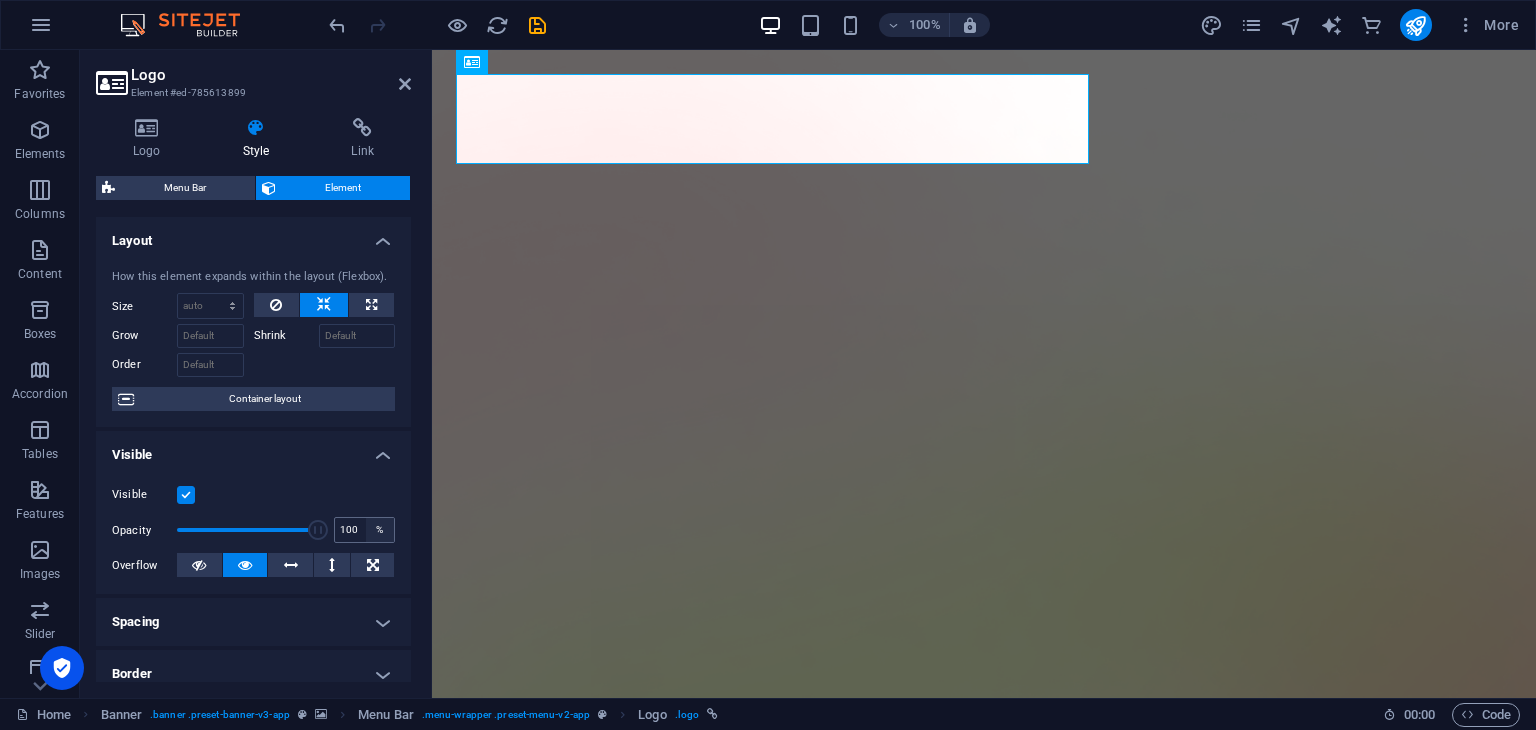 drag, startPoint x: 312, startPoint y: 526, endPoint x: 363, endPoint y: 532, distance: 51.351727 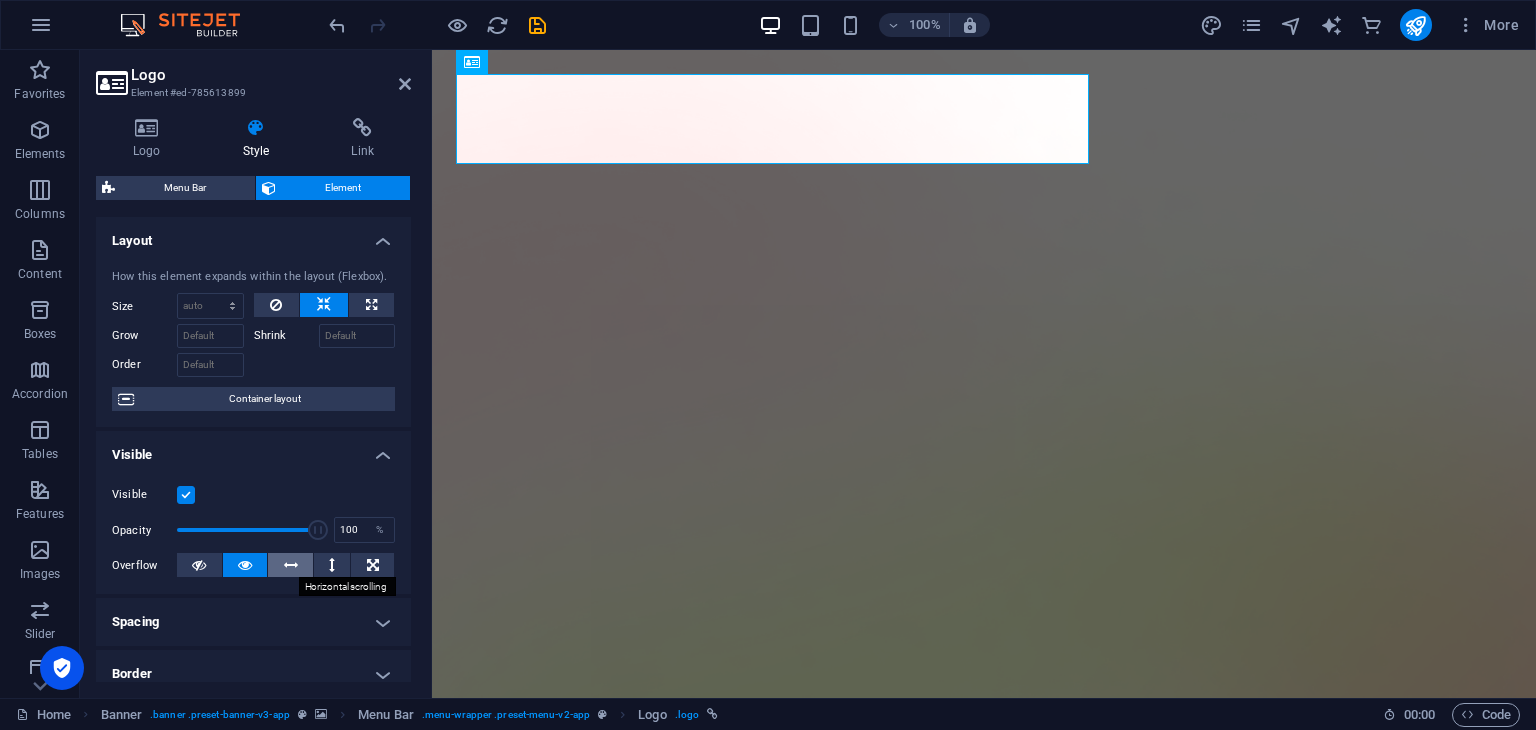 click at bounding box center (291, 565) 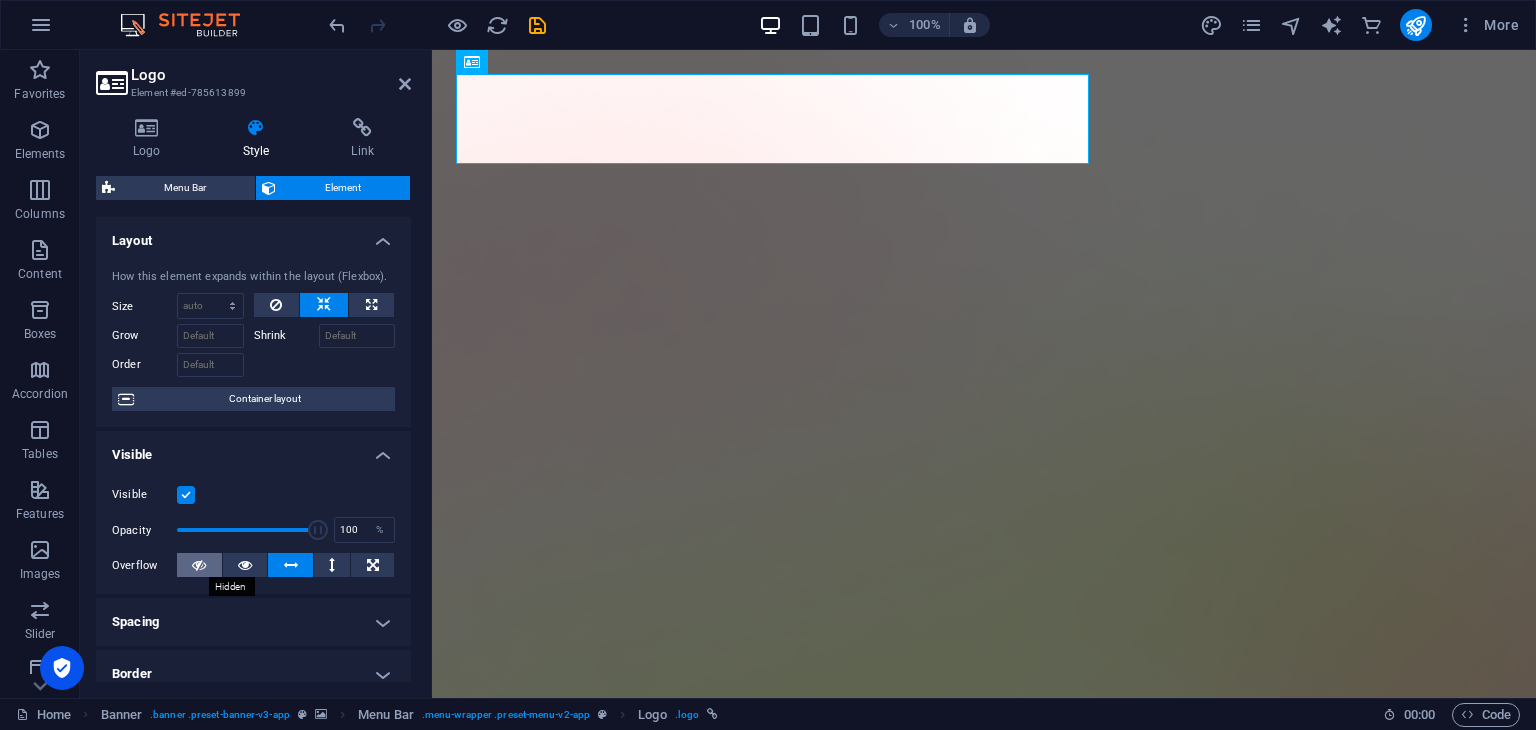 click at bounding box center [199, 565] 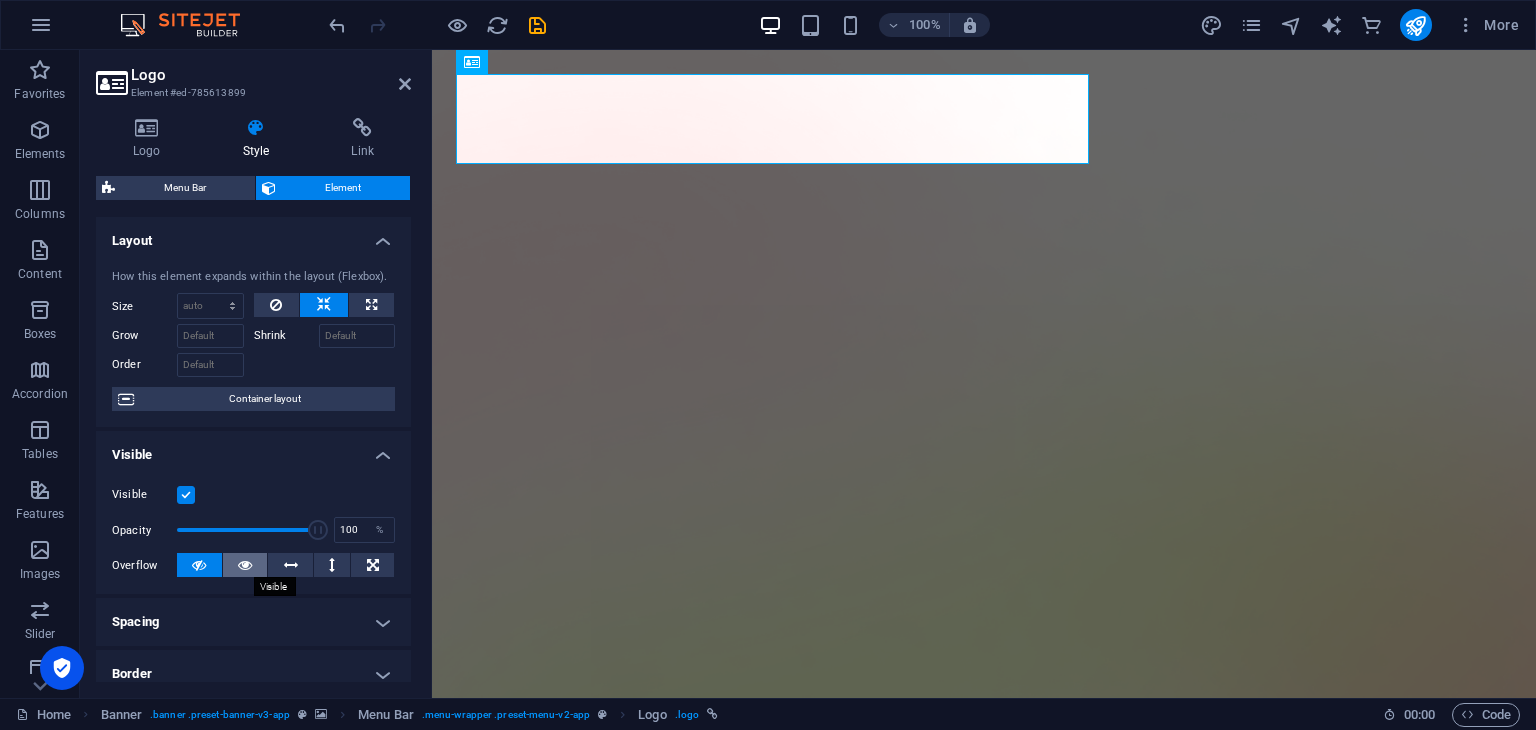 click at bounding box center [245, 565] 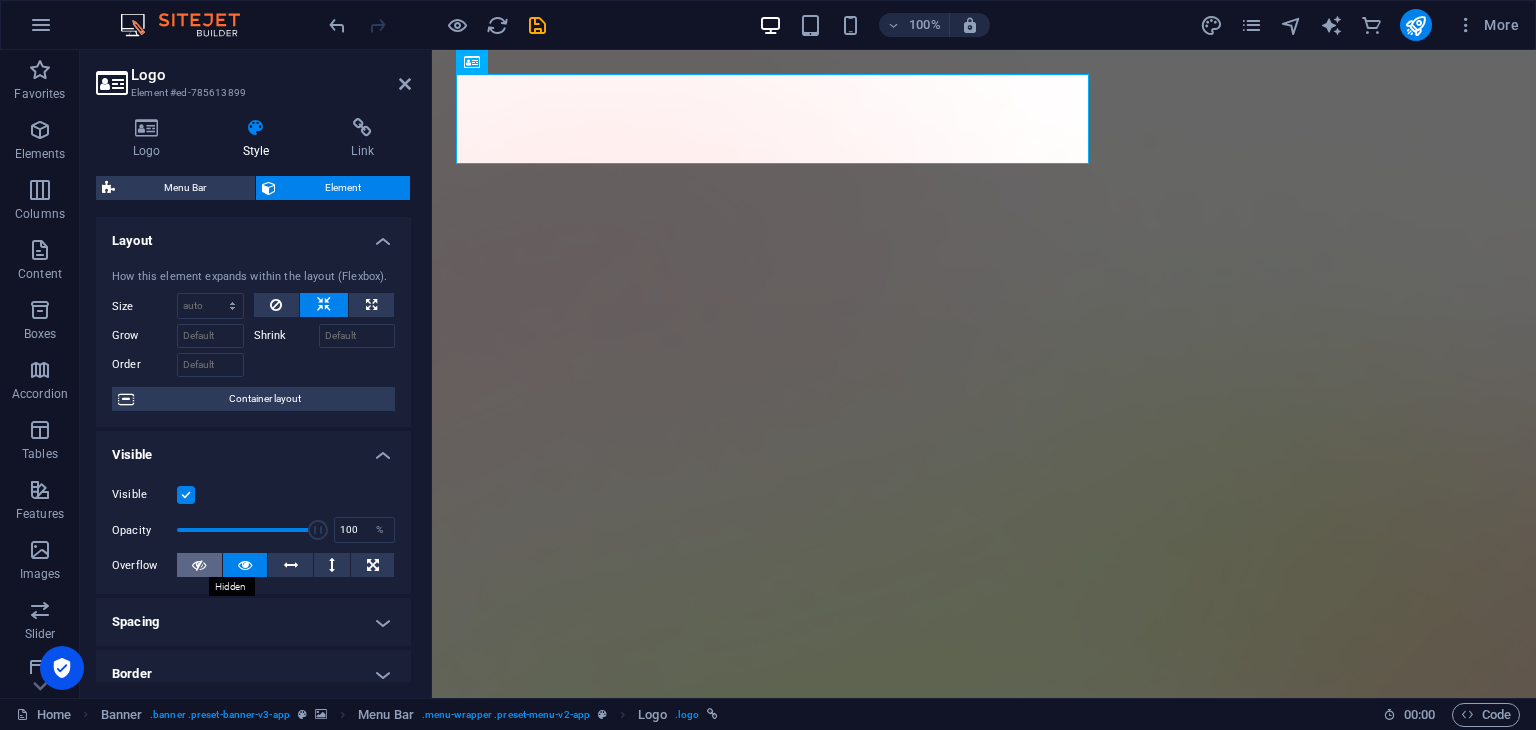 click at bounding box center (199, 565) 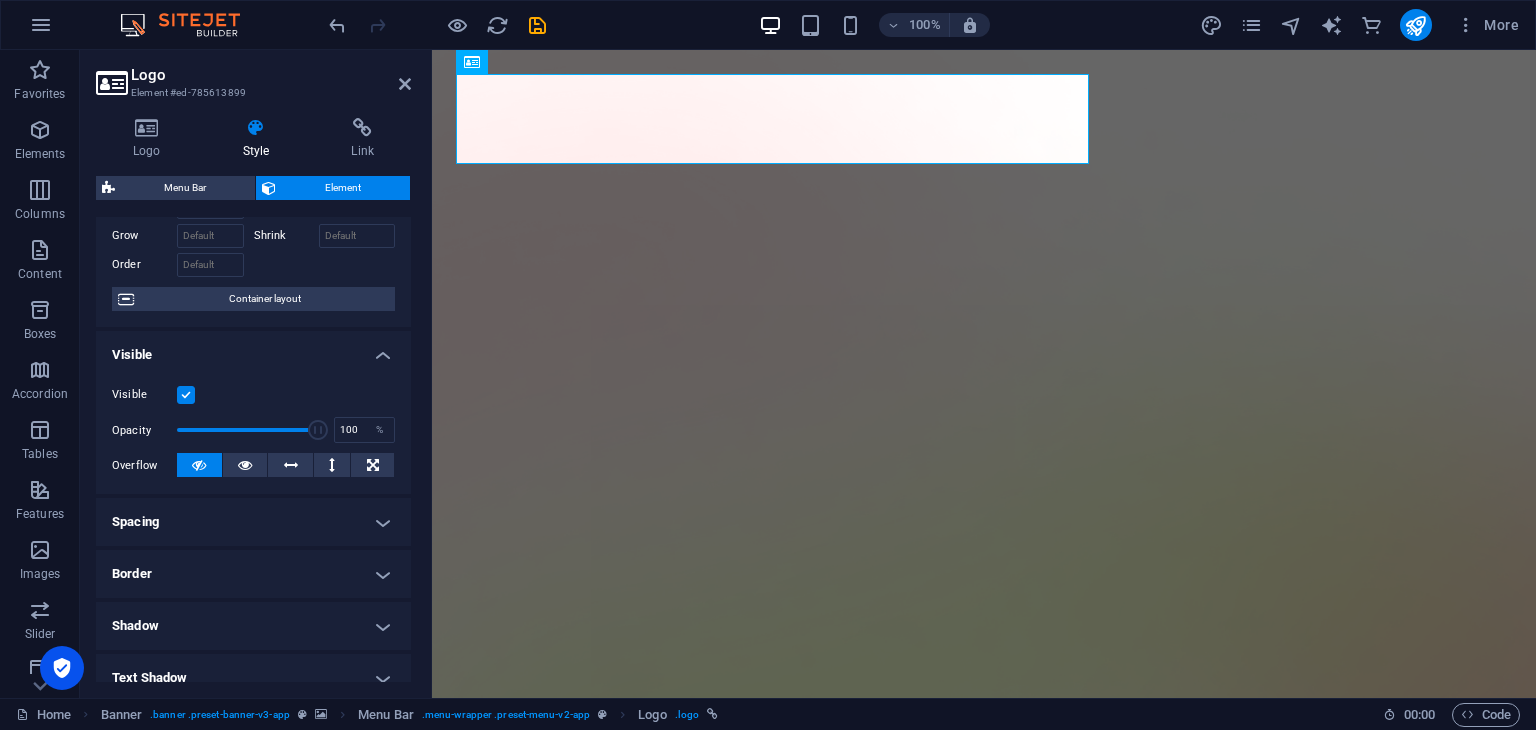 scroll, scrollTop: 200, scrollLeft: 0, axis: vertical 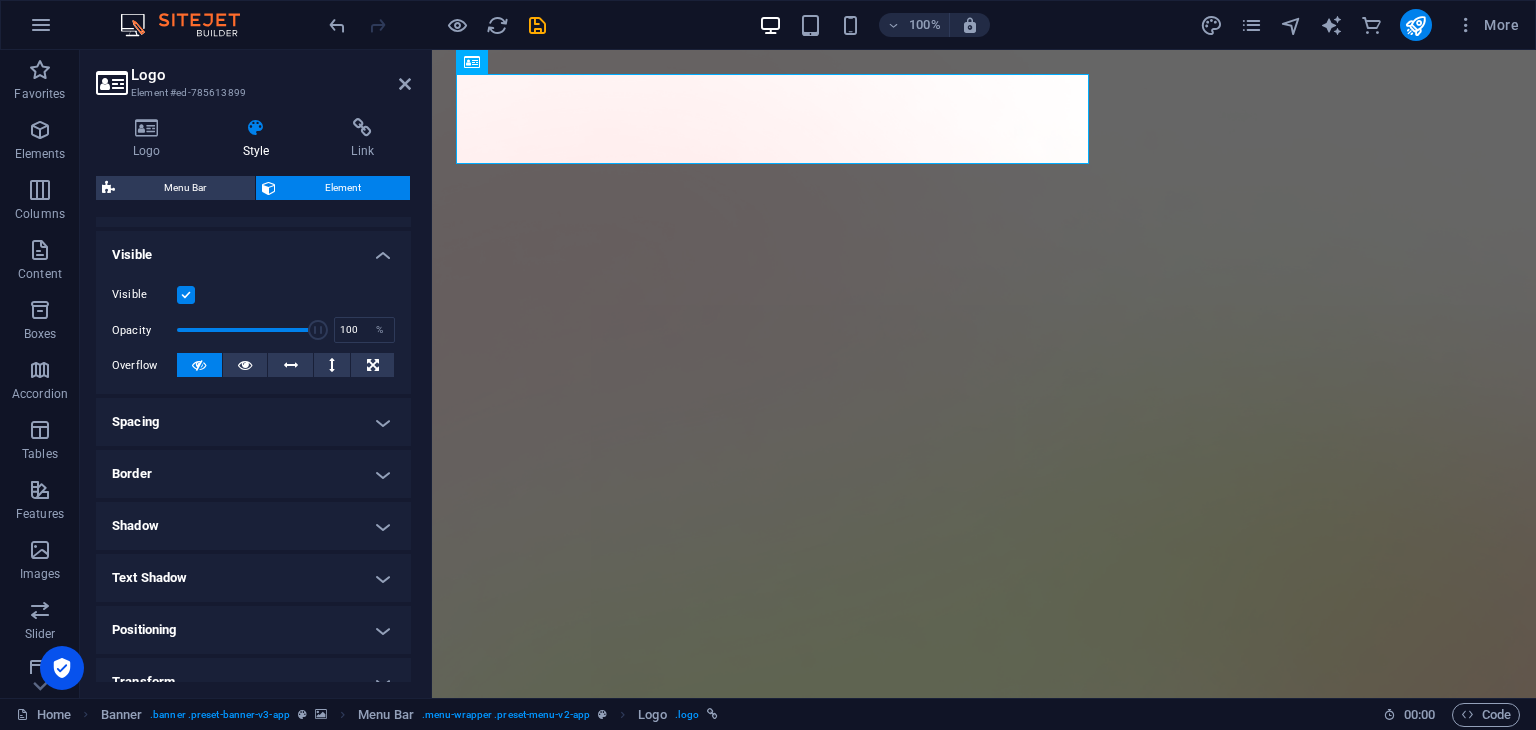 click on "Spacing" at bounding box center [253, 422] 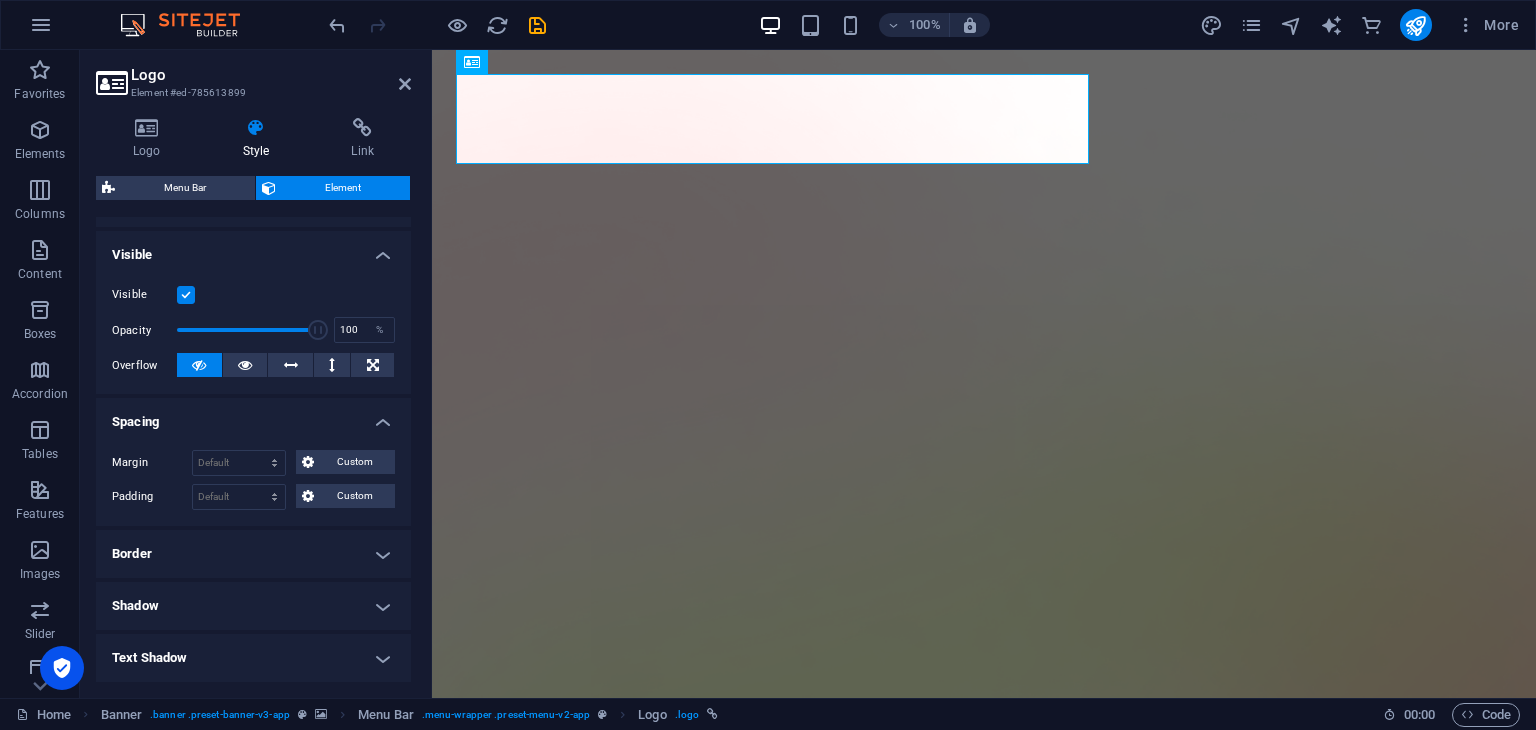 click on "Spacing" at bounding box center [253, 416] 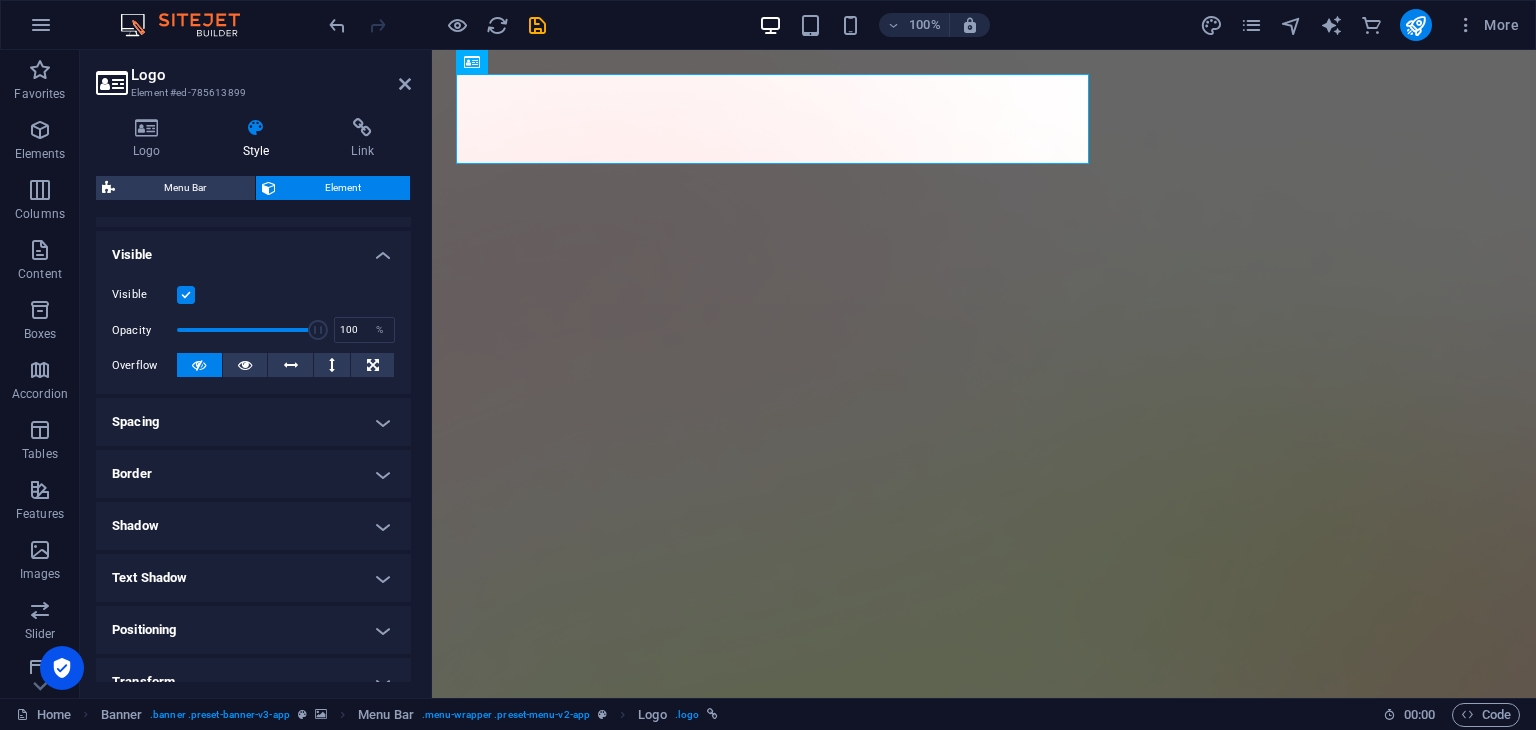 click on "Border" at bounding box center (253, 474) 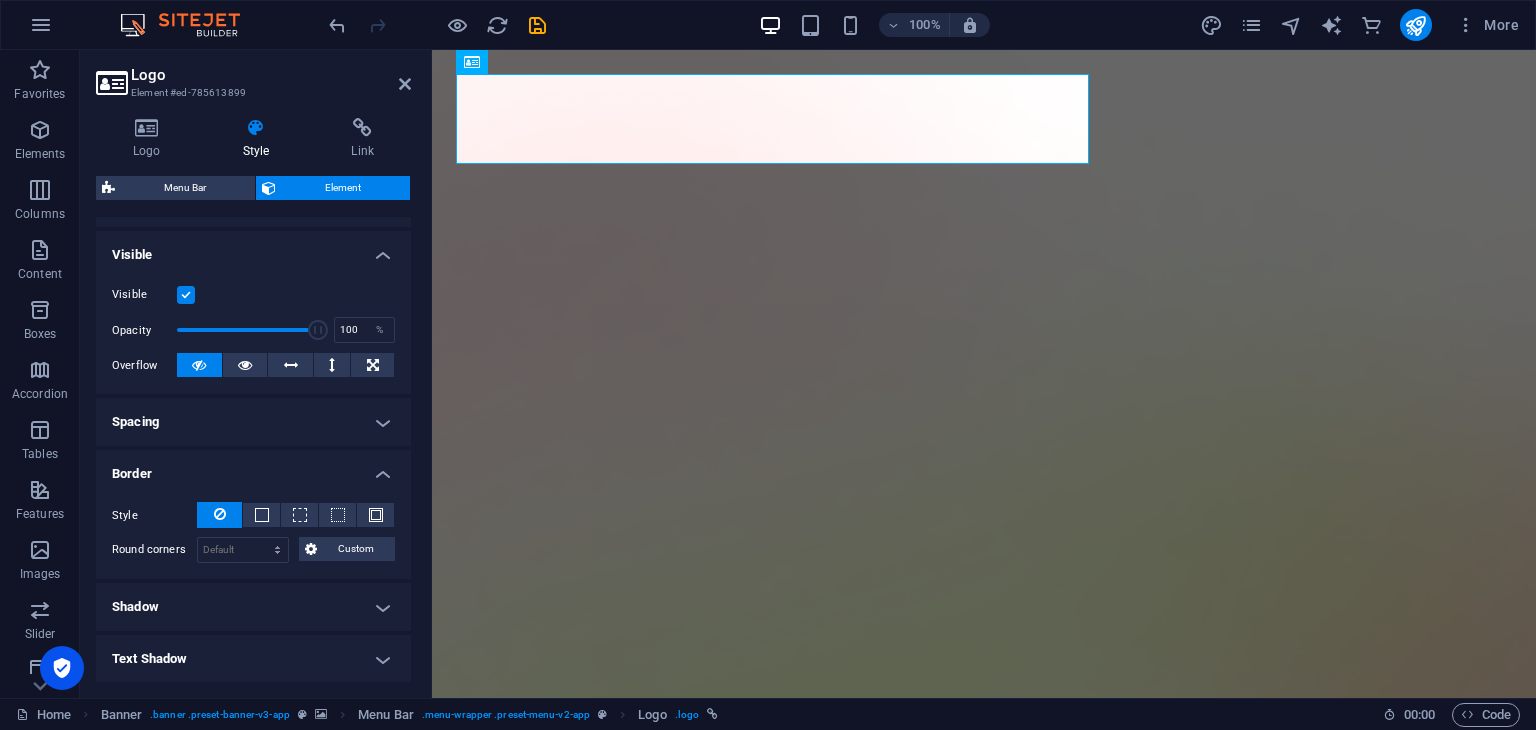 click on "Border" at bounding box center [253, 468] 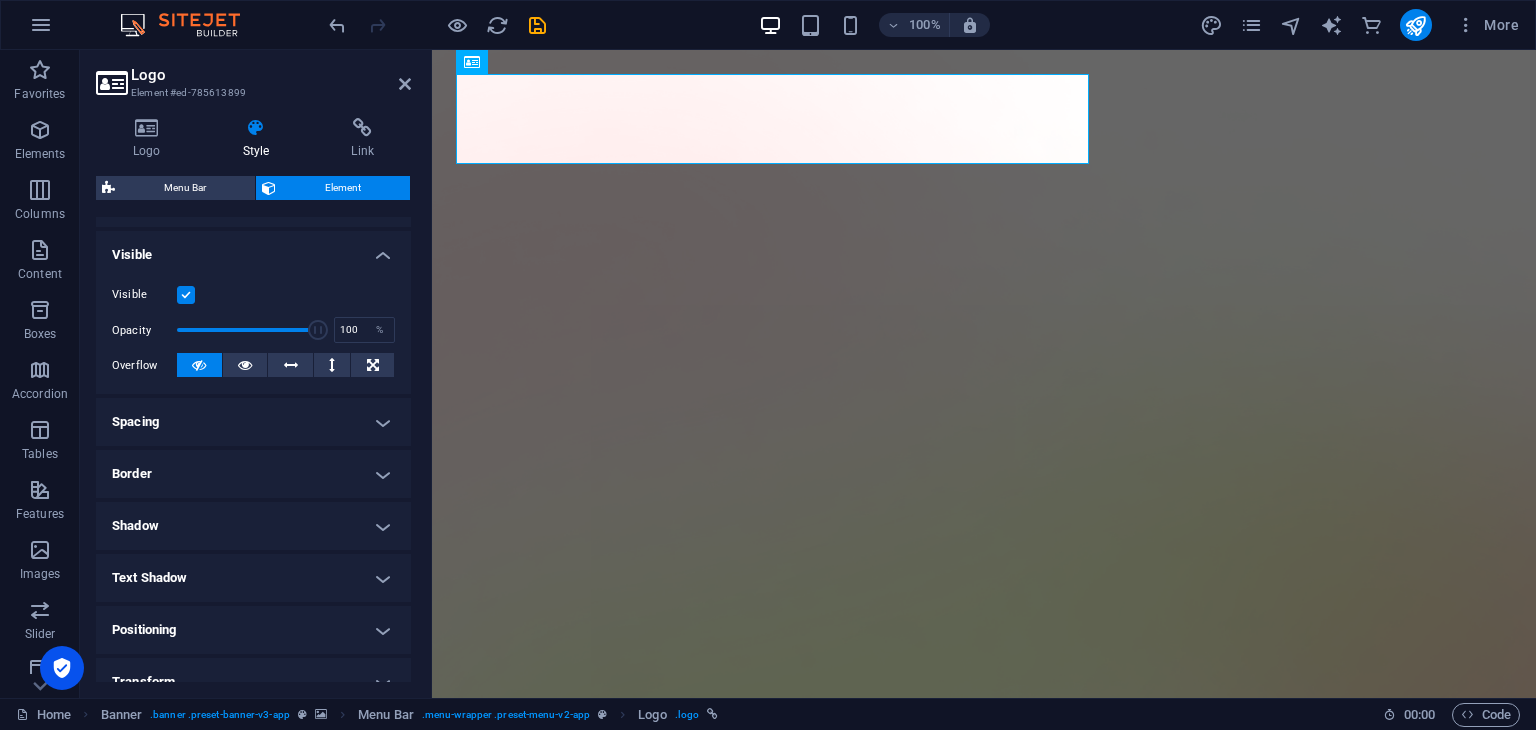 click on "Shadow" at bounding box center [253, 526] 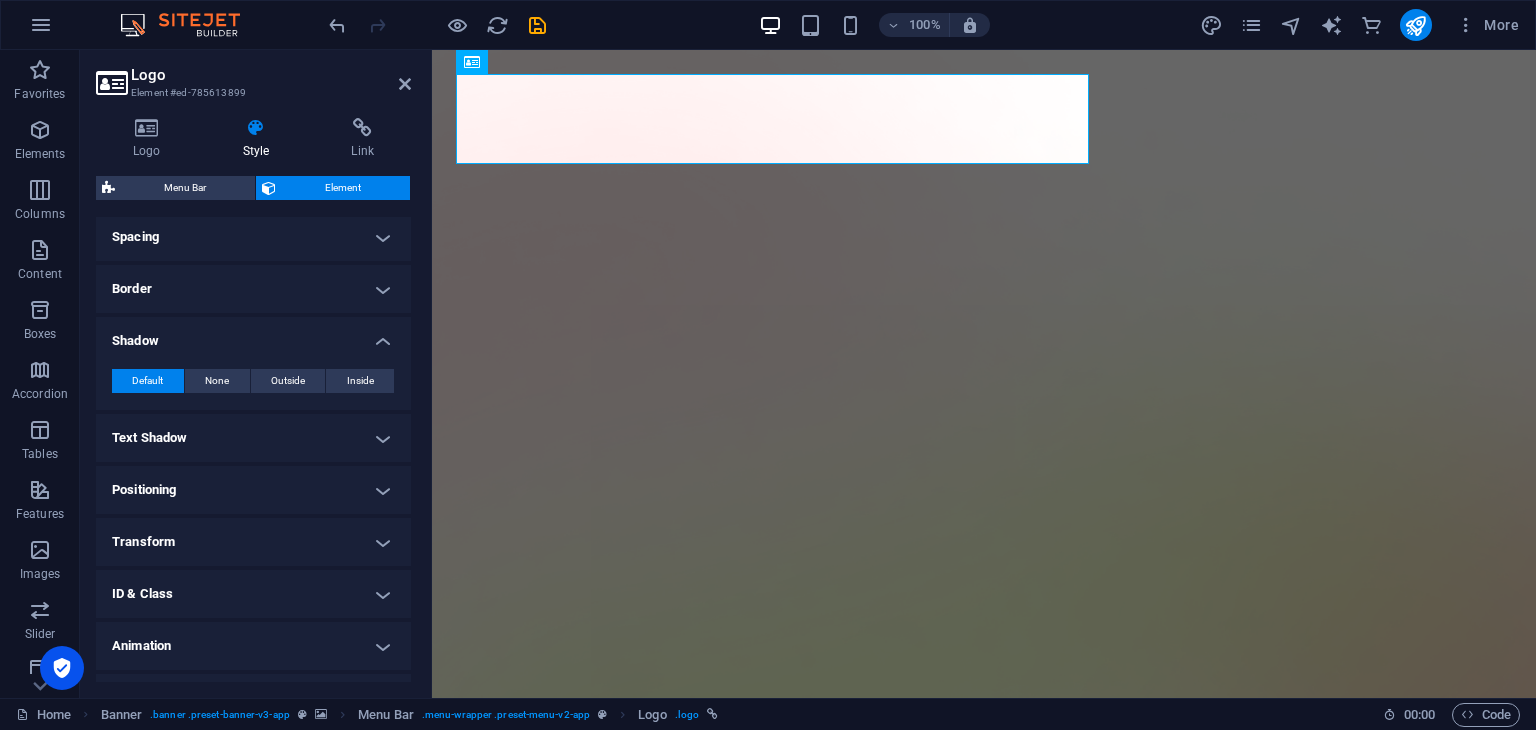 scroll, scrollTop: 400, scrollLeft: 0, axis: vertical 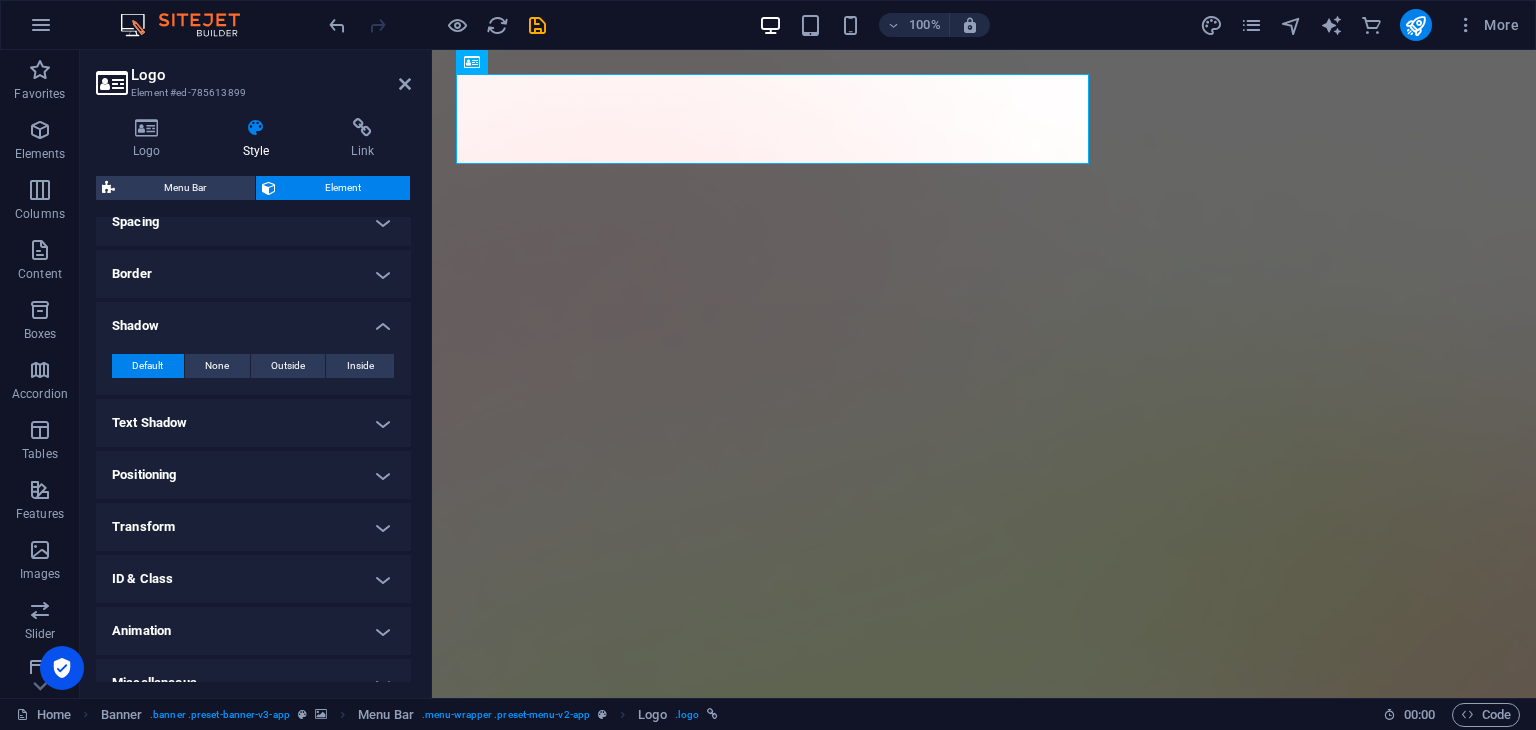 click on "Text Shadow" at bounding box center (253, 423) 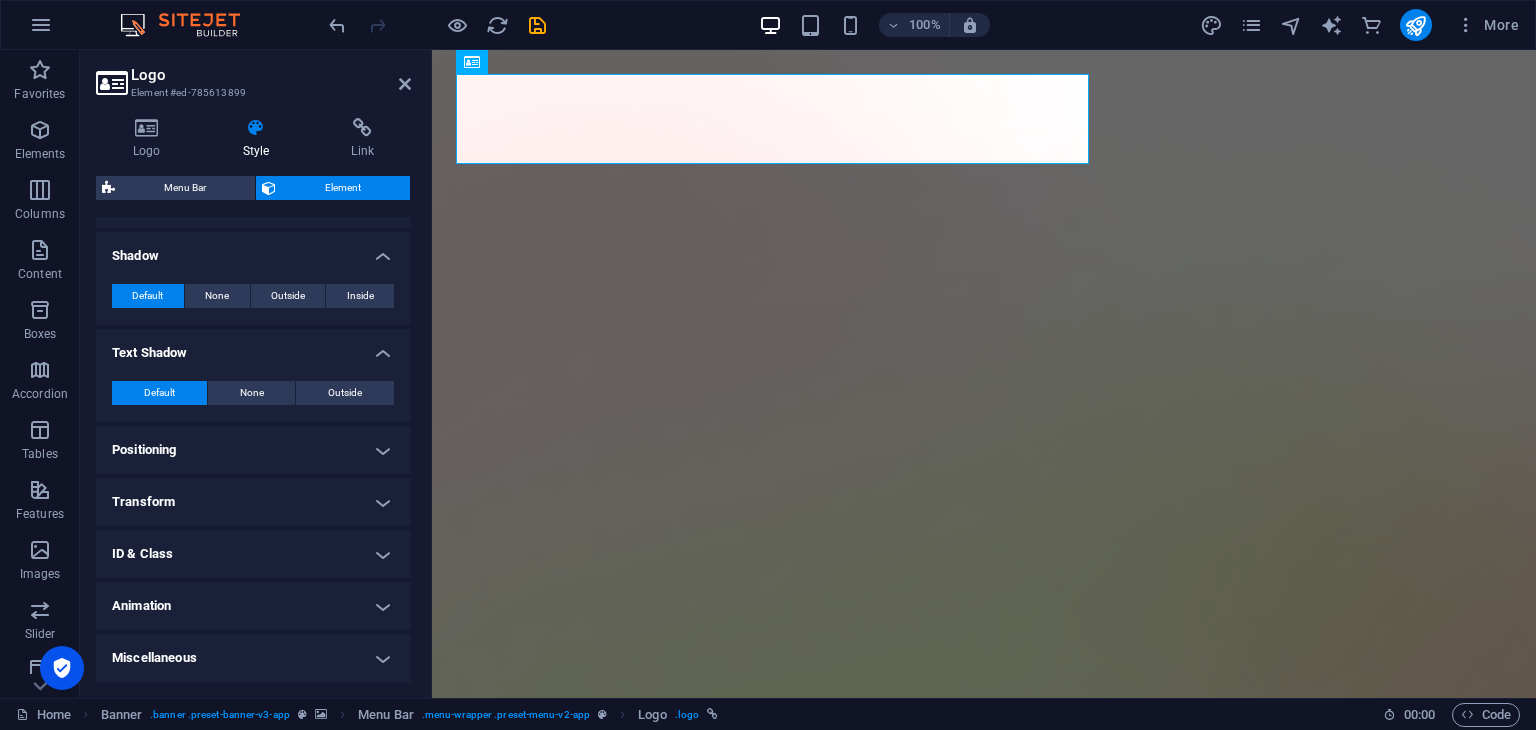 click on "Positioning" at bounding box center [253, 450] 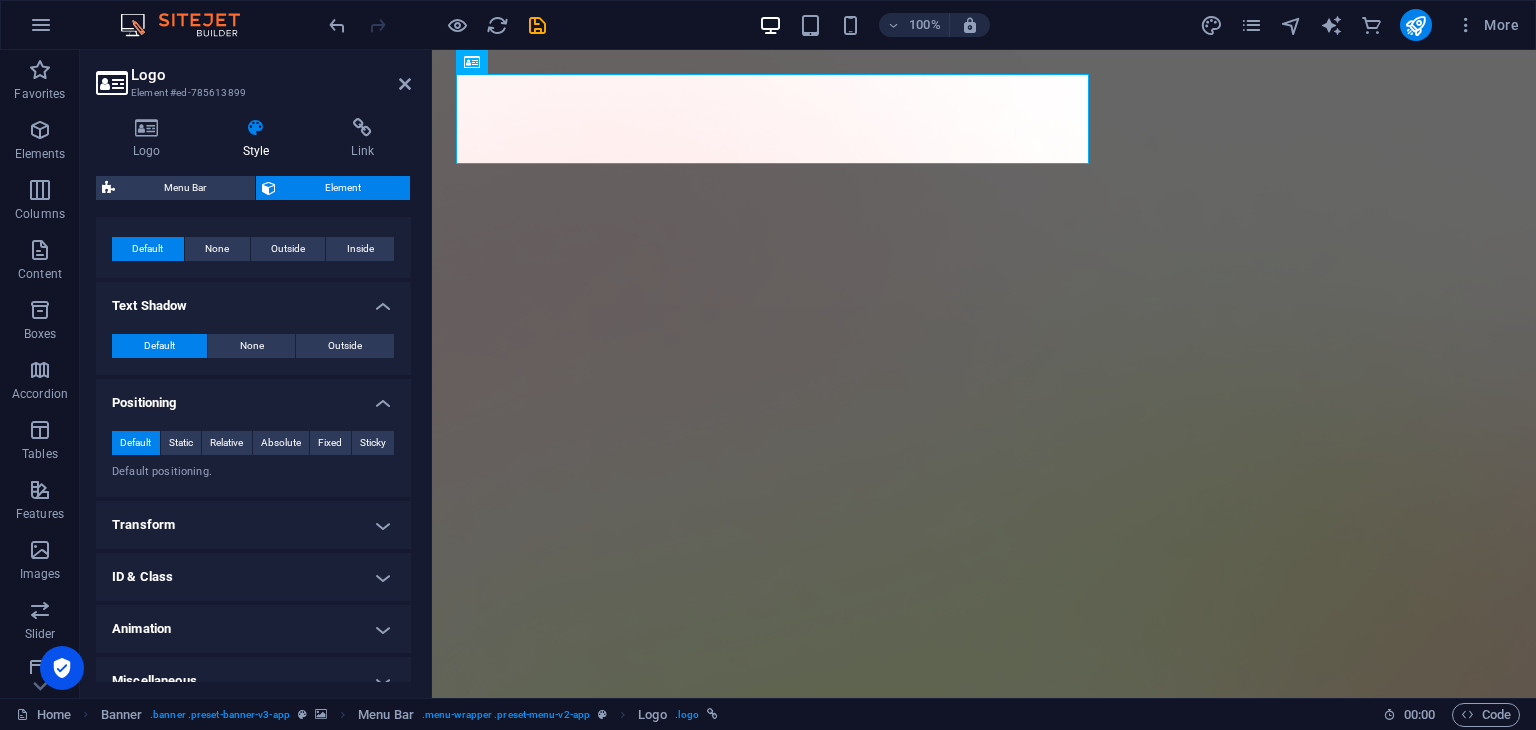 scroll, scrollTop: 540, scrollLeft: 0, axis: vertical 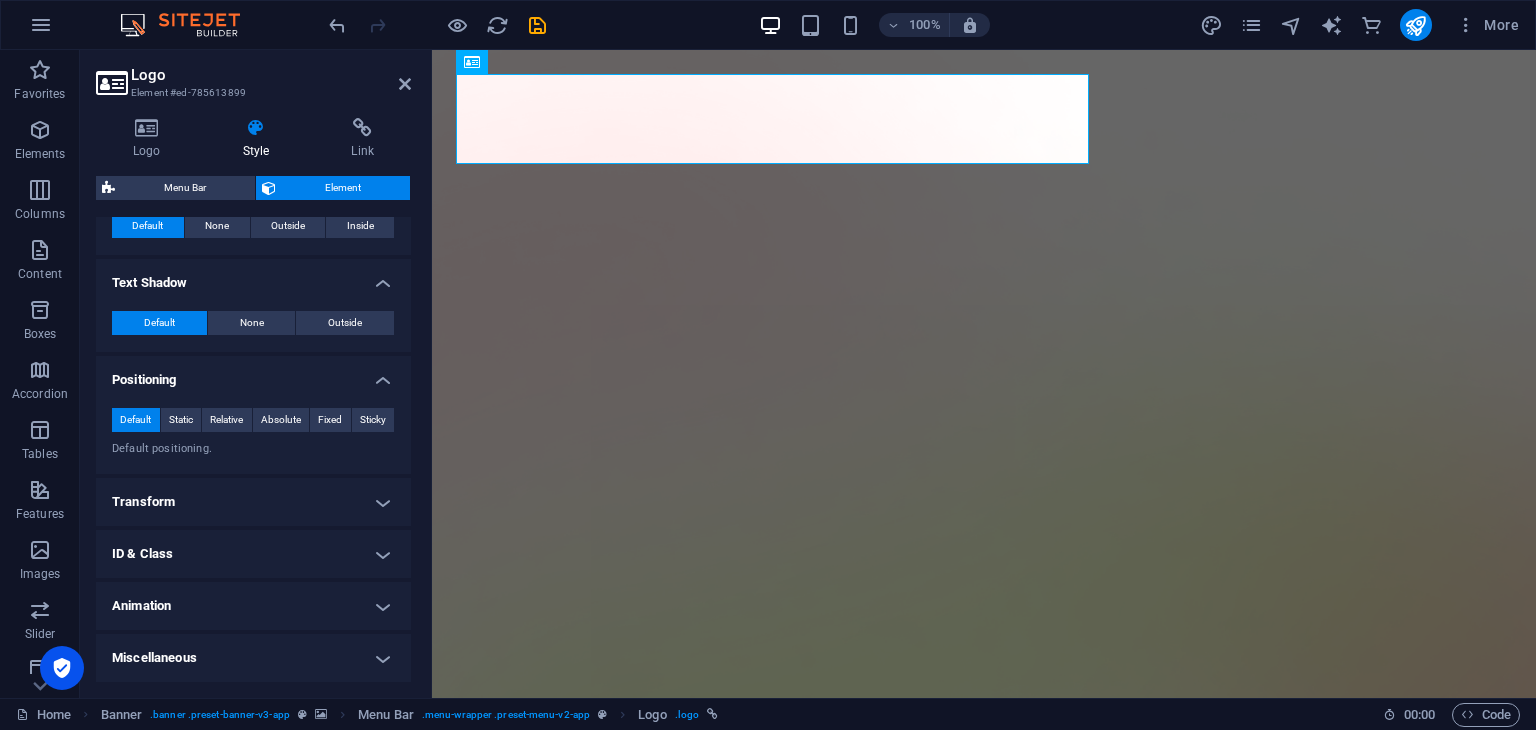 click on "Transform" at bounding box center [253, 502] 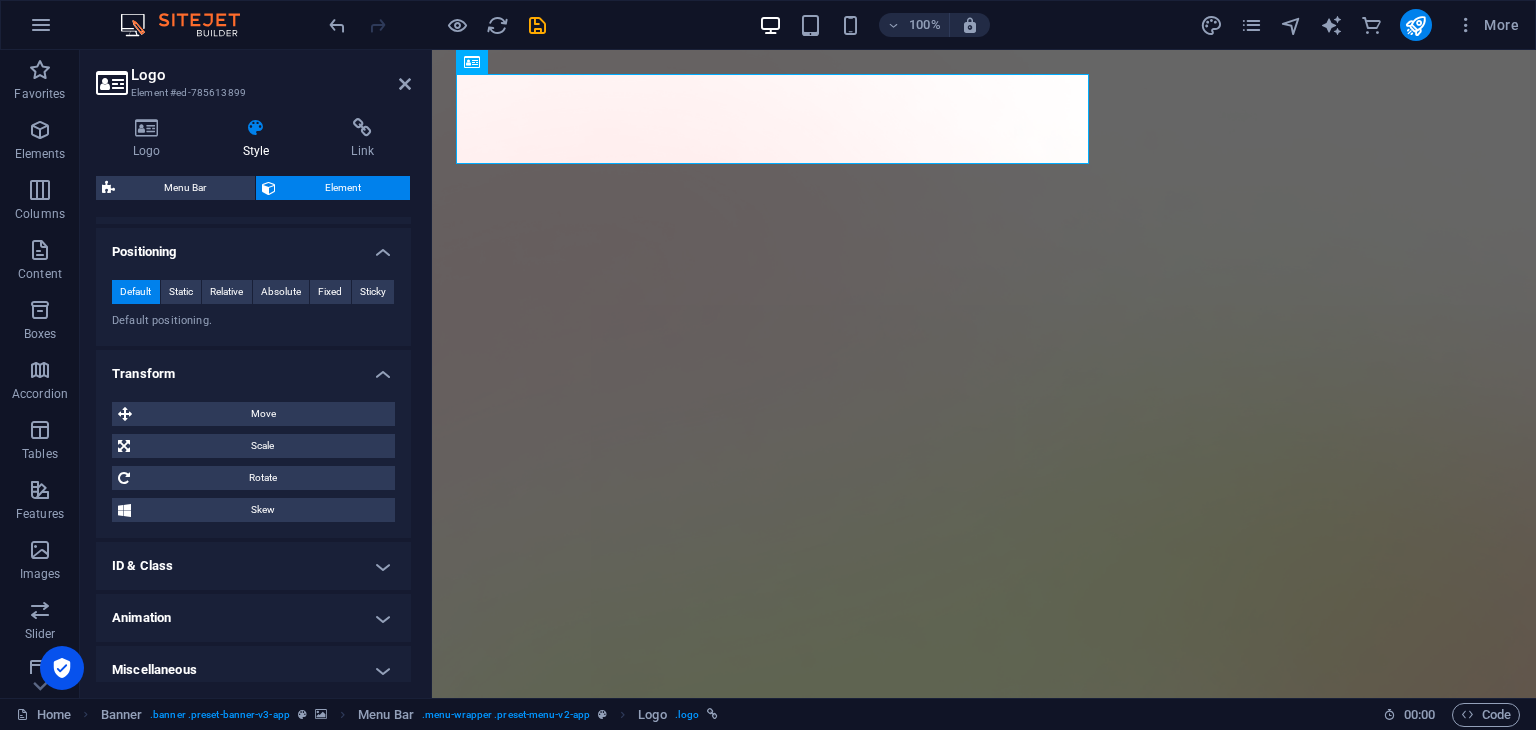 scroll, scrollTop: 680, scrollLeft: 0, axis: vertical 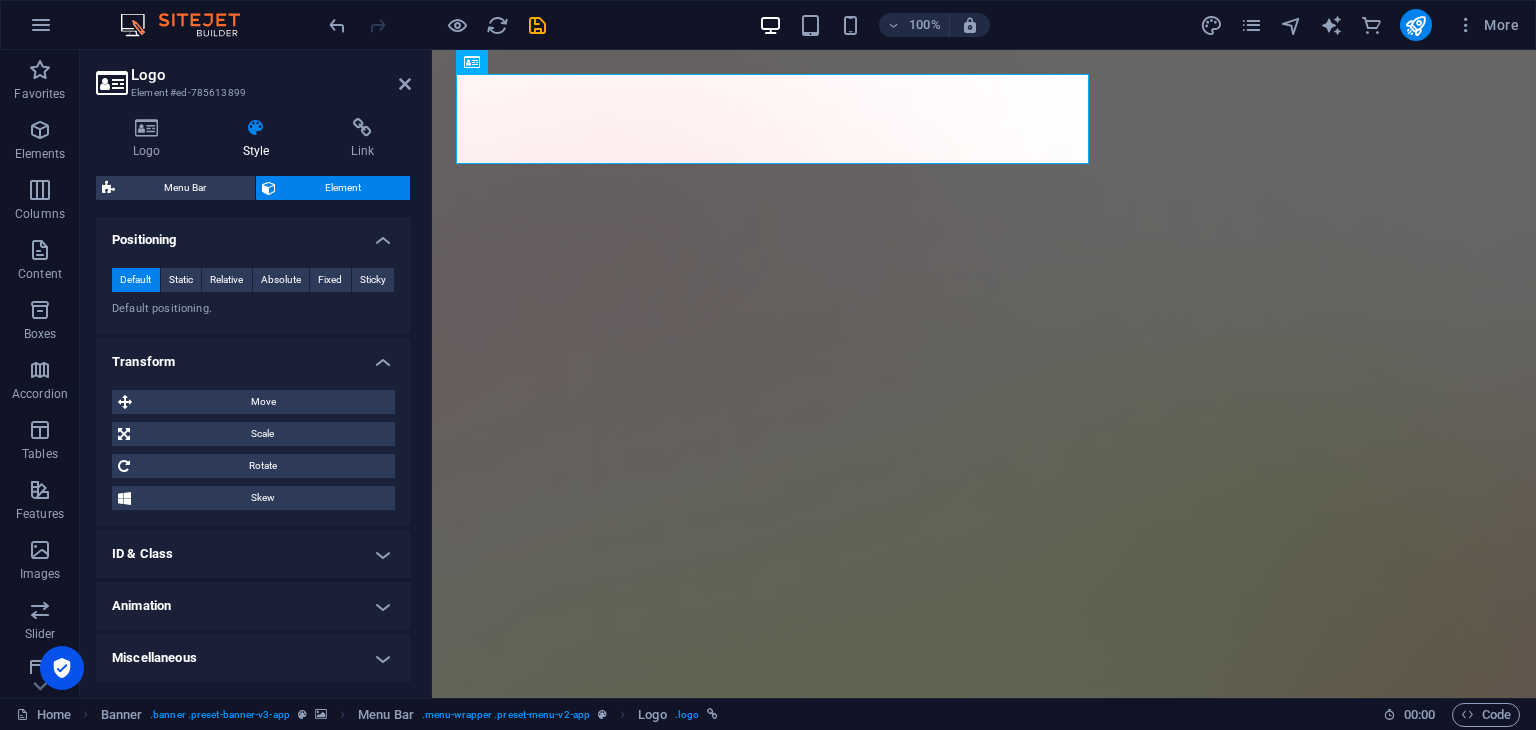click on "ID & Class" at bounding box center [253, 554] 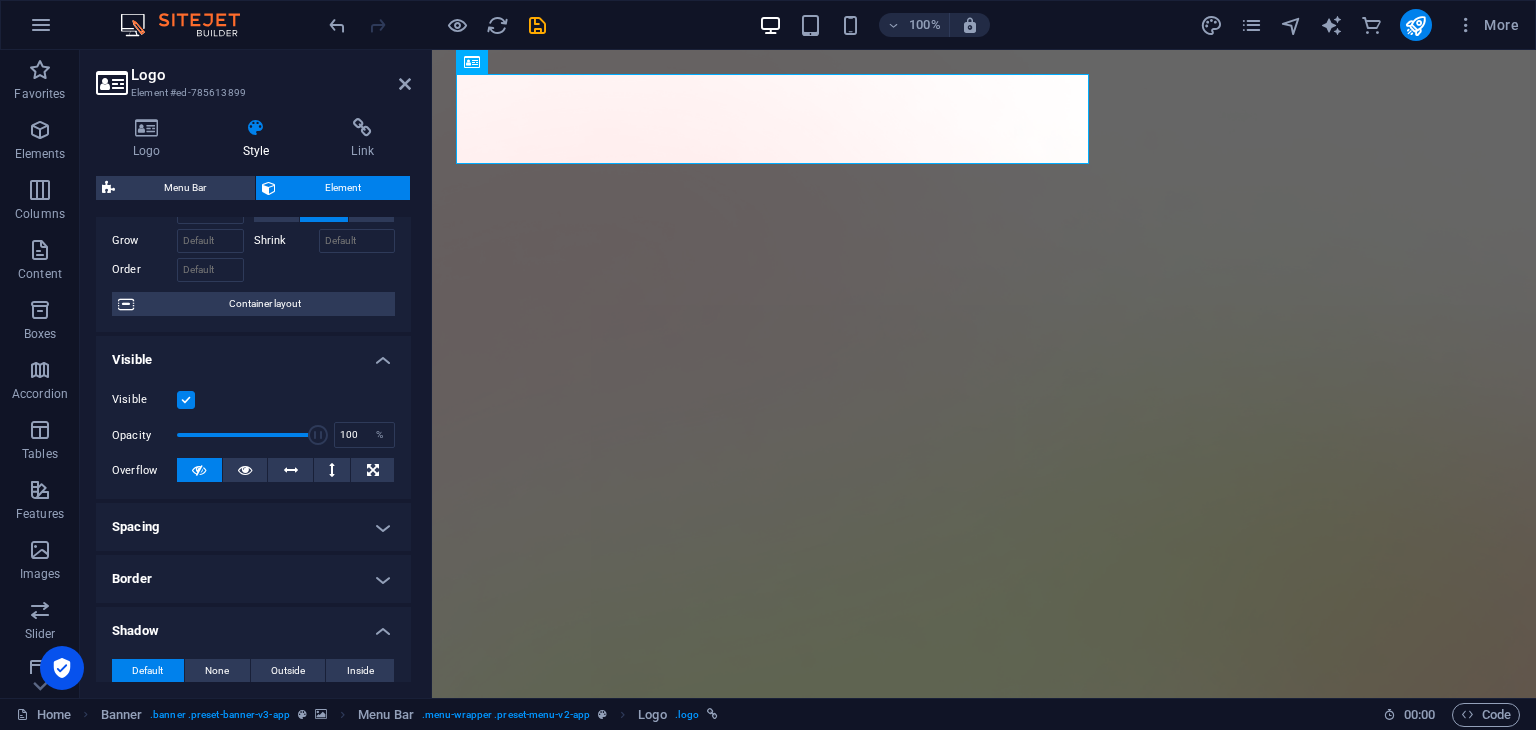 scroll, scrollTop: 0, scrollLeft: 0, axis: both 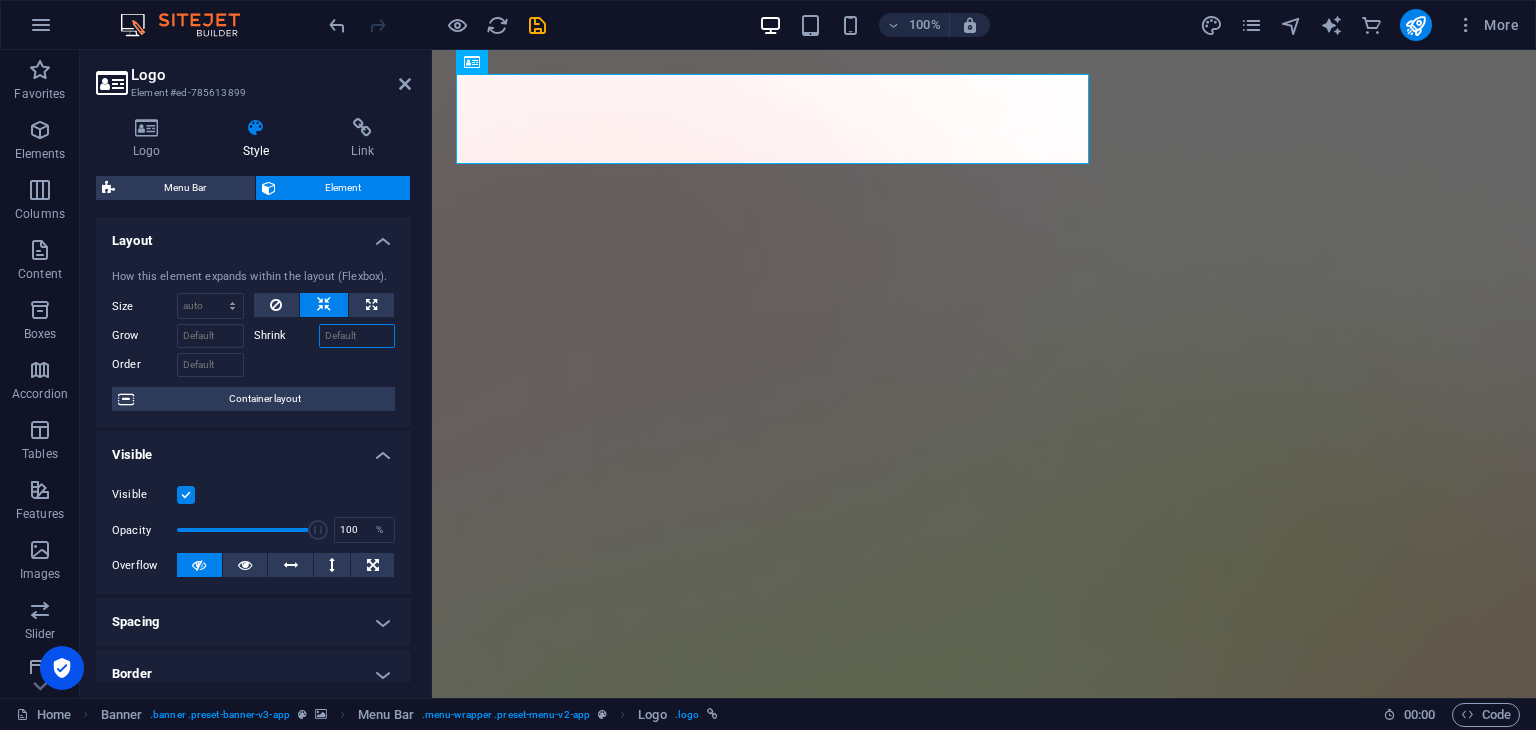 click on "Shrink" at bounding box center (357, 336) 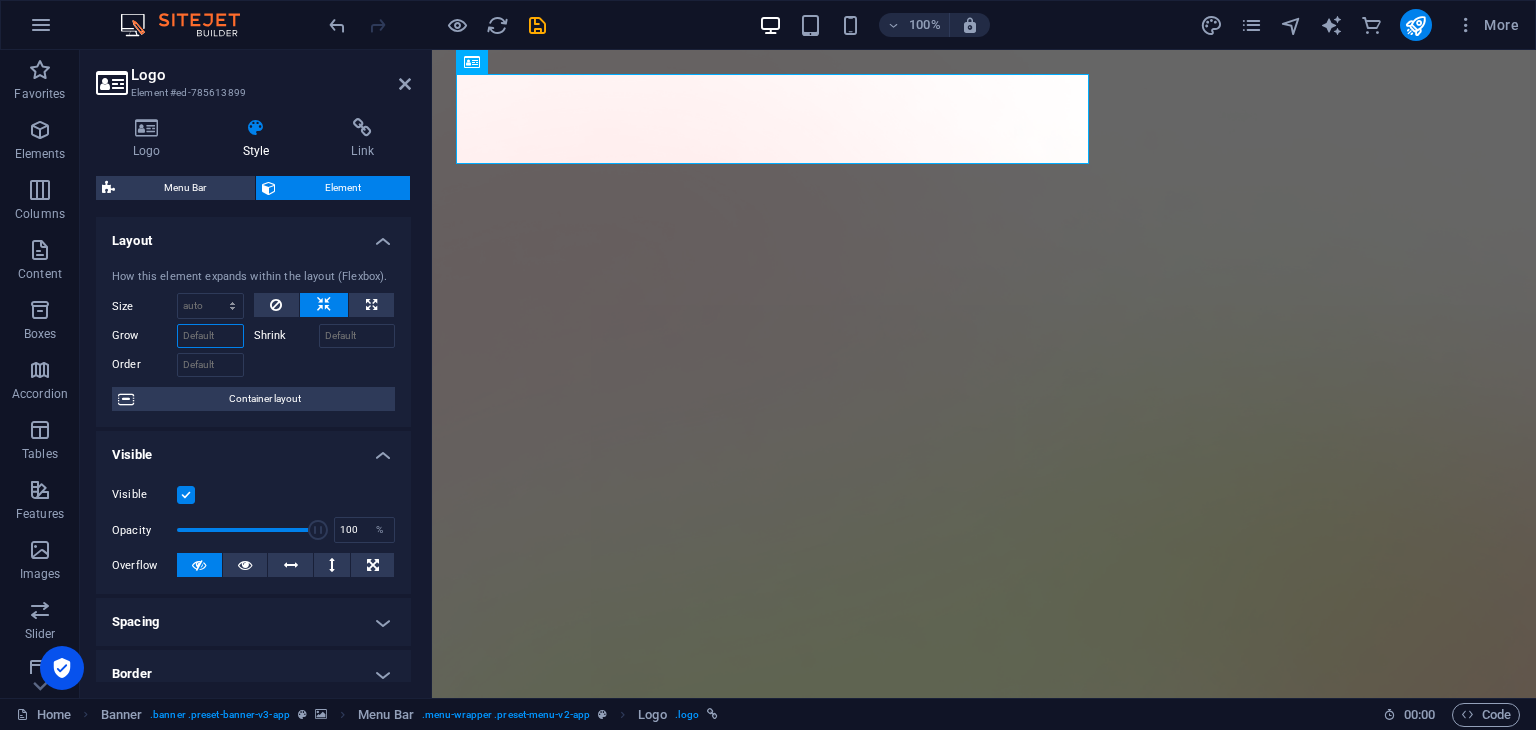 click on "Grow" at bounding box center [210, 336] 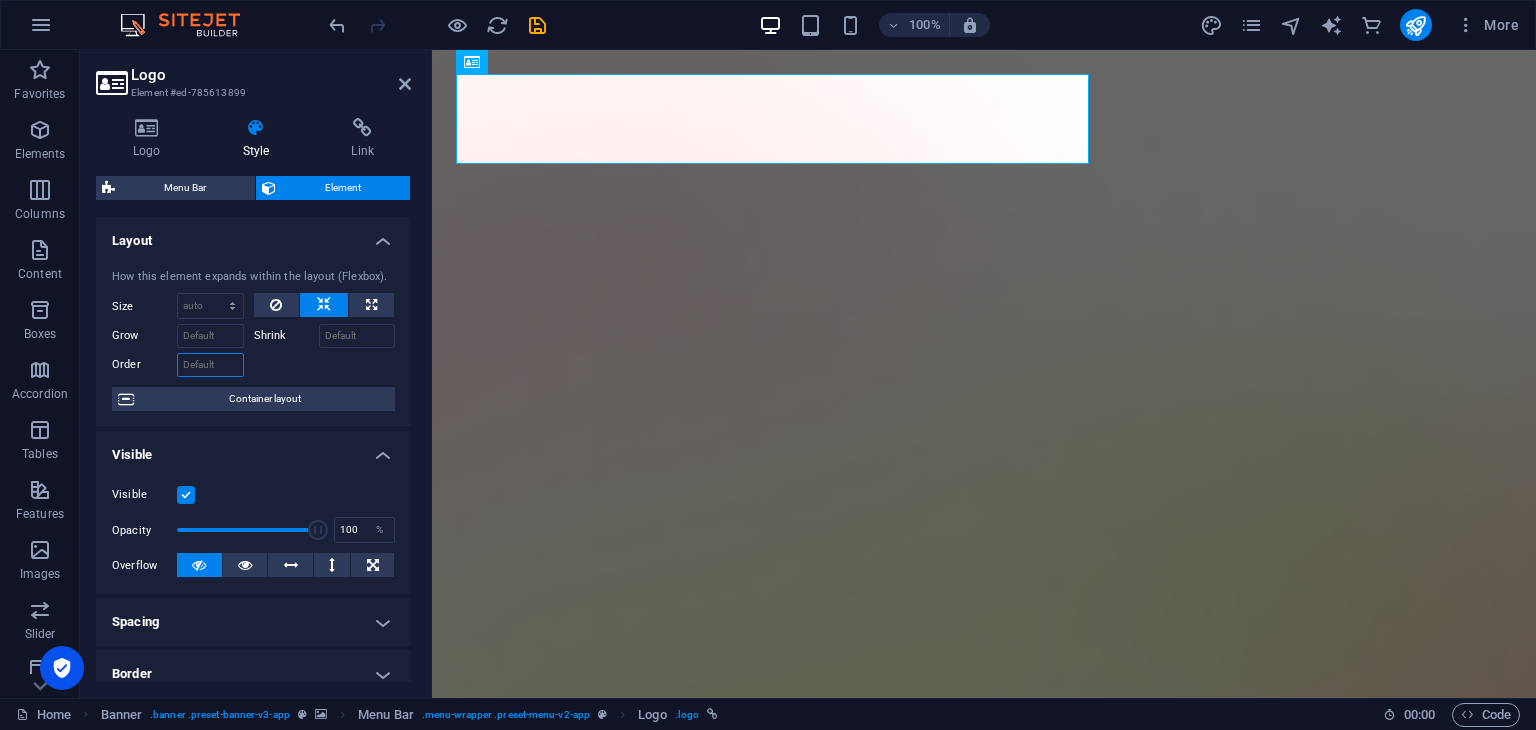 click on "Order" at bounding box center [210, 365] 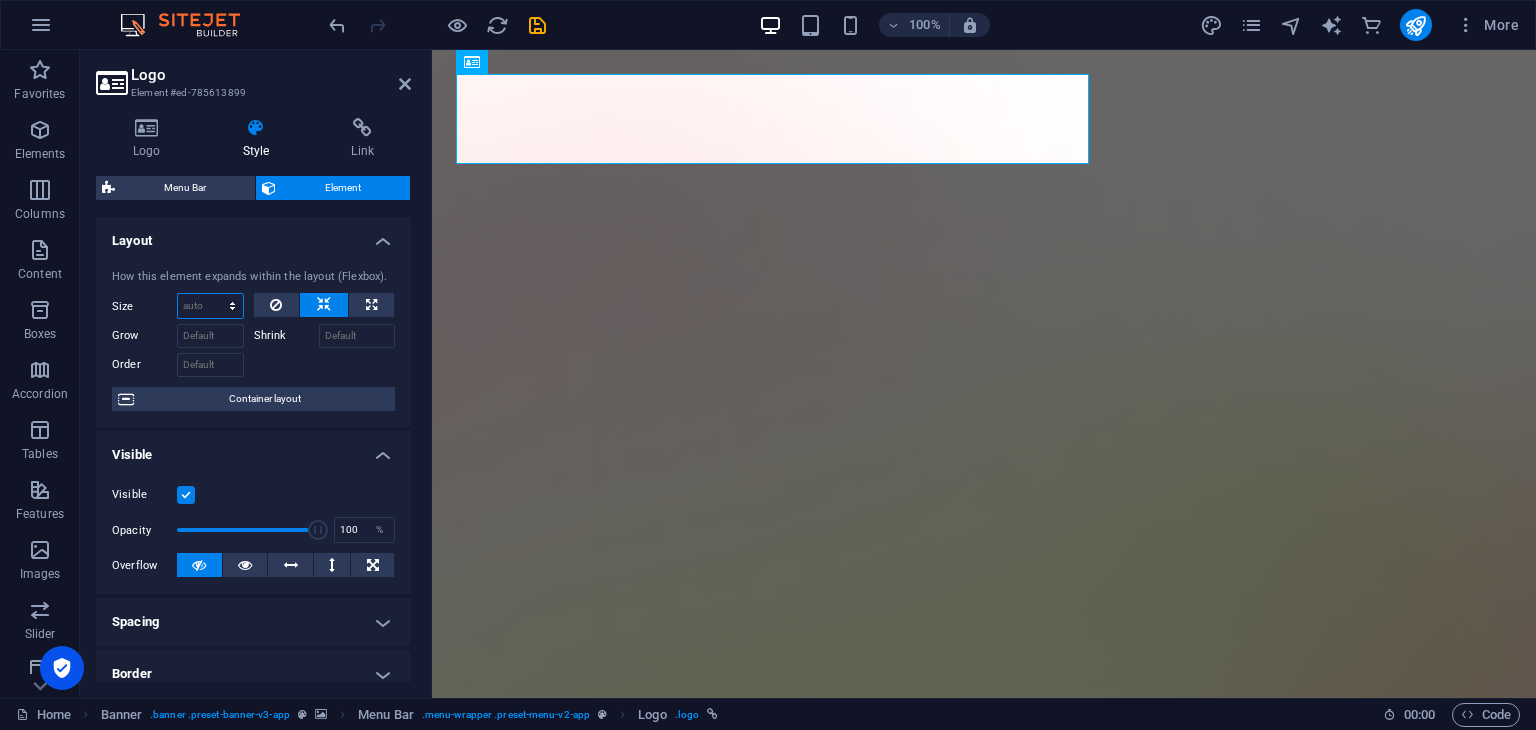 click on "Default auto px % 1/1 1/2 1/3 1/4 1/5 1/6 1/7 1/8 1/9 1/10" at bounding box center [210, 306] 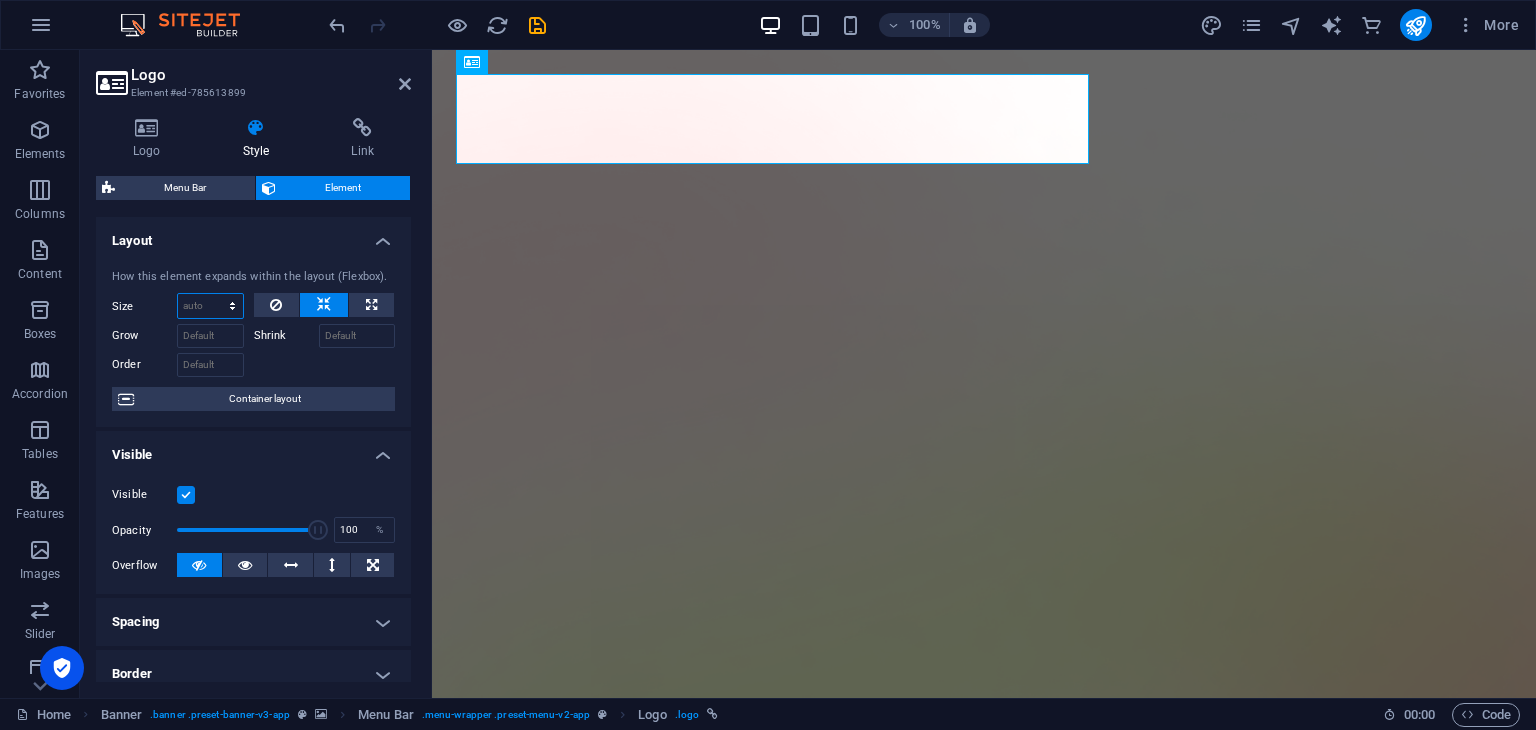 select on "px" 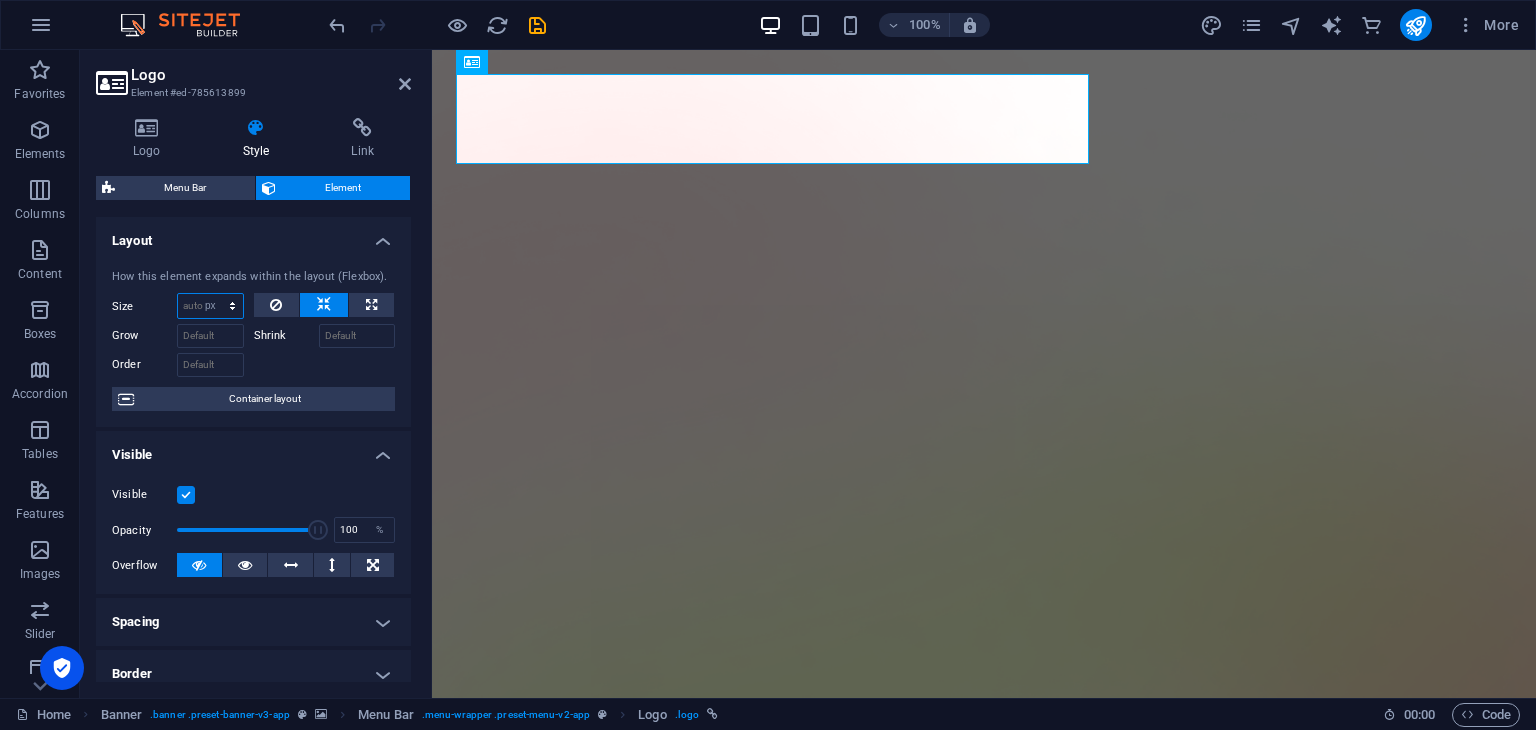 click on "Default auto px % 1/1 1/2 1/3 1/4 1/5 1/6 1/7 1/8 1/9 1/10" at bounding box center [210, 306] 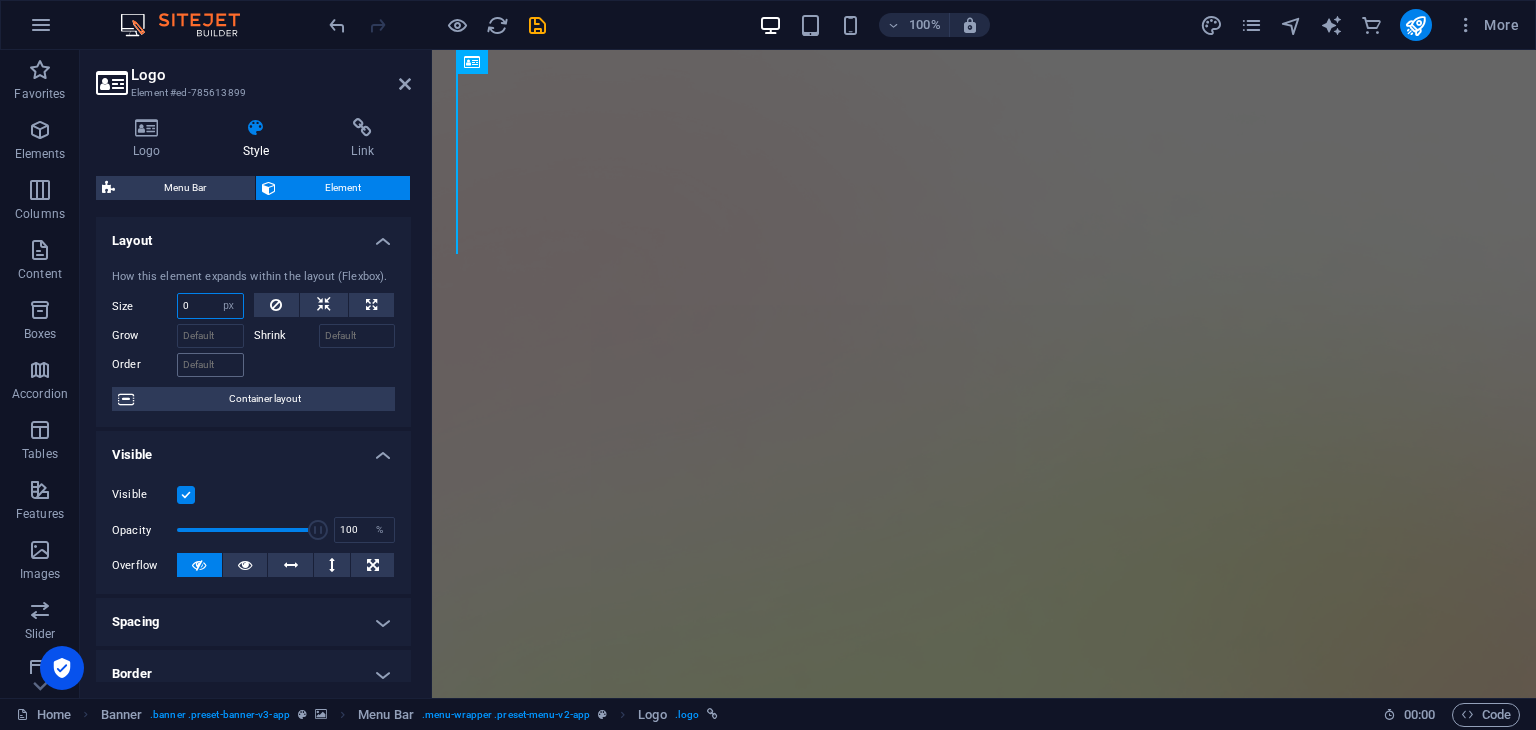 type on "5" 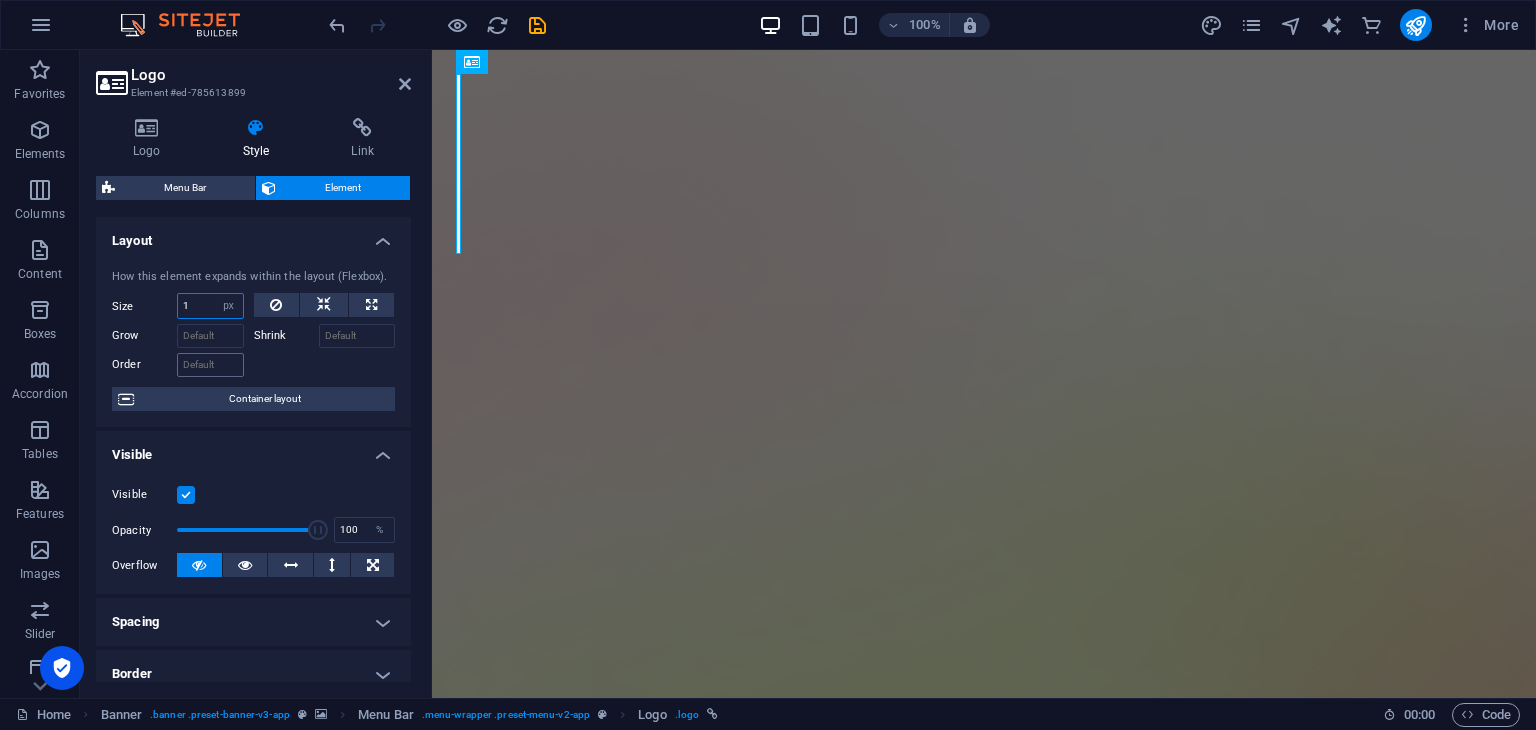 type on "10" 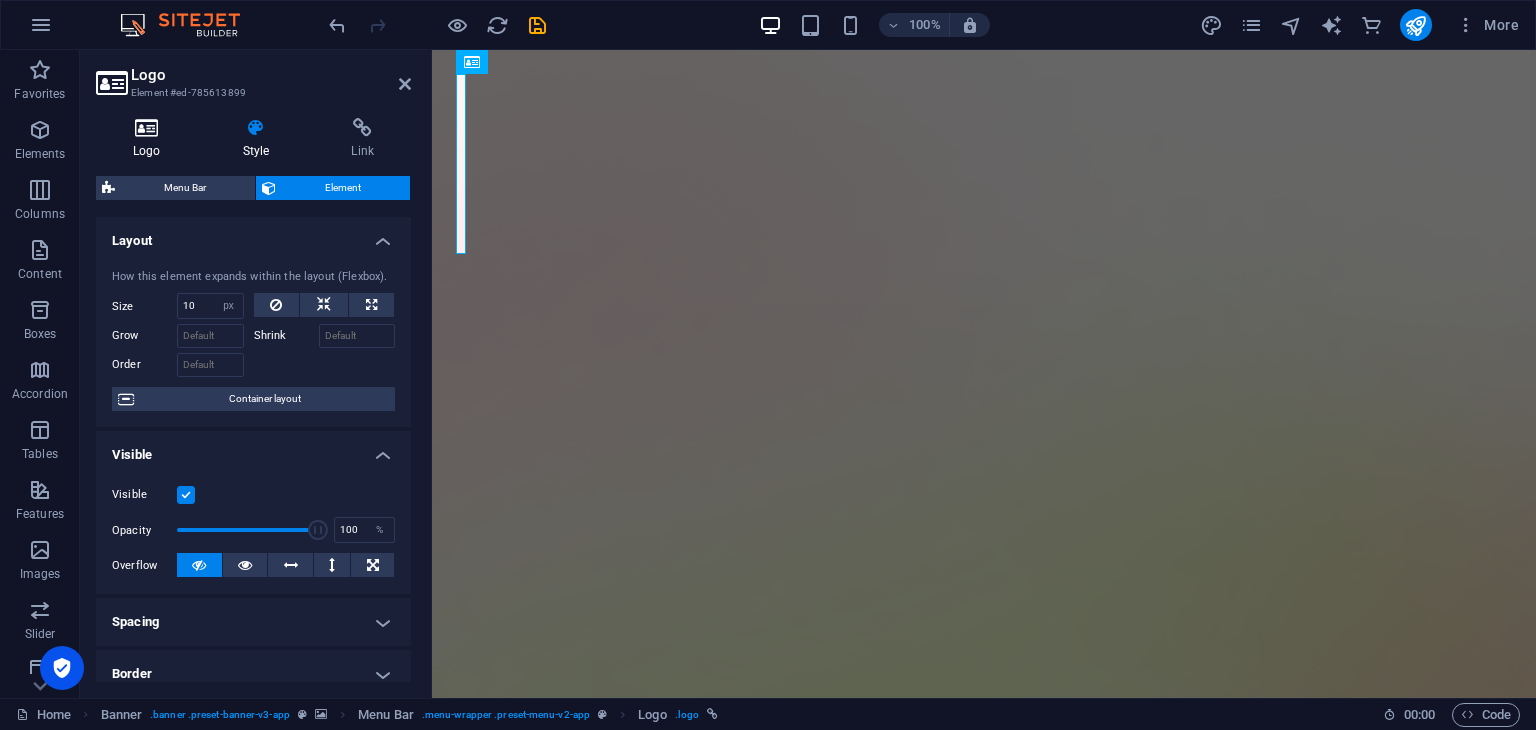click at bounding box center [147, 128] 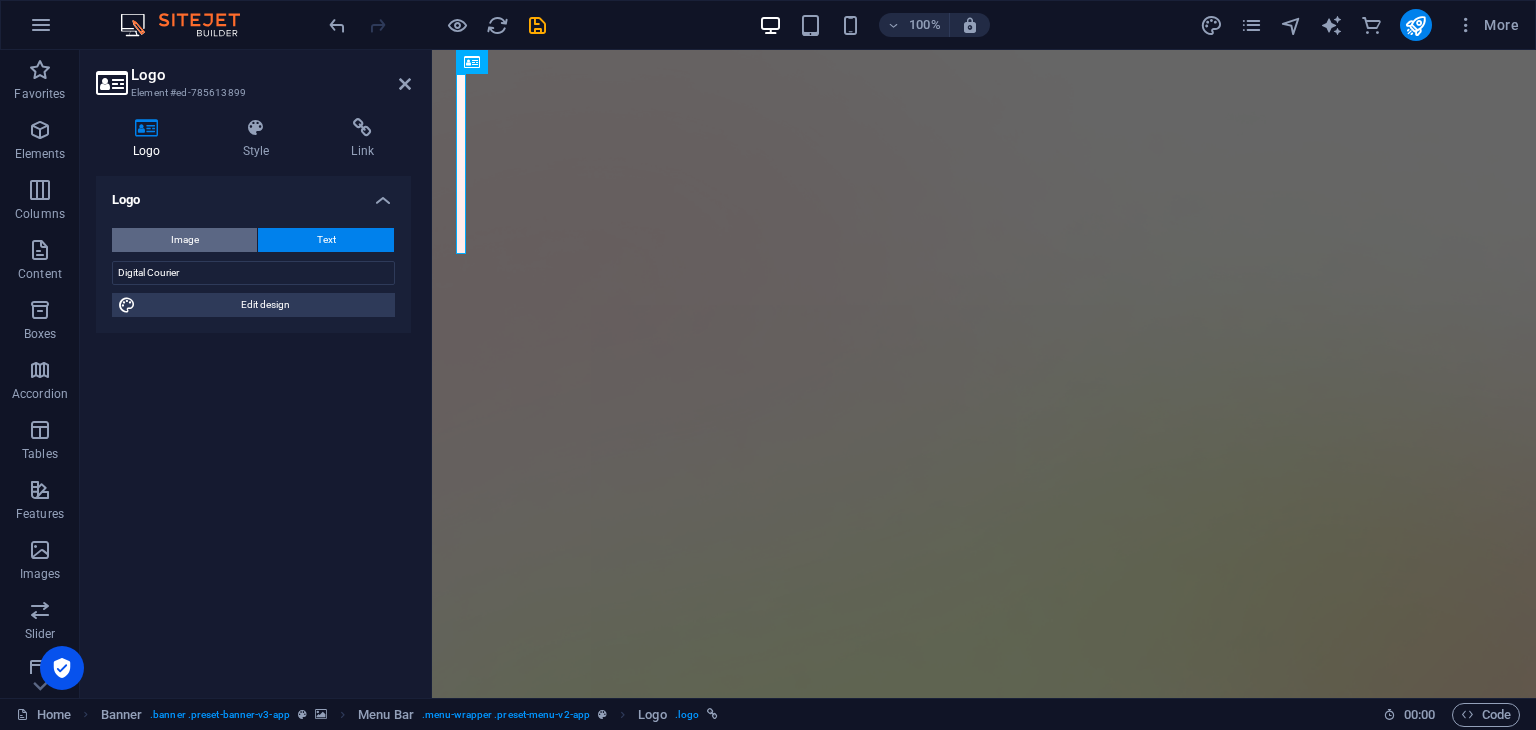 click on "Image" at bounding box center [185, 240] 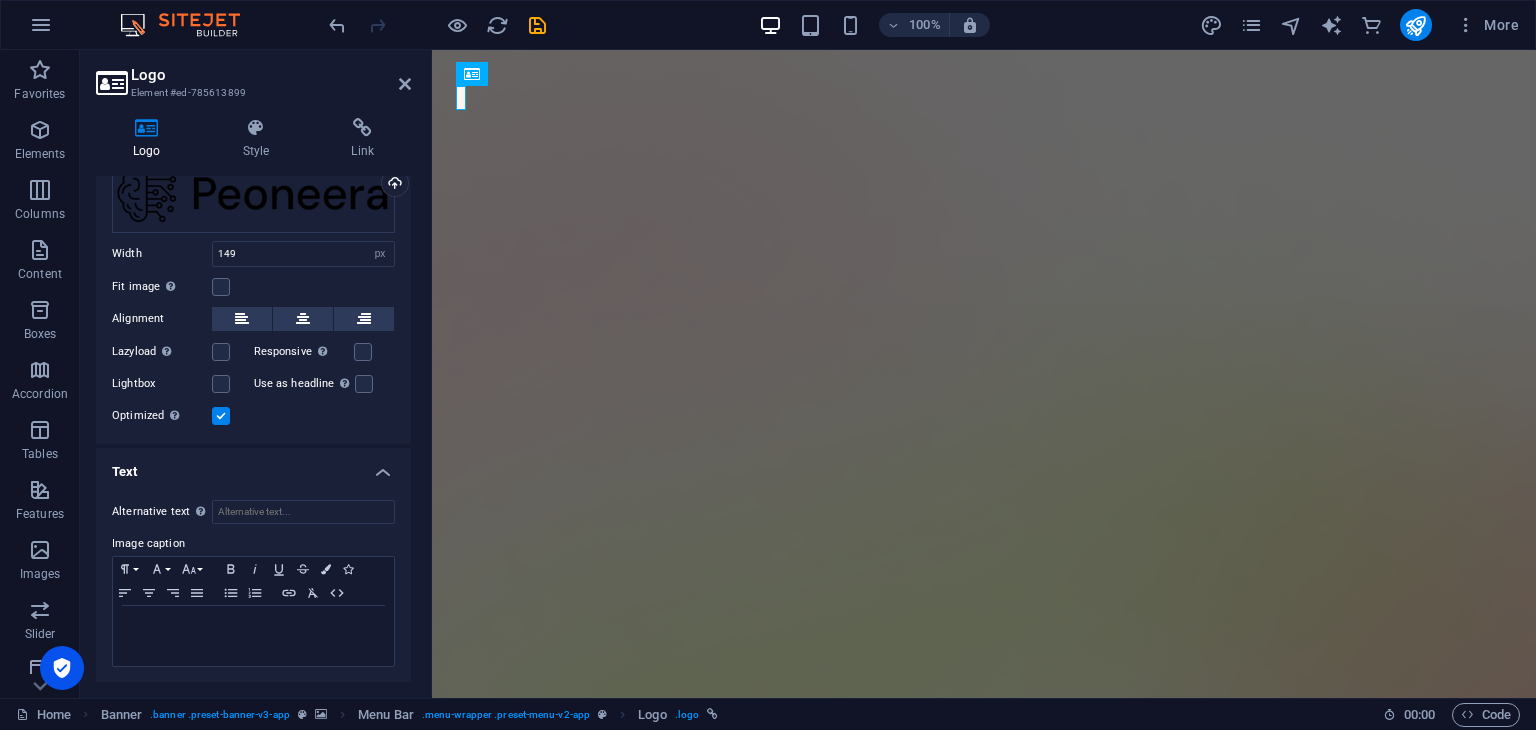 scroll, scrollTop: 0, scrollLeft: 0, axis: both 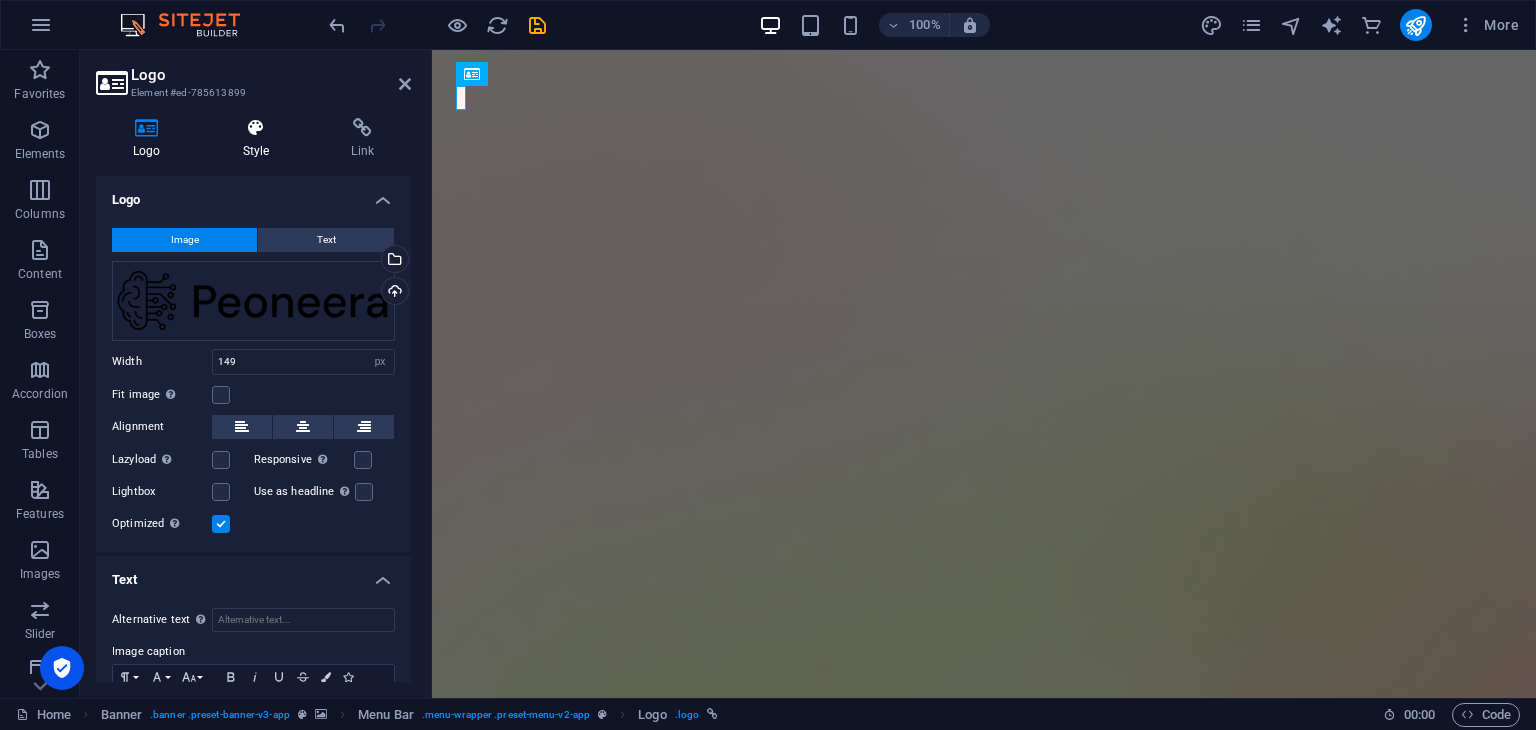 click on "Style" at bounding box center (260, 139) 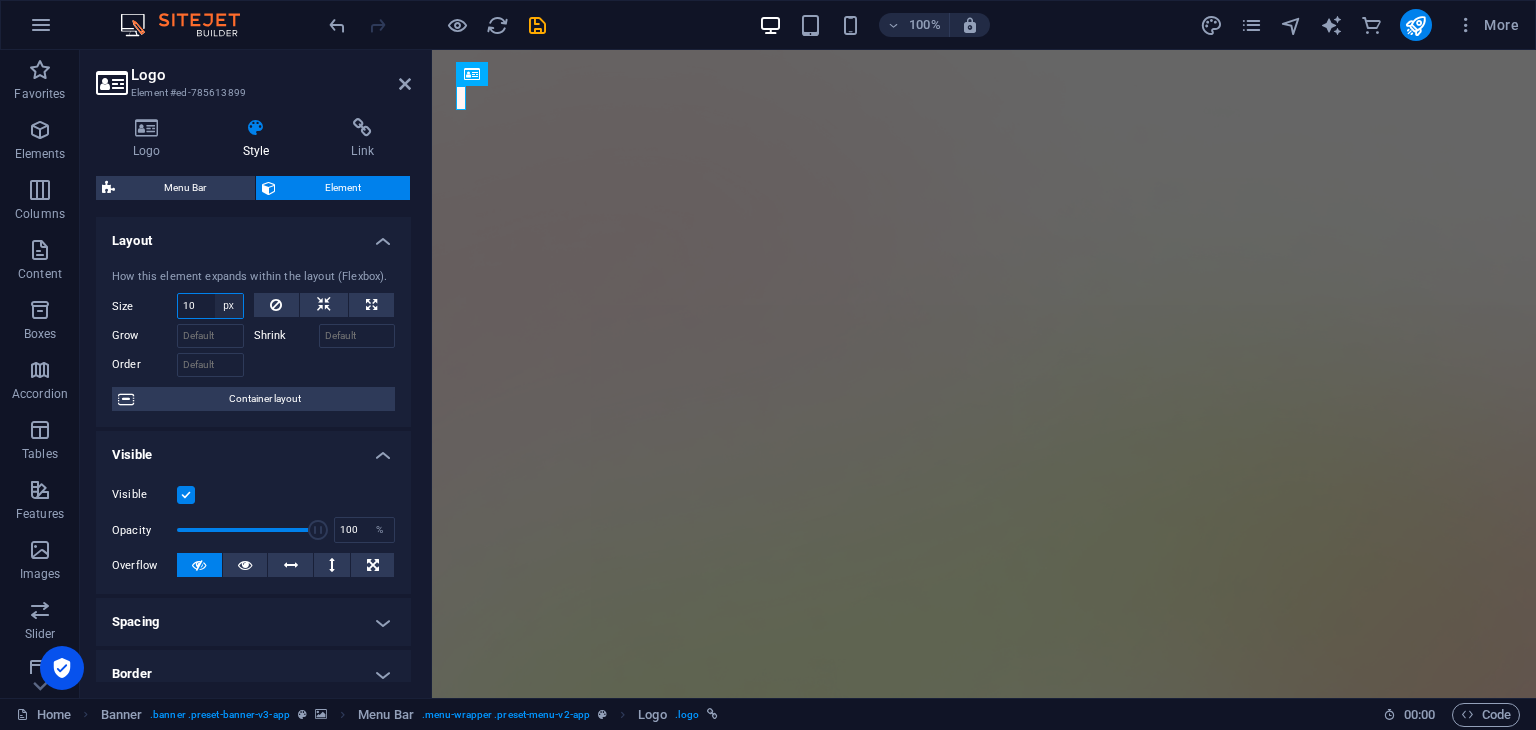 click on "Default auto px % 1/1 1/2 1/3 1/4 1/5 1/6 1/7 1/8 1/9 1/10" at bounding box center [229, 306] 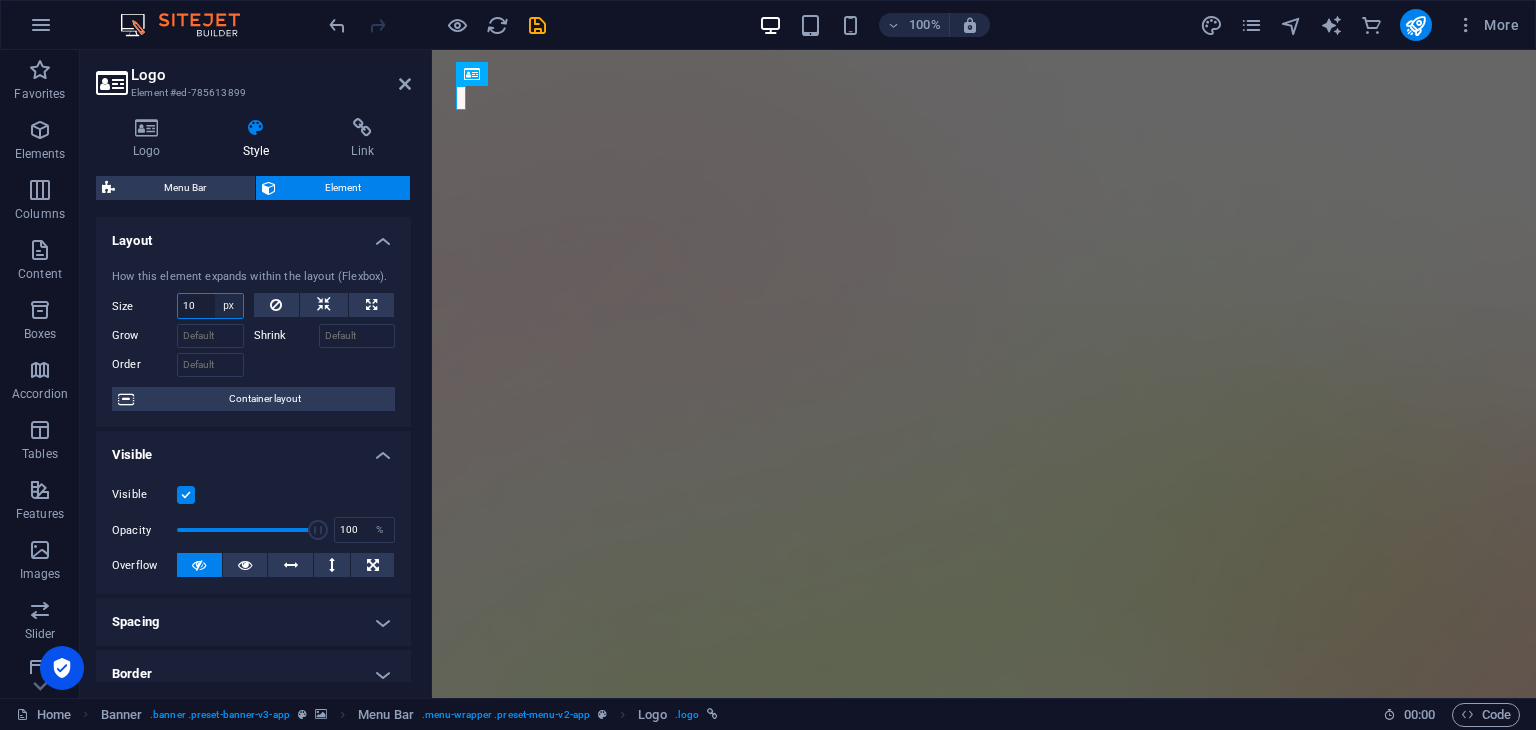 select on "auto" 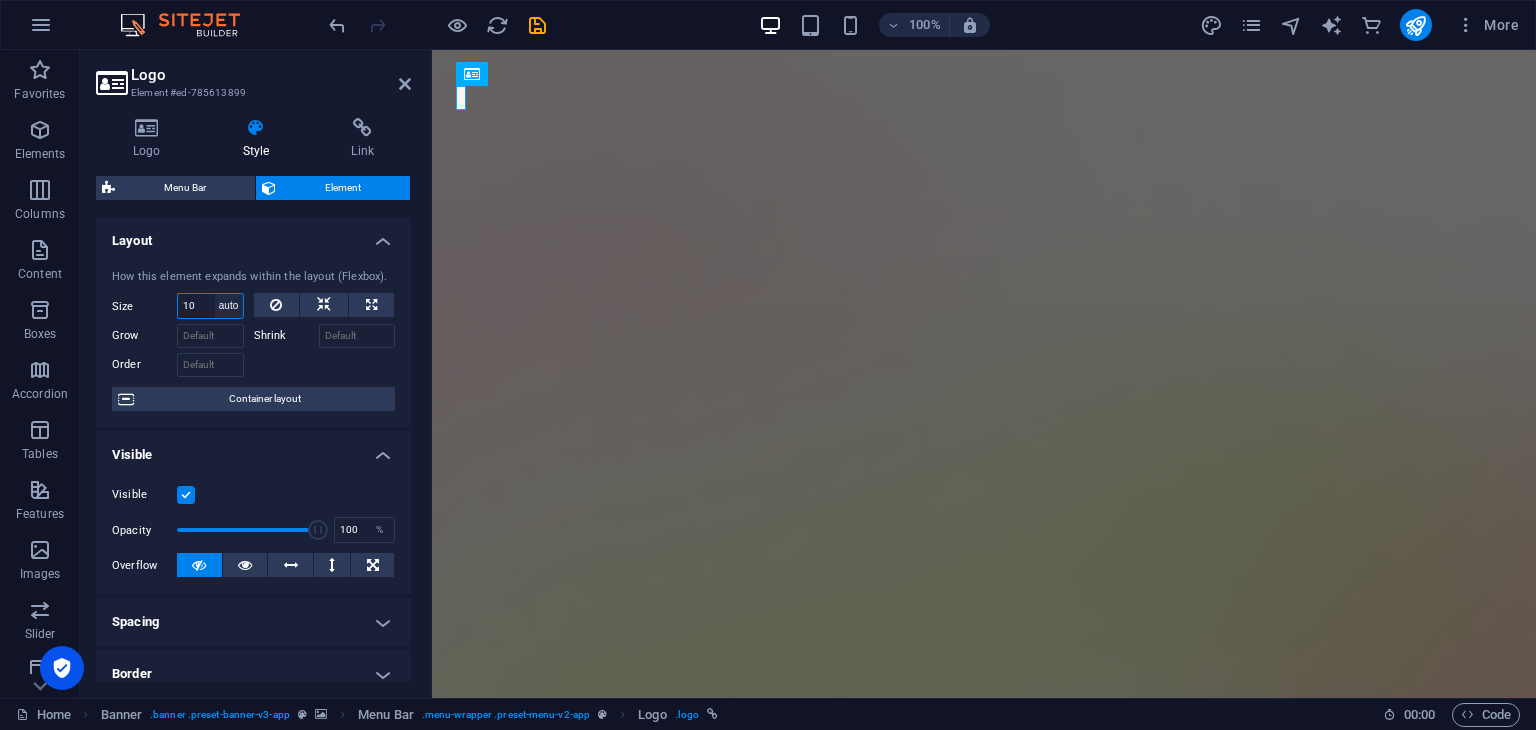click on "Default auto px % 1/1 1/2 1/3 1/4 1/5 1/6 1/7 1/8 1/9 1/10" at bounding box center (229, 306) 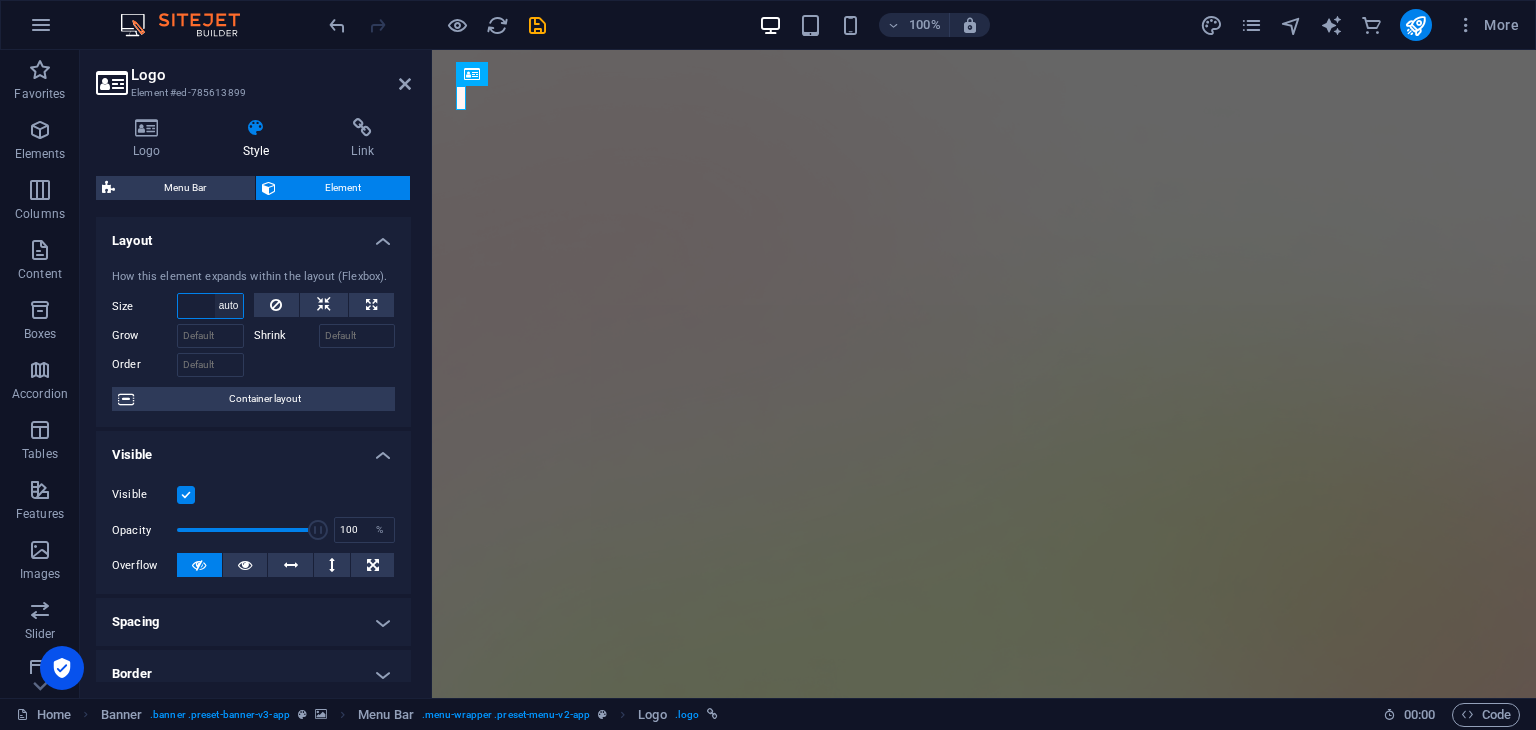 select on "DISABLED_OPTION_VALUE" 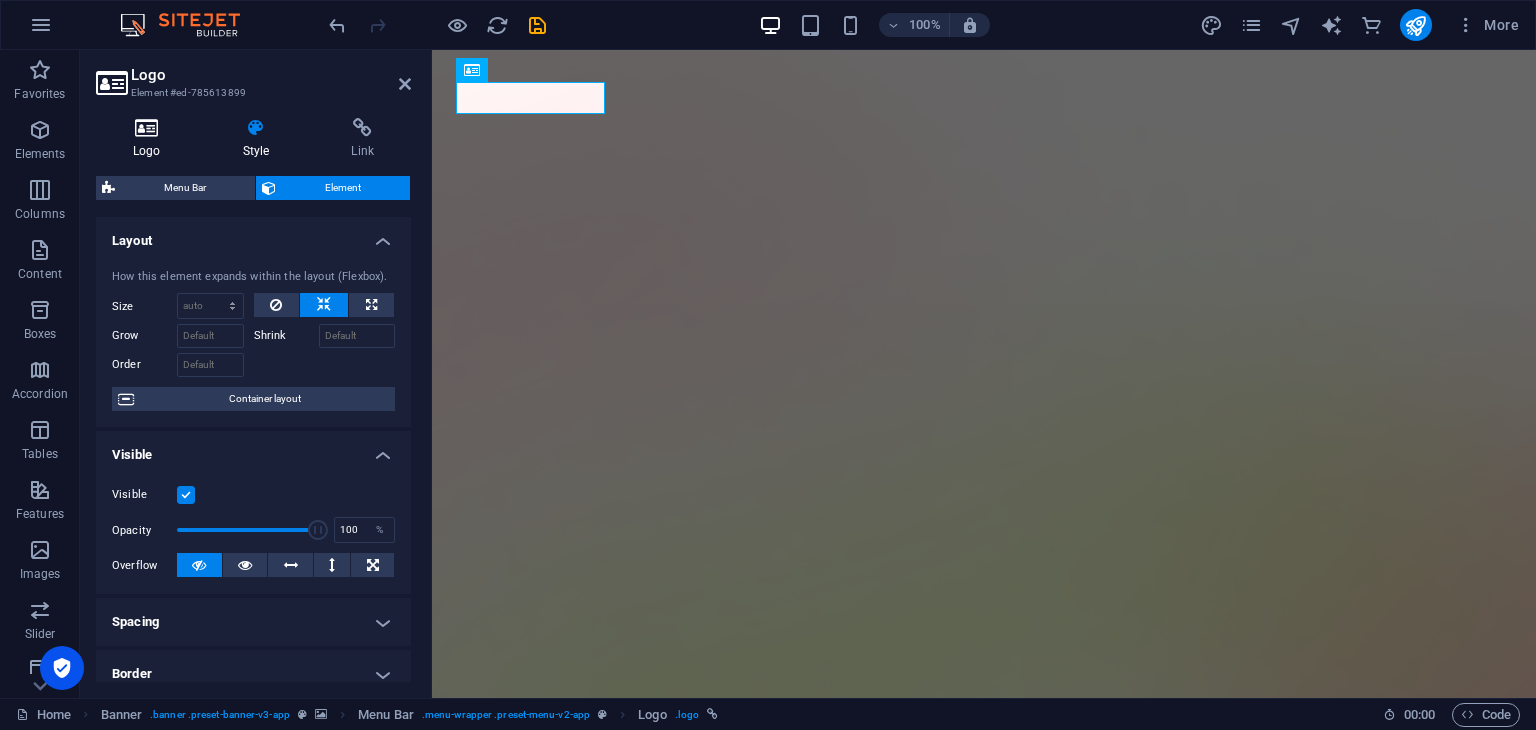 click on "Logo" at bounding box center (151, 139) 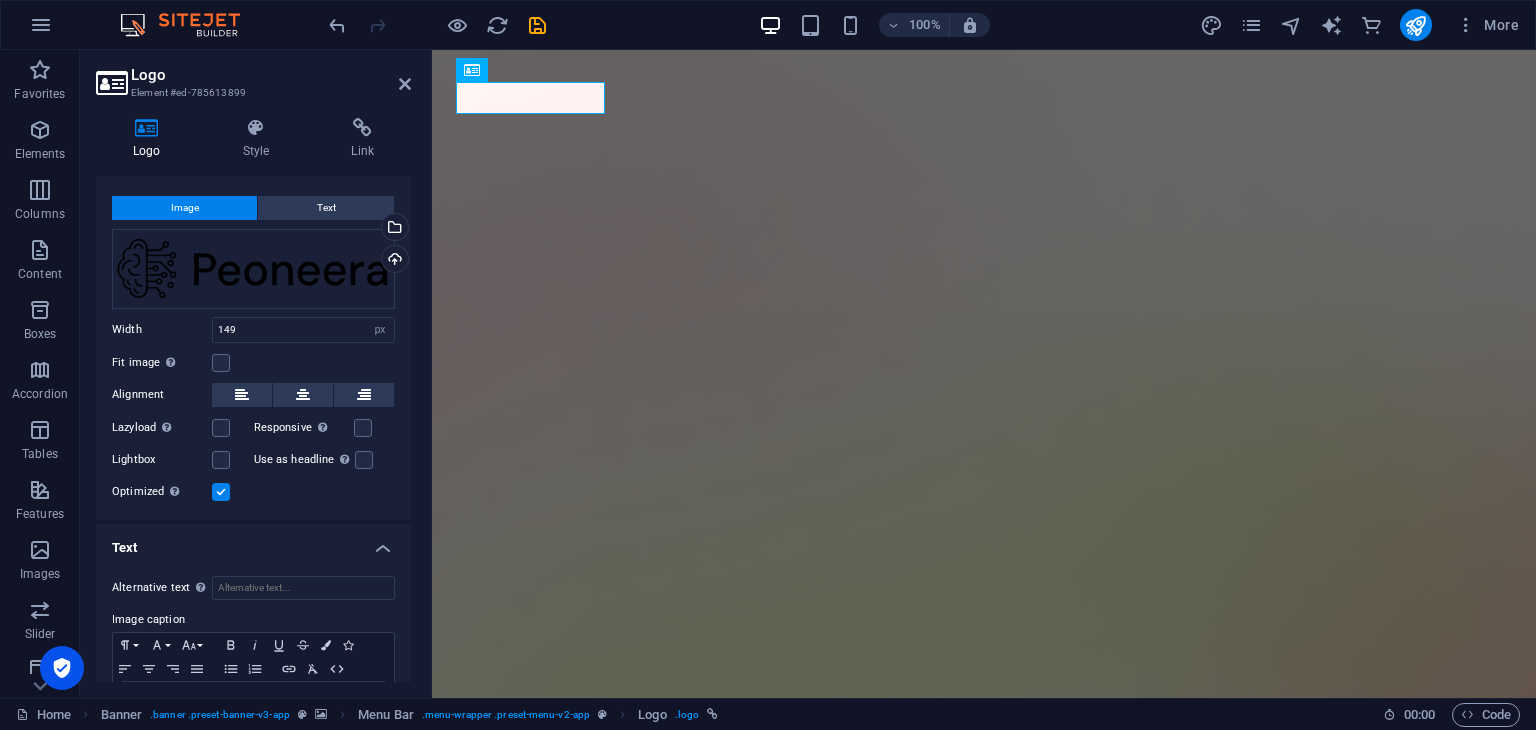 scroll, scrollTop: 0, scrollLeft: 0, axis: both 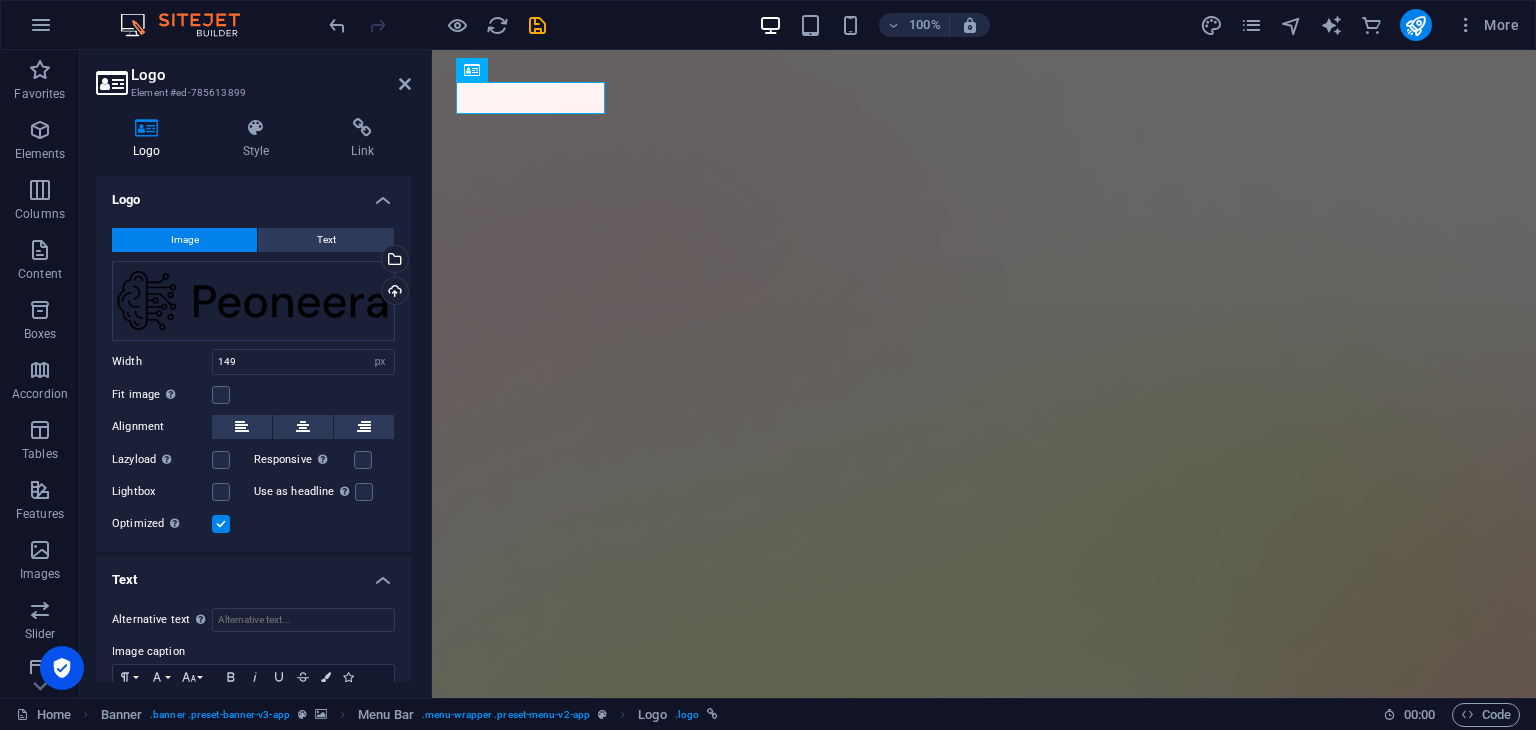 click on "Logo Style Link Logo Image Text Drag files here, click to choose files or select files from Files or our free stock photos & videos Select files from the file manager, stock photos, or upload file(s) Upload Width 149 Default auto px rem % em vh vw Fit image Automatically fit image to a fixed width and height Height Default auto px Alignment Lazyload Loading images after the page loads improves page speed. Responsive Automatically load retina image and smartphone optimized sizes. Lightbox Use as headline The image will be wrapped in an H1 headline tag. Useful for giving alternative text the weight of an H1 headline, e.g. for the logo. Leave unchecked if uncertain. Optimized Images are compressed to improve page speed. Position Direction Custom X offset 50 px rem % vh vw Y offset 50 px rem % vh vw Digital Courier Edit design Text Float No float Image left Image right Determine how text should behave around the image. Text Alternative text Image caption Paragraph Format Normal Heading 1 Heading 2 Heading 3 Code" at bounding box center [253, 400] 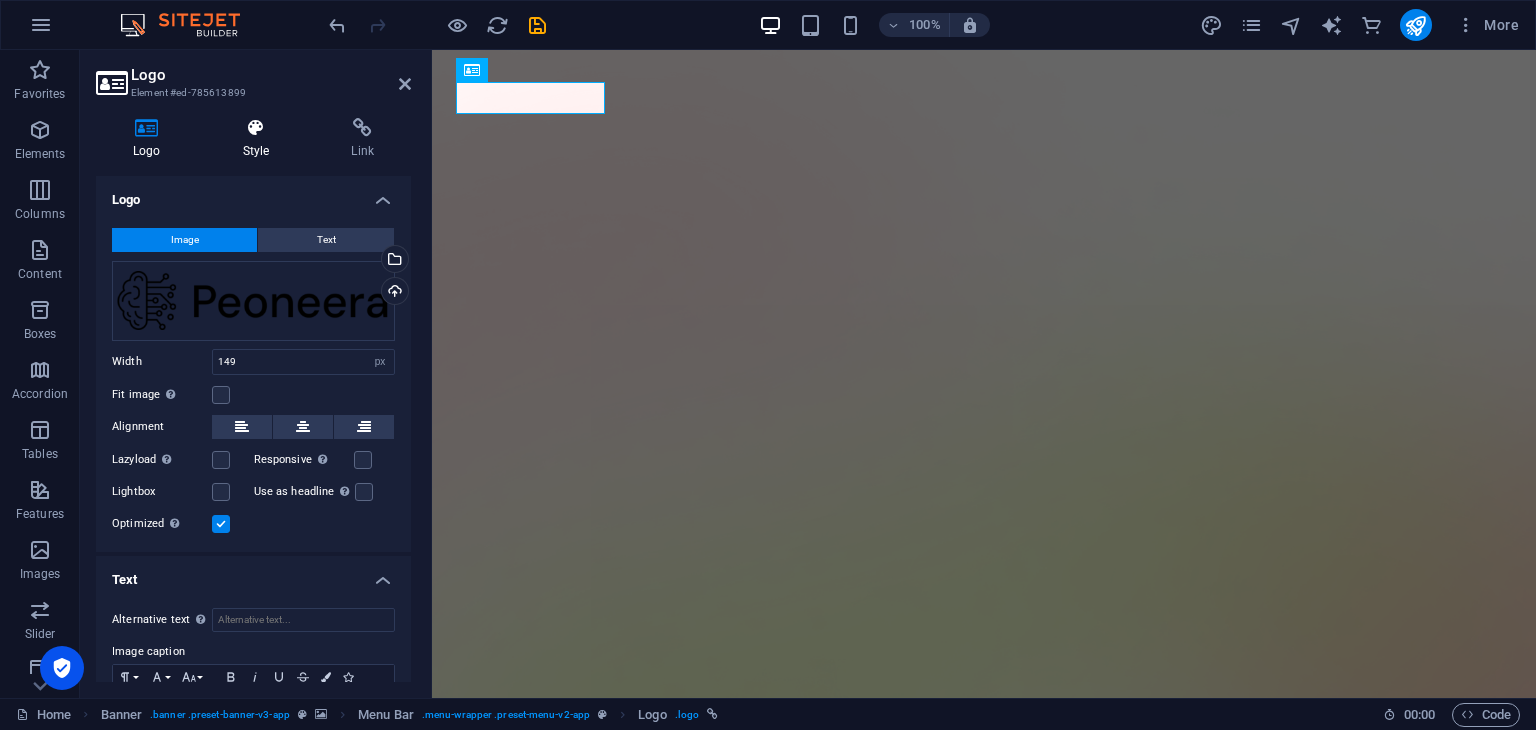 click on "Style" at bounding box center [260, 139] 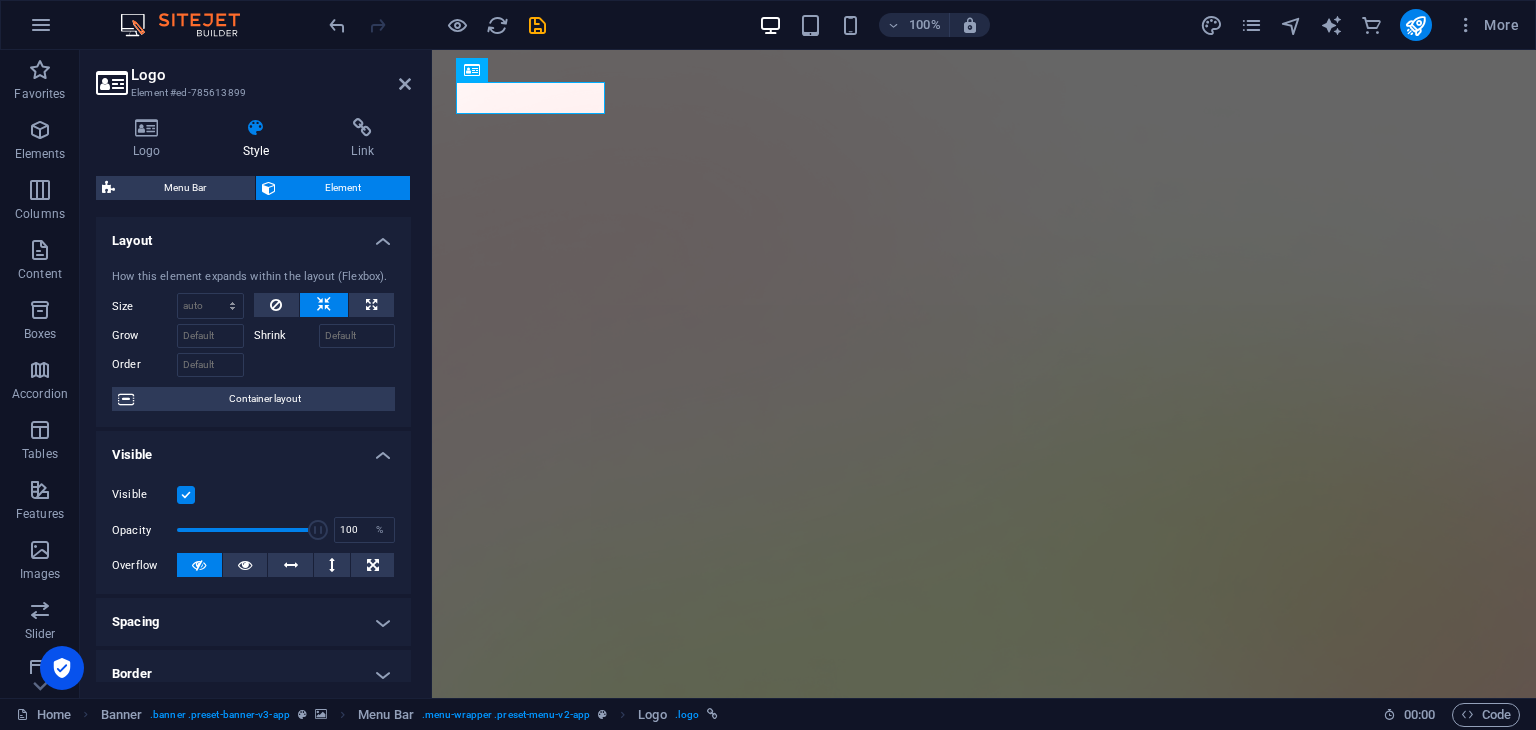 click on "Style" at bounding box center (260, 139) 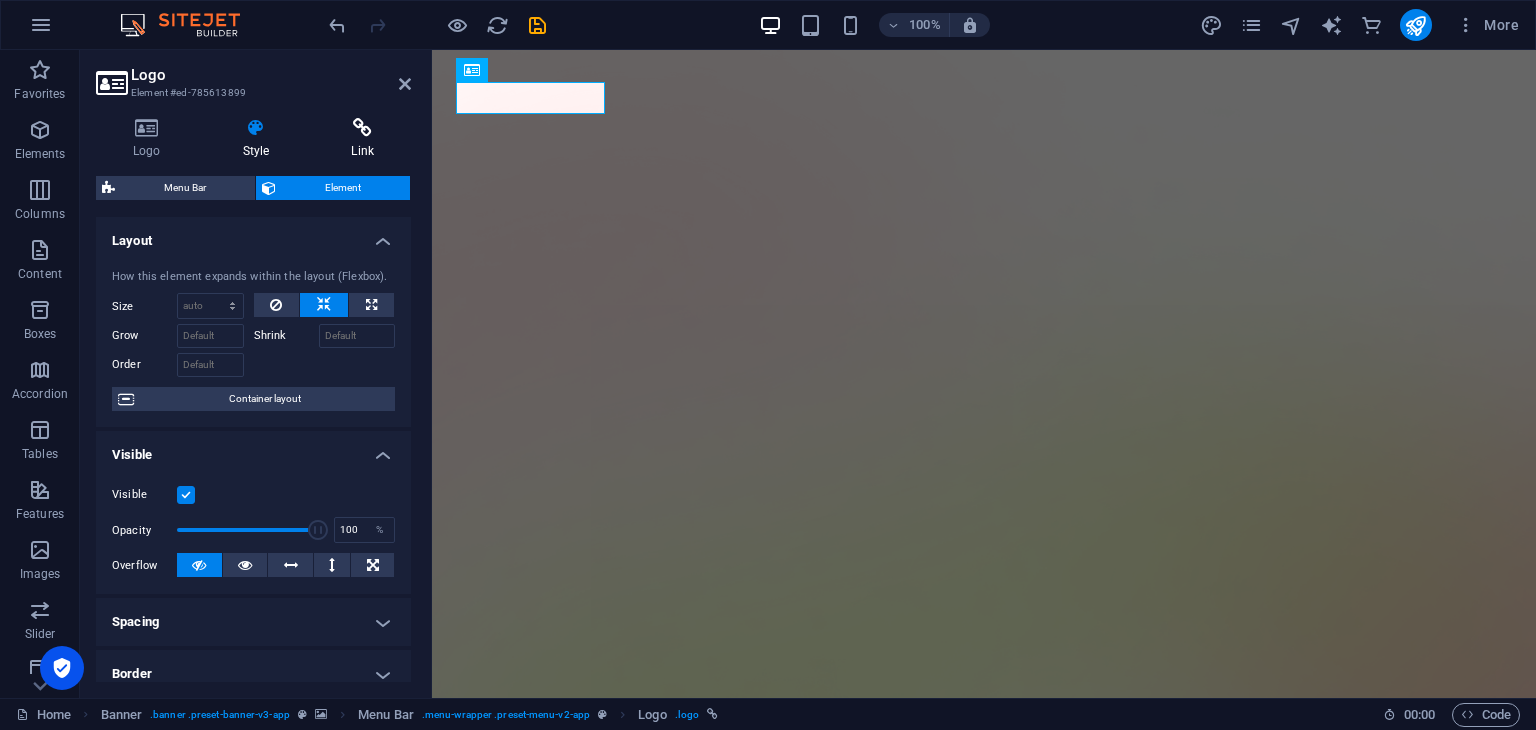 click at bounding box center [362, 128] 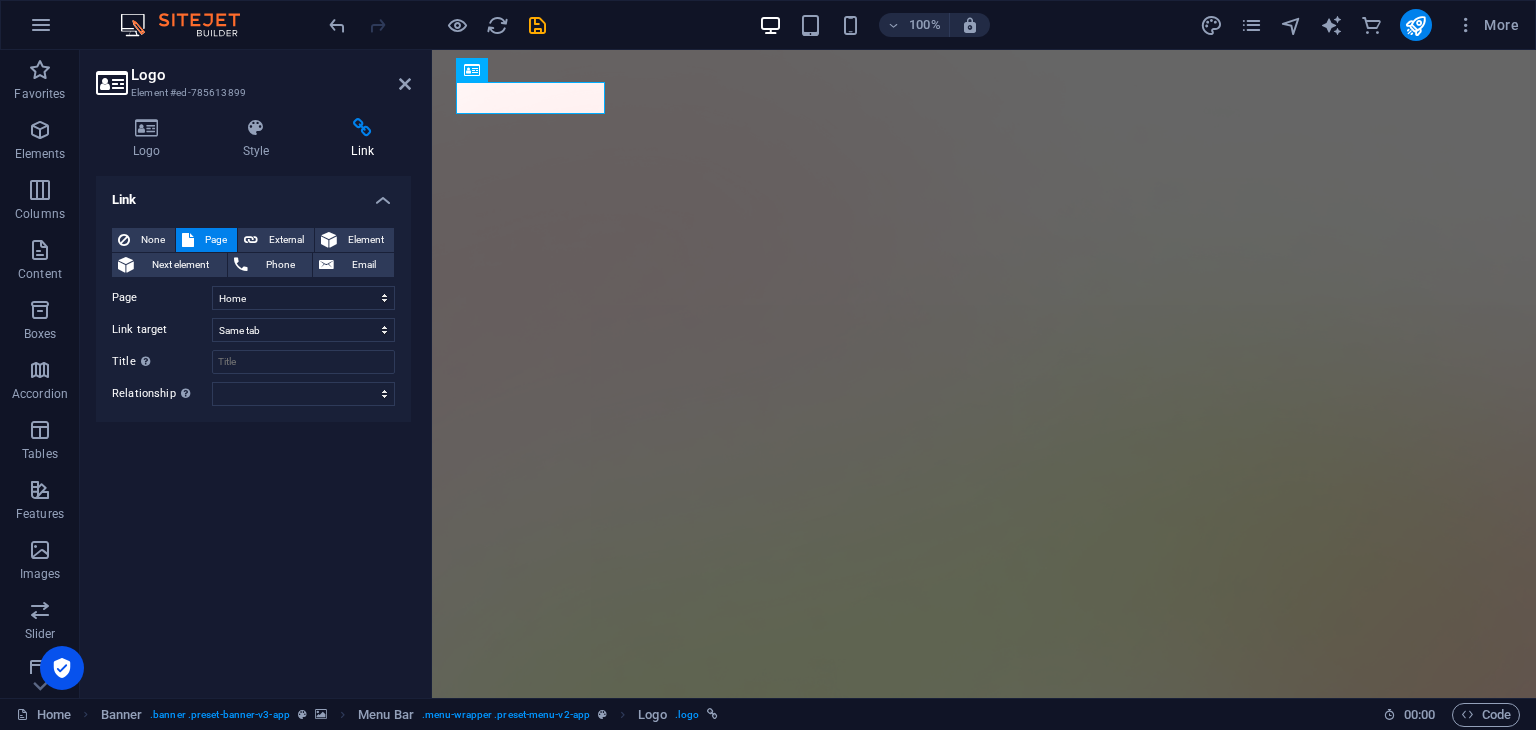 click on "Link" at bounding box center [362, 139] 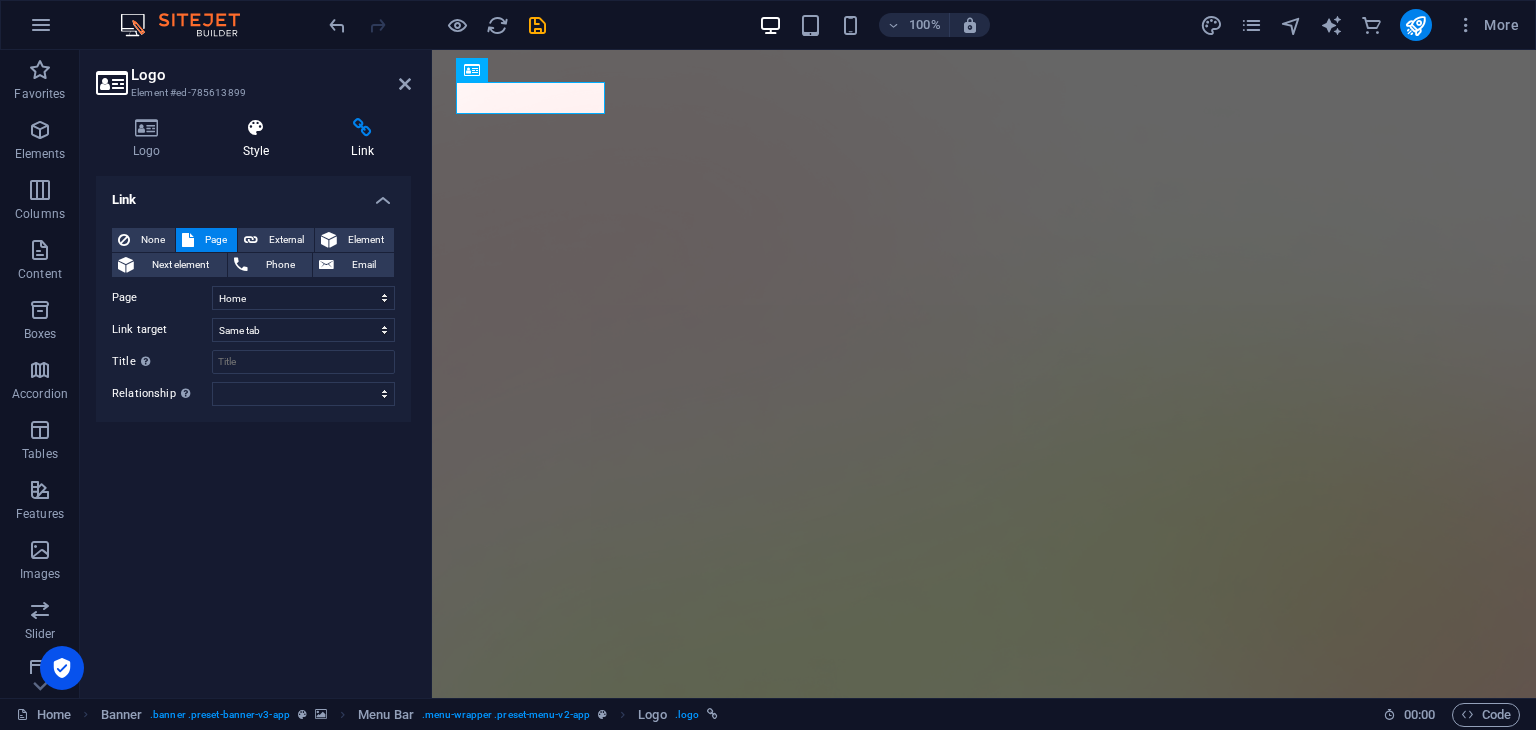 click at bounding box center (256, 128) 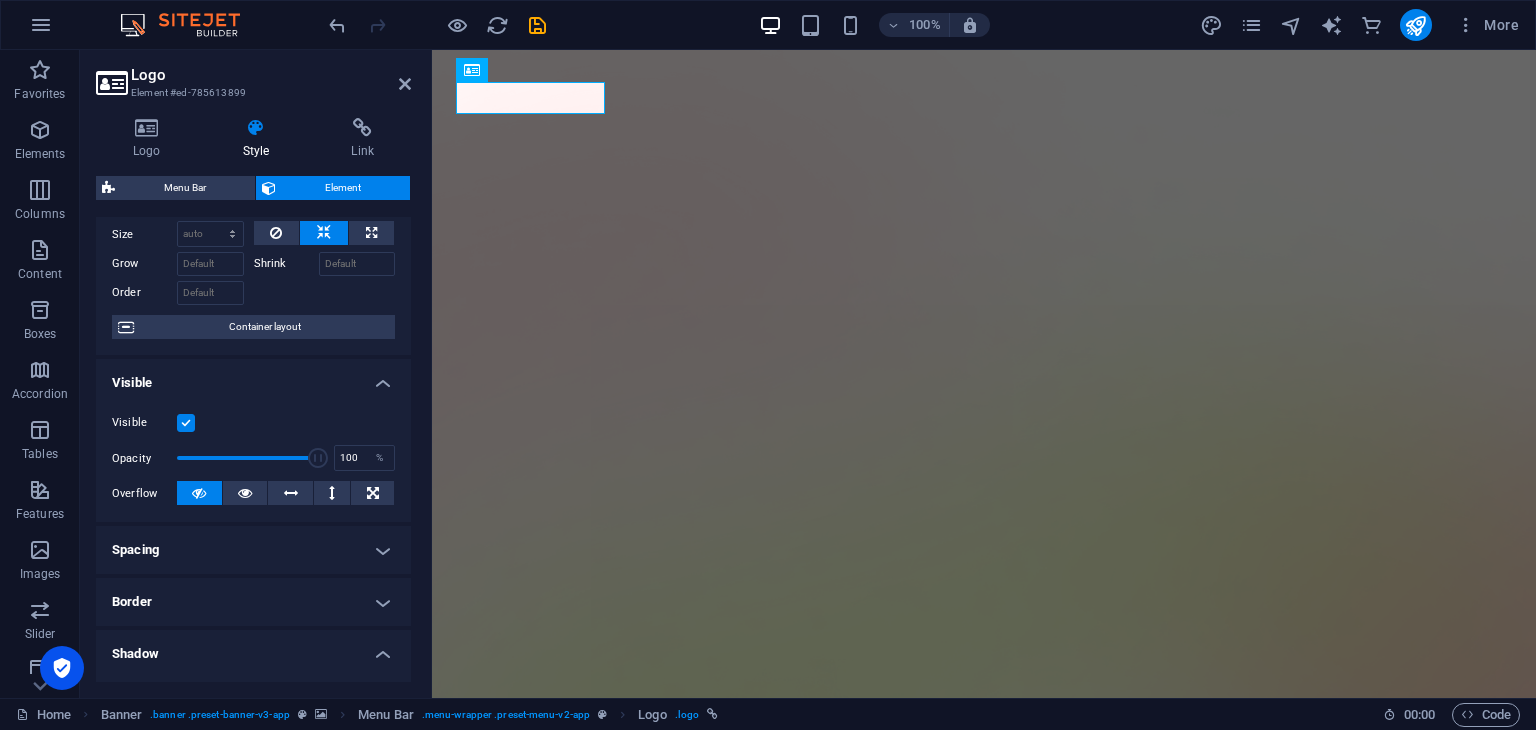scroll, scrollTop: 0, scrollLeft: 0, axis: both 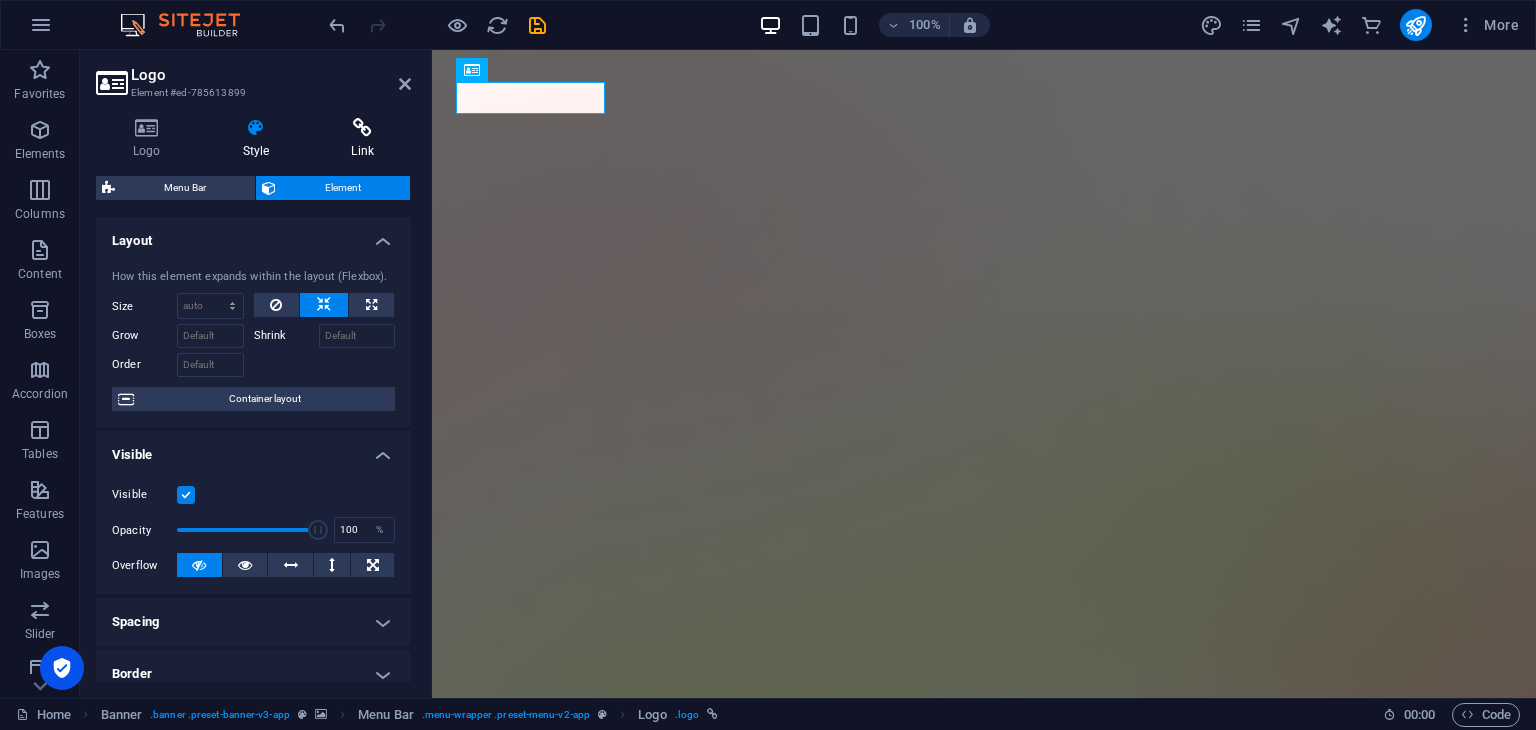 click at bounding box center [362, 128] 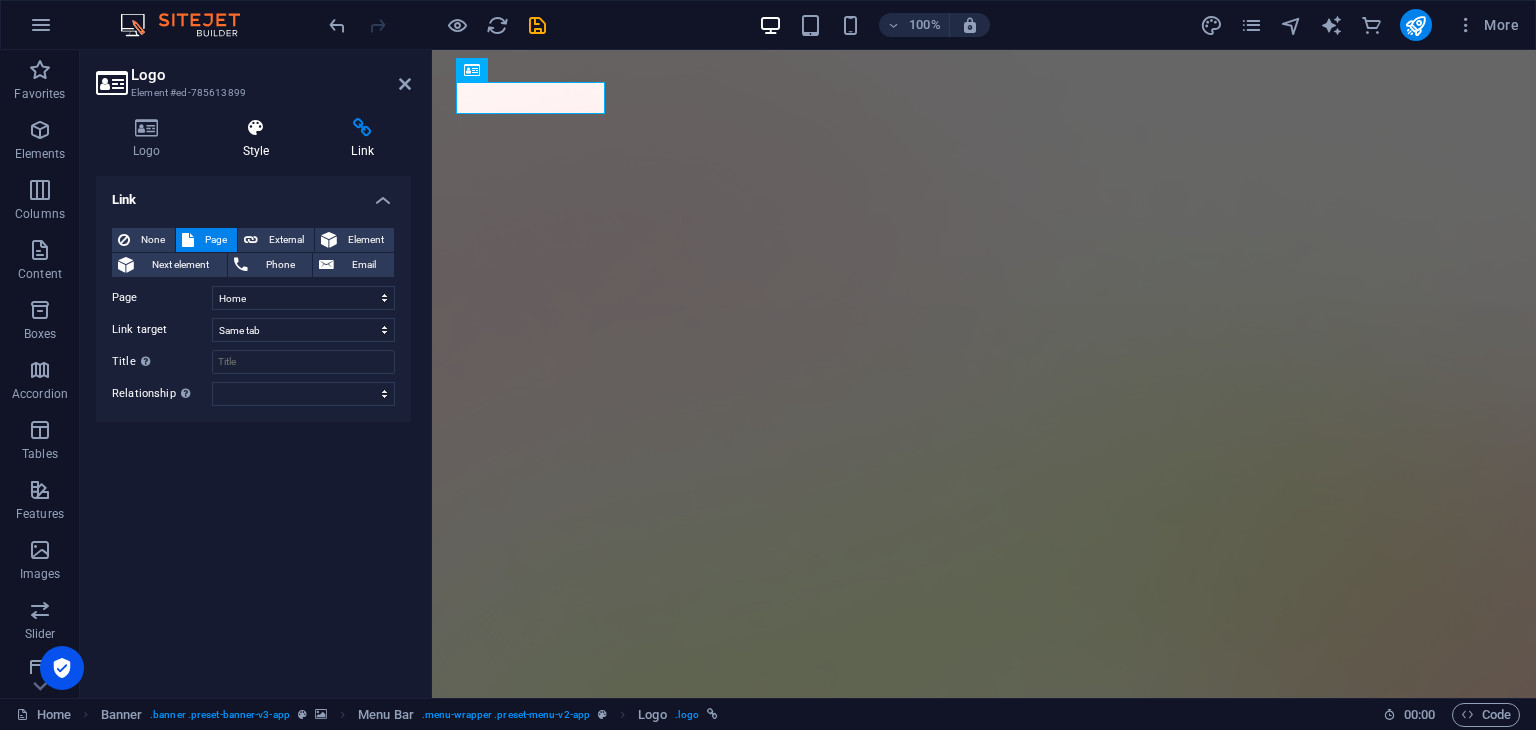 click at bounding box center [256, 128] 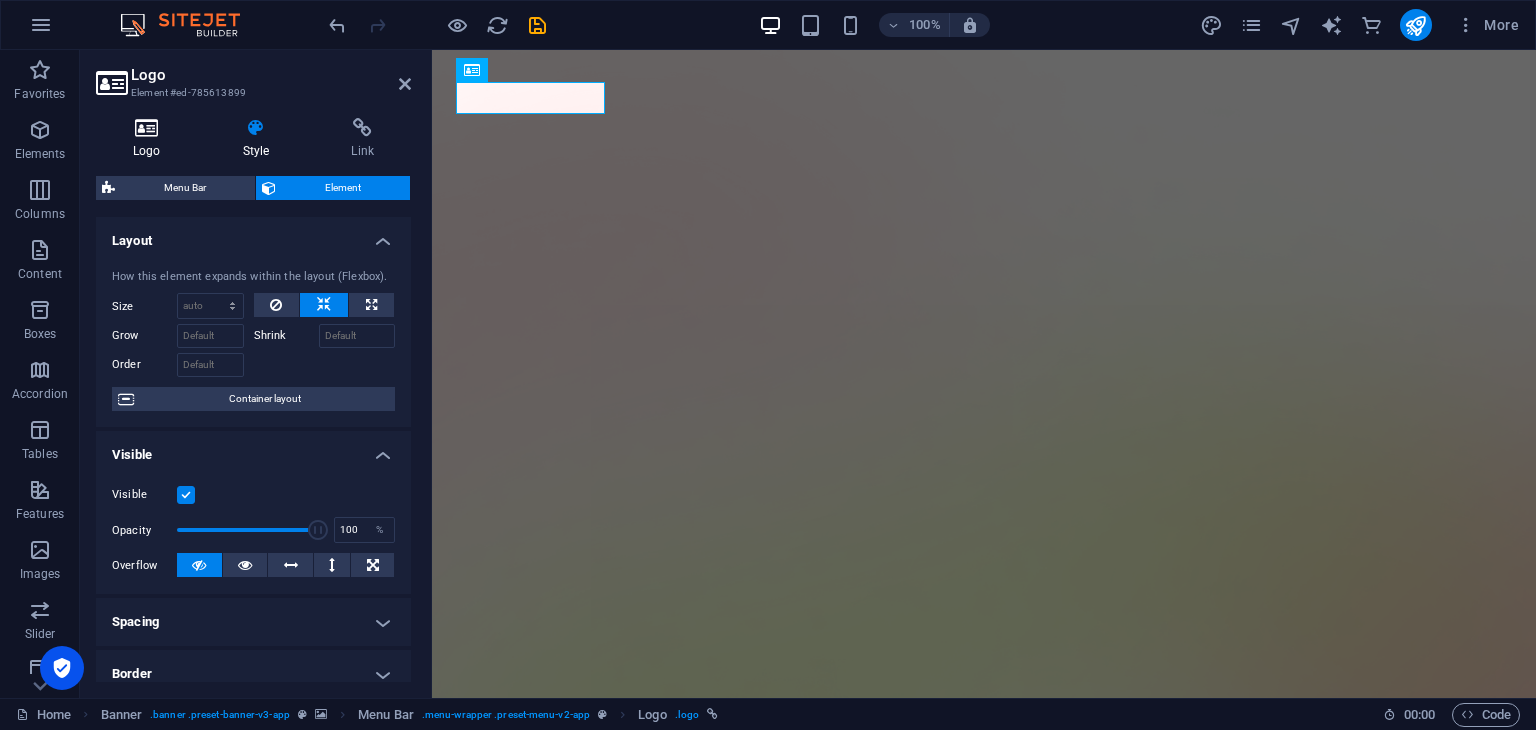 click on "Logo" at bounding box center [151, 139] 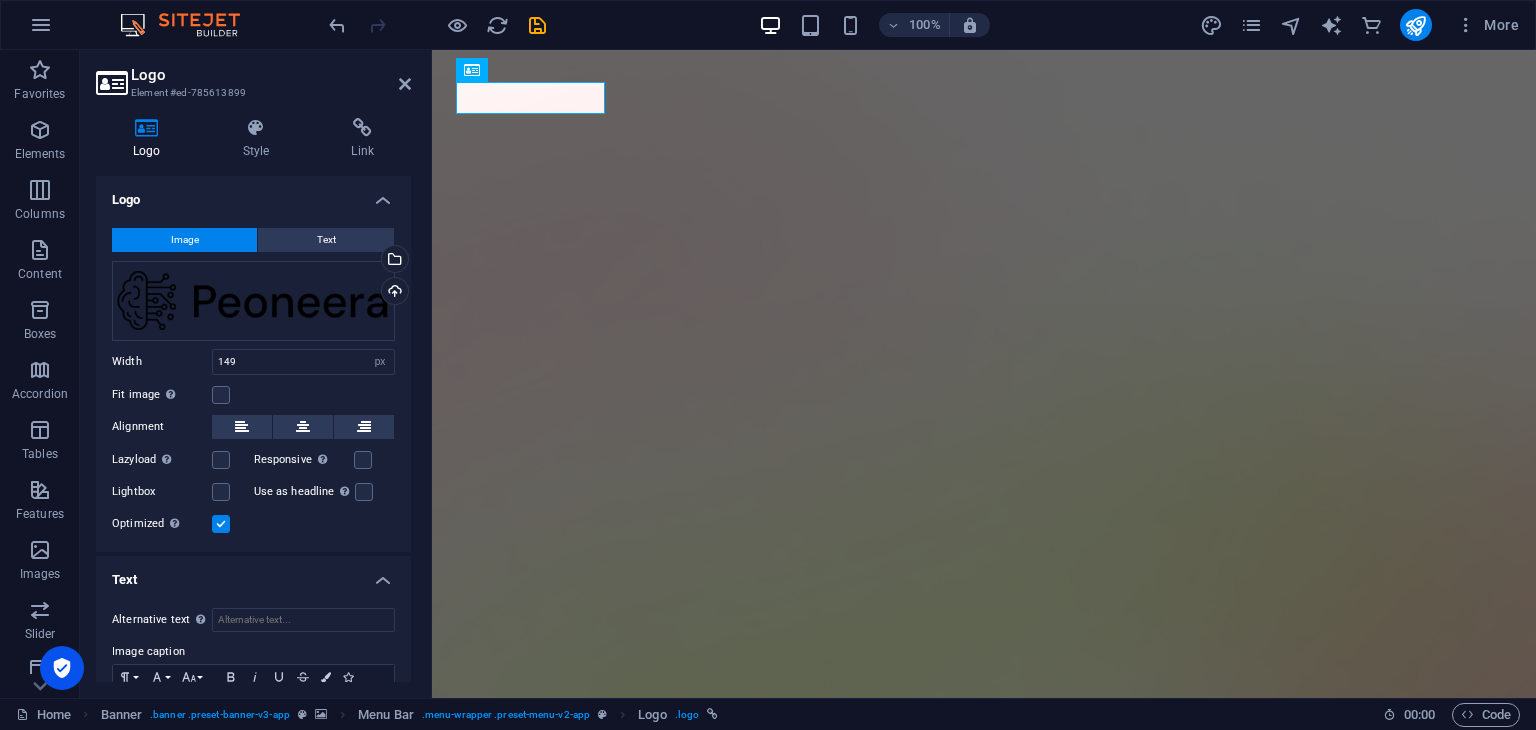 click on "Image Text Drag files here, click to choose files or select files from Files or our free stock photos & videos Select files from the file manager, stock photos, or upload file(s) Upload Width 149 Default auto px rem % em vh vw Fit image Automatically fit image to a fixed width and height Height Default auto px Alignment Lazyload Loading images after the page loads improves page speed. Responsive Automatically load retina image and smartphone optimized sizes. Lightbox Use as headline The image will be wrapped in an H1 headline tag. Useful for giving alternative text the weight of an H1 headline, e.g. for the logo. Leave unchecked if uncertain. Optimized Images are compressed to improve page speed. Position Direction Custom X offset 50 px rem % vh vw Y offset 50 px rem % vh vw Digital Courier Edit design" at bounding box center [253, 382] 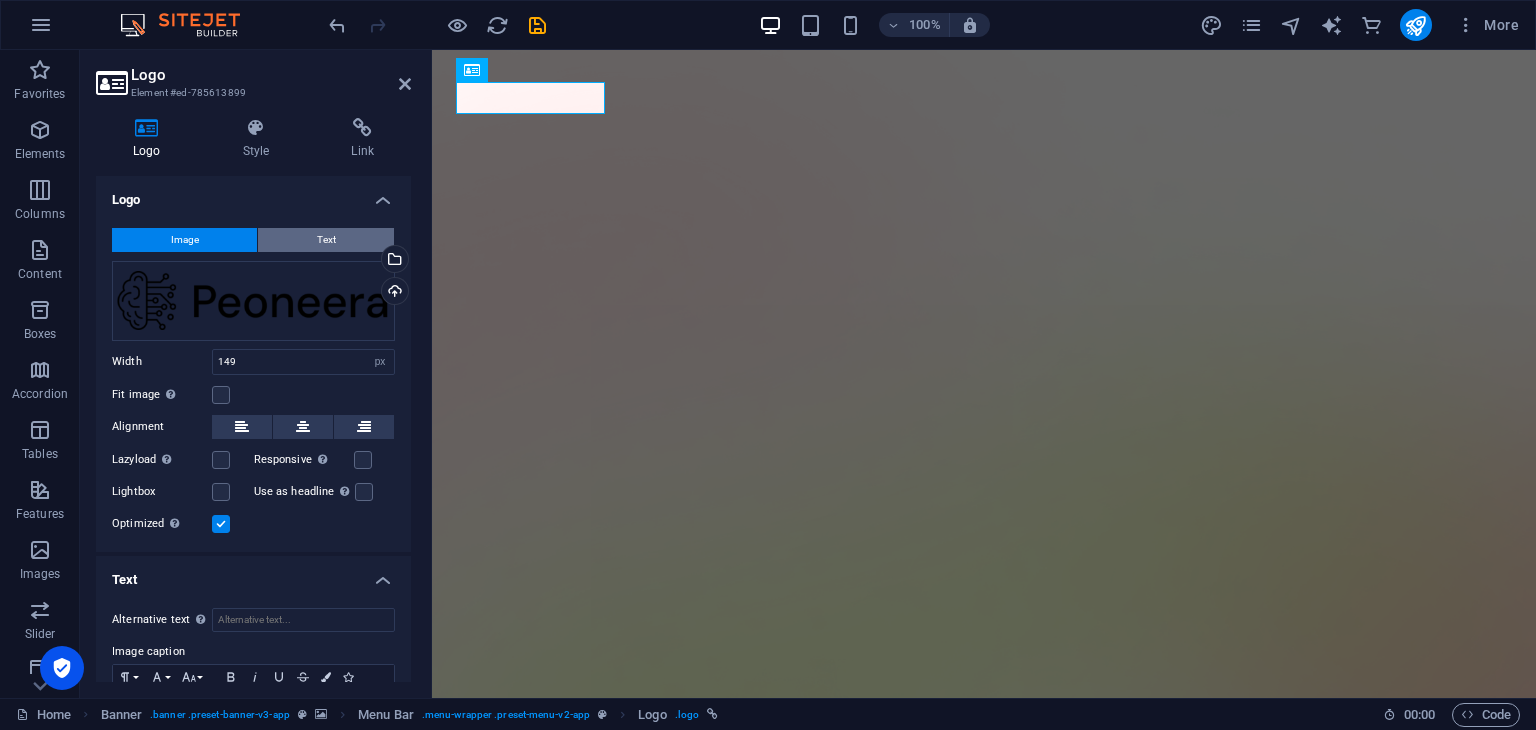 click on "Text" at bounding box center [326, 240] 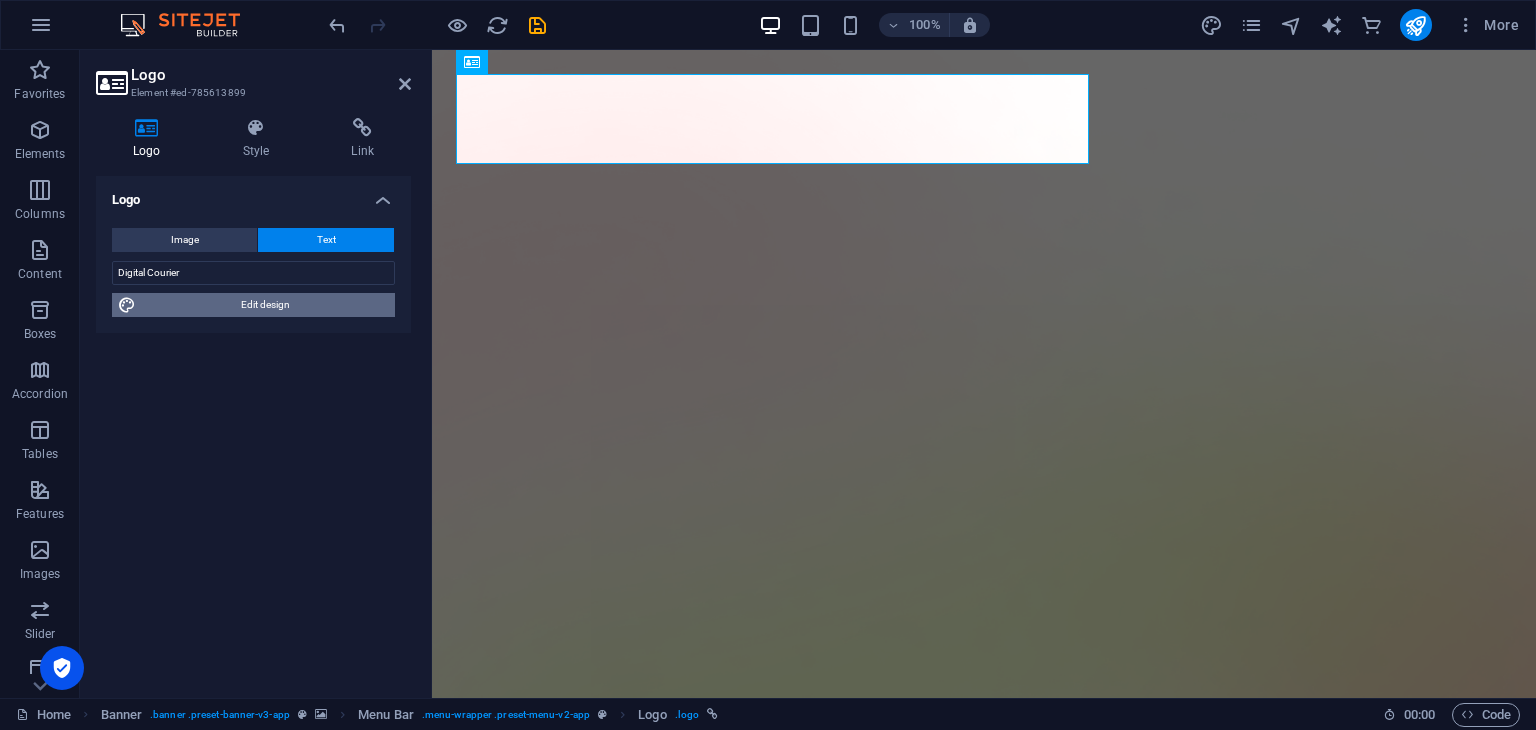 click on "Edit design" at bounding box center (265, 305) 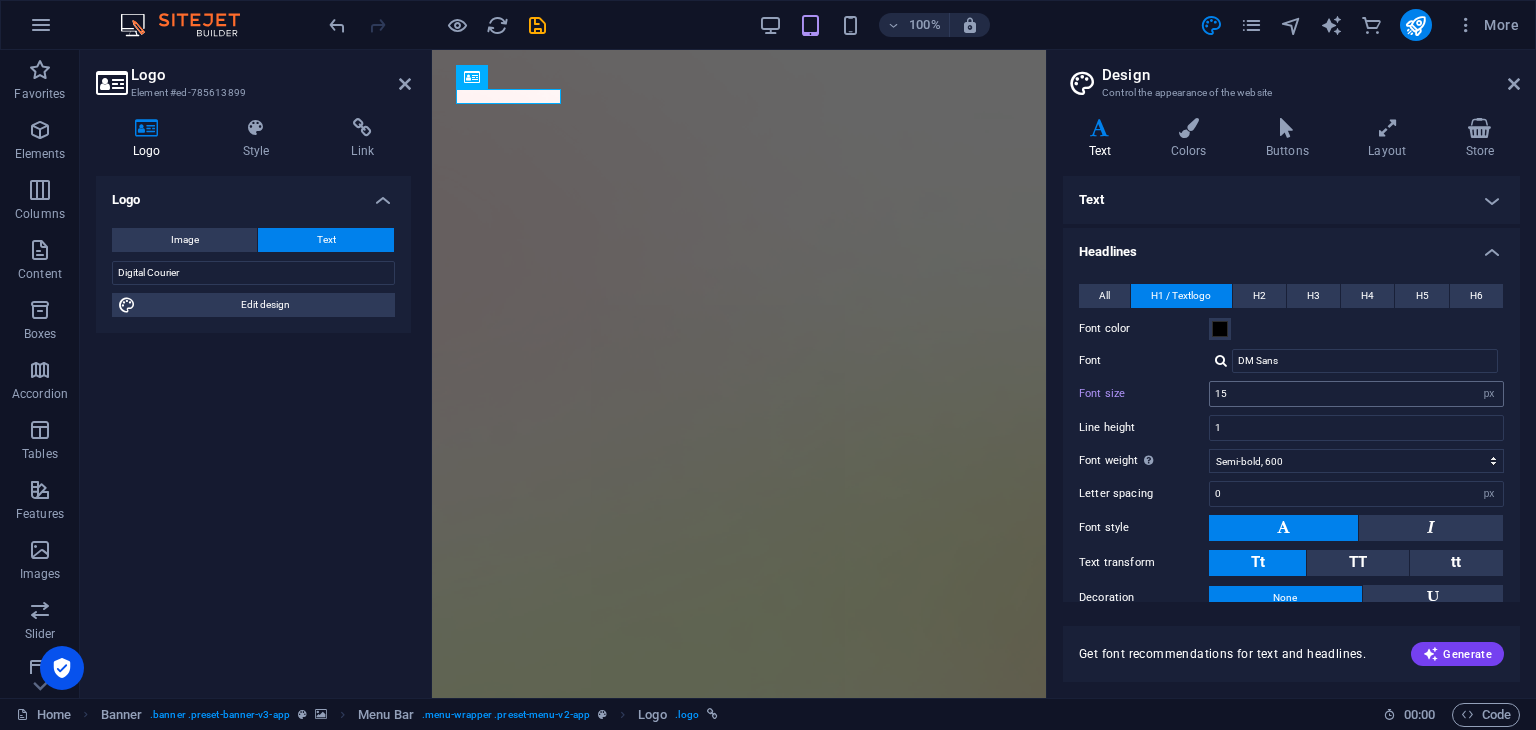 scroll, scrollTop: 95, scrollLeft: 0, axis: vertical 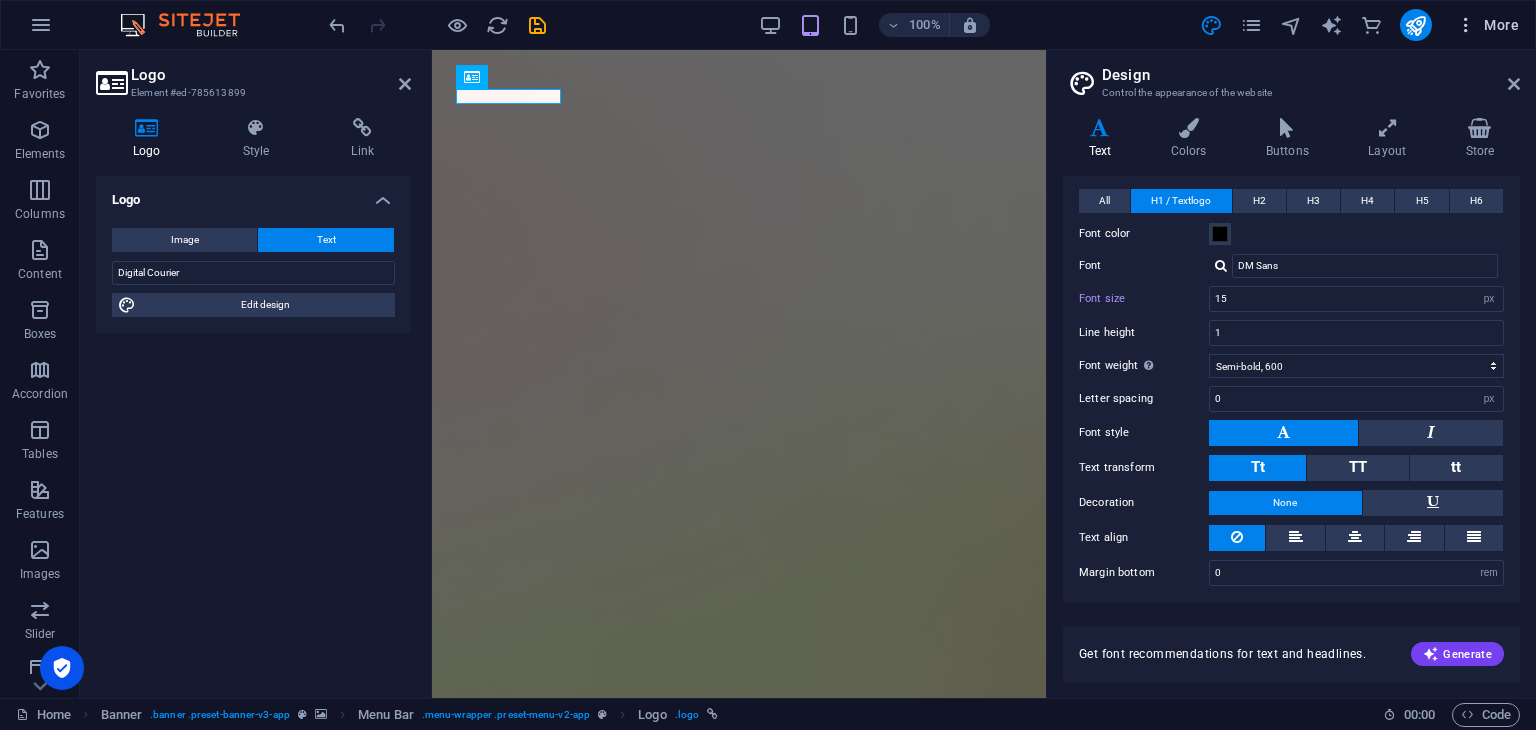 click at bounding box center [1466, 25] 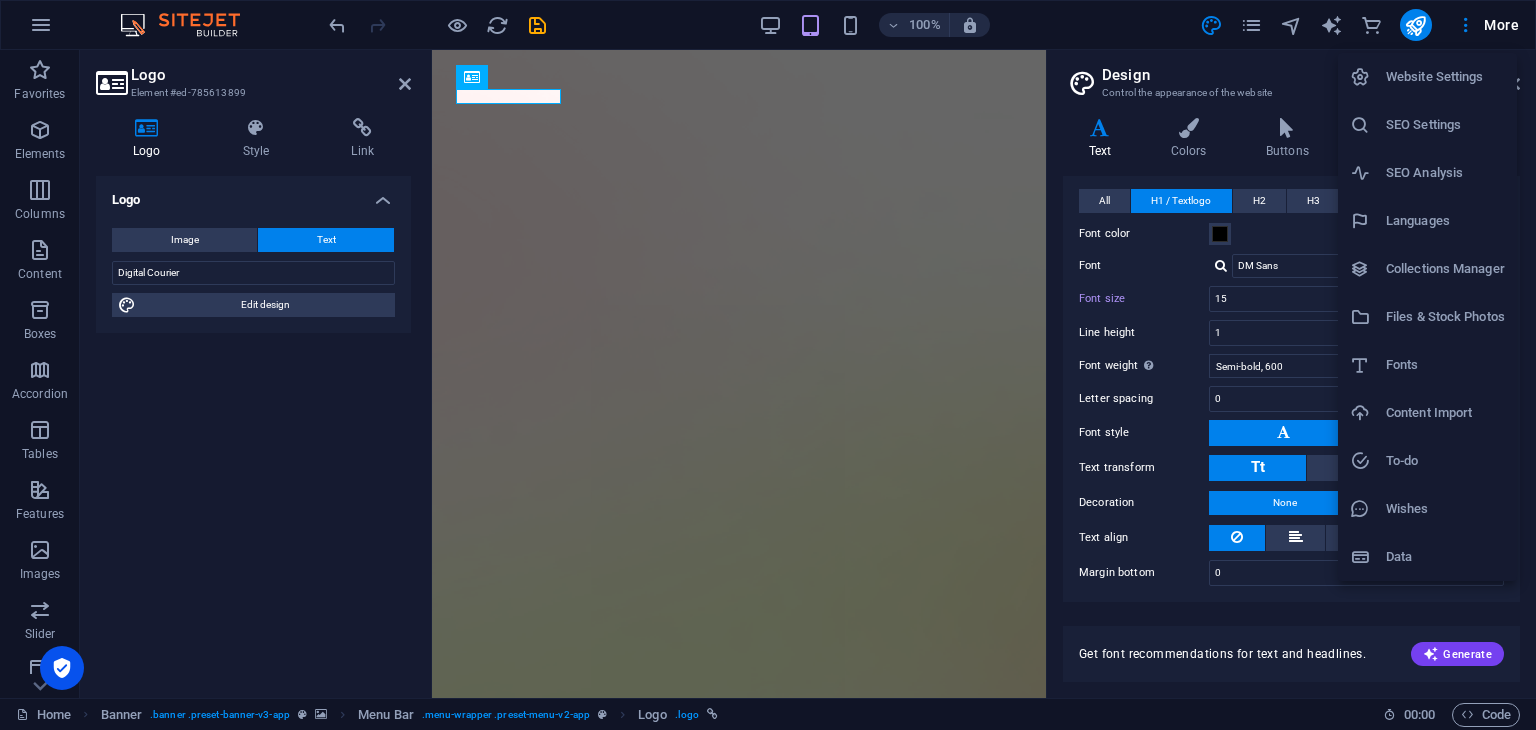 click at bounding box center [768, 365] 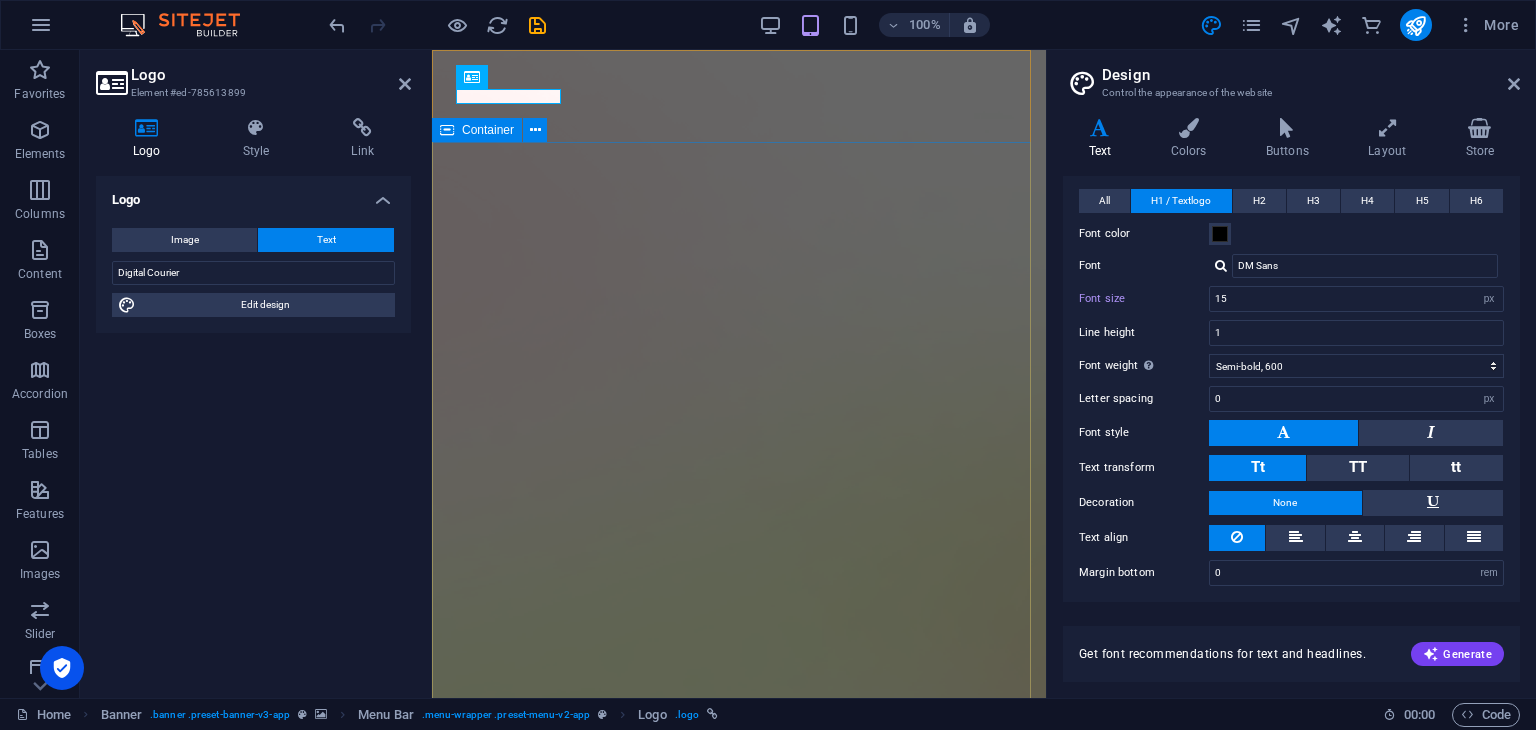 click on "Version 2.0 is here [DOMAIN_NAME] Lorem ipsum dolor sit amet, consectetur adipiscing elit, sed do eiusmod tempor incididunt ut labore et dolore magna aliqua. Download App" at bounding box center [739, 1940] 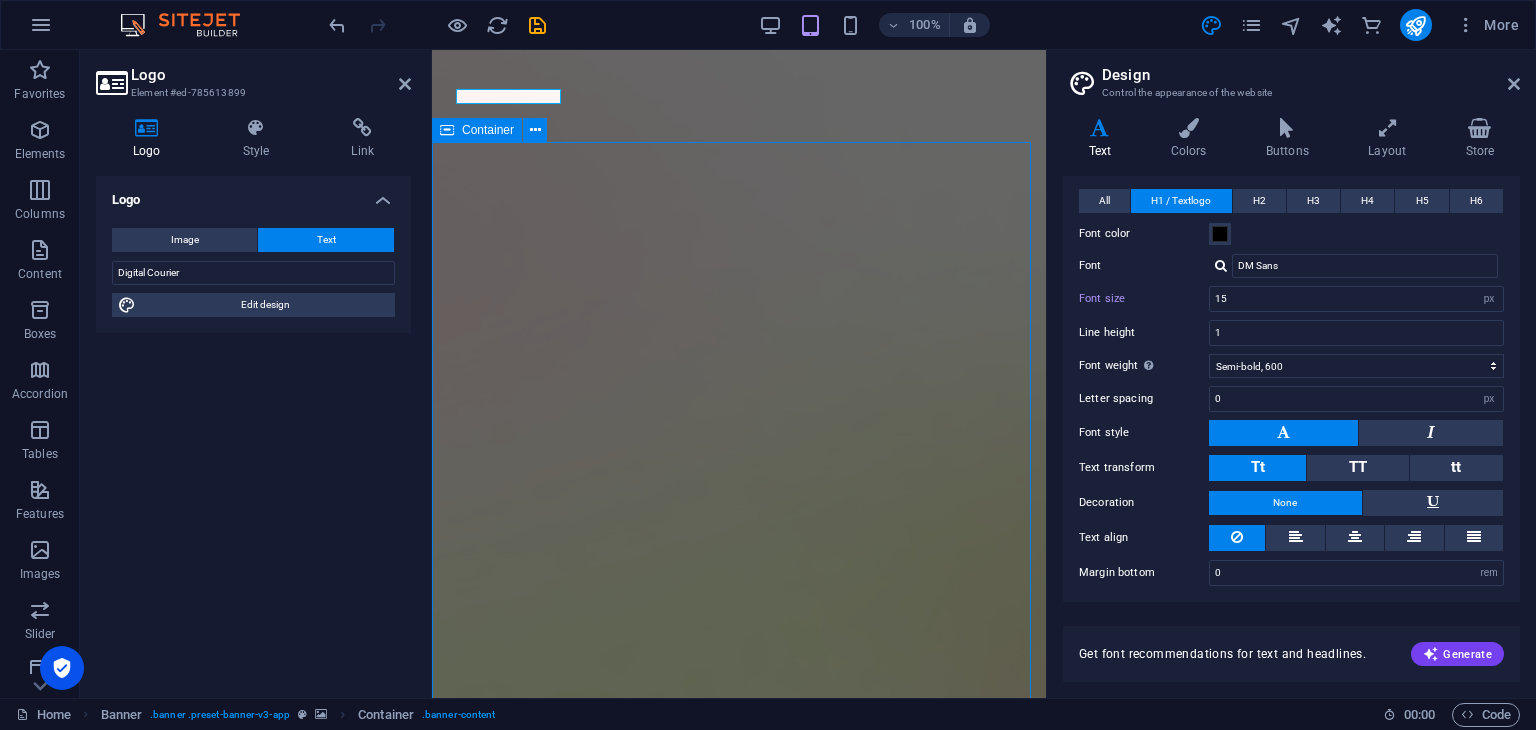 click on "Version 2.0 is here [DOMAIN_NAME] Lorem ipsum dolor sit amet, consectetur adipiscing elit, sed do eiusmod tempor incididunt ut labore et dolore magna aliqua. Download App" at bounding box center (739, 1940) 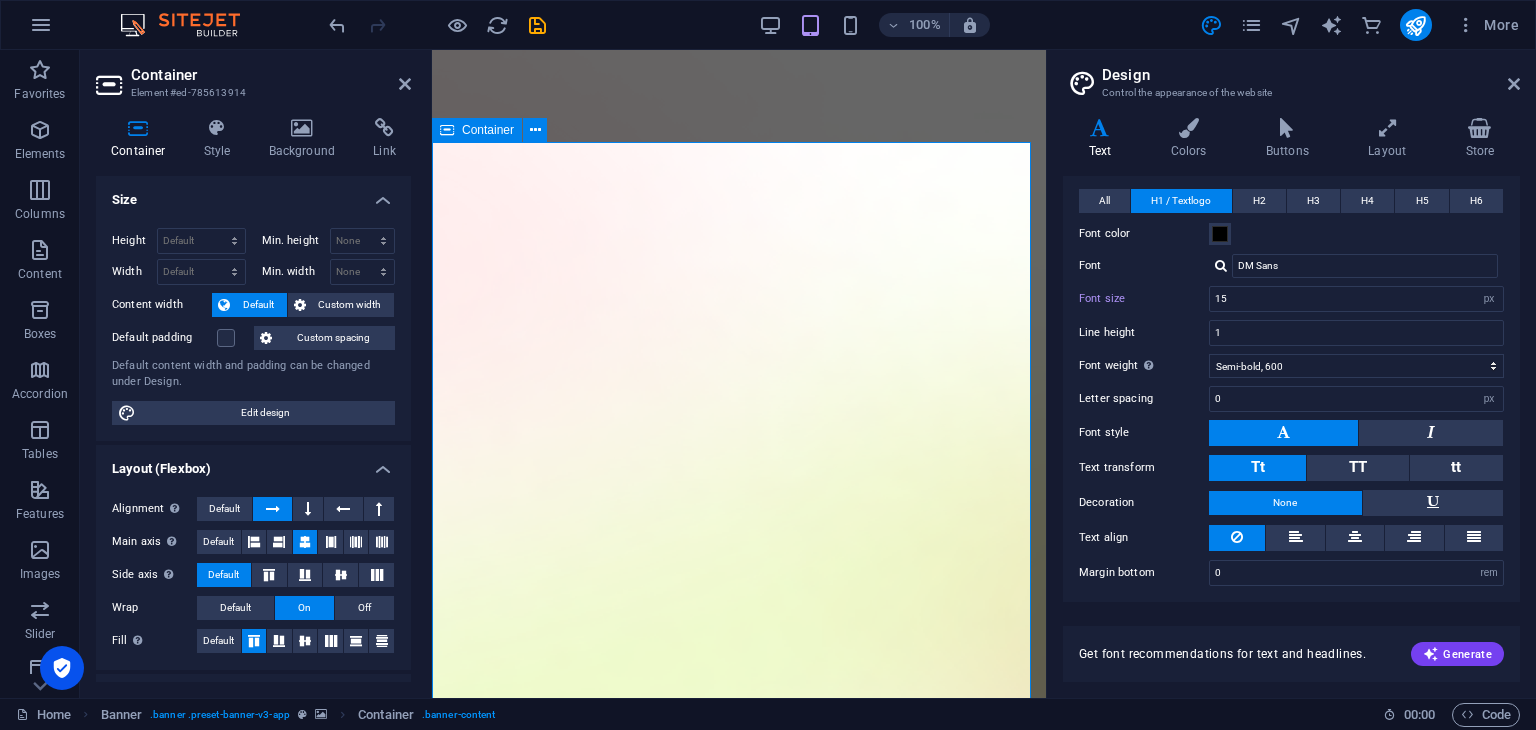 click on "Digital Courier Features Pricing Blog Contact Download App" at bounding box center [739, 1510] 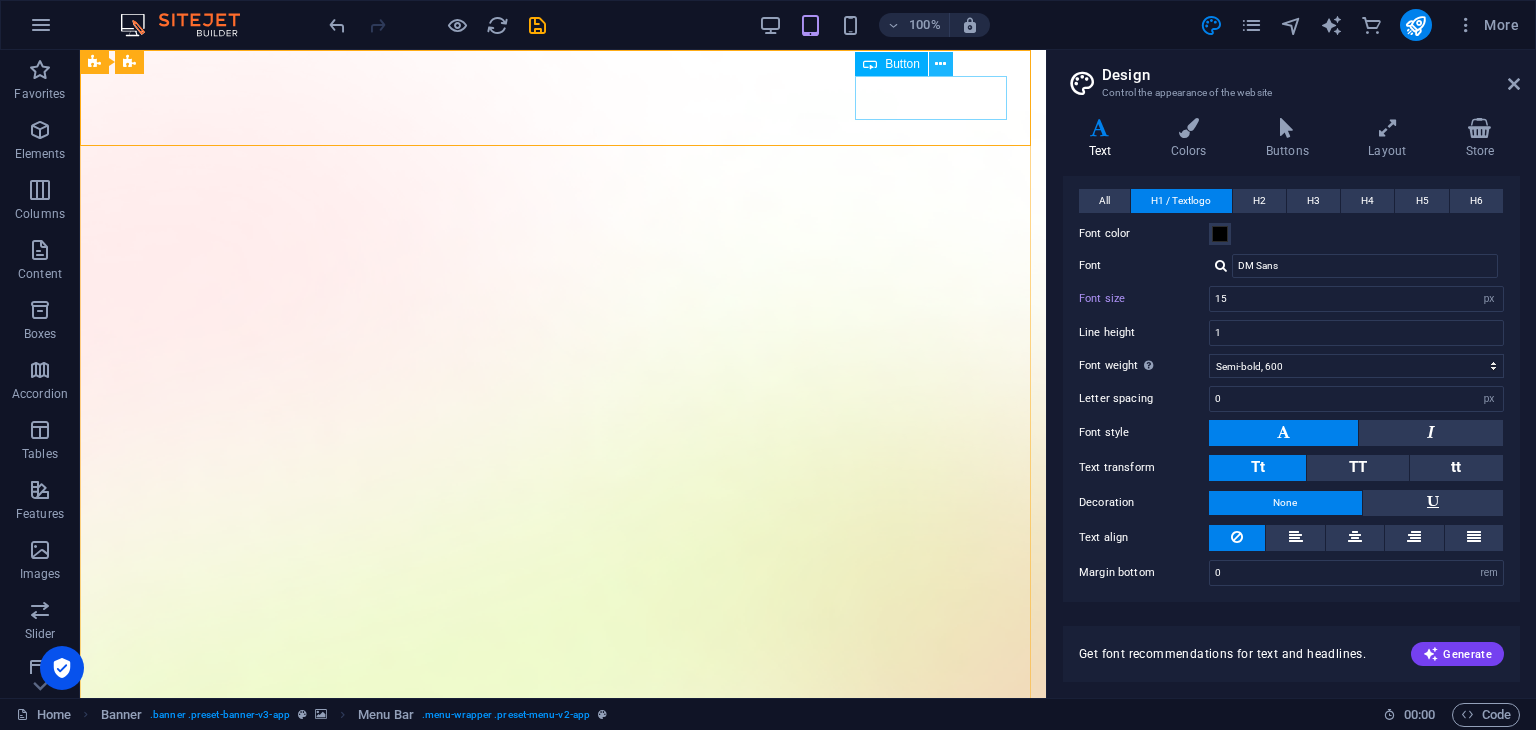 click at bounding box center [940, 64] 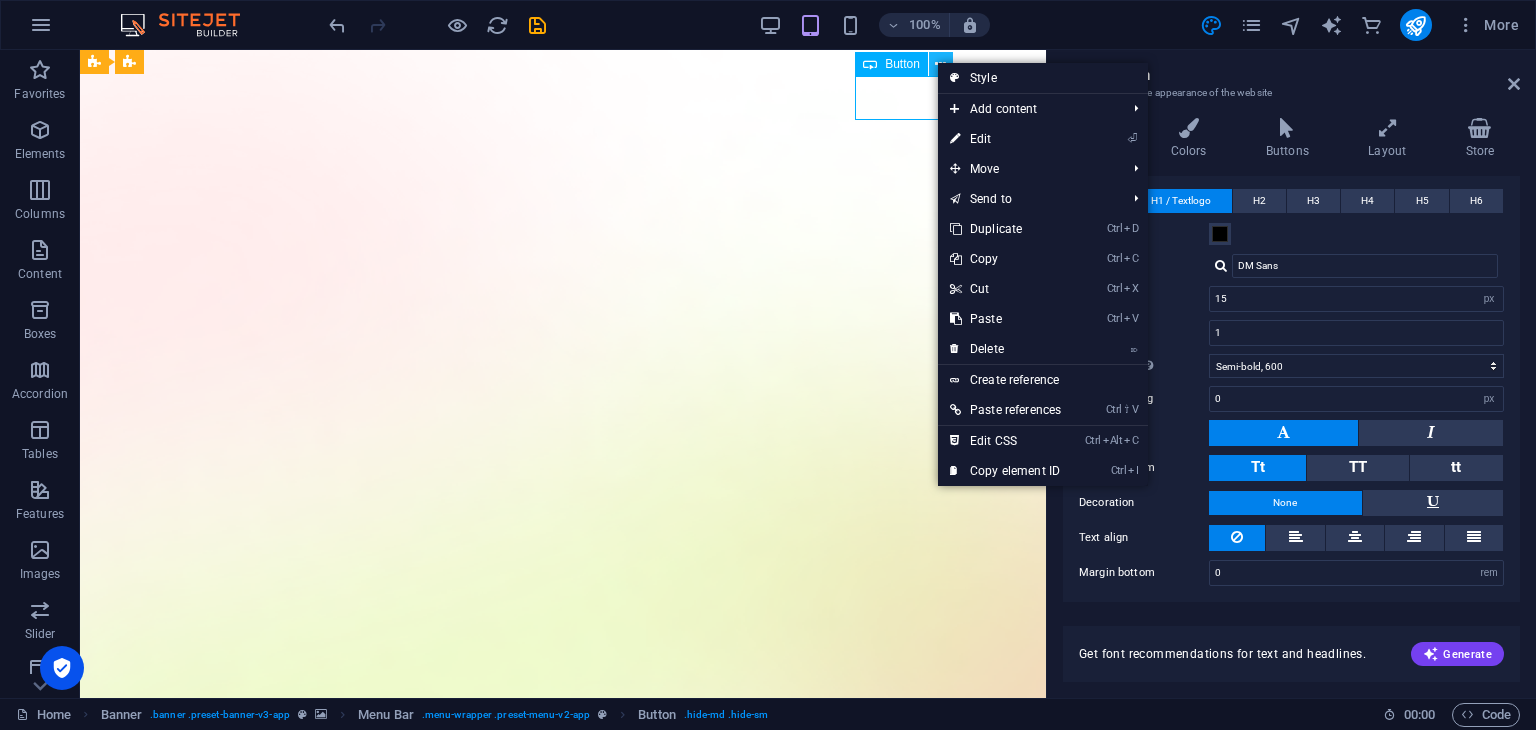 click at bounding box center [940, 64] 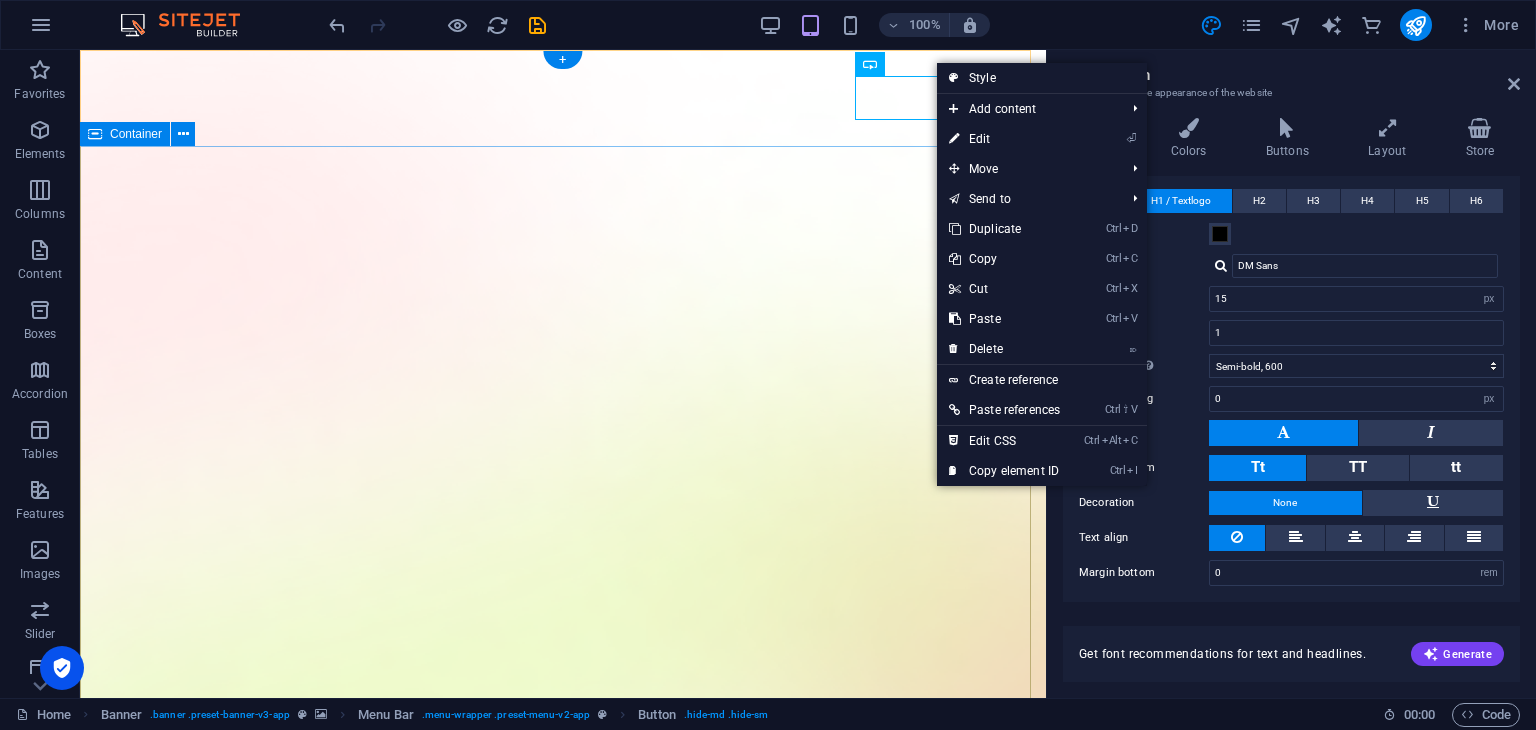 click on "Version 2.0 is here [DOMAIN_NAME] Lorem ipsum dolor sit amet, consectetur adipiscing elit, sed do eiusmod tempor incididunt ut labore et dolore magna aliqua. Download App" at bounding box center (563, 2091) 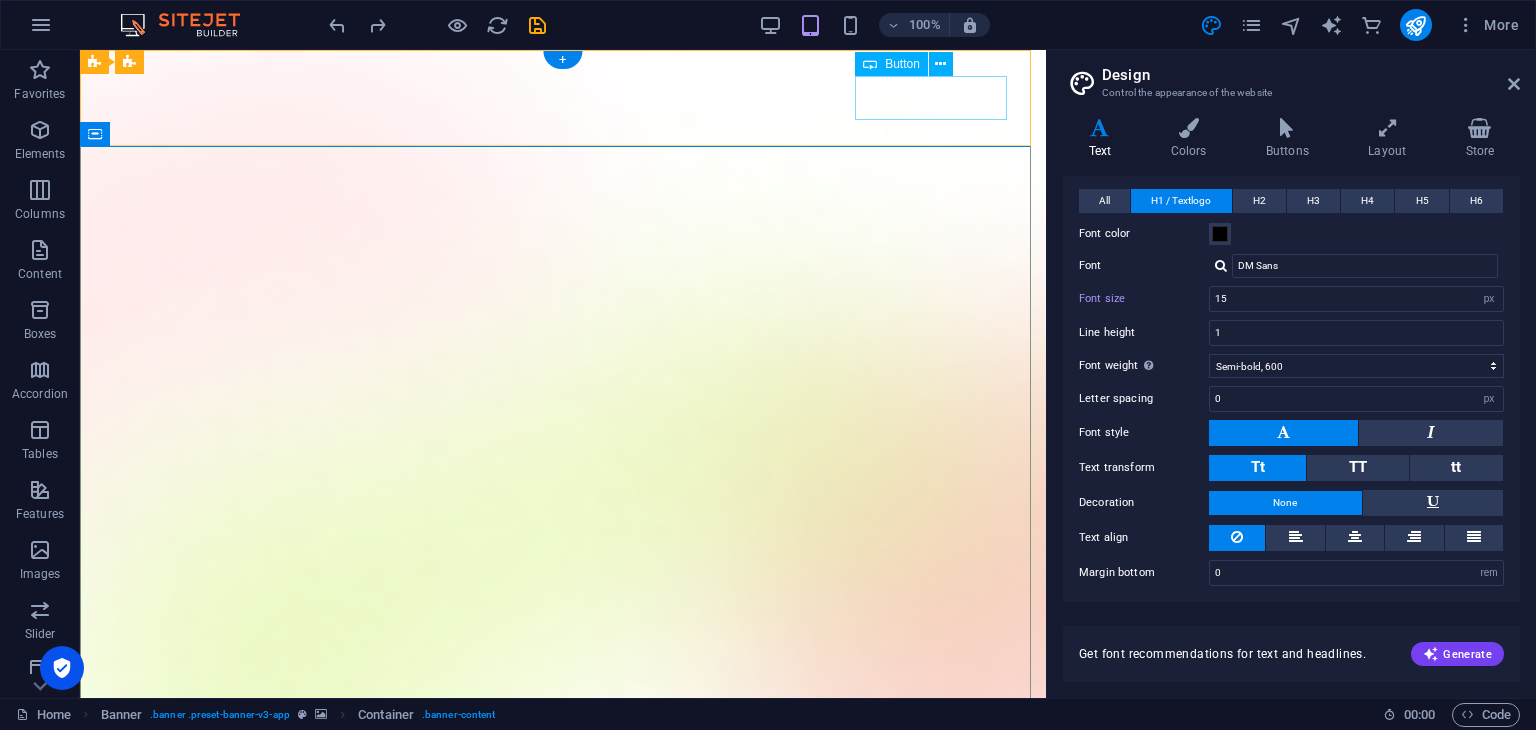 click on "Download App" at bounding box center [563, 1241] 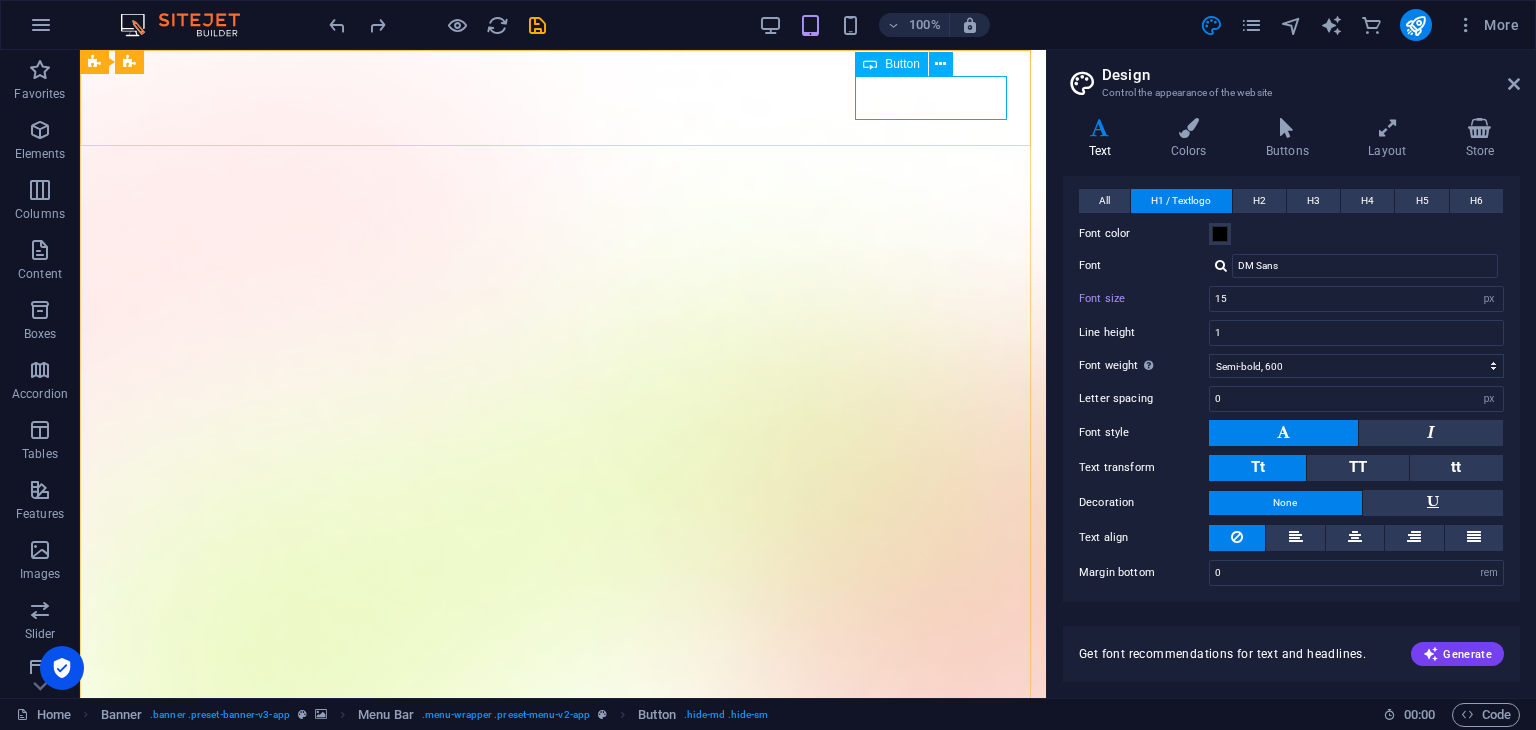 click at bounding box center (870, 64) 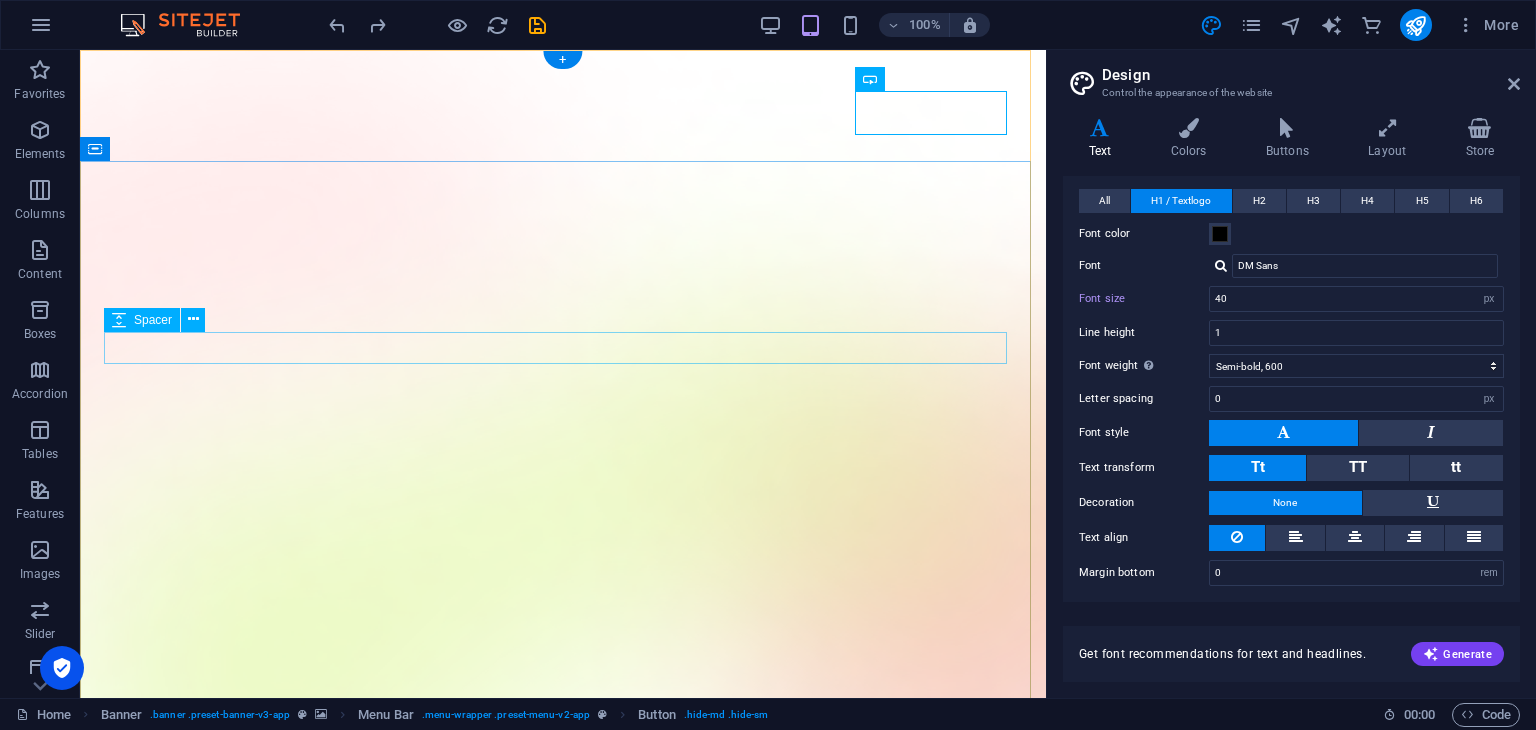 type on "60" 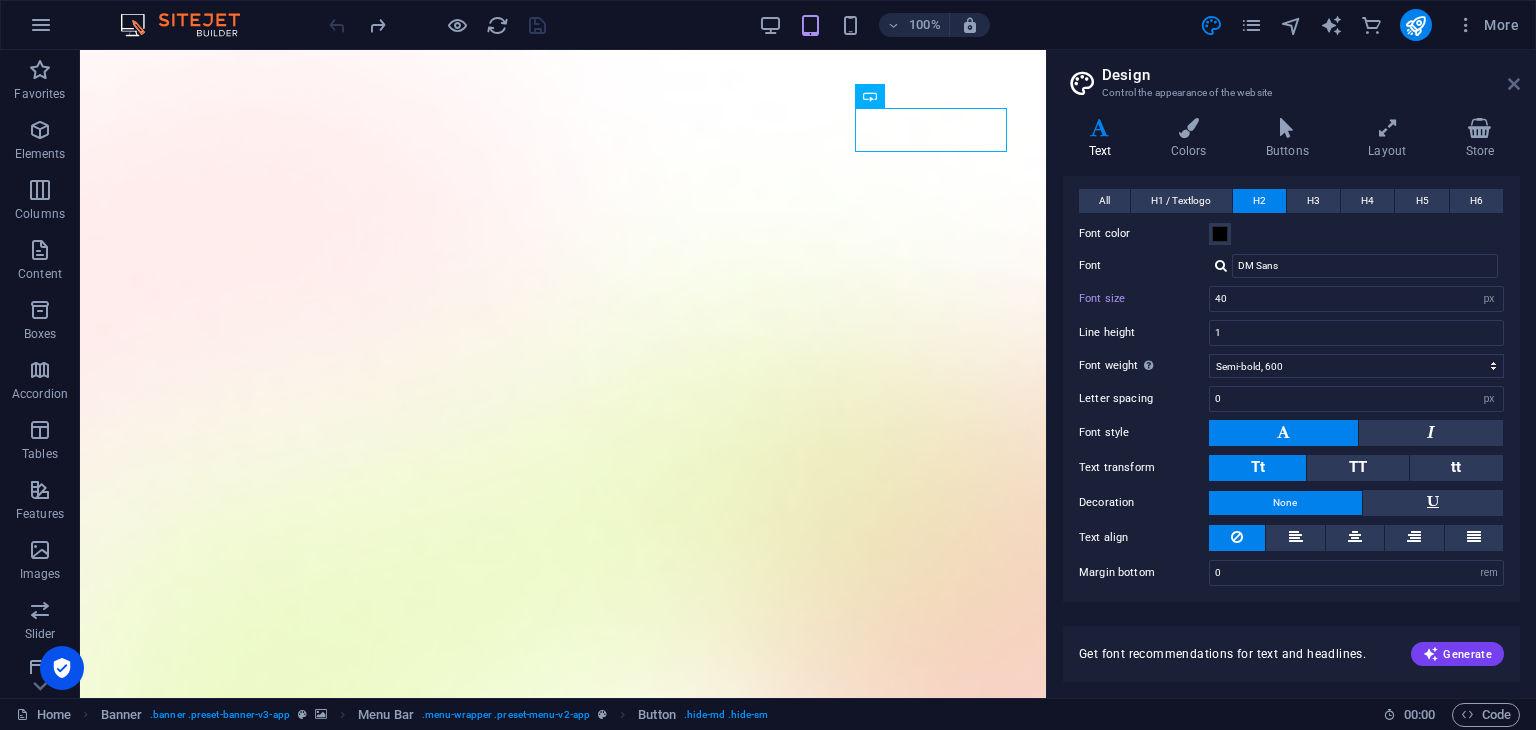 click at bounding box center [1514, 84] 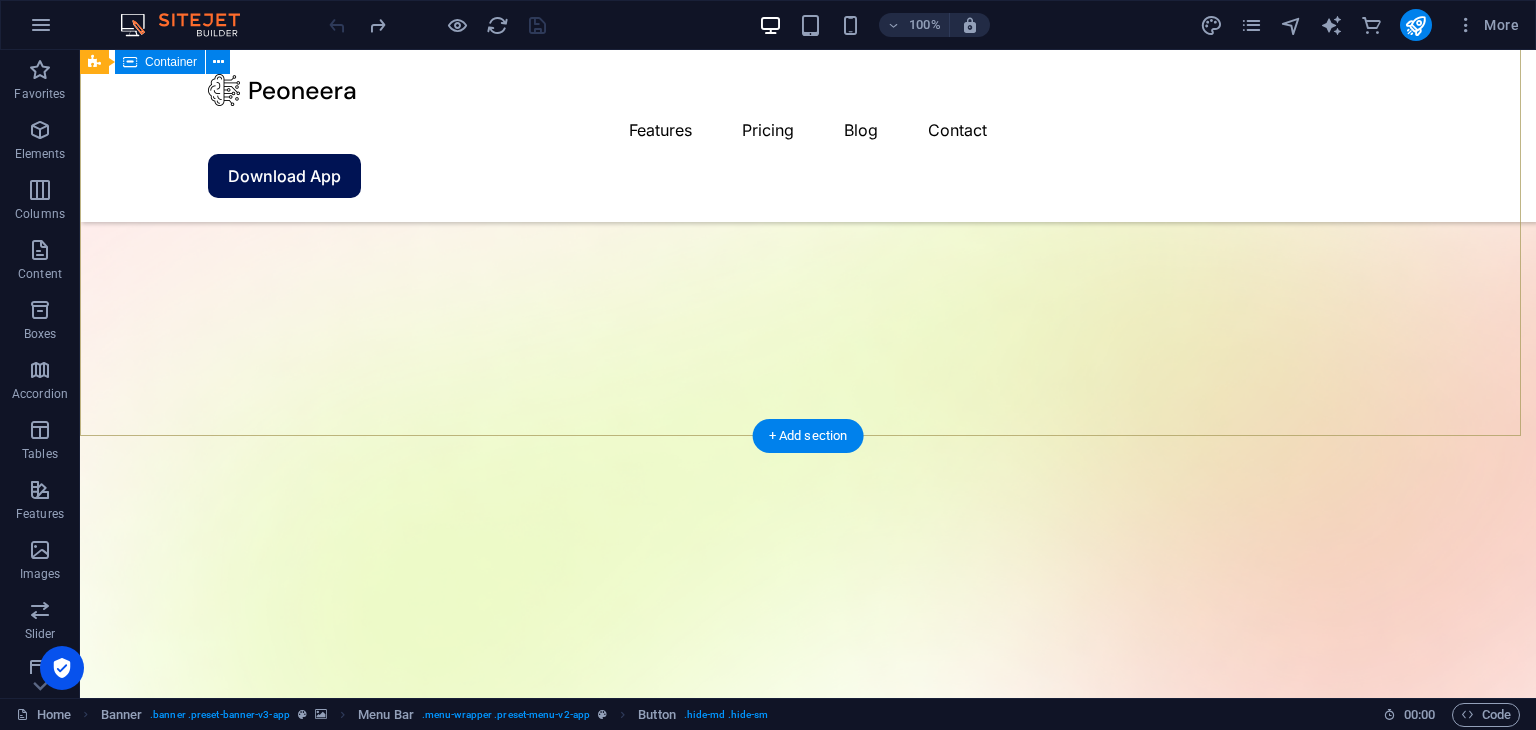 scroll, scrollTop: 0, scrollLeft: 0, axis: both 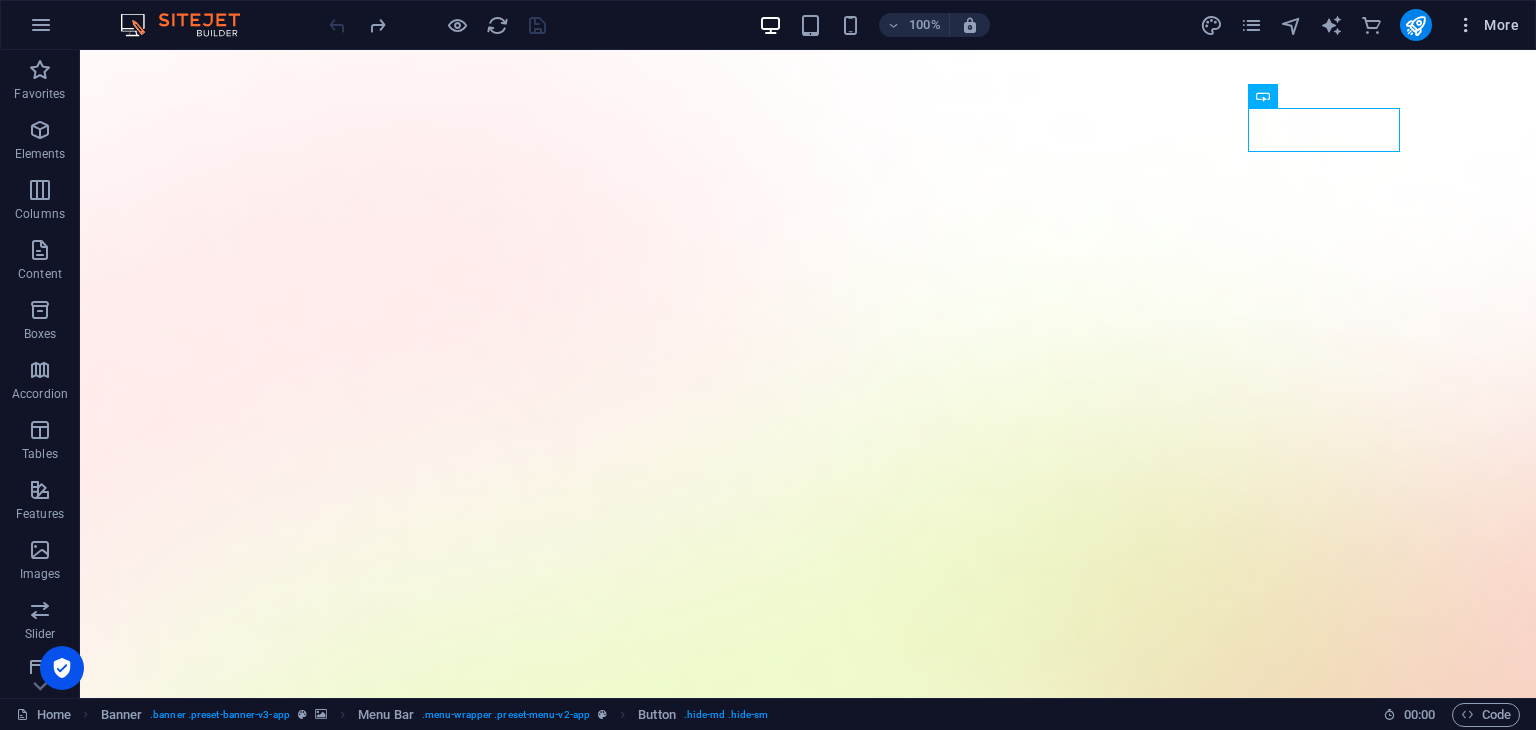 click at bounding box center (1466, 25) 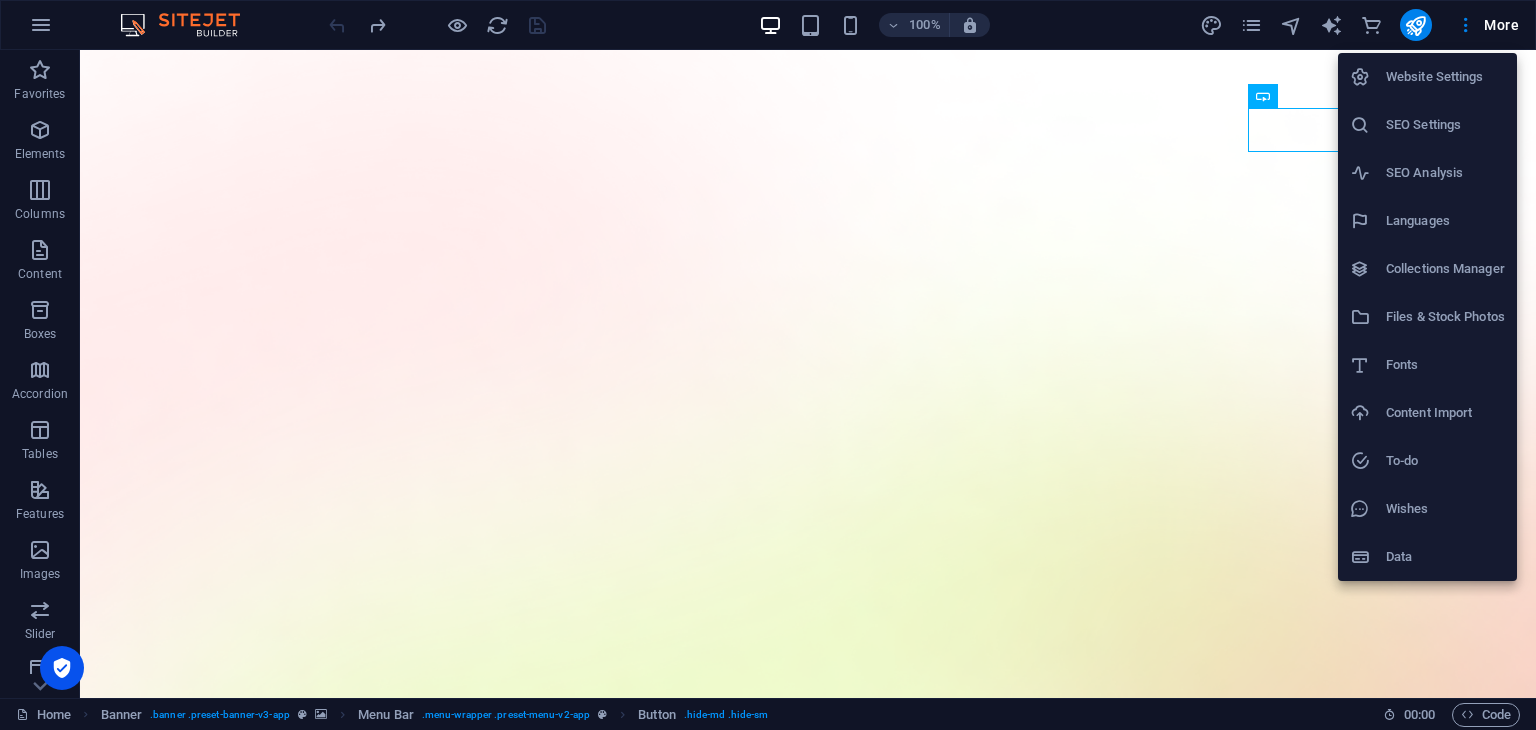 click on "SEO Settings" at bounding box center (1445, 125) 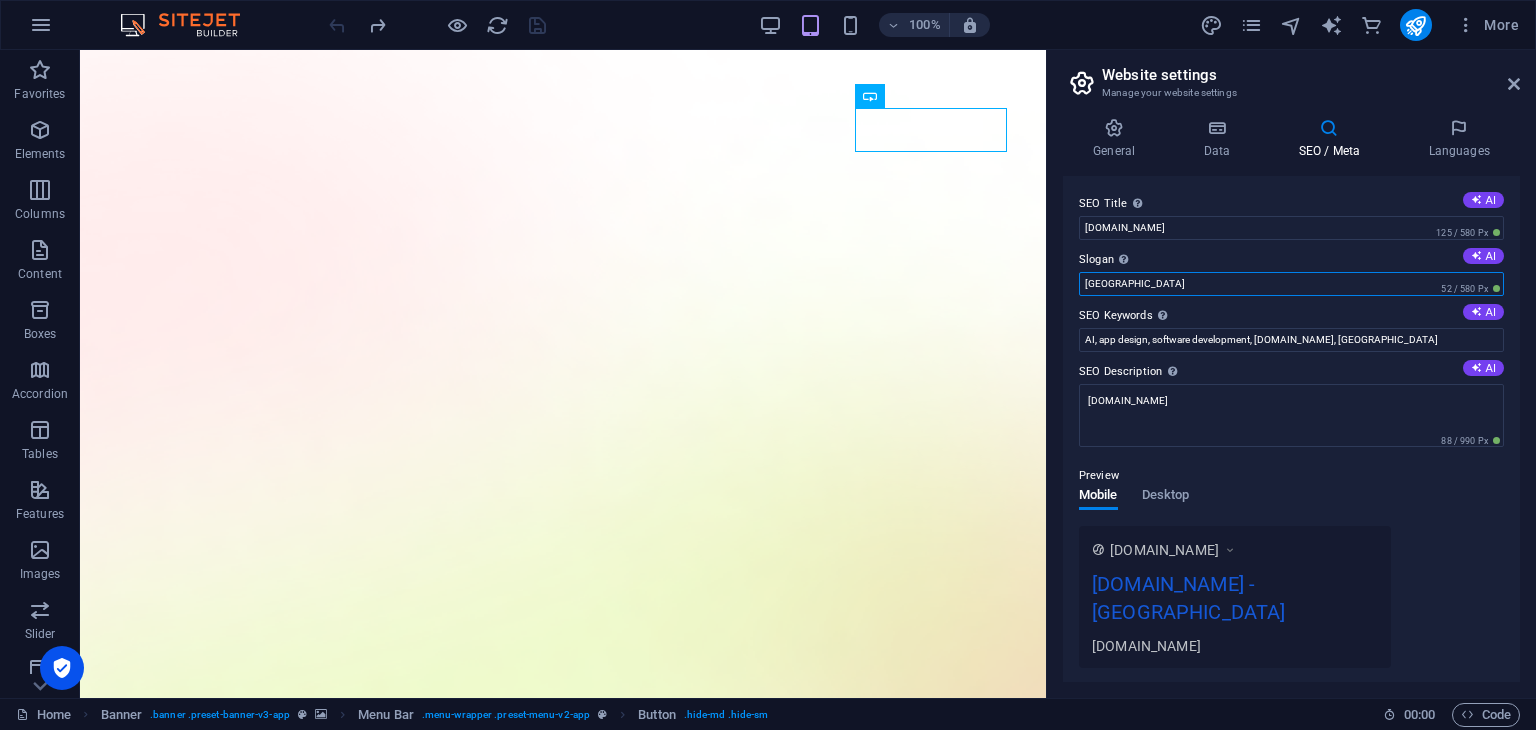 click on "[GEOGRAPHIC_DATA]" at bounding box center (1291, 284) 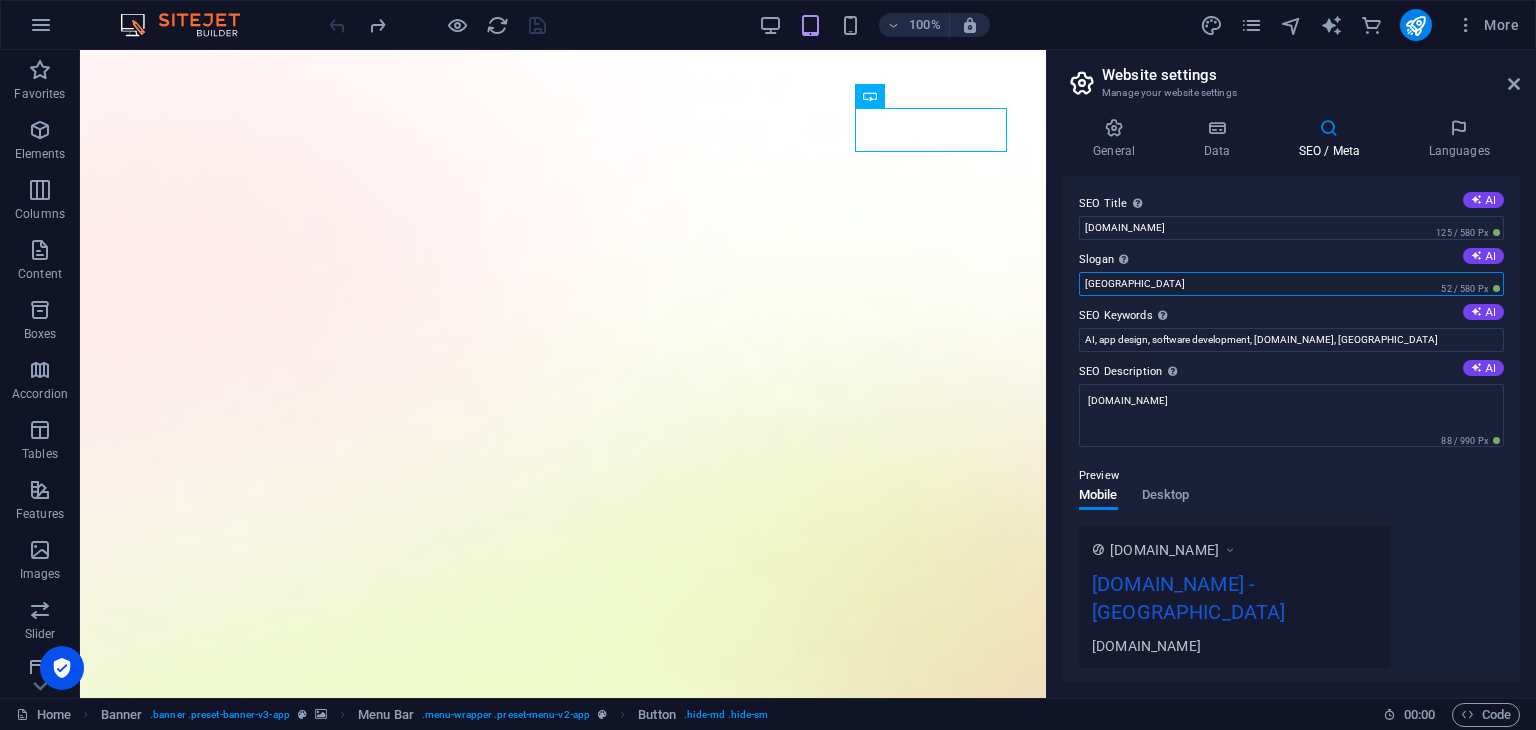 click on "[GEOGRAPHIC_DATA]" at bounding box center (1291, 284) 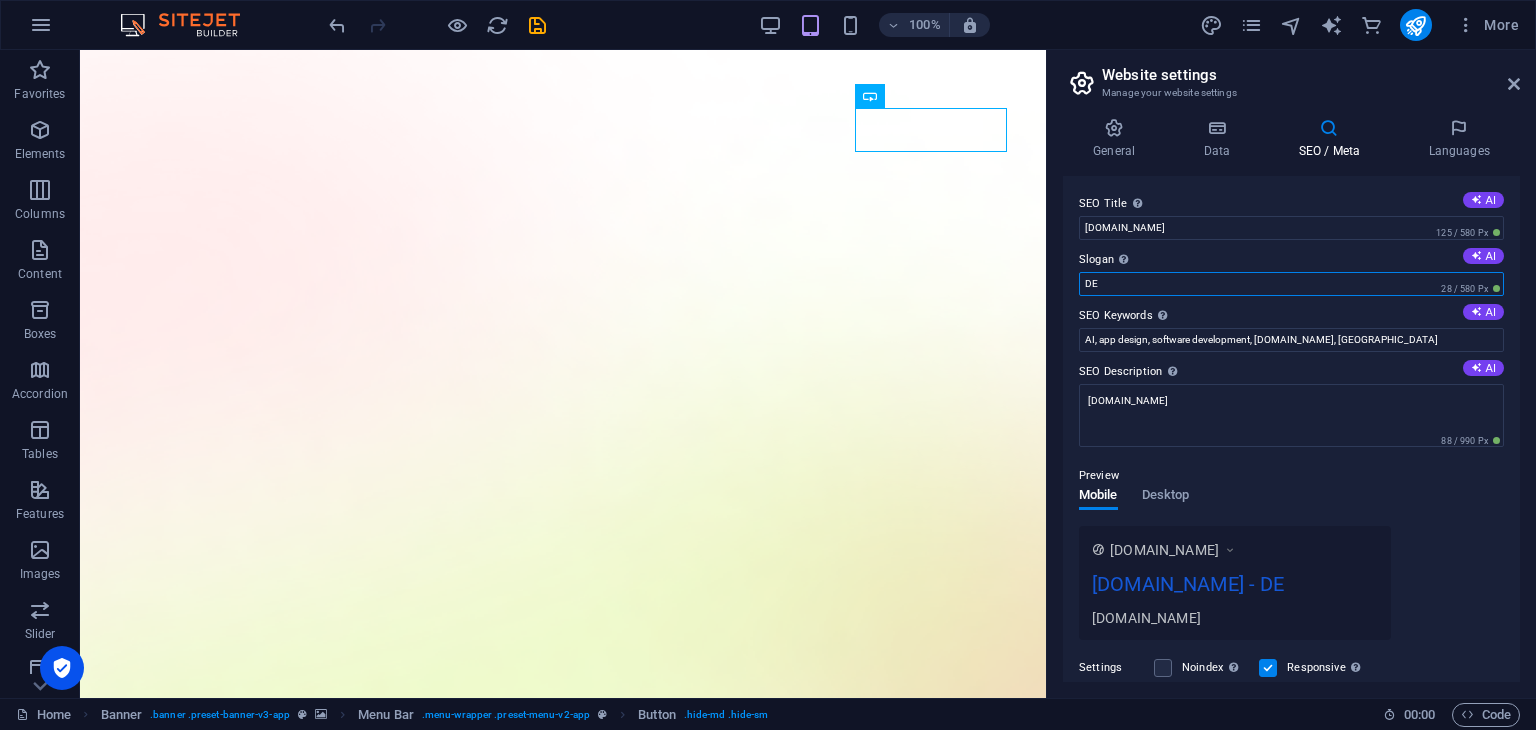 type on "D" 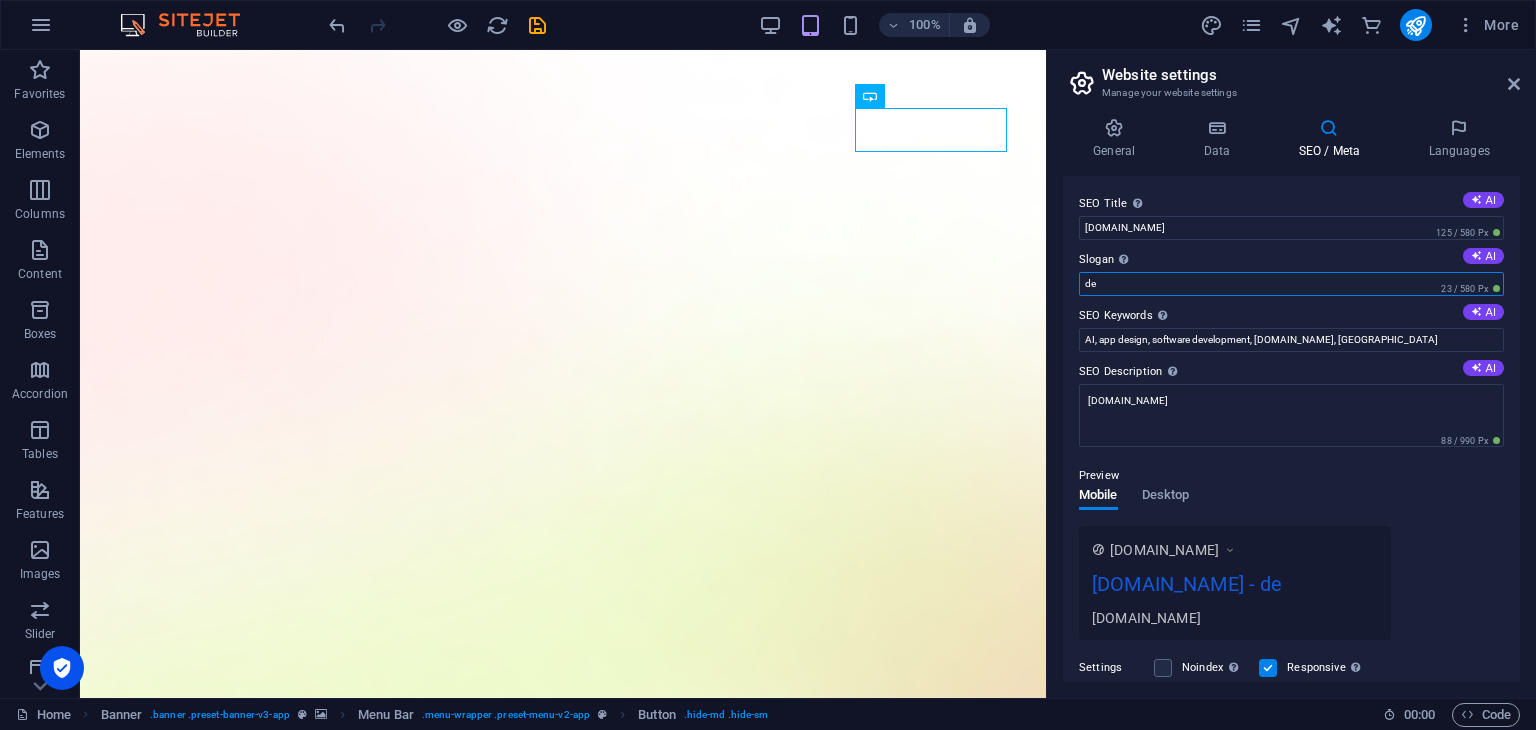 type on "d" 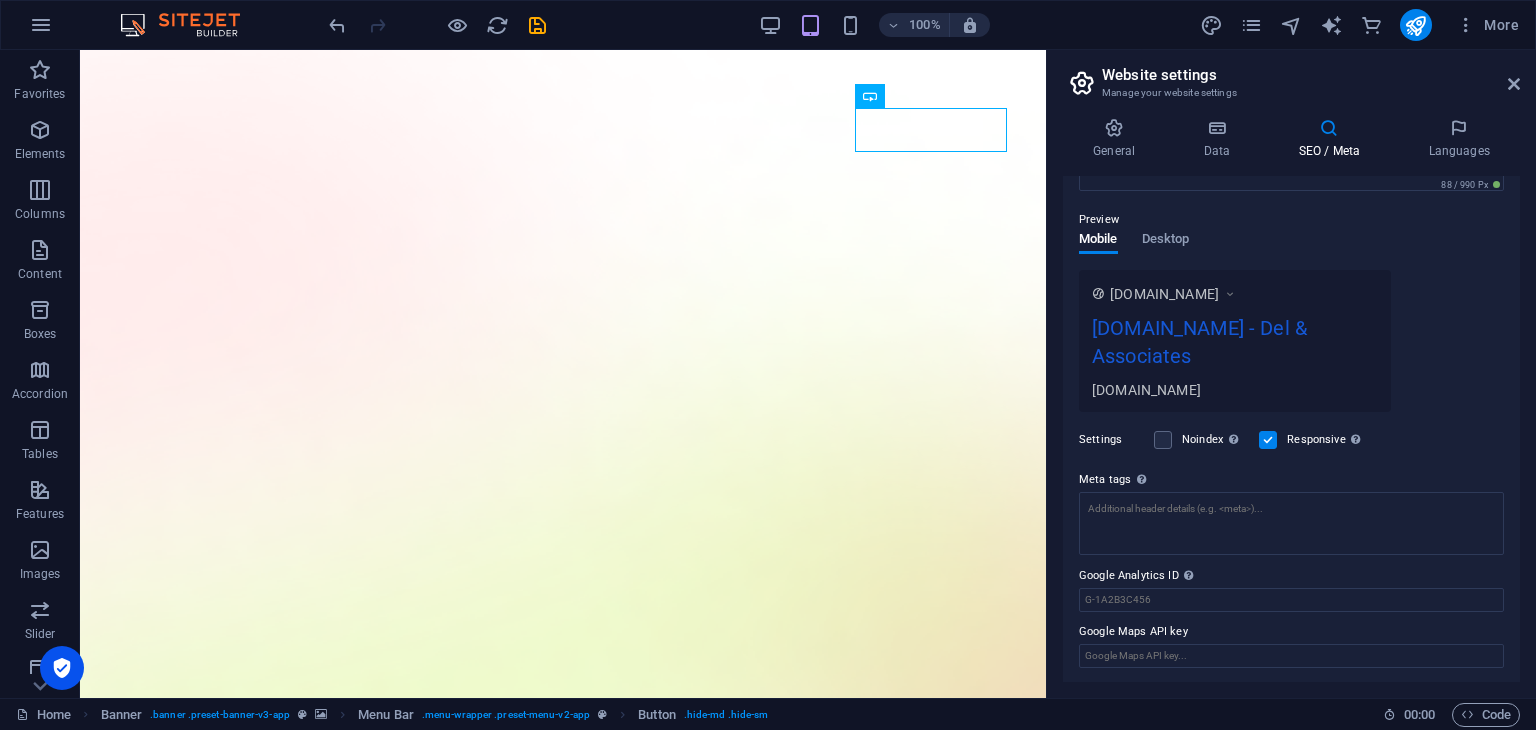 scroll, scrollTop: 0, scrollLeft: 0, axis: both 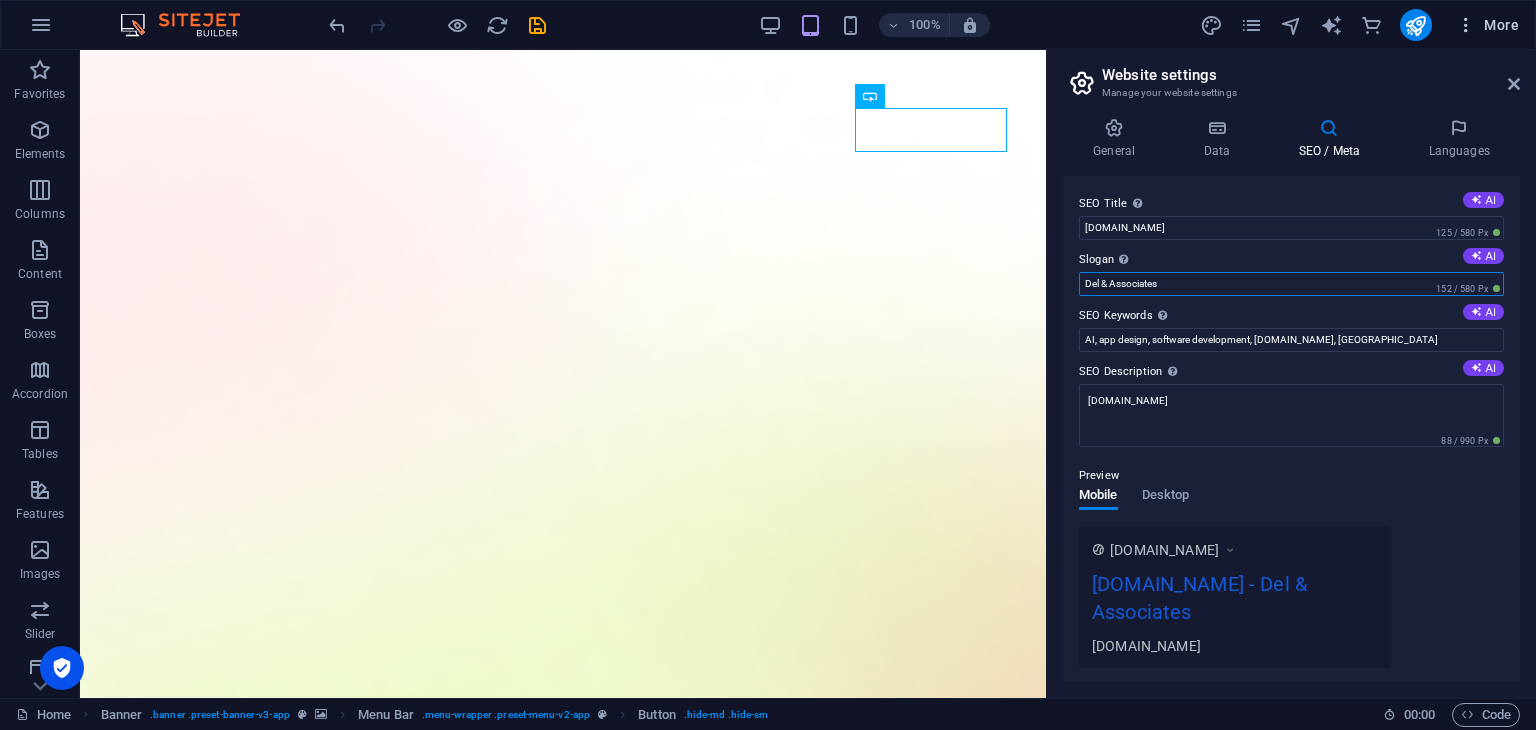 type on "Del & Associates" 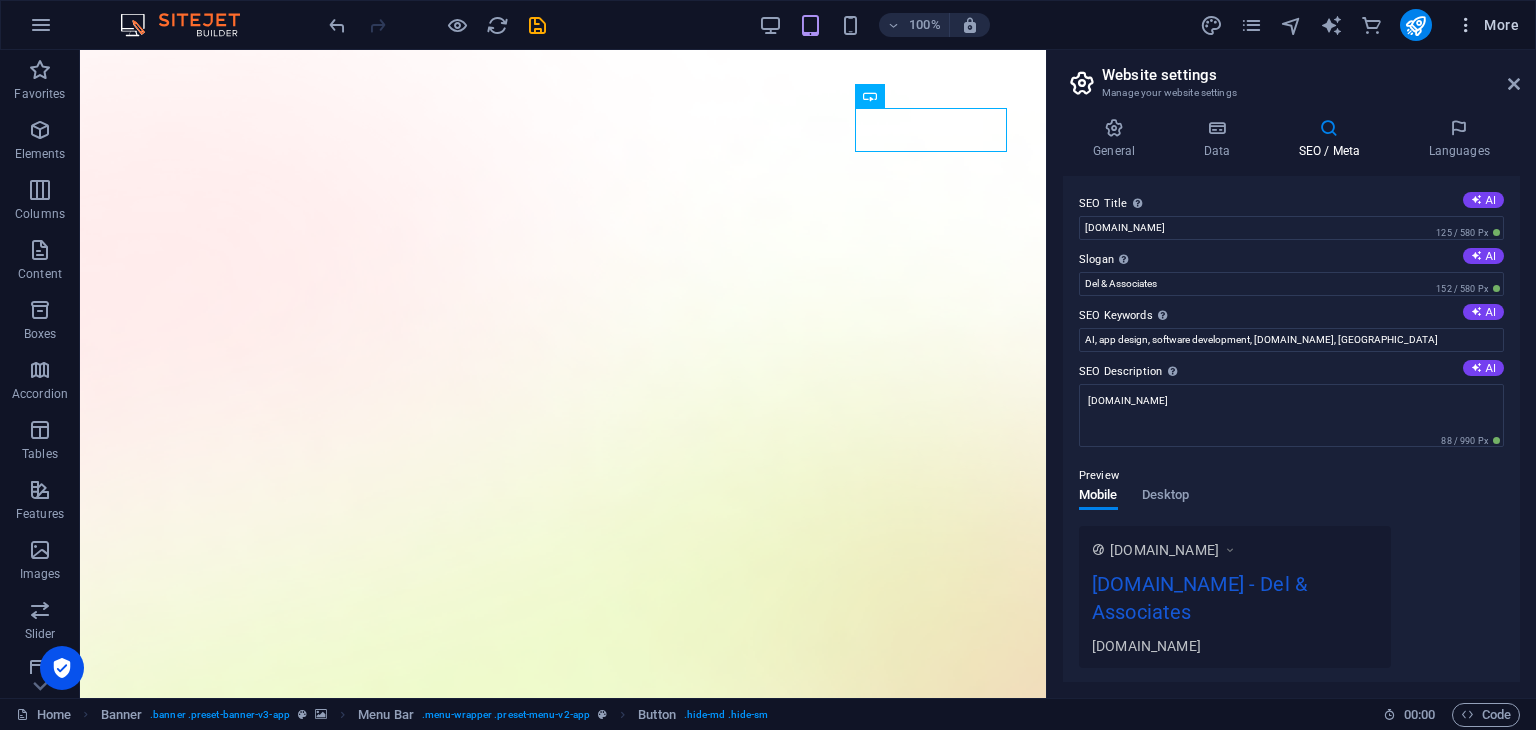 click on "More" at bounding box center (1487, 25) 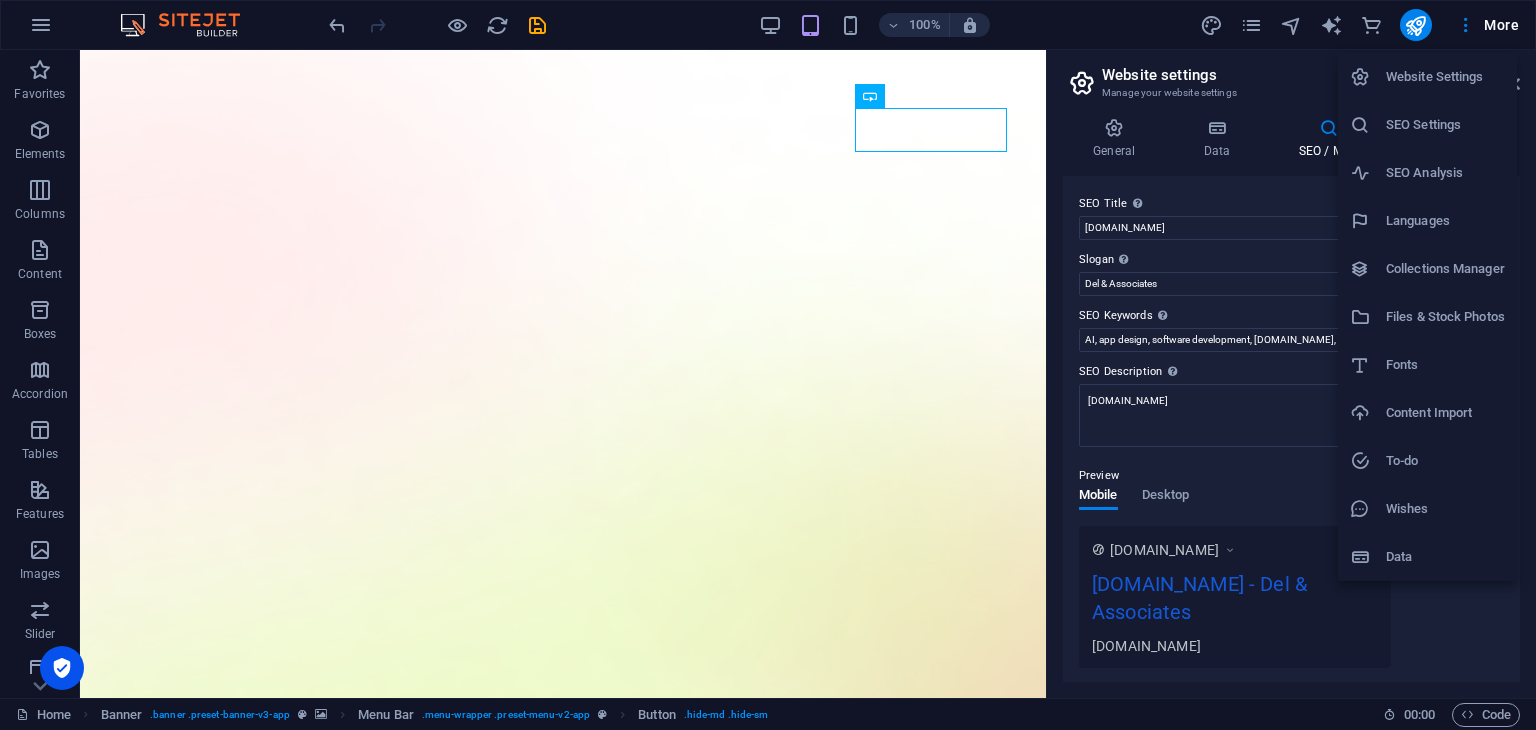 click at bounding box center (768, 365) 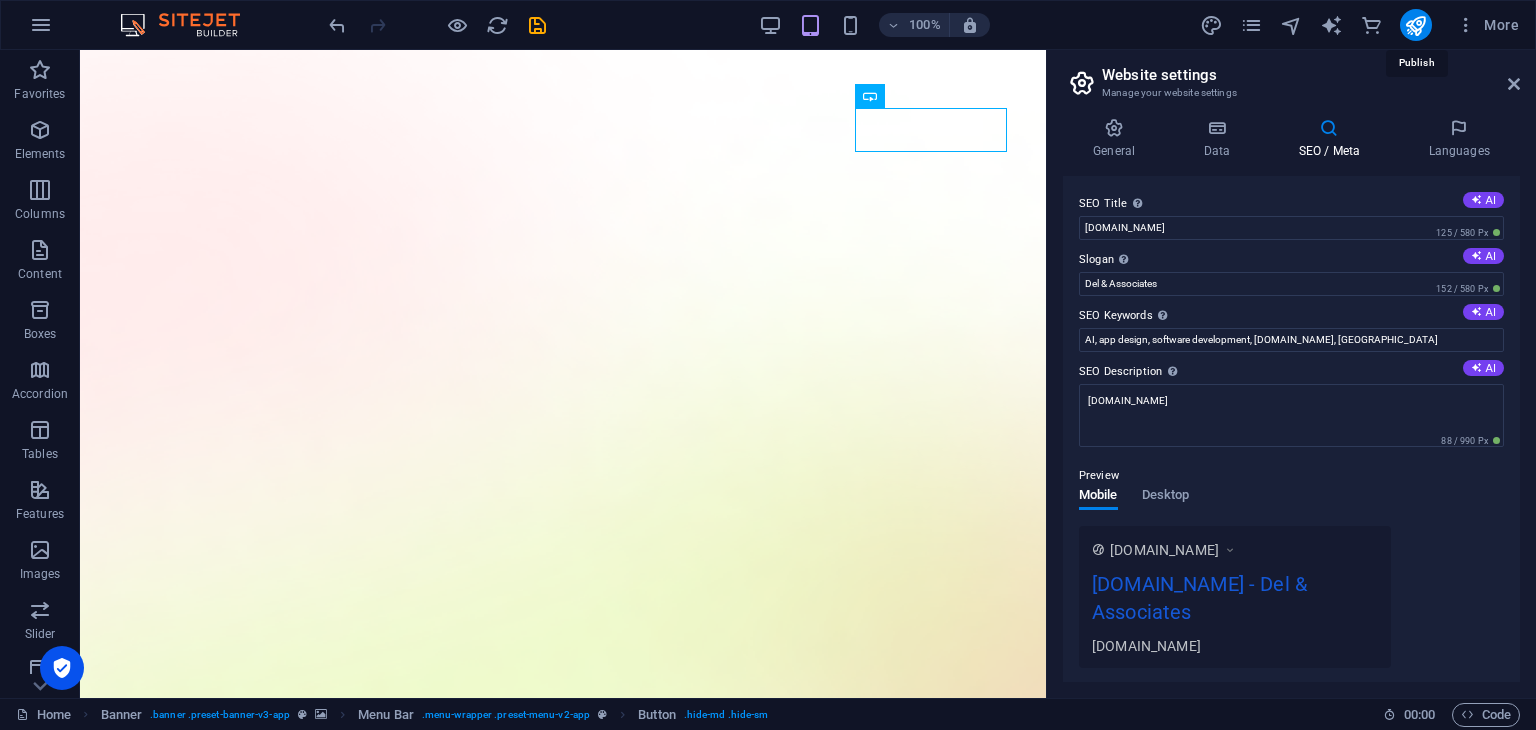click at bounding box center [1415, 25] 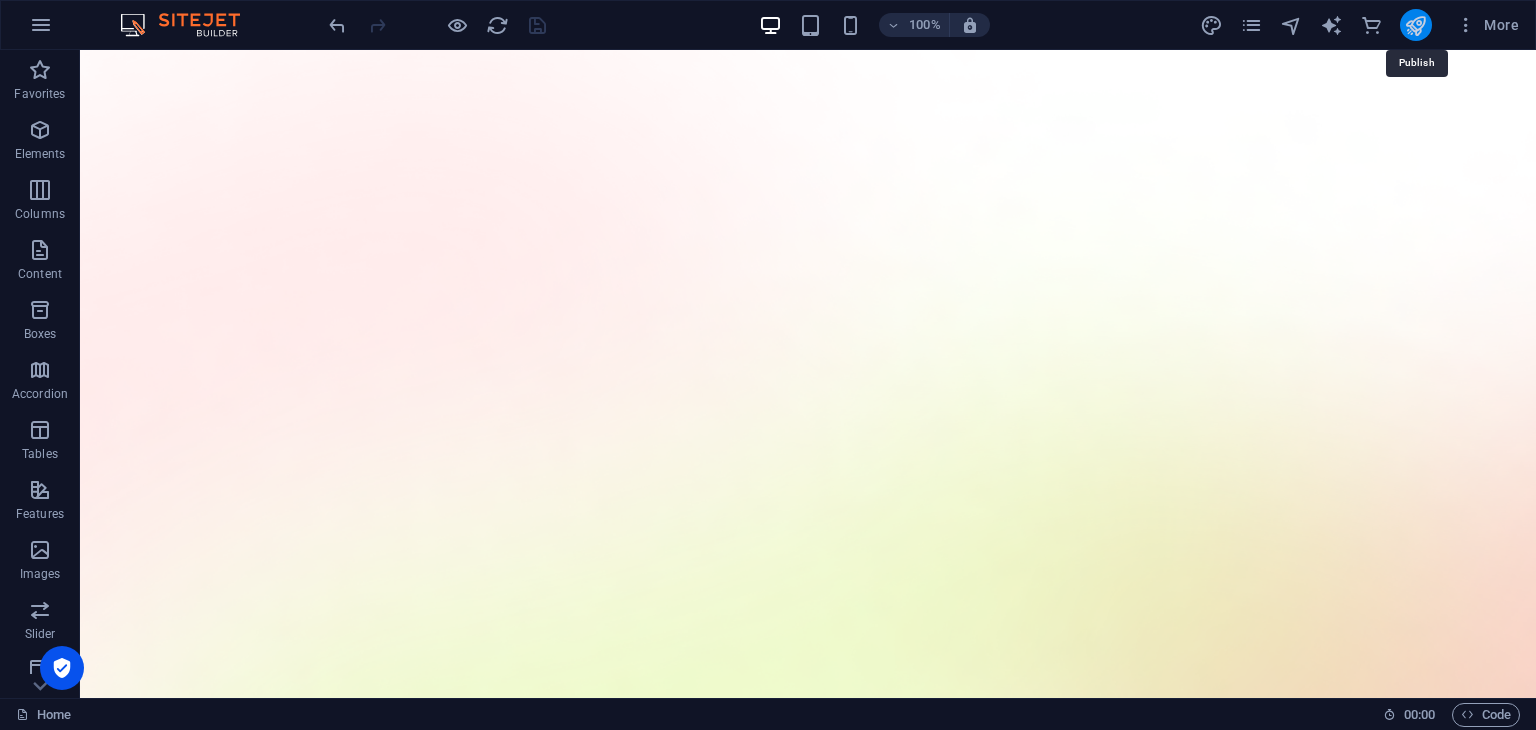 click at bounding box center (1415, 25) 